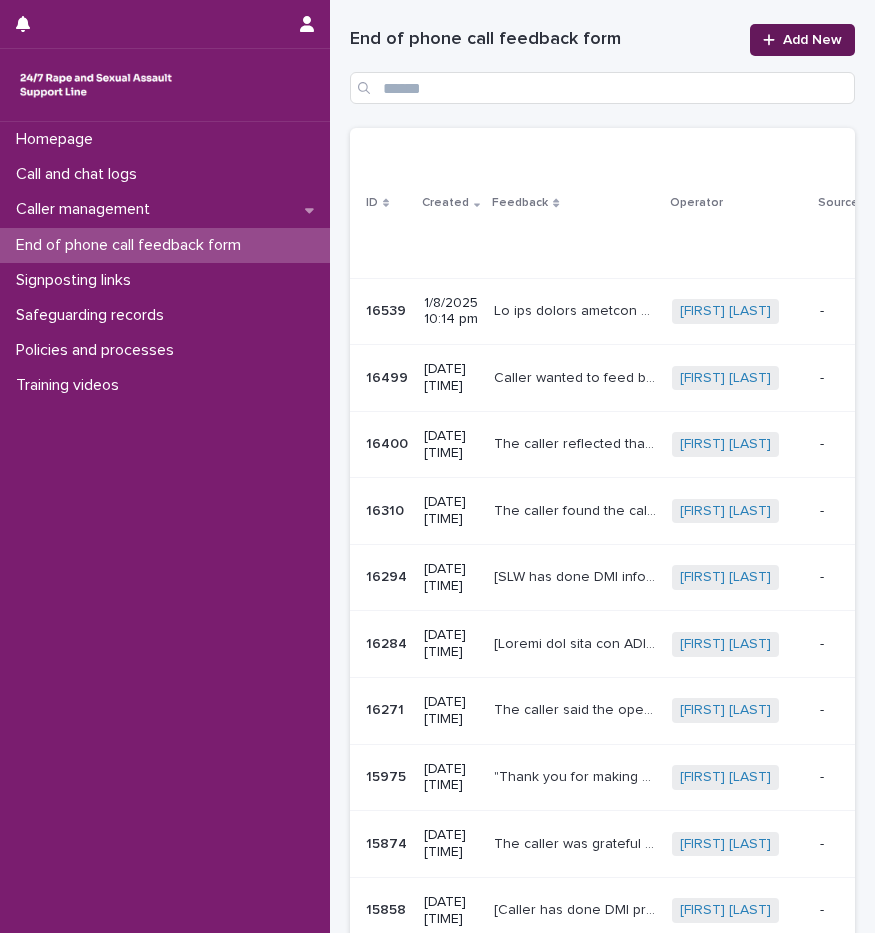 scroll, scrollTop: 0, scrollLeft: 0, axis: both 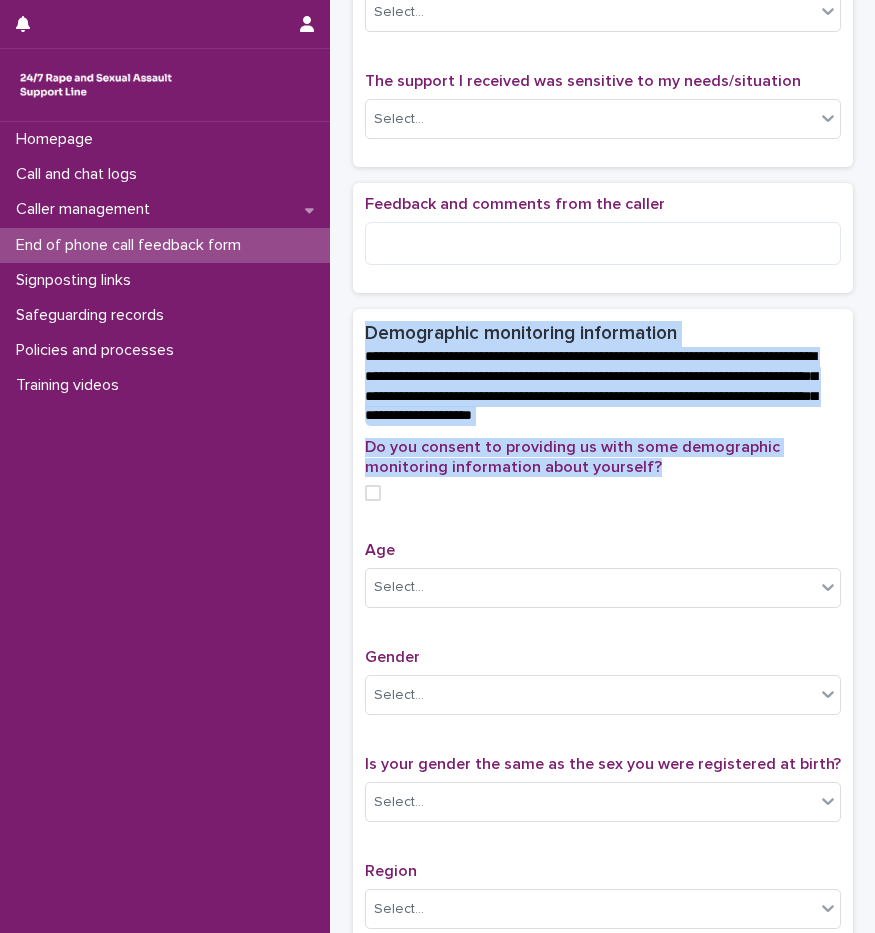 drag, startPoint x: 360, startPoint y: 355, endPoint x: 660, endPoint y: 485, distance: 326.95566 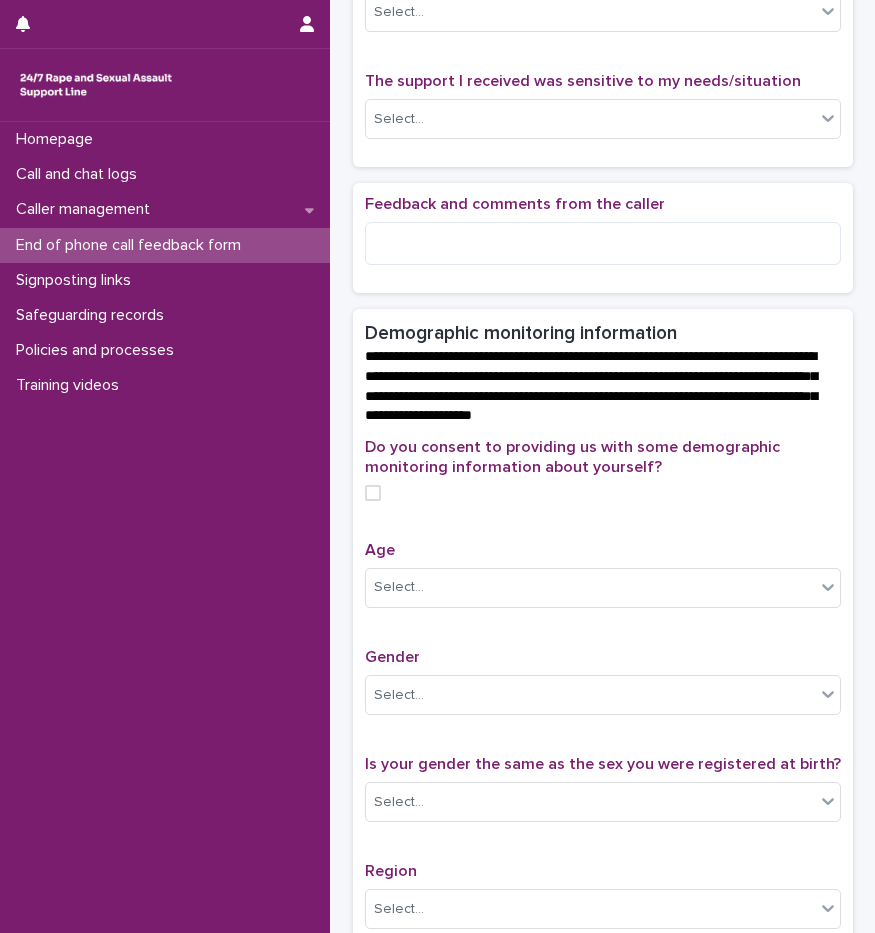 click on "**********" at bounding box center (591, 386) 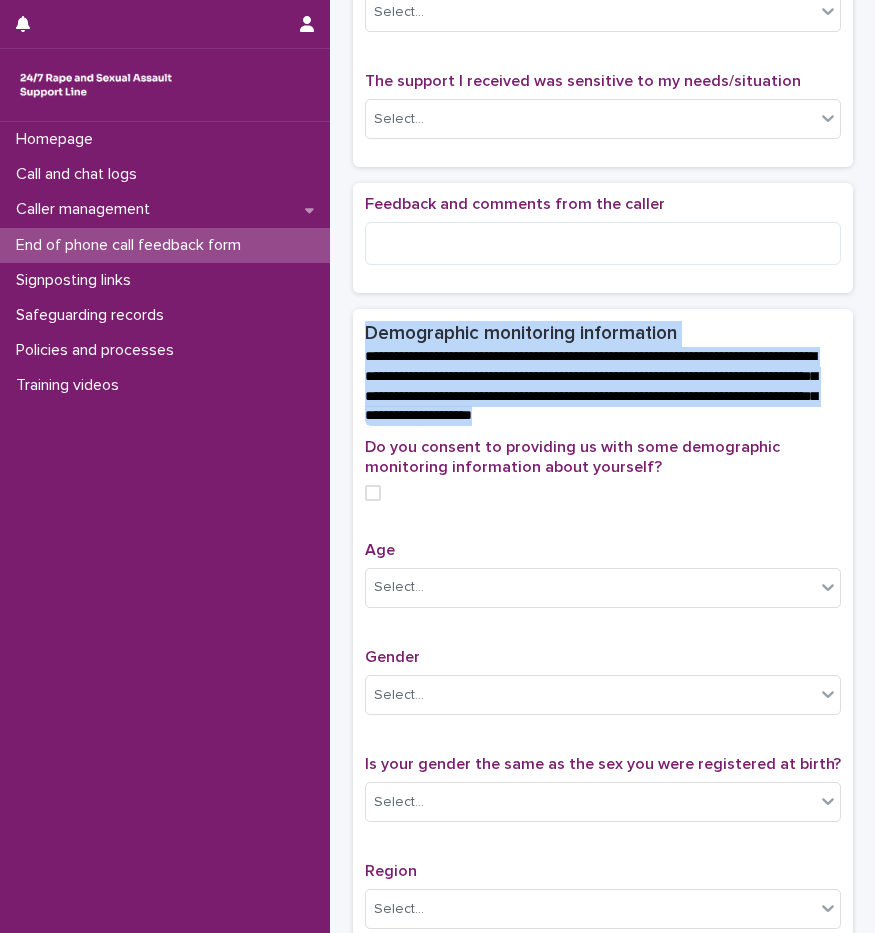 drag, startPoint x: 361, startPoint y: 350, endPoint x: 840, endPoint y: 437, distance: 486.83673 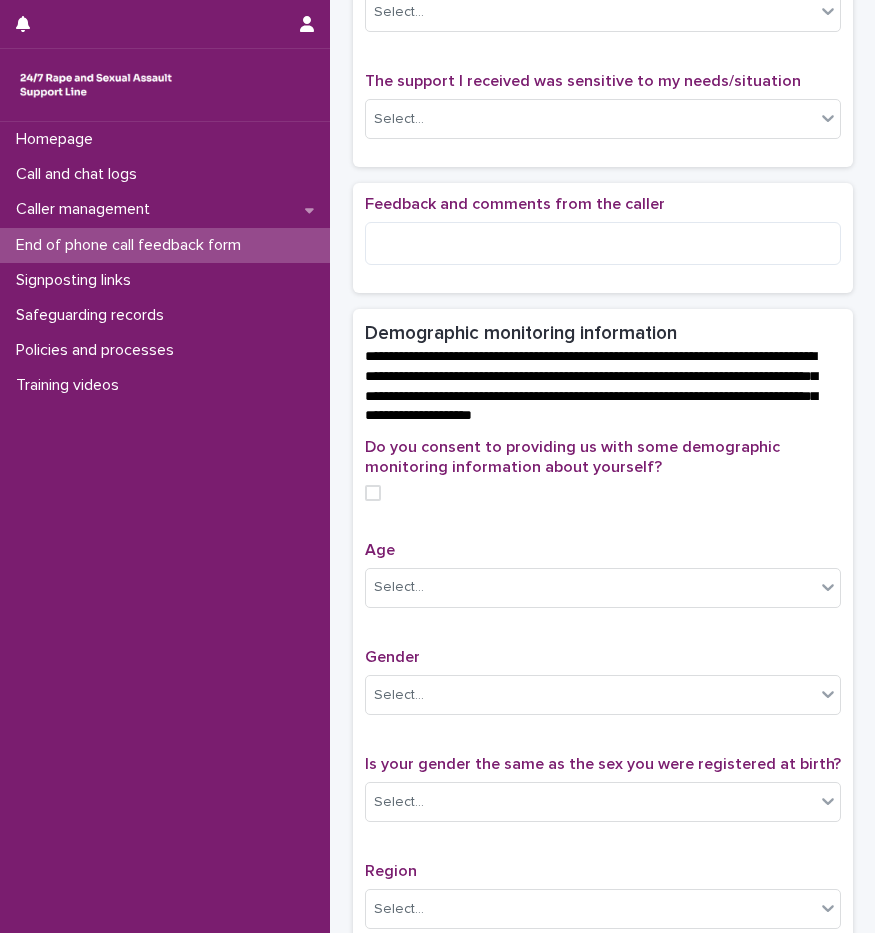 click on "**********" at bounding box center (599, 387) 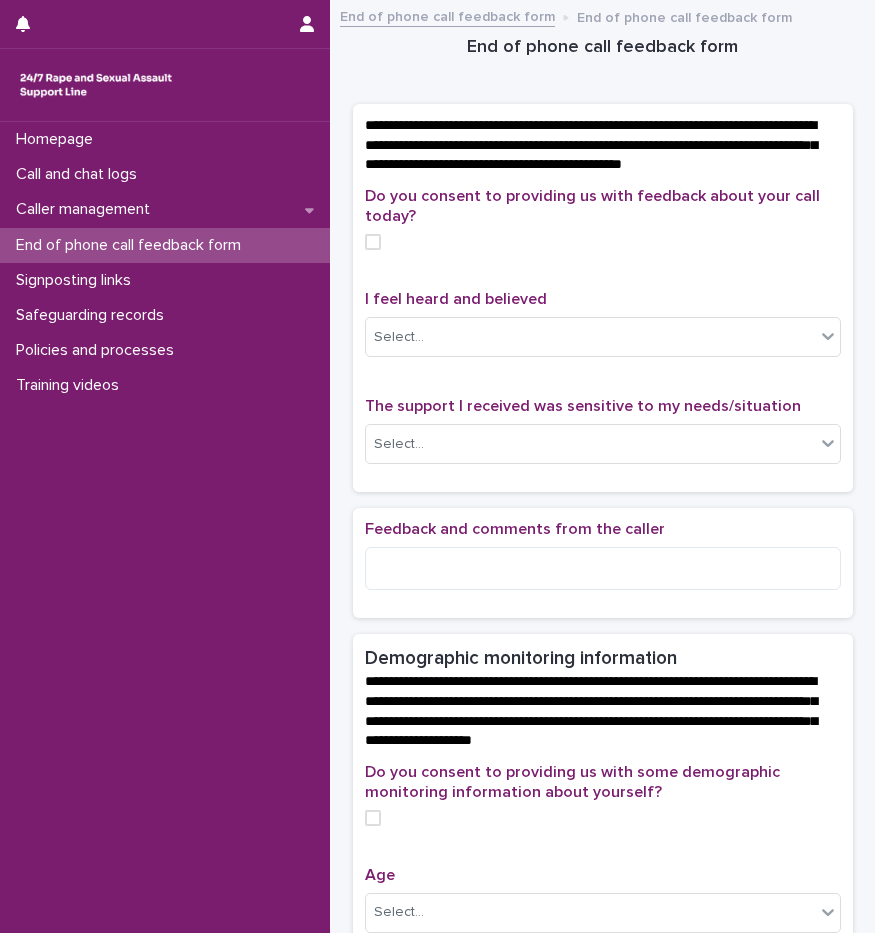 click at bounding box center [373, 242] 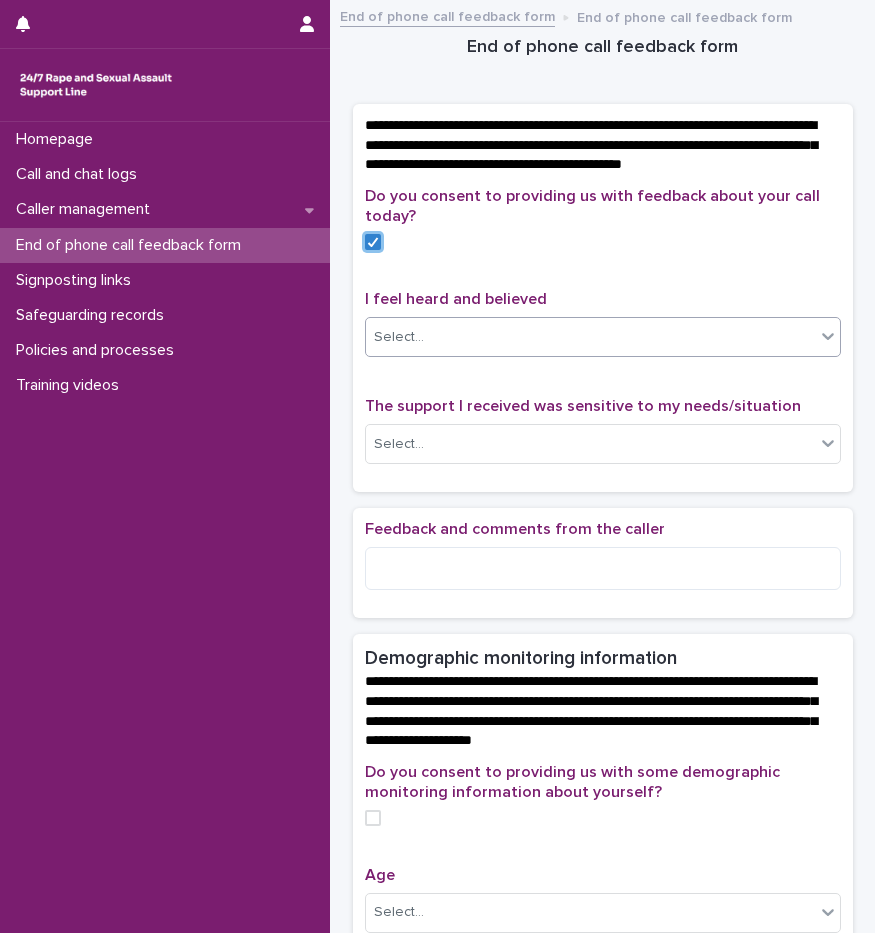 click on "Select..." at bounding box center (590, 337) 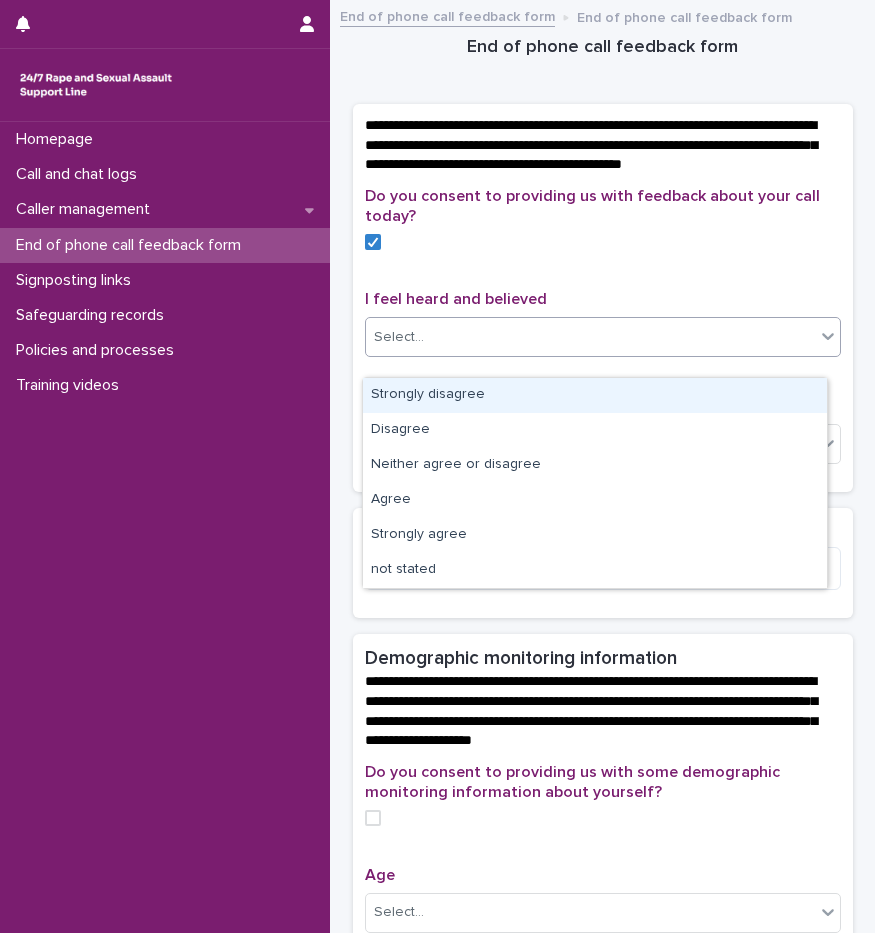 click on "**********" at bounding box center (591, 145) 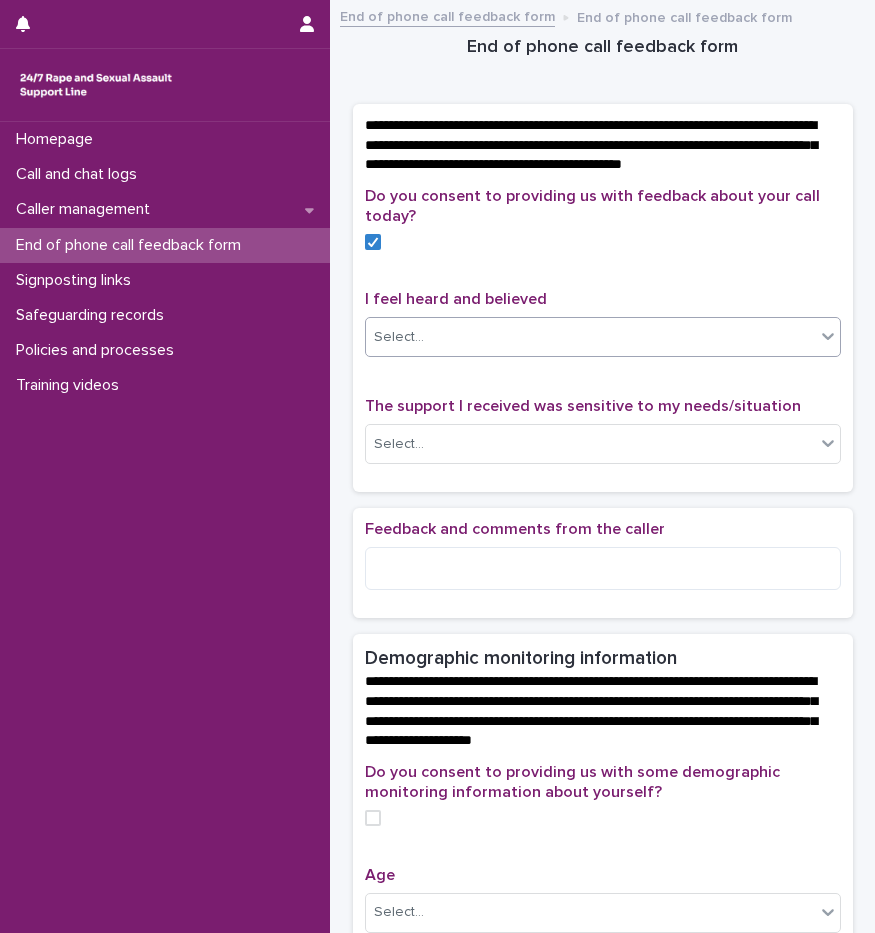 click on "Select..." at bounding box center (590, 337) 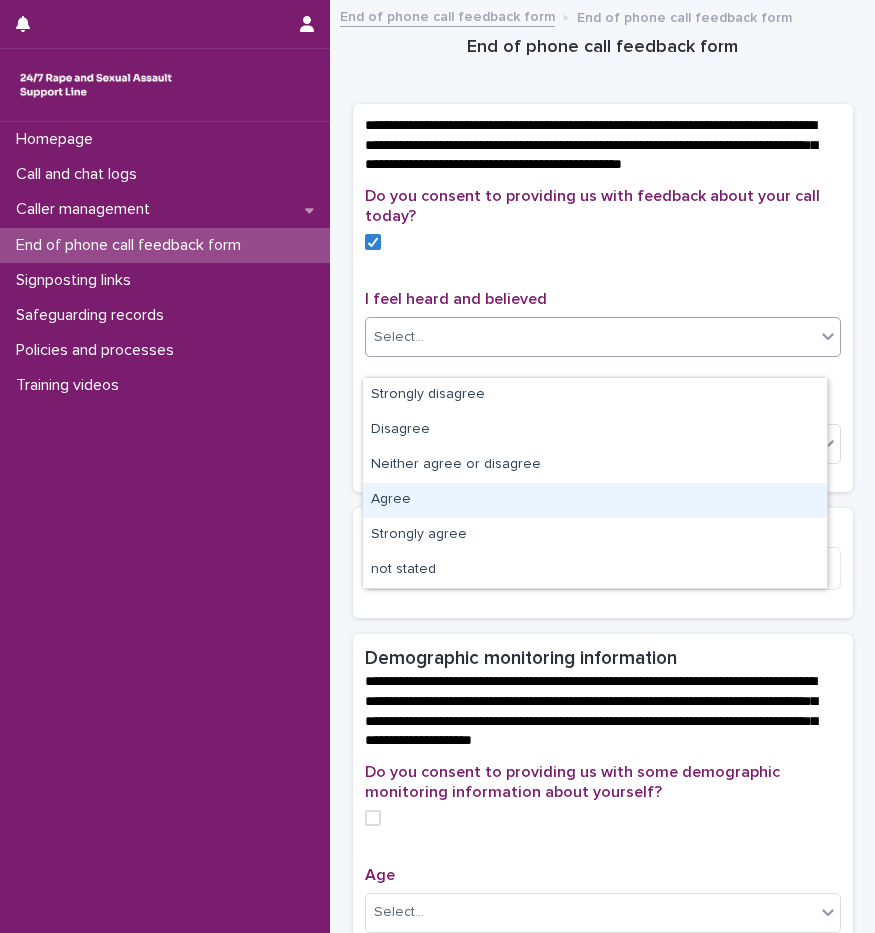 click on "Agree" at bounding box center [595, 500] 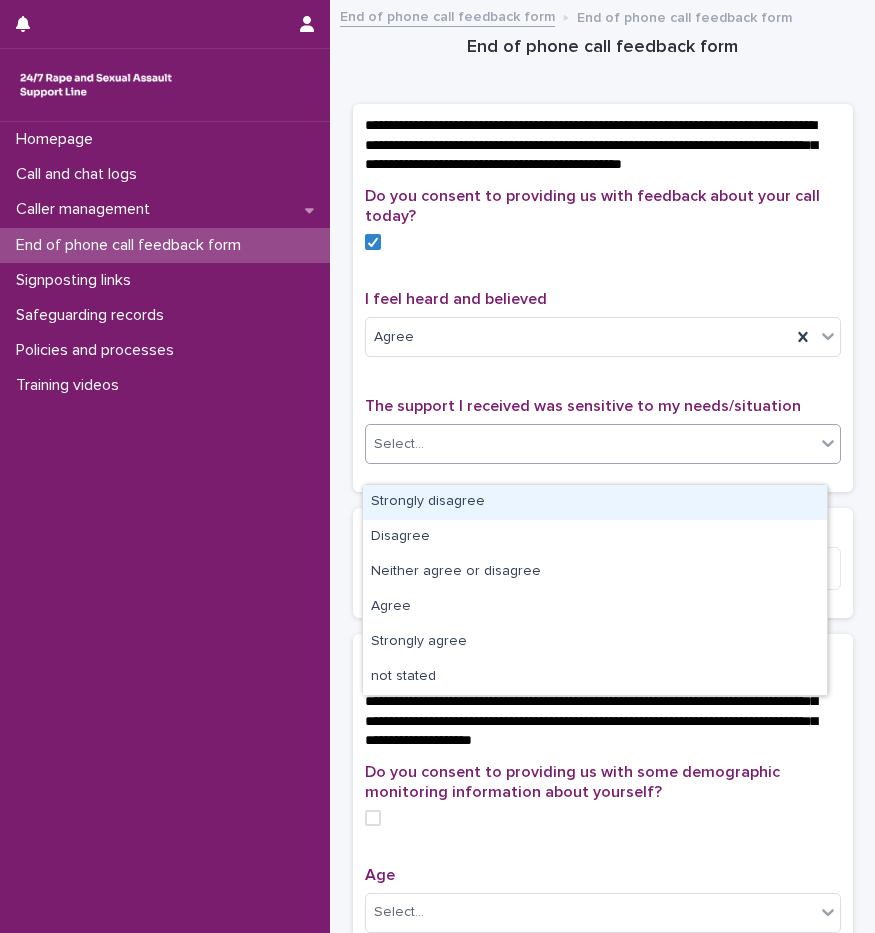 click on "Select..." at bounding box center (590, 444) 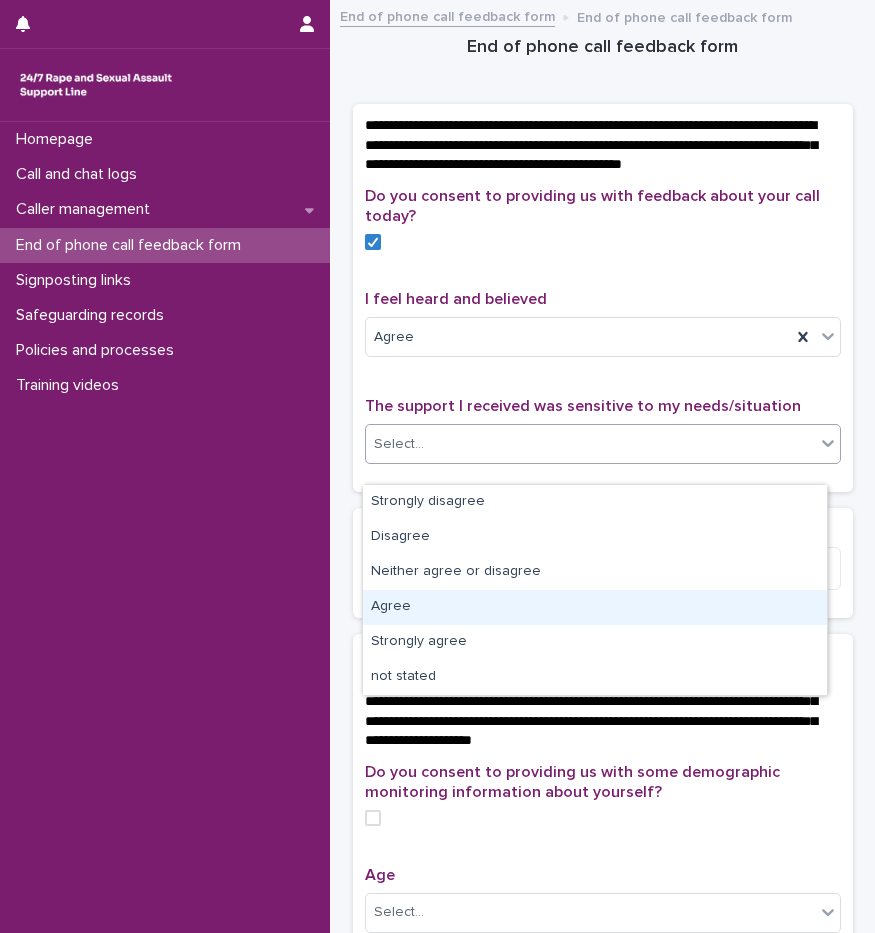 click on "Agree" at bounding box center [595, 607] 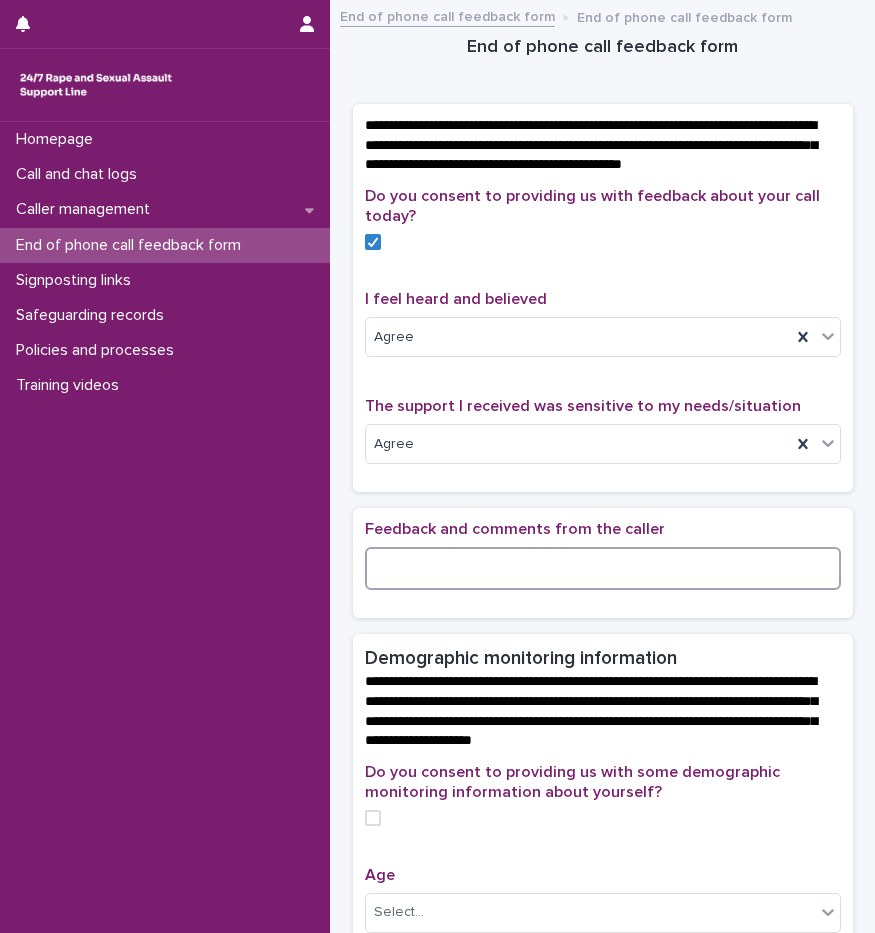 click at bounding box center (603, 568) 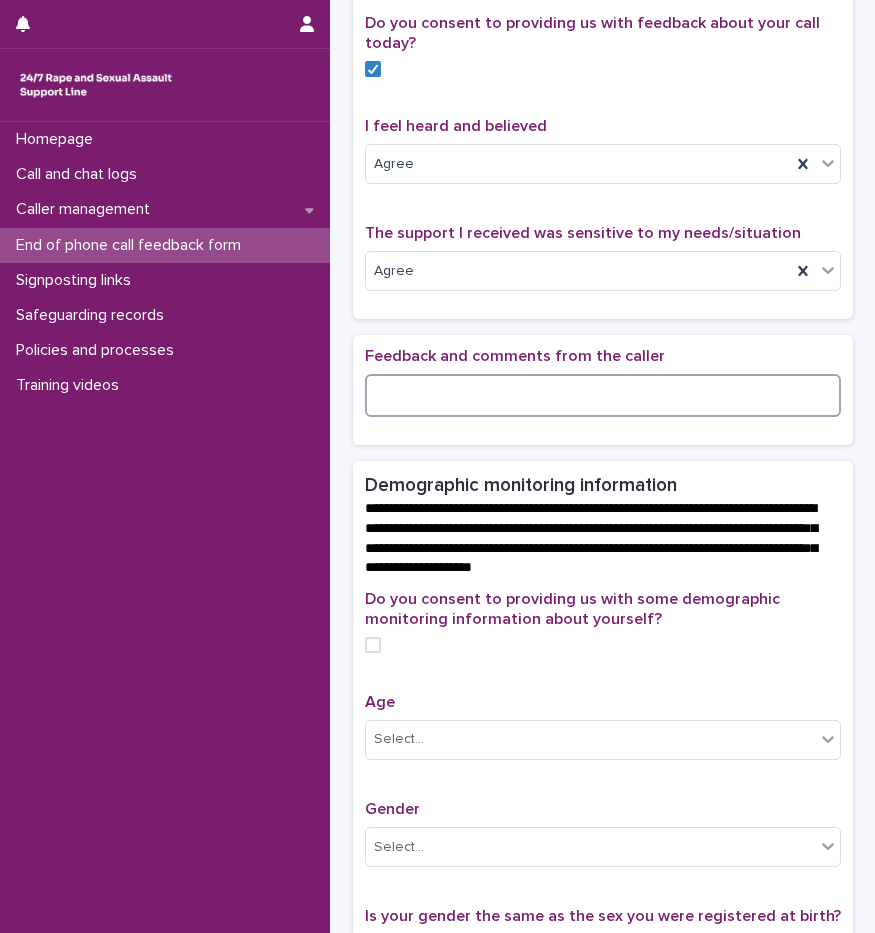 scroll, scrollTop: 198, scrollLeft: 0, axis: vertical 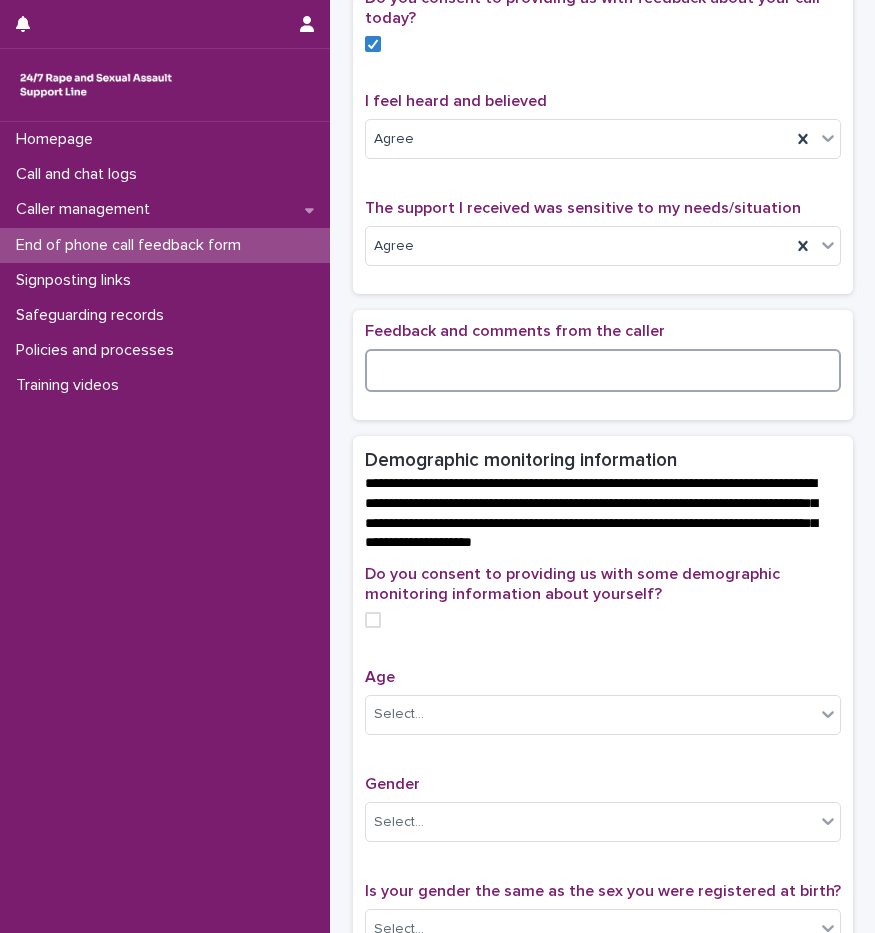 click at bounding box center (603, 370) 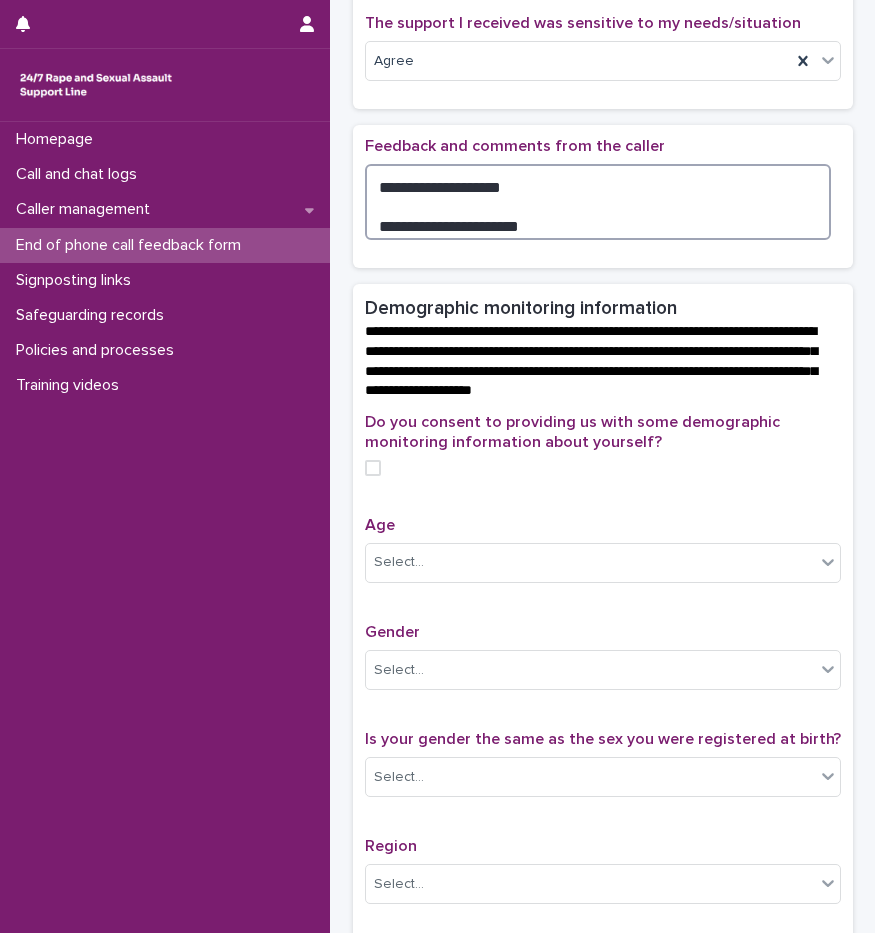 scroll, scrollTop: 398, scrollLeft: 0, axis: vertical 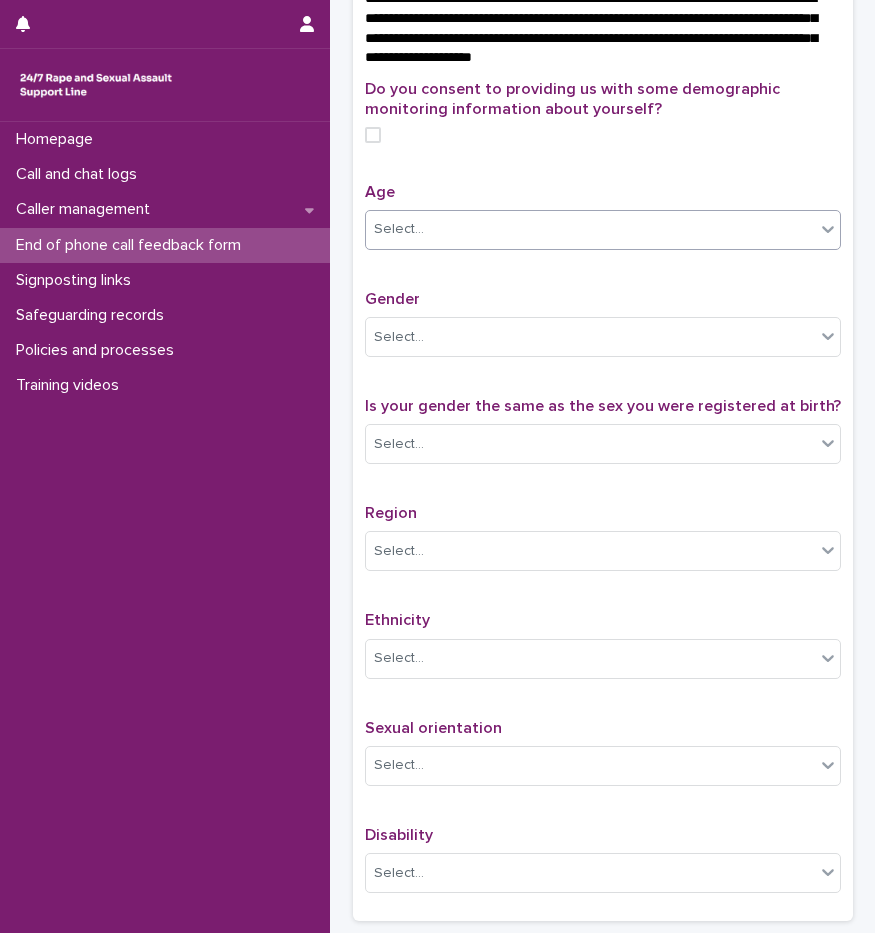 click on "Select..." at bounding box center [399, 229] 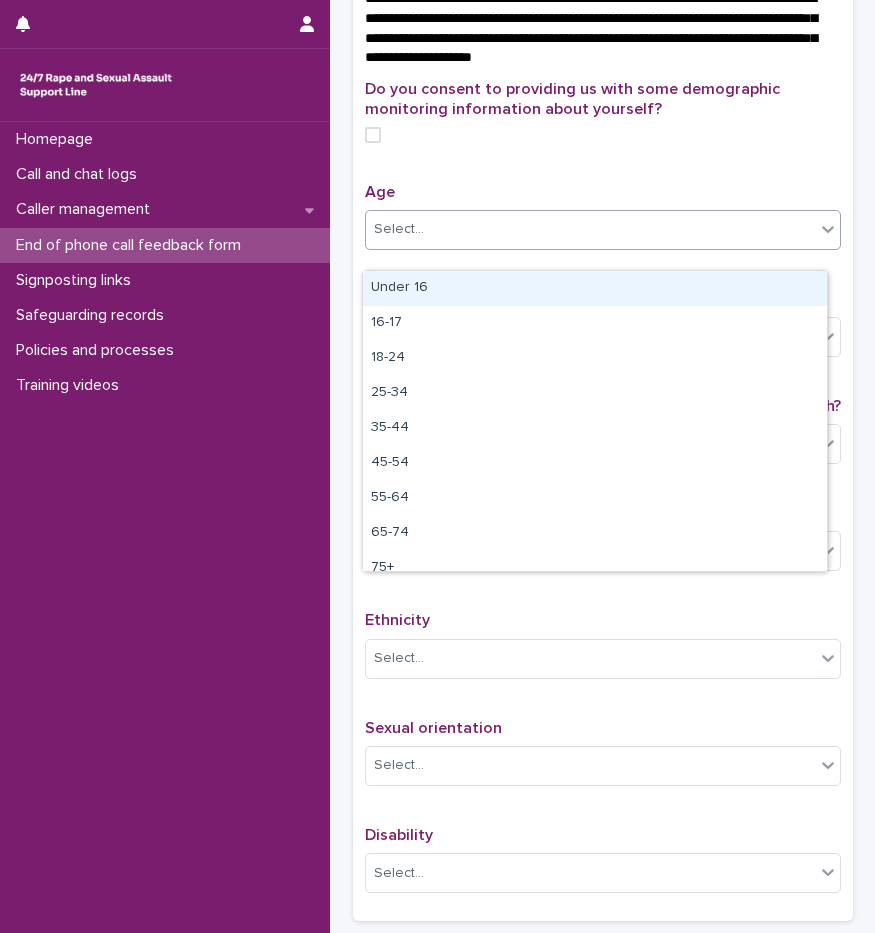 click at bounding box center [603, 135] 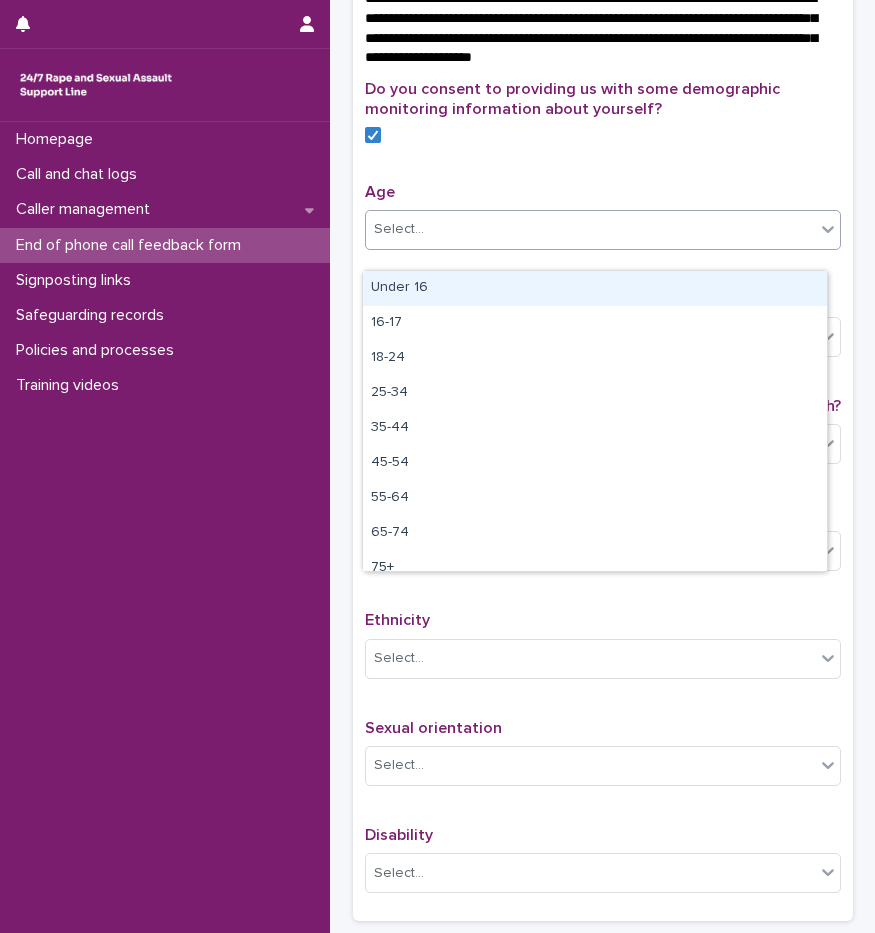 click on "Select..." at bounding box center (590, 229) 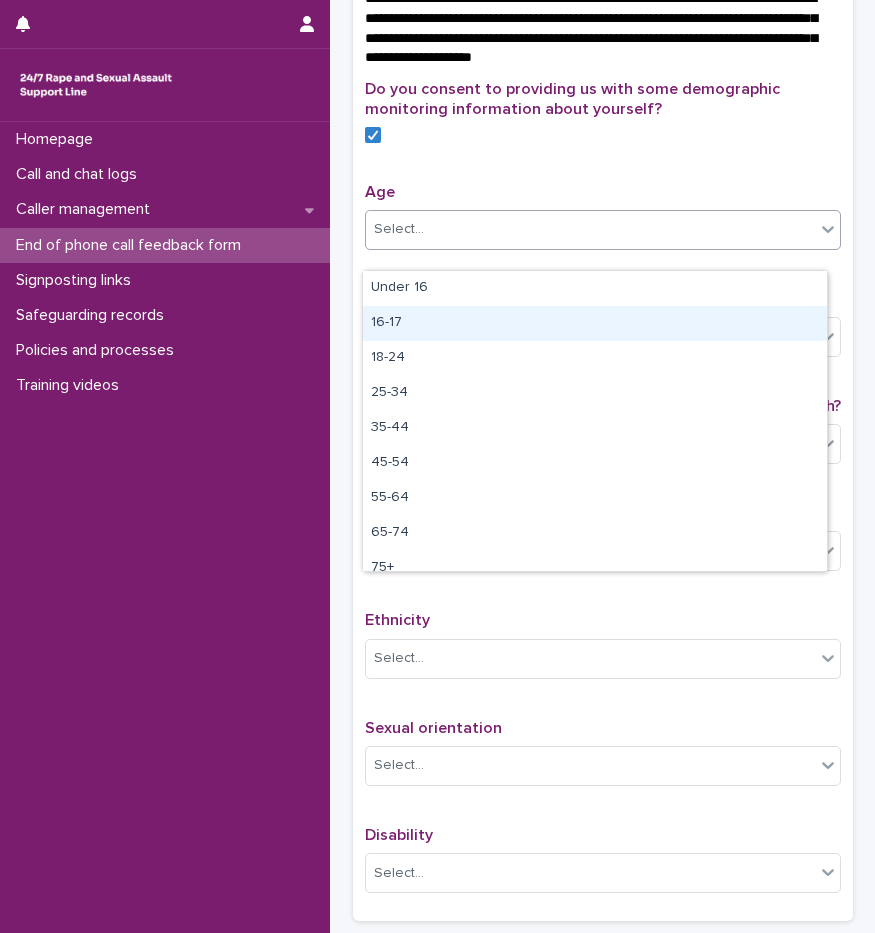 click on "16-17" at bounding box center [595, 323] 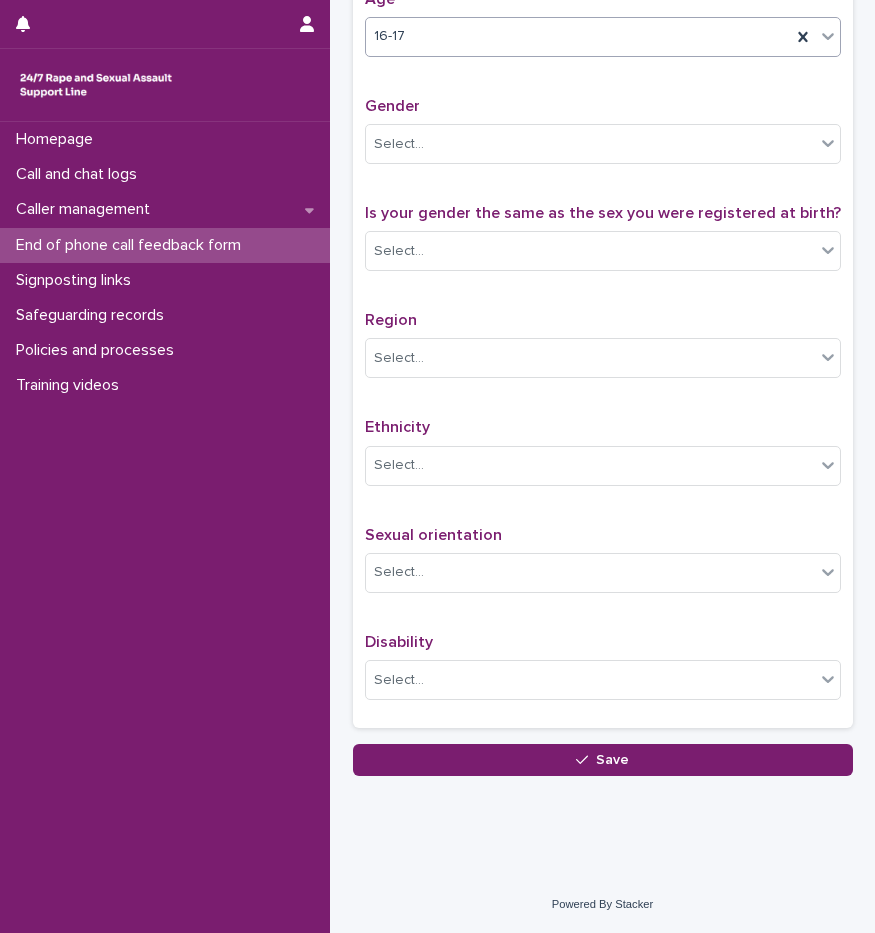 scroll, scrollTop: 929, scrollLeft: 0, axis: vertical 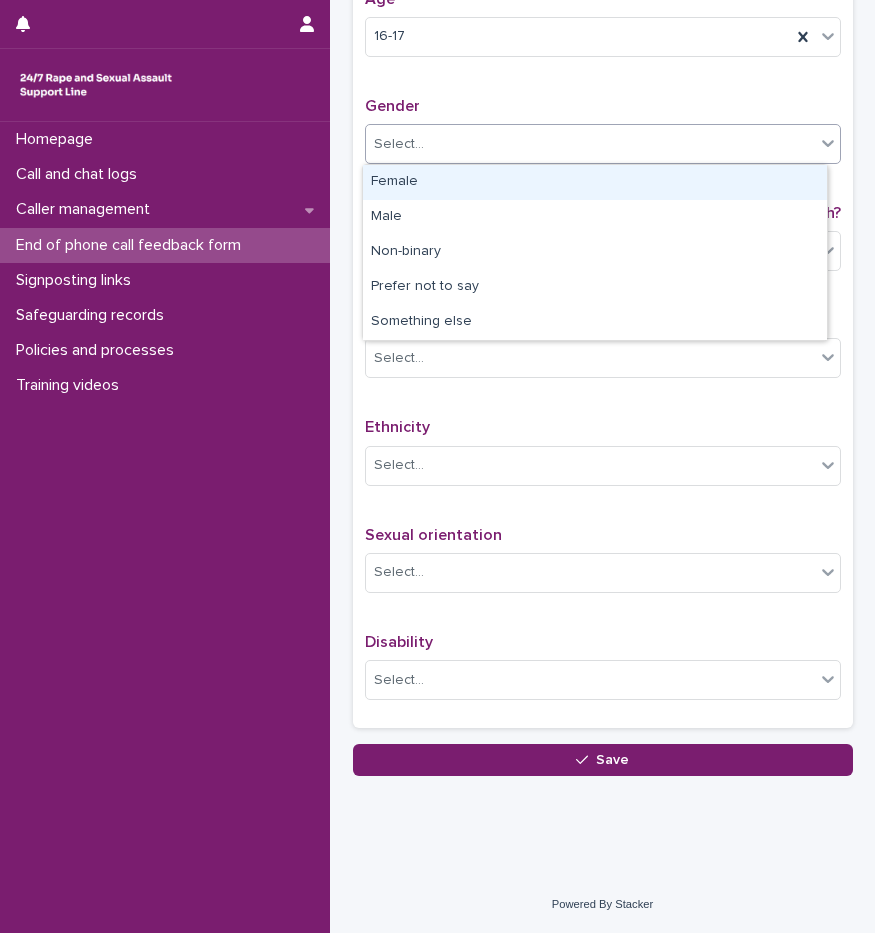 click on "Select..." at bounding box center [399, 144] 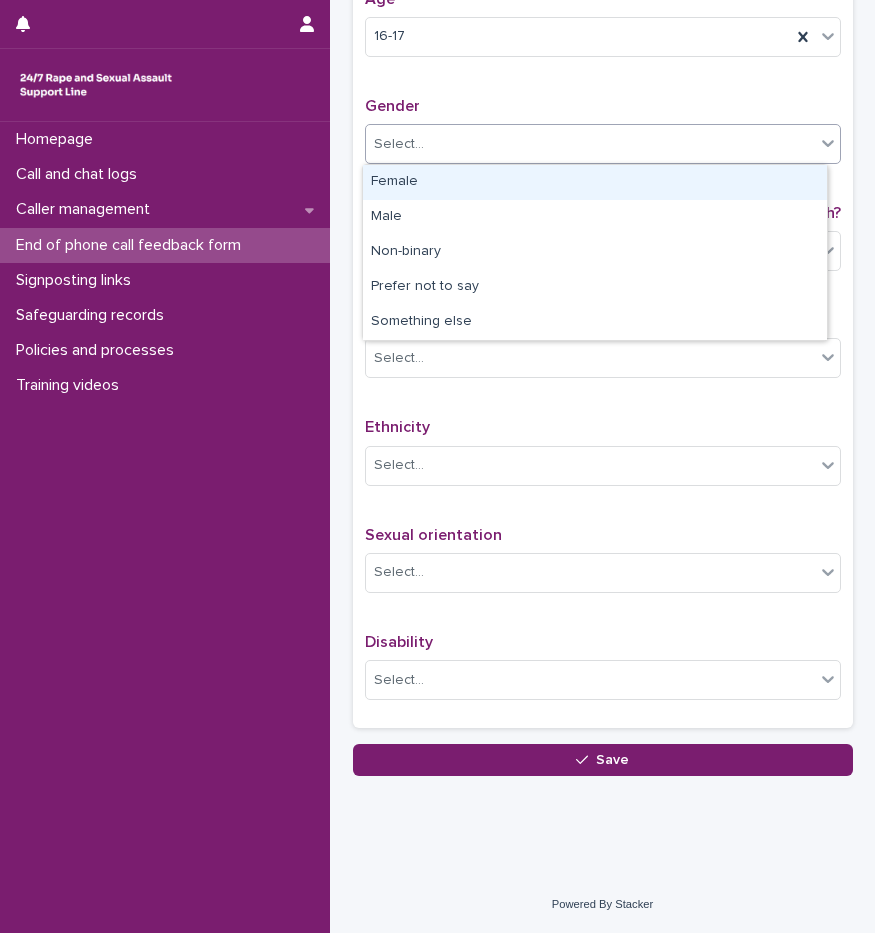 click on "Female" at bounding box center [595, 182] 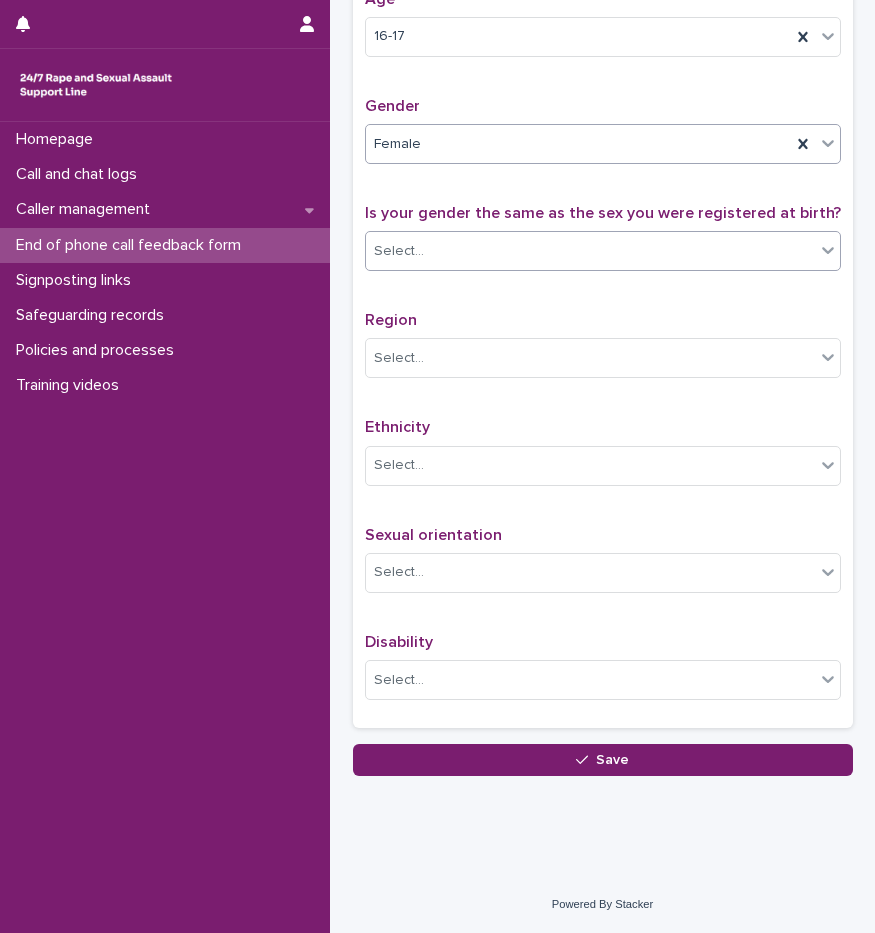 click at bounding box center (427, 251) 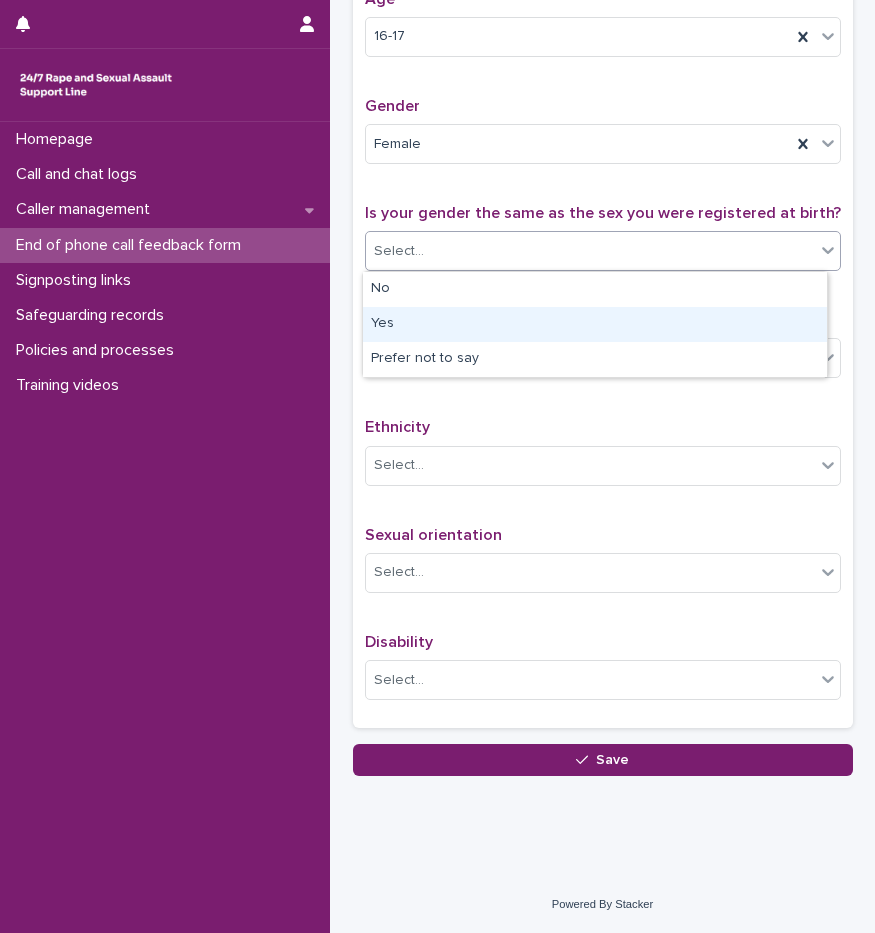 click on "Yes" at bounding box center [595, 324] 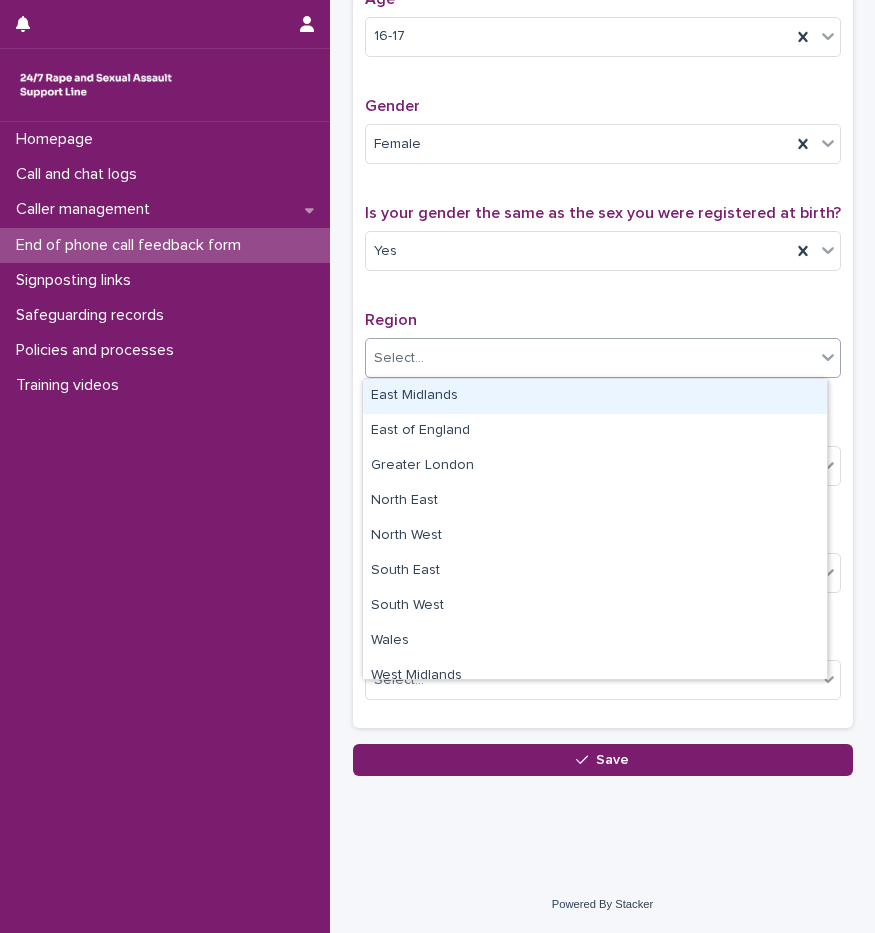 click on "Select..." at bounding box center (399, 358) 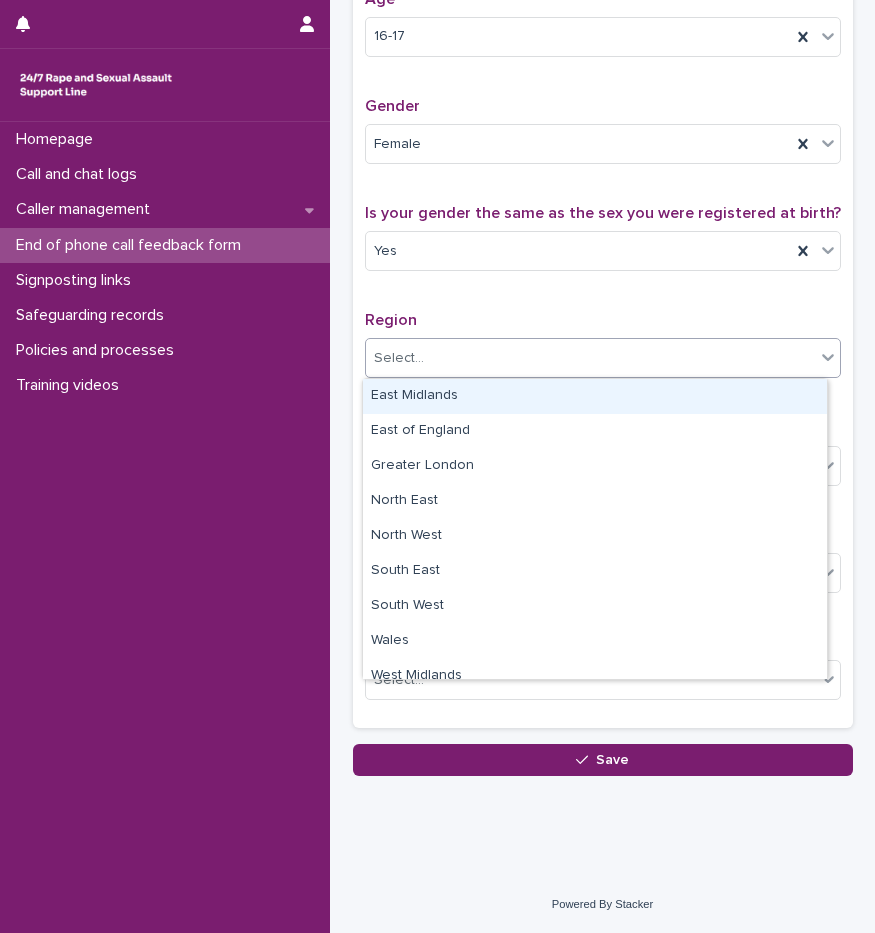 click on "Select..." at bounding box center (590, 358) 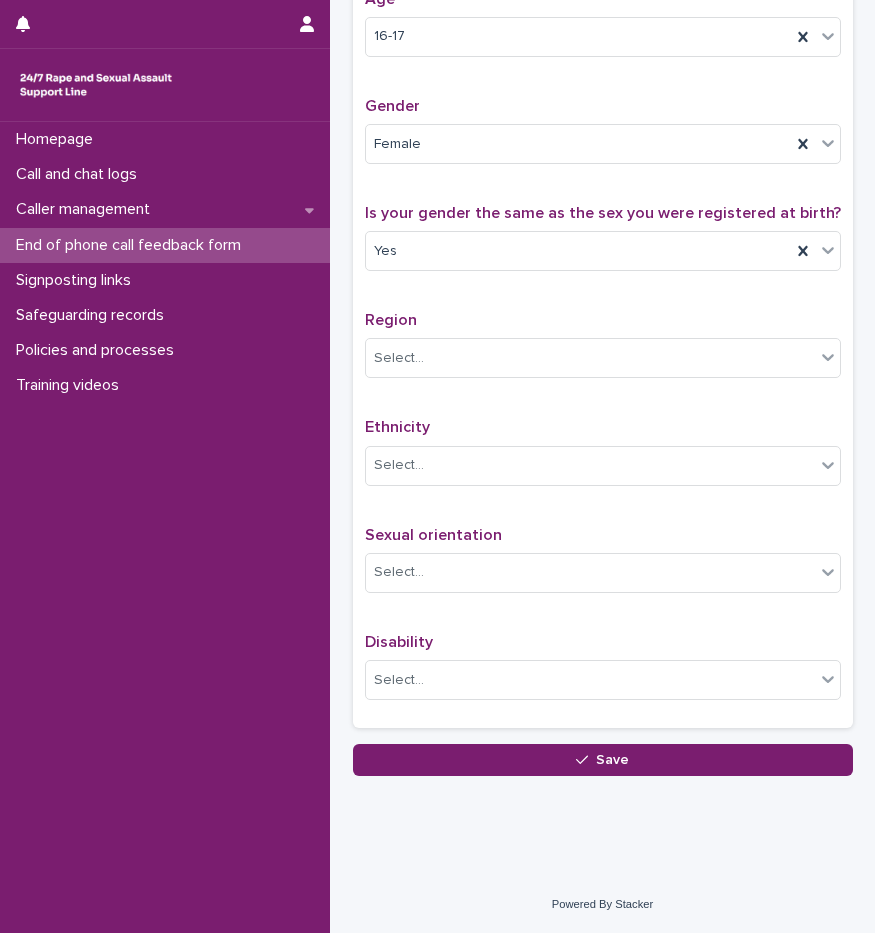 click on "Region" at bounding box center (603, 320) 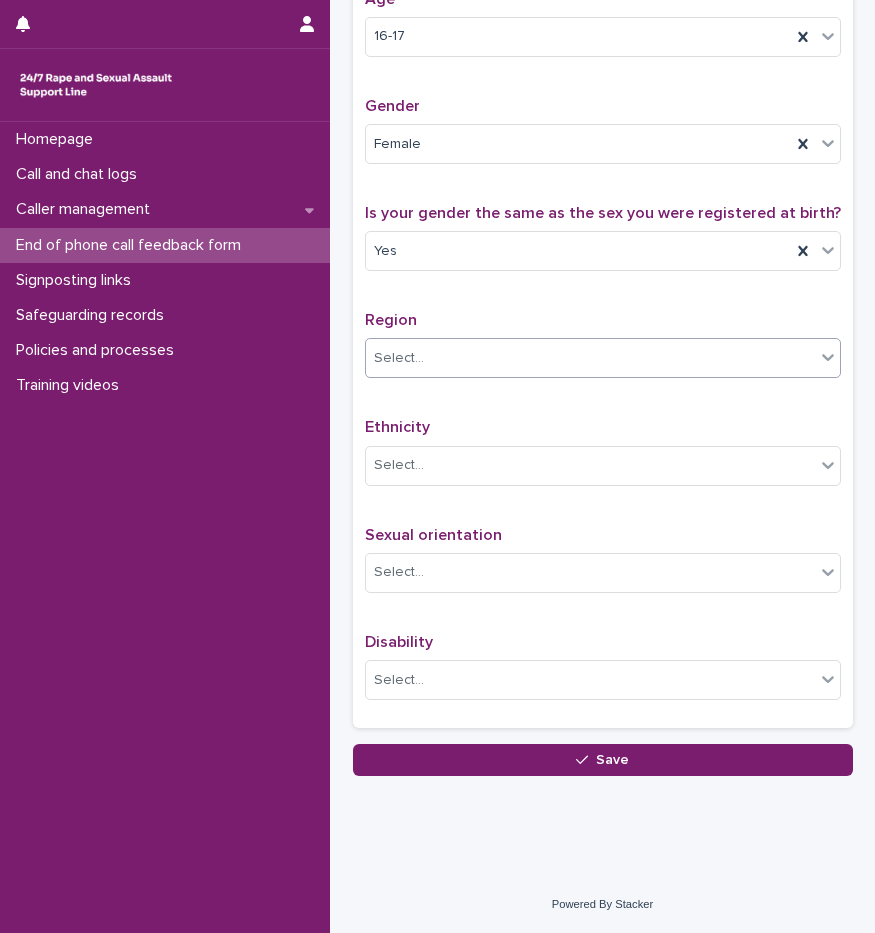 click on "Select..." at bounding box center [590, 358] 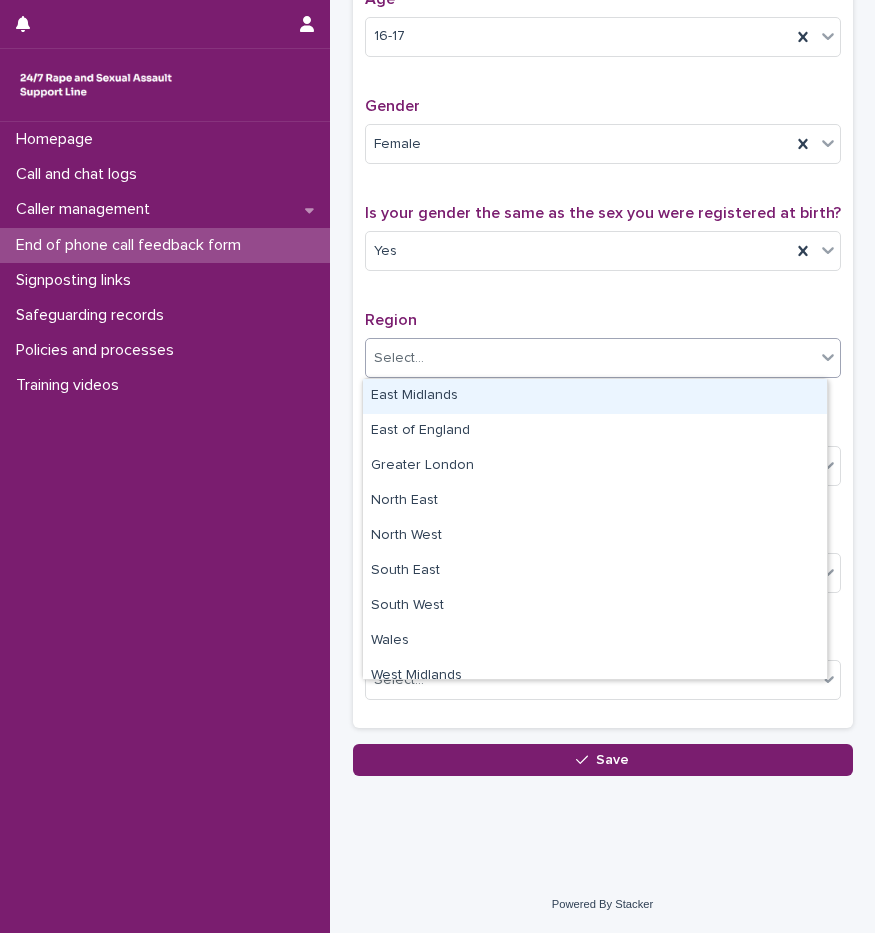 click on "Do you consent to providing us with some demographic monitoring information about yourself? Age 16-17 Gender Female Is your gender the same as the sex you were registered at birth? Yes Region      option East Midlands focused, 1 of 12. 12 results available. Use Up and Down to choose options, press Enter to select the currently focused option, press Escape to exit the menu, press Tab to select the option and exit the menu. Select... Ethnicity Select... Sexual orientation Select... Disability Select..." at bounding box center [603, 301] 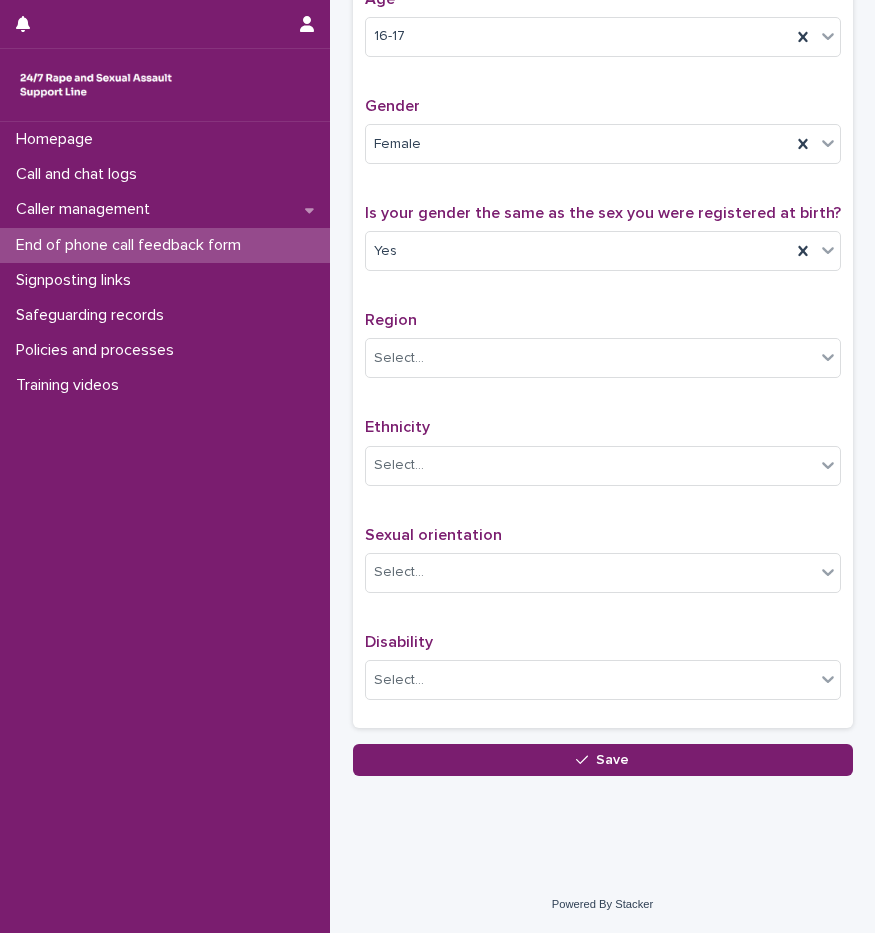 click on "Ethnicity Select..." at bounding box center (603, 459) 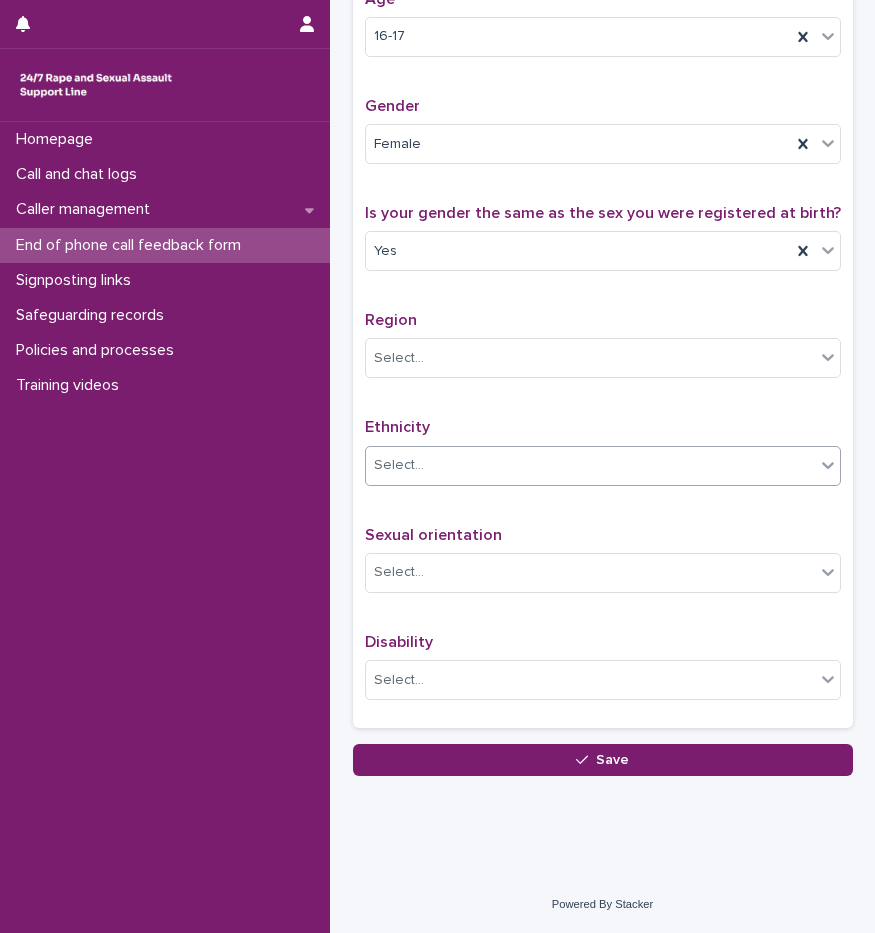 click on "Select..." at bounding box center (590, 465) 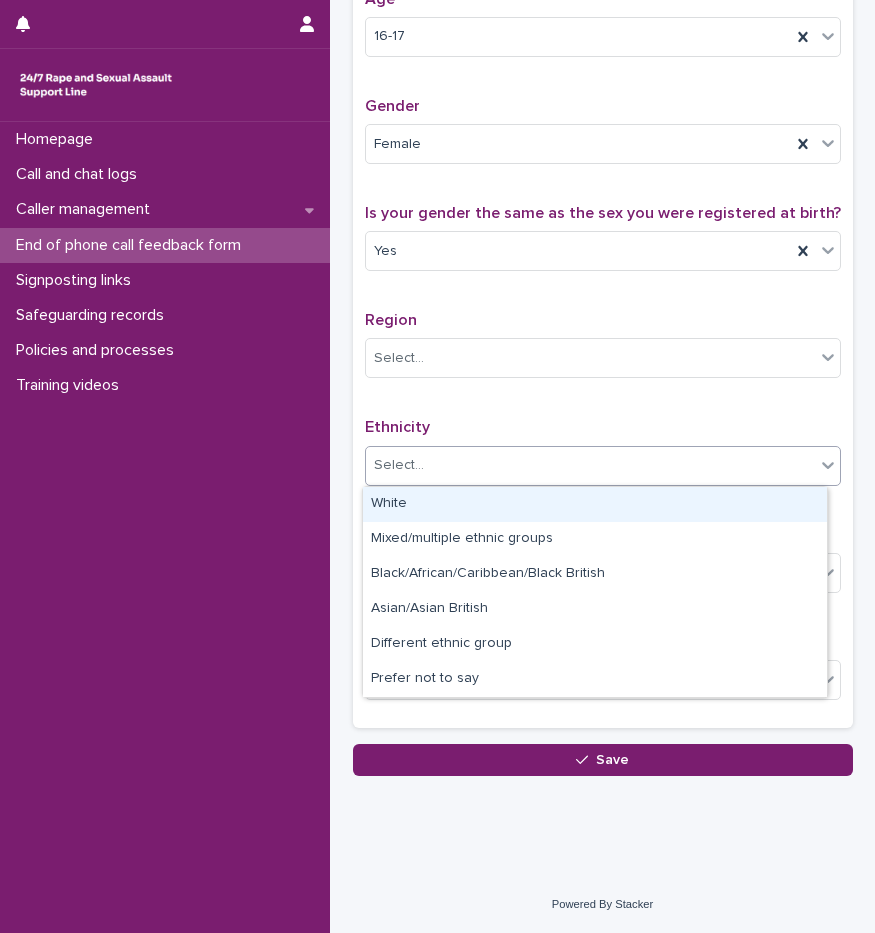 click on "White" at bounding box center [595, 504] 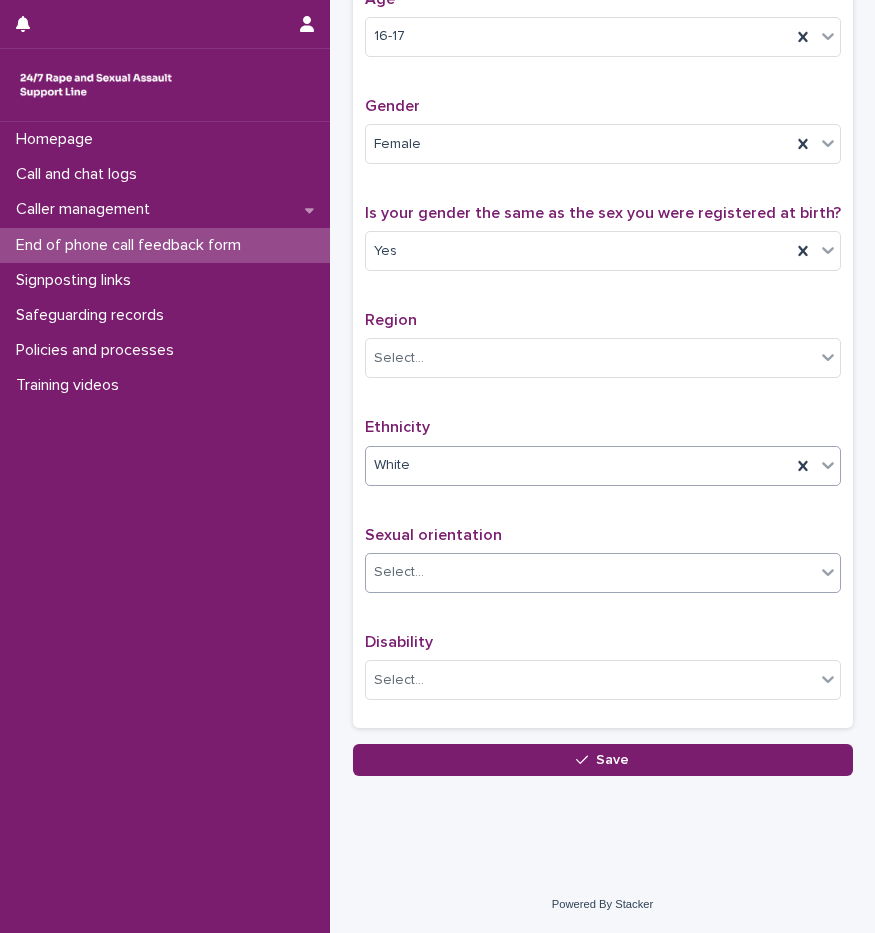 click on "Select..." at bounding box center [590, 572] 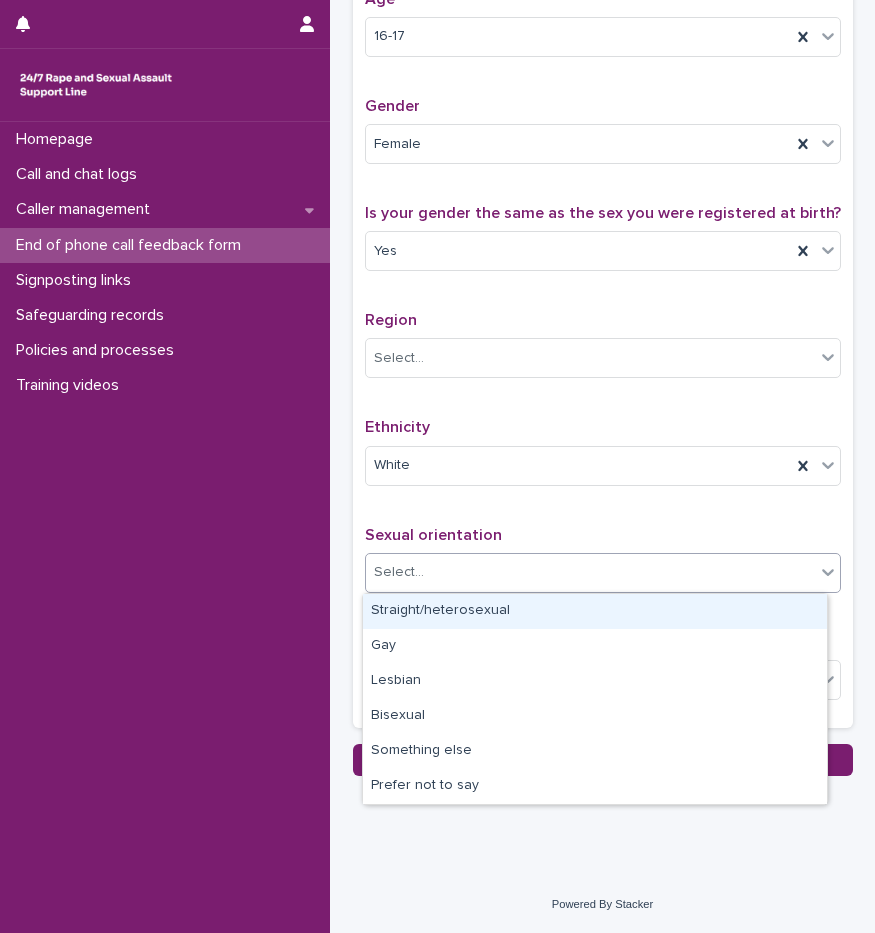 click on "Straight/heterosexual" at bounding box center (595, 611) 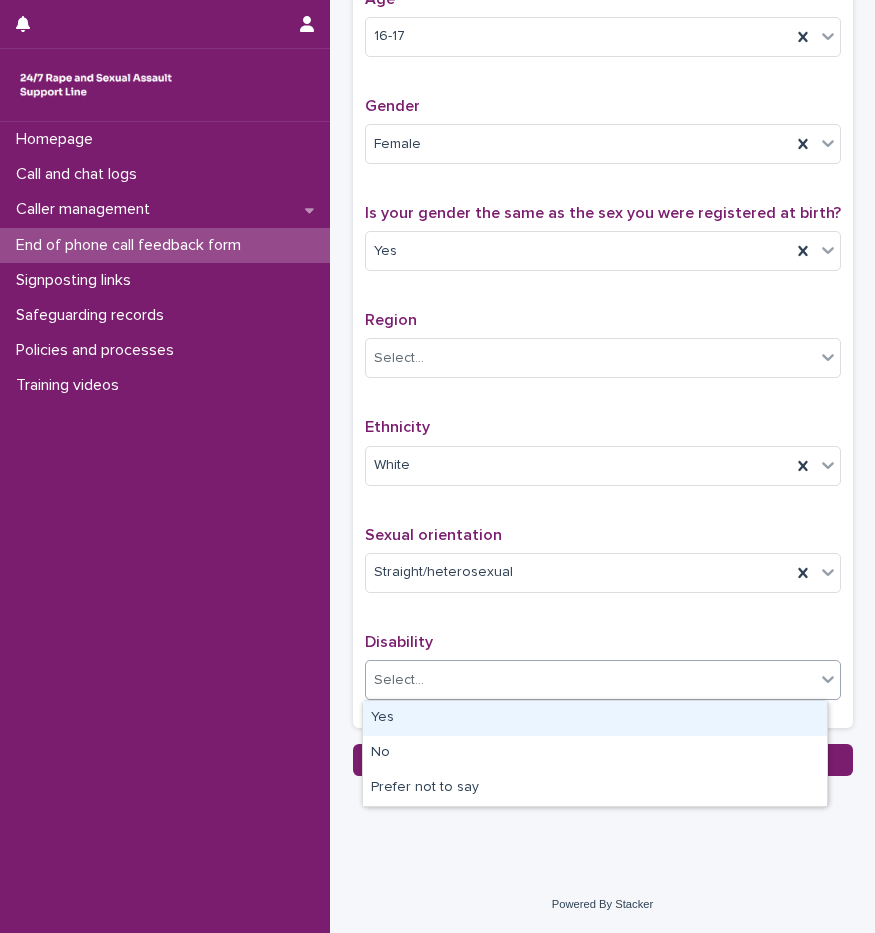 click on "Select..." at bounding box center [590, 680] 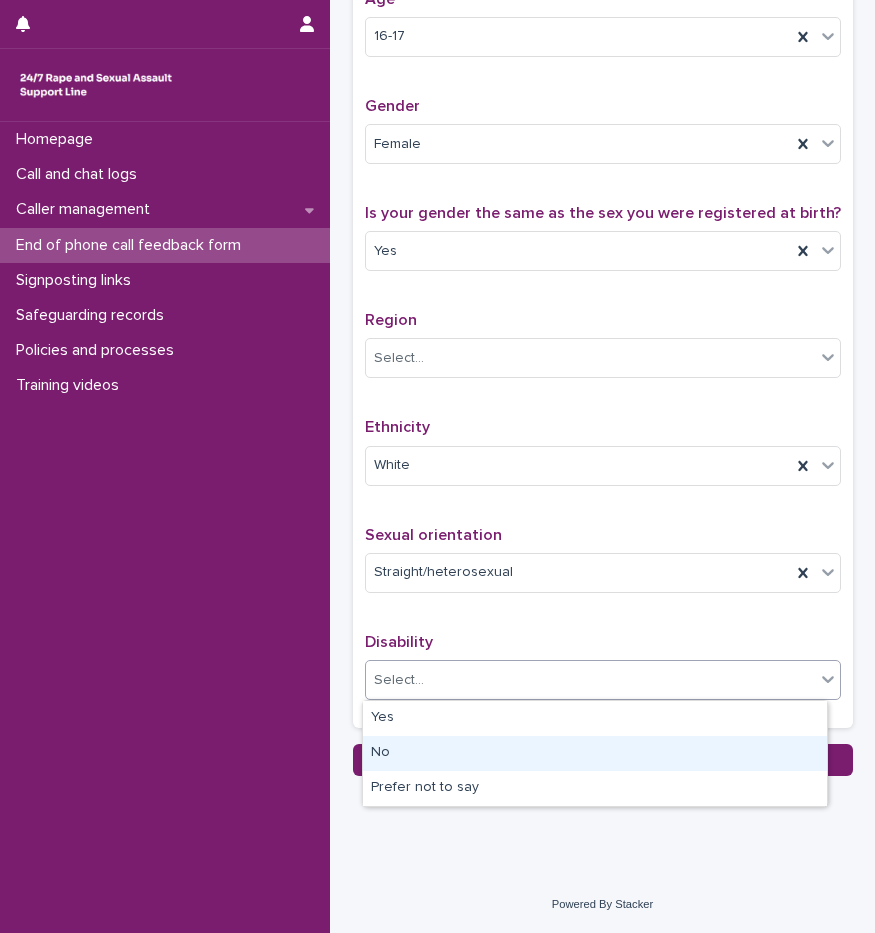 click on "No" at bounding box center [595, 753] 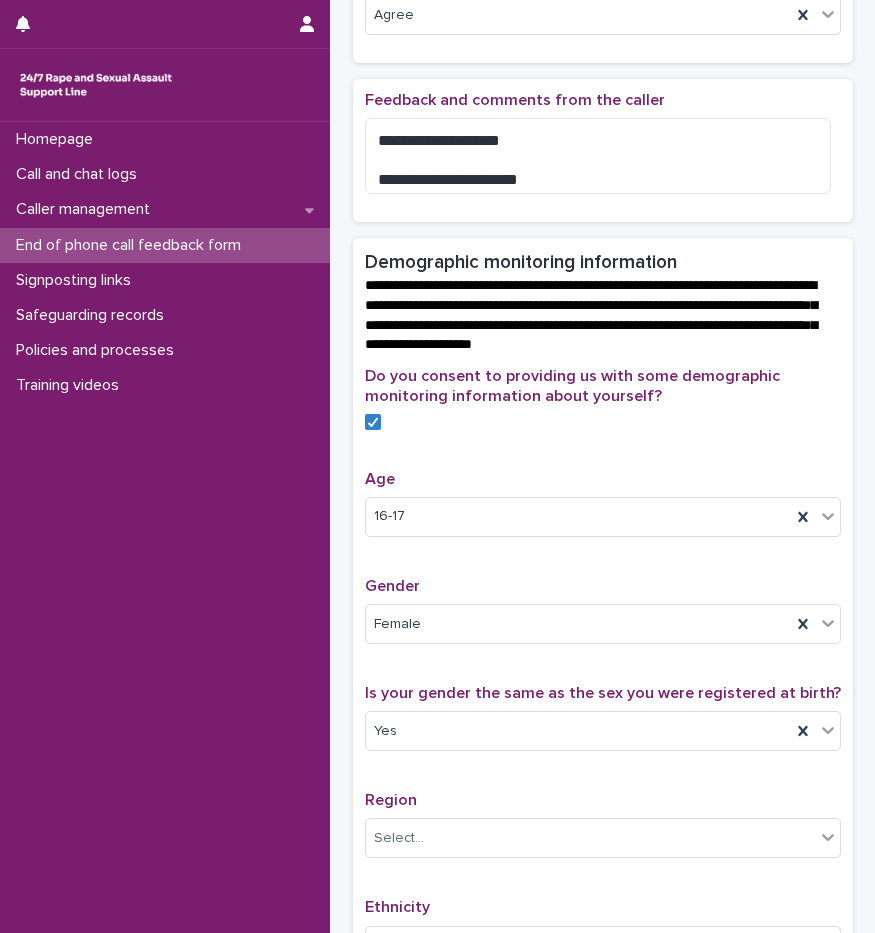 scroll, scrollTop: 29, scrollLeft: 0, axis: vertical 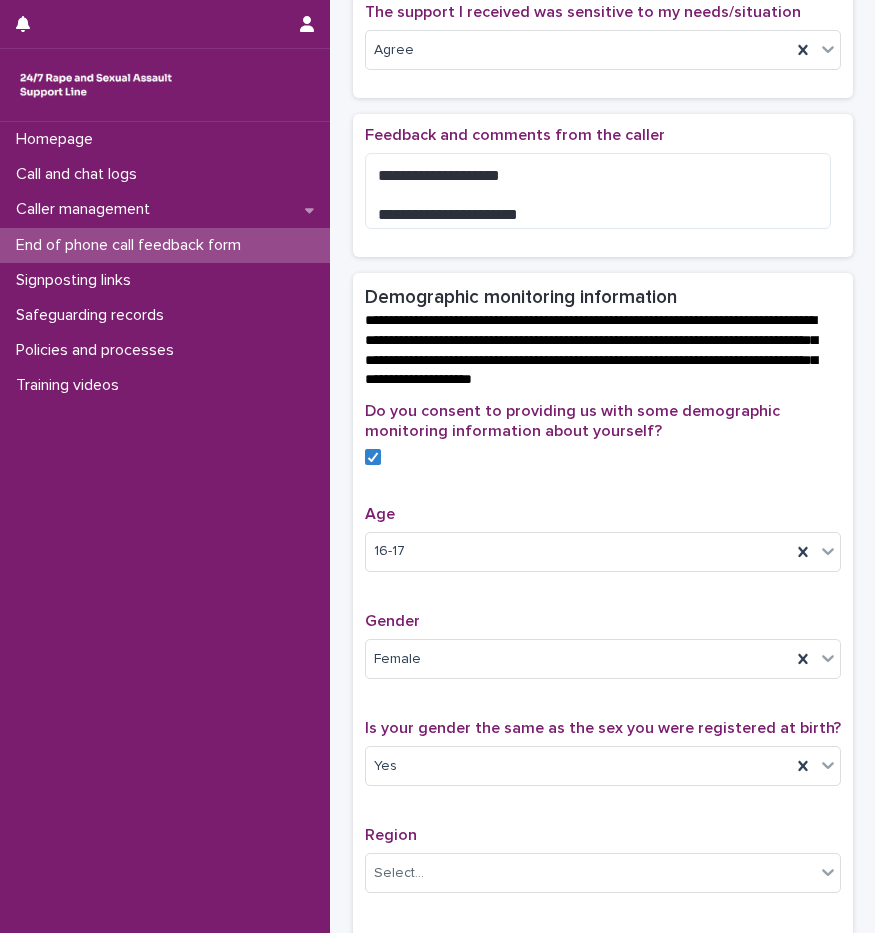 click on "**********" at bounding box center [599, 351] 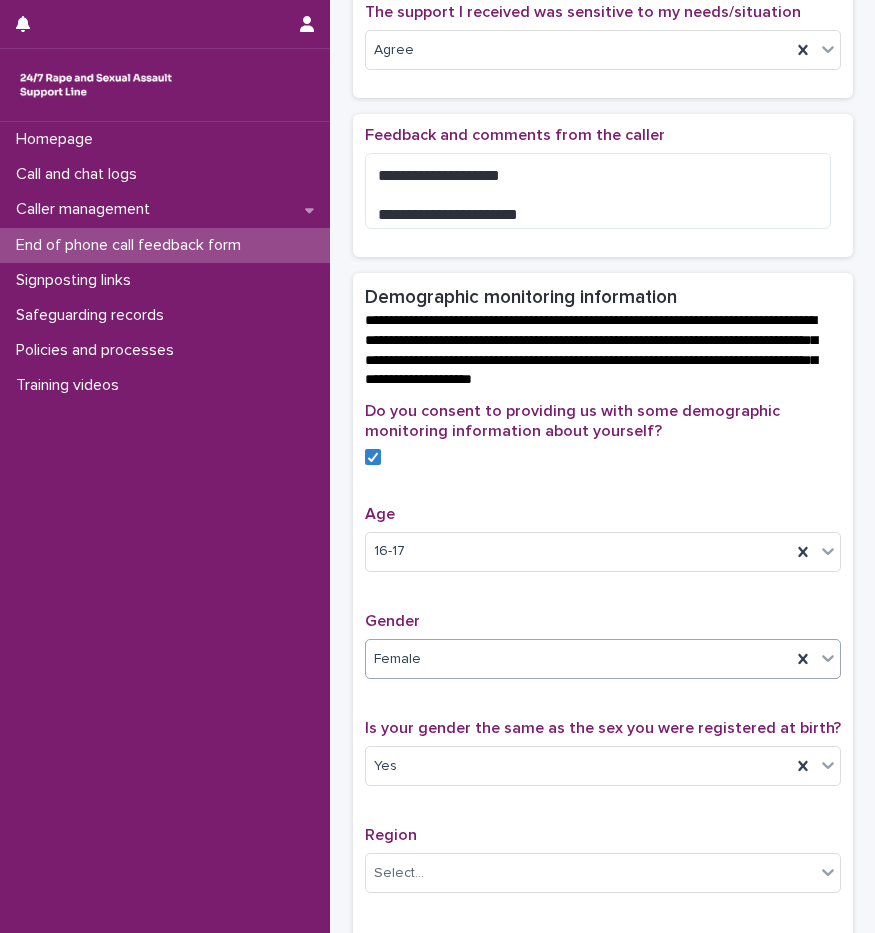 scroll, scrollTop: 794, scrollLeft: 0, axis: vertical 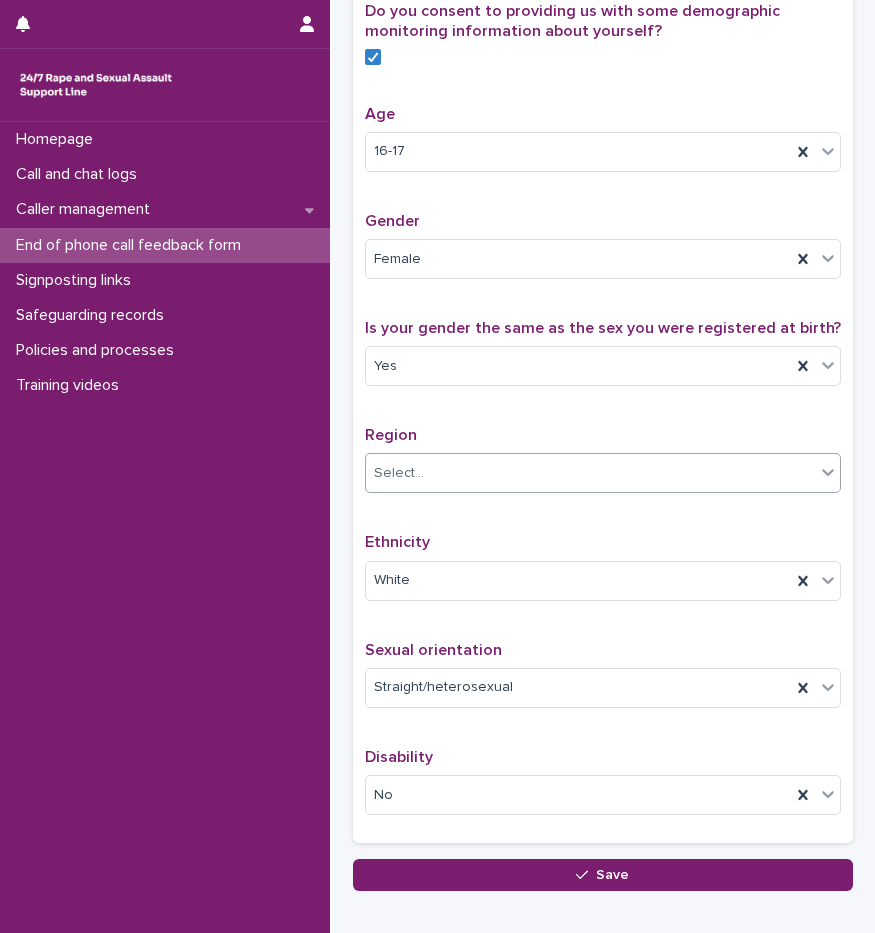 click on "Select..." at bounding box center (590, 473) 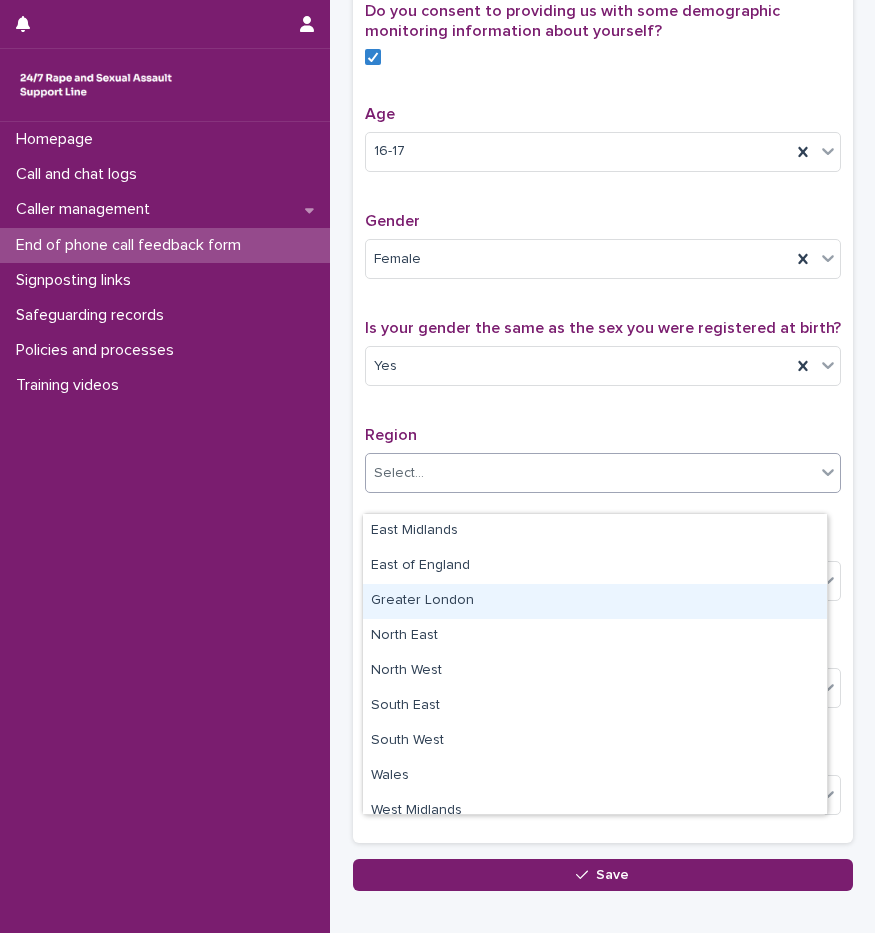 scroll, scrollTop: 120, scrollLeft: 0, axis: vertical 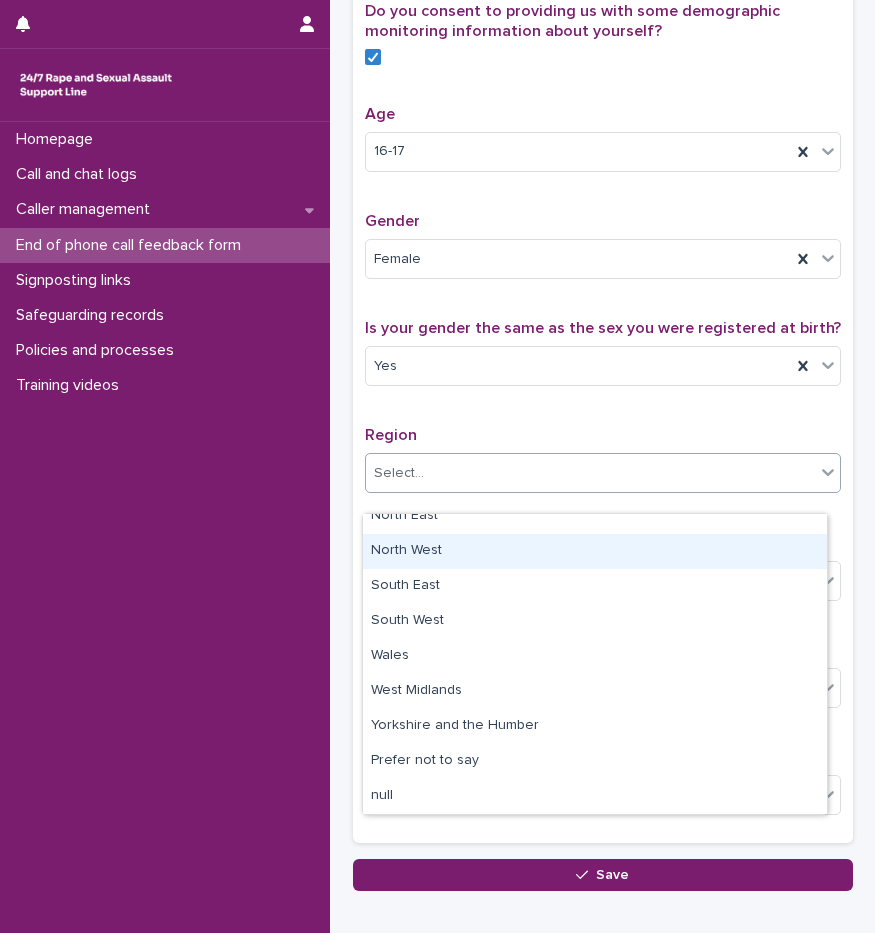 click on "North West" at bounding box center [595, 551] 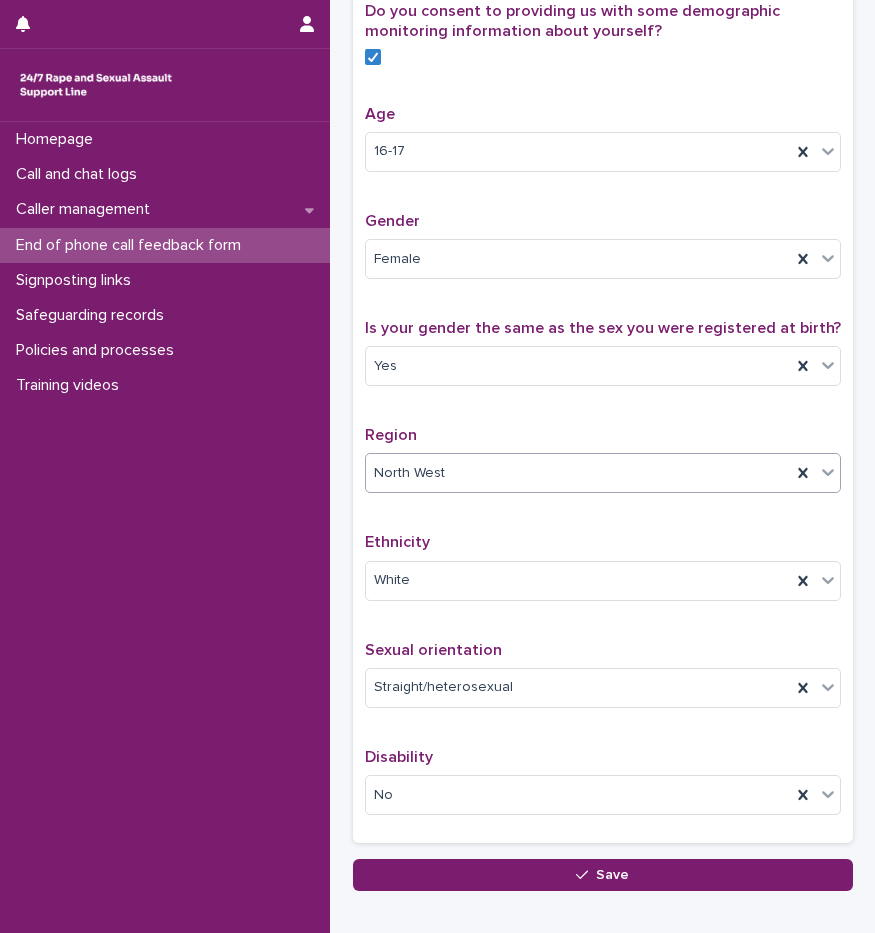 scroll, scrollTop: 294, scrollLeft: 0, axis: vertical 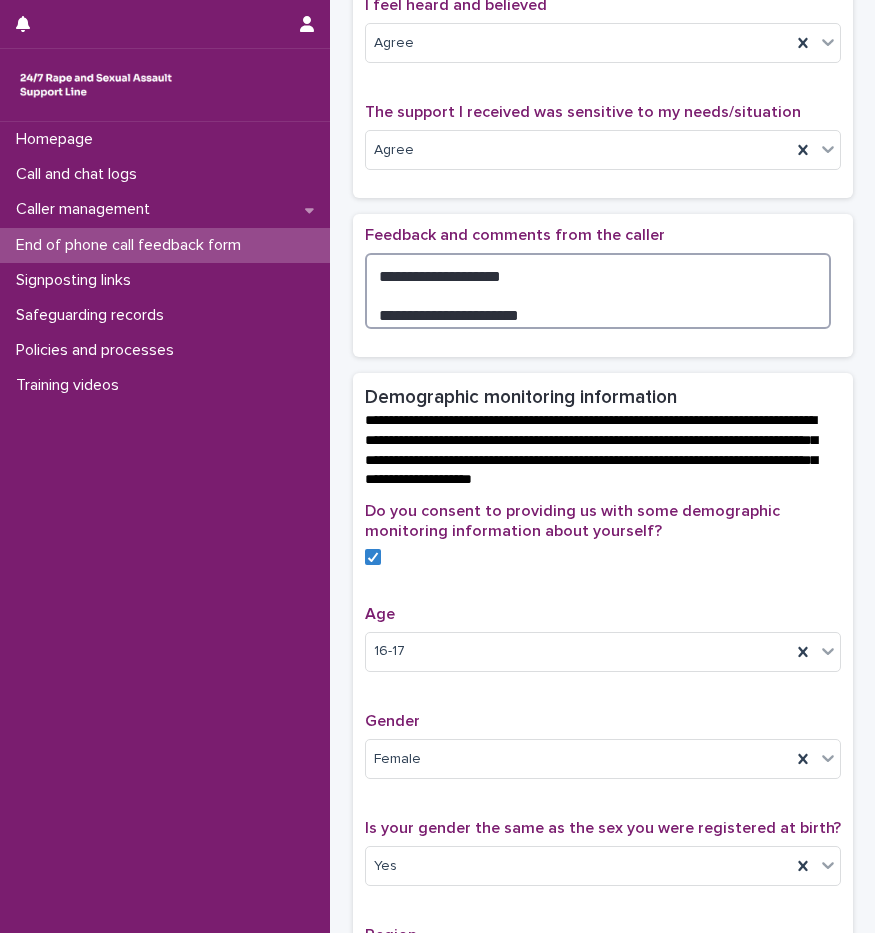 click on "**********" at bounding box center [598, 291] 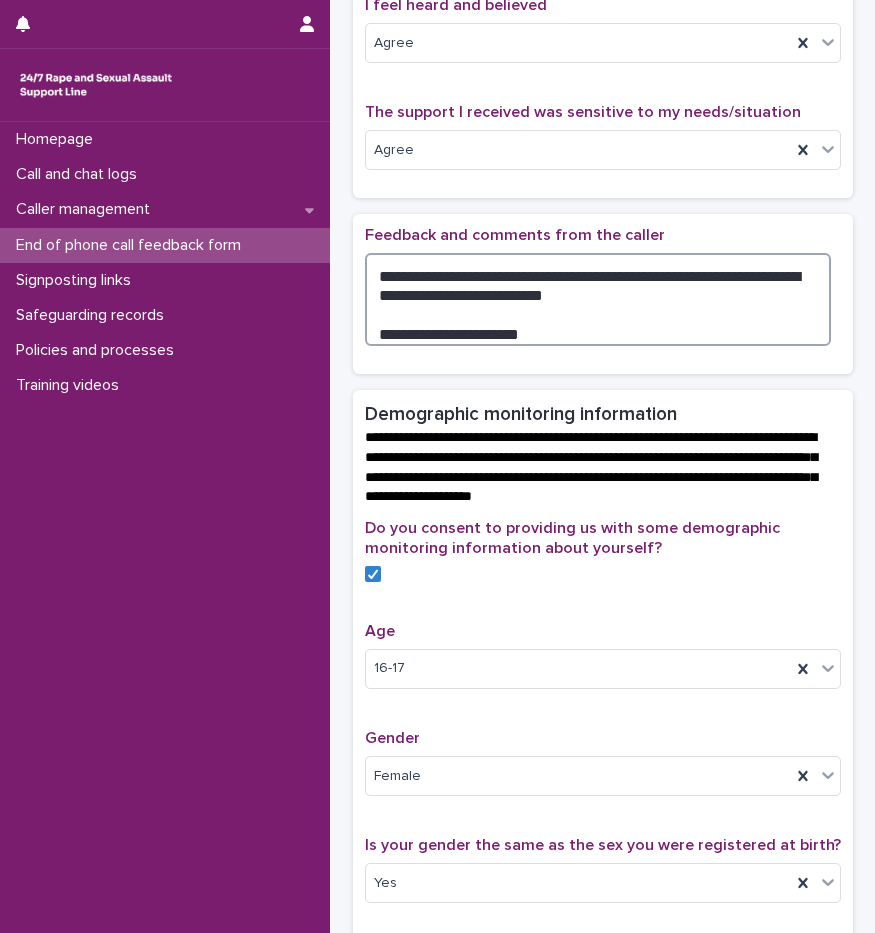 click on "**********" at bounding box center [598, 299] 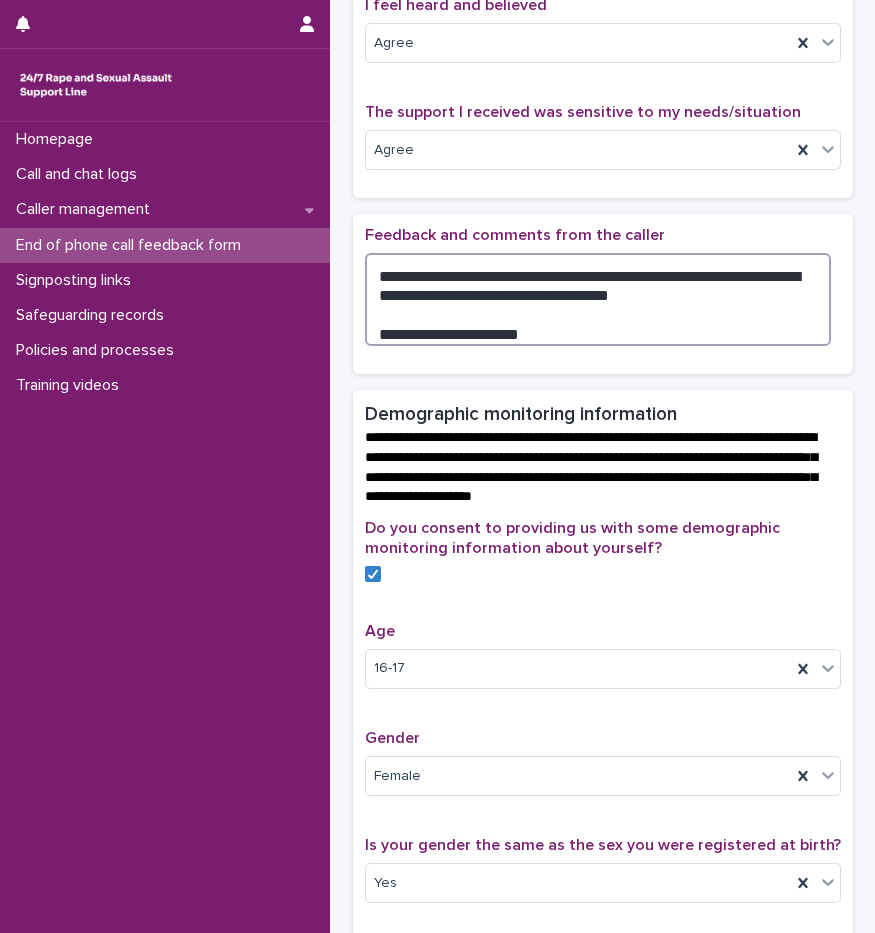 click on "**********" at bounding box center (598, 299) 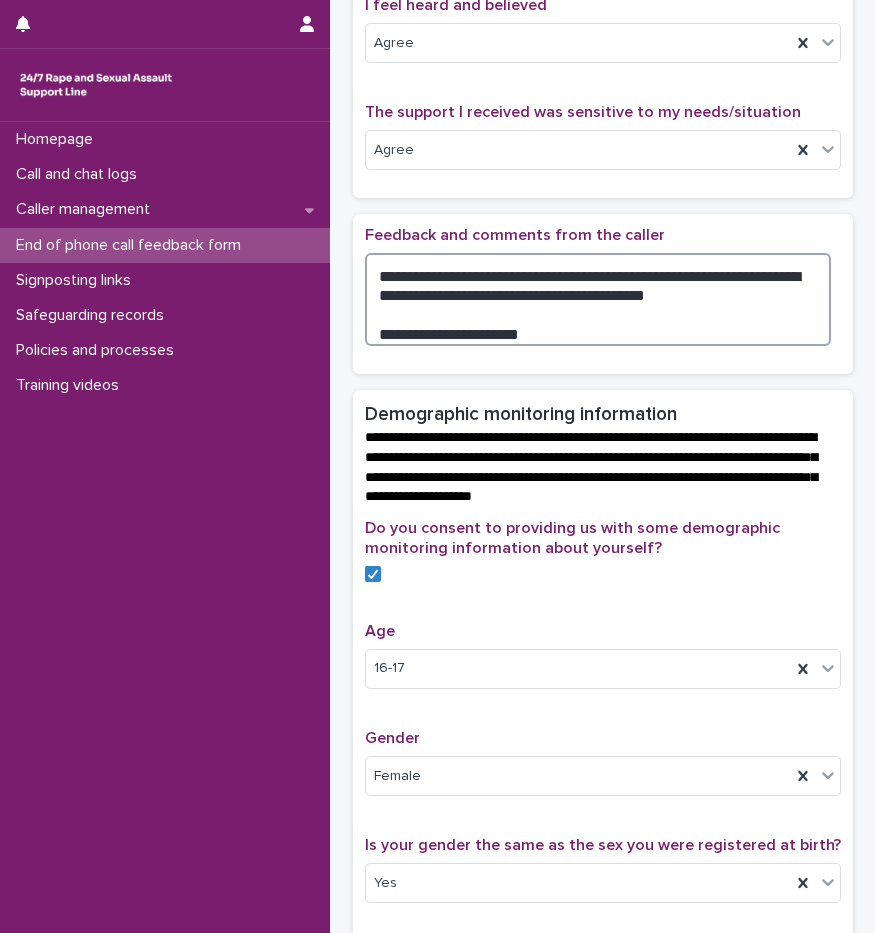 click on "**********" at bounding box center (598, 299) 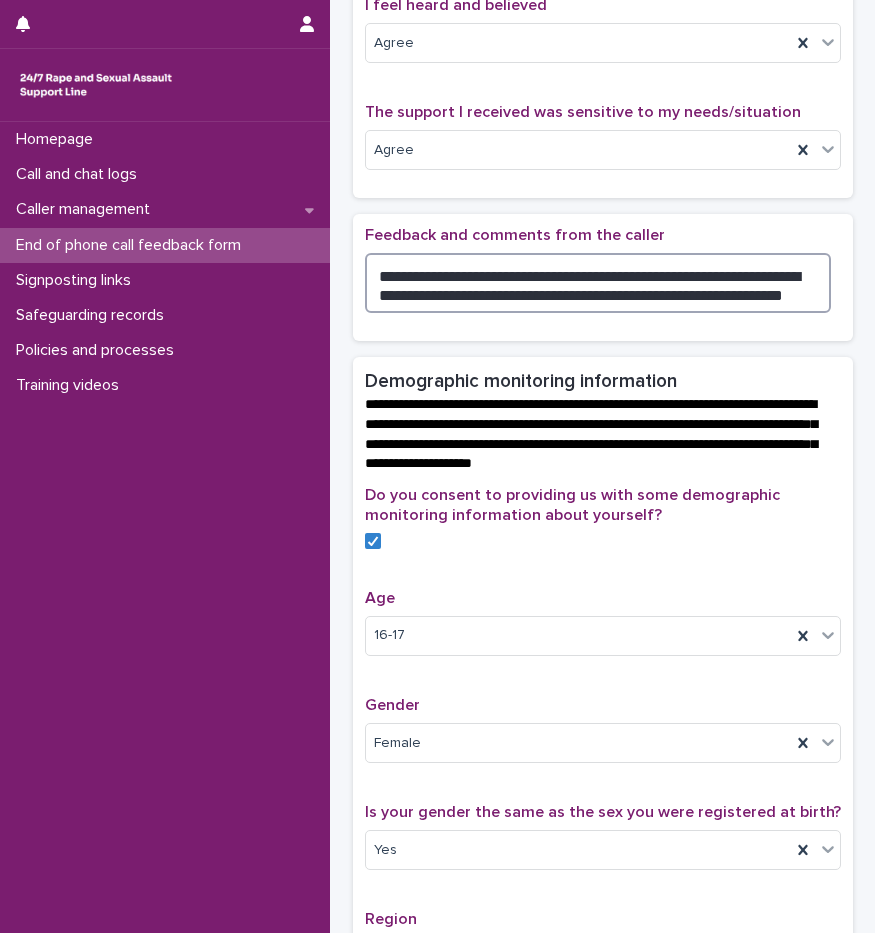 click on "**********" at bounding box center (598, 283) 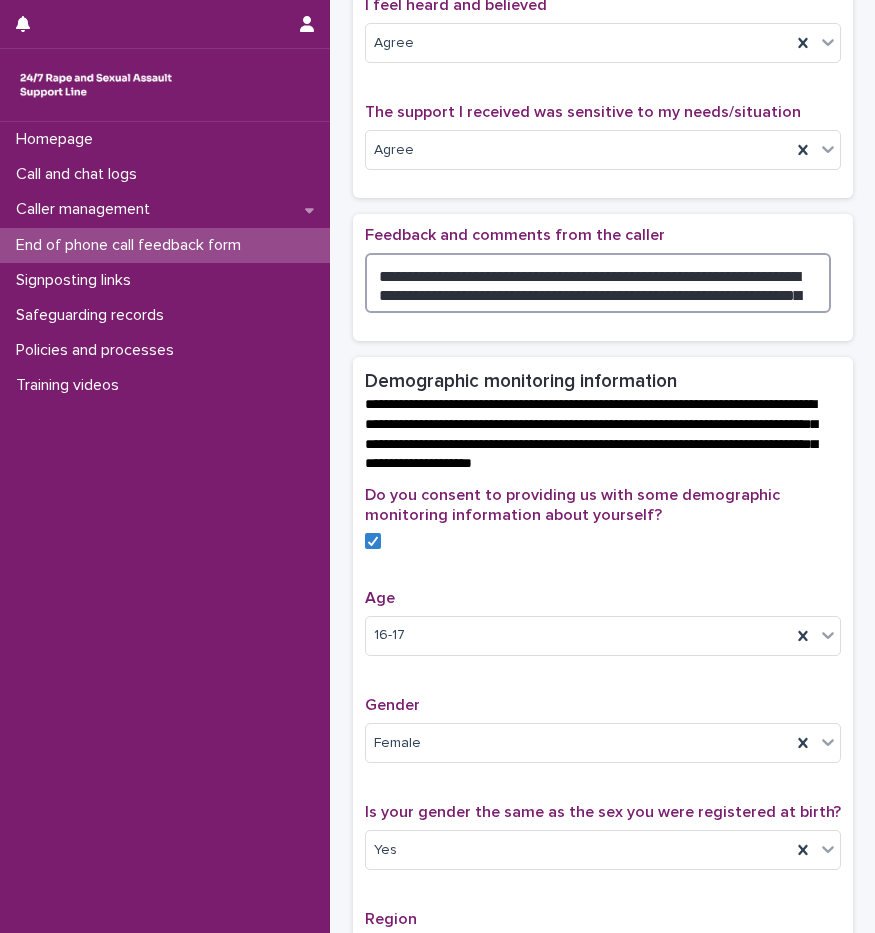 type on "**********" 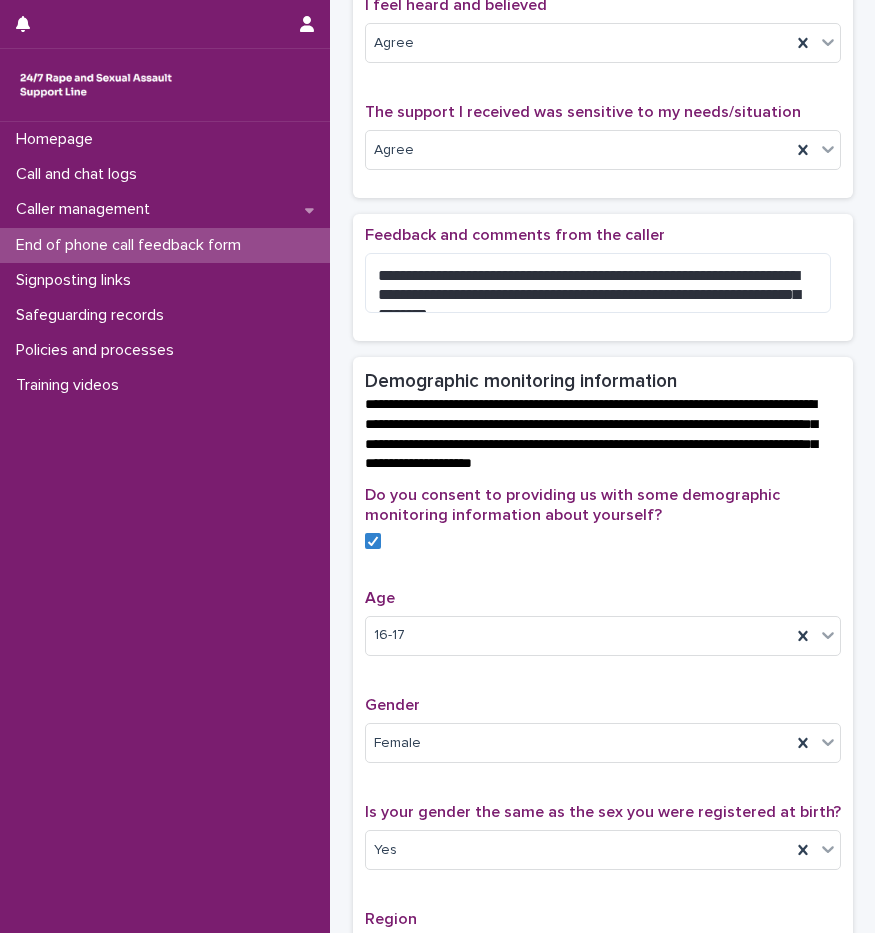 click on "**********" at bounding box center (591, 434) 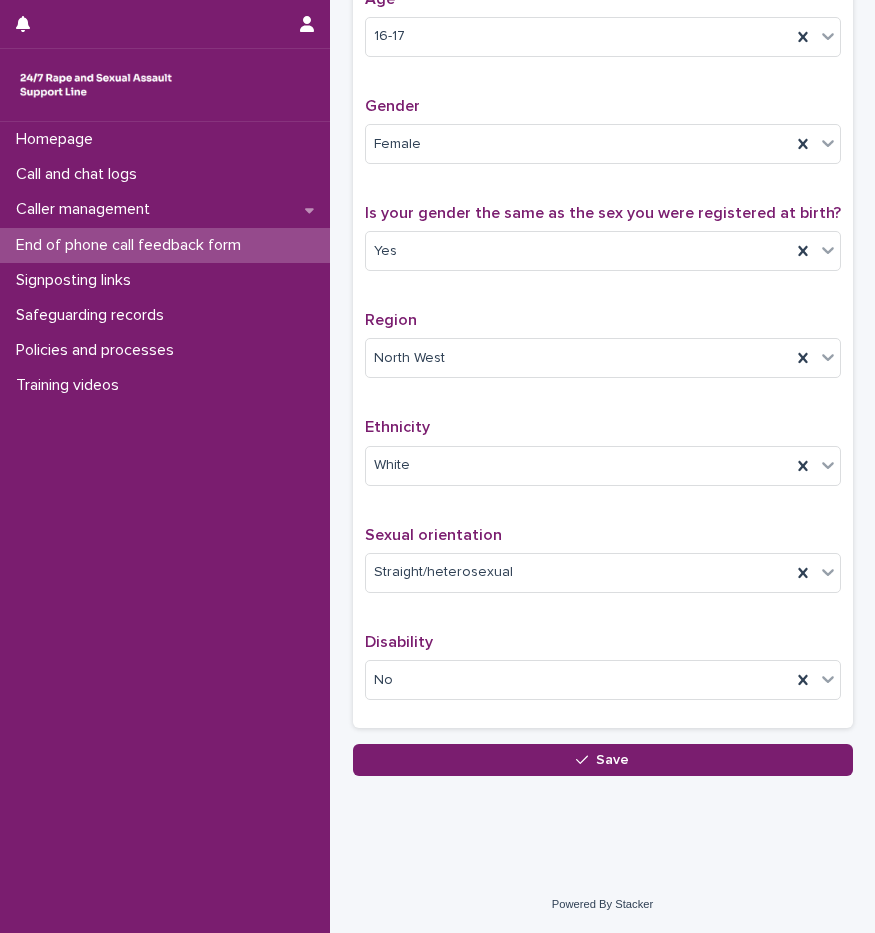 scroll, scrollTop: 913, scrollLeft: 0, axis: vertical 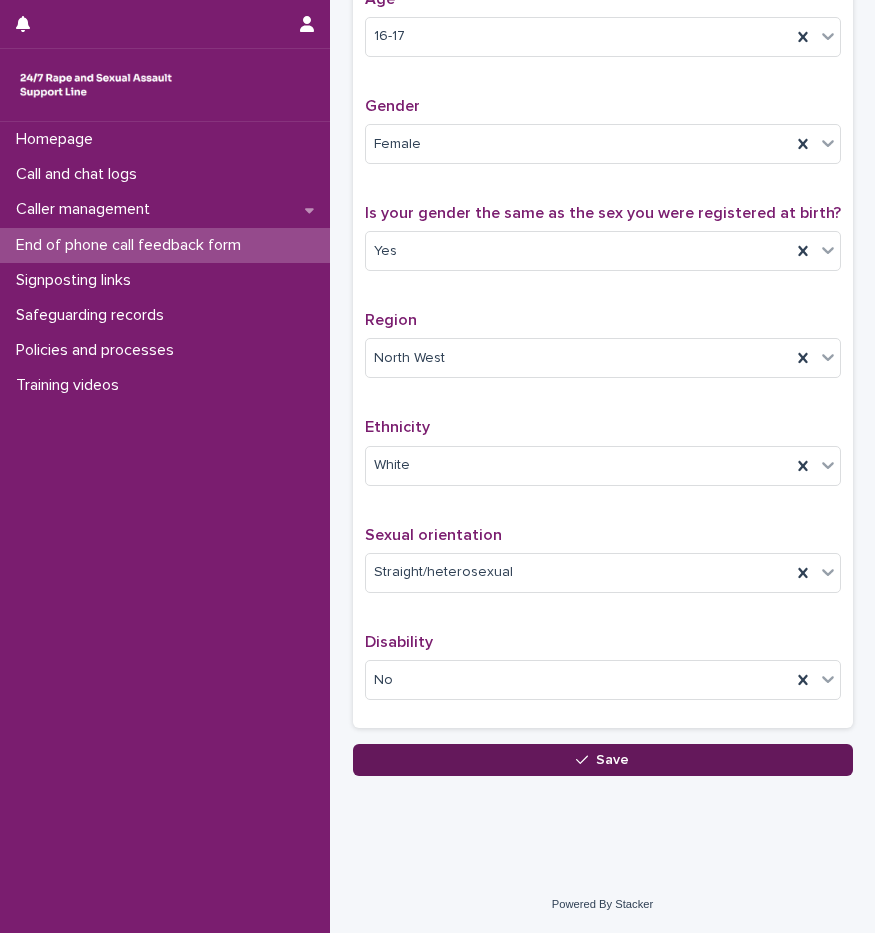 click on "Save" at bounding box center (603, 760) 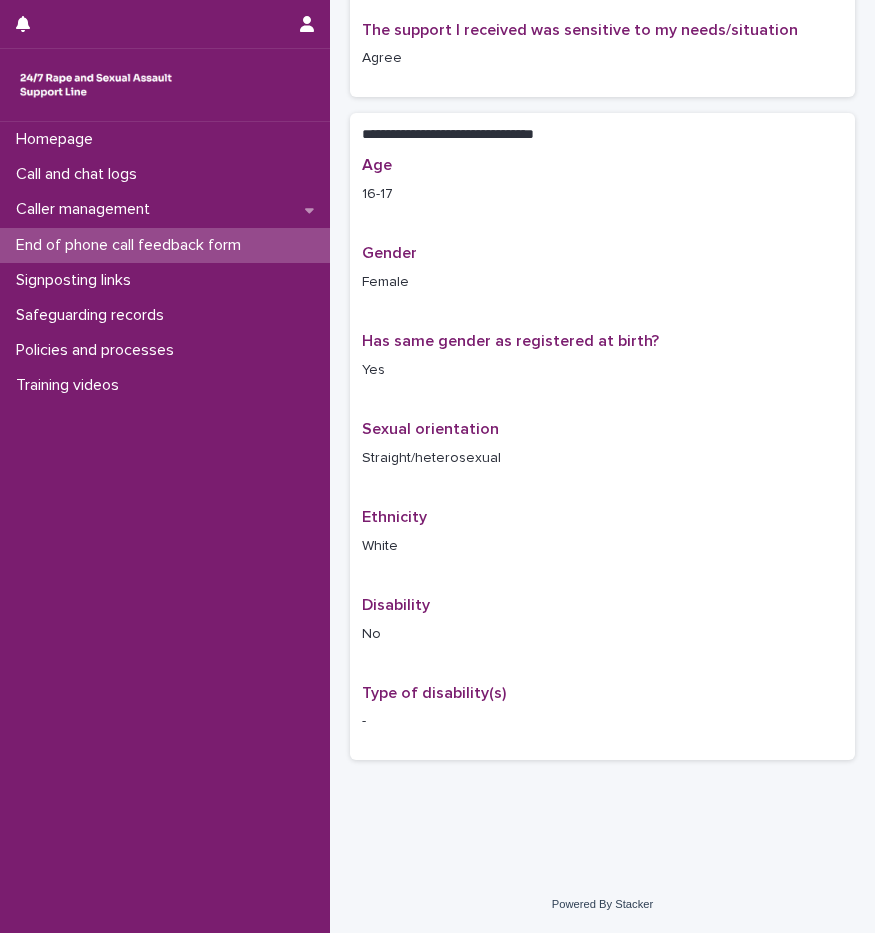 scroll, scrollTop: 0, scrollLeft: 0, axis: both 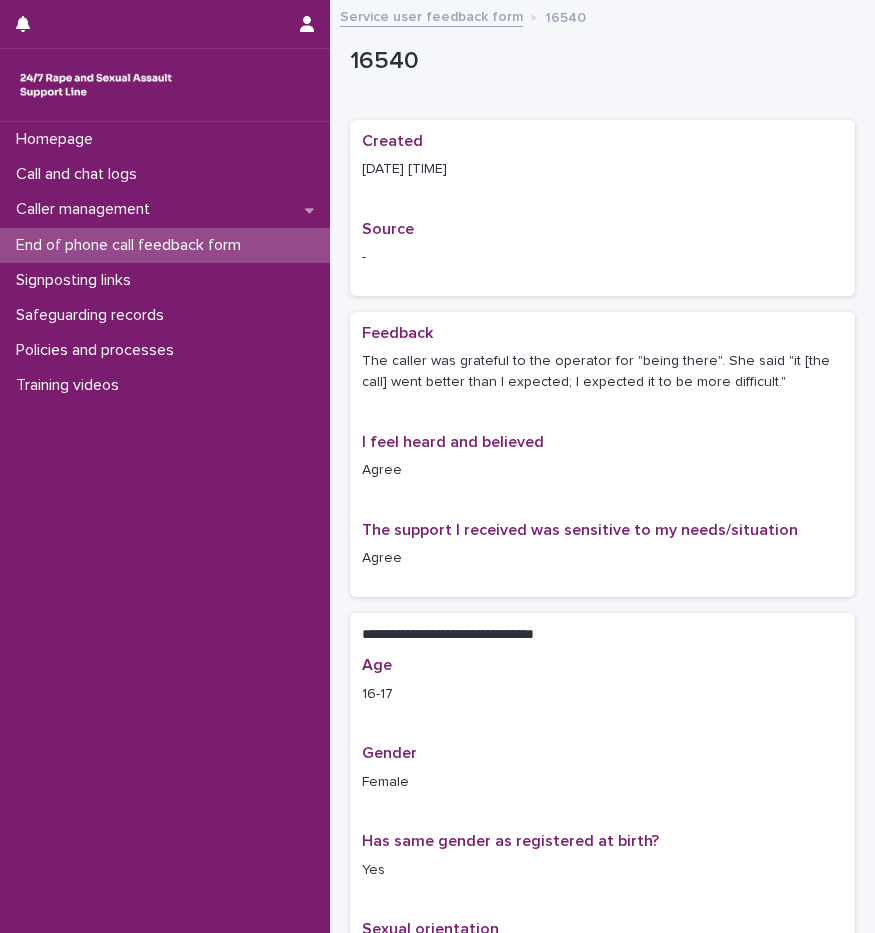 click on "End of phone call feedback form" at bounding box center (132, 245) 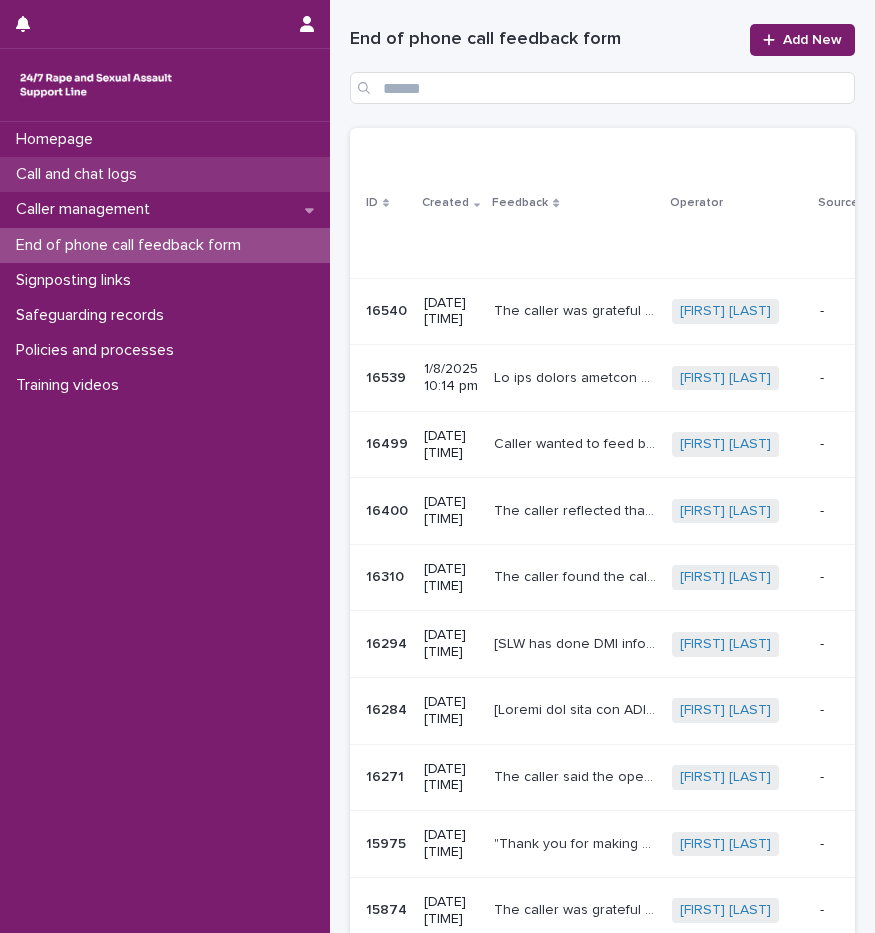 click on "Call and chat logs" at bounding box center [80, 174] 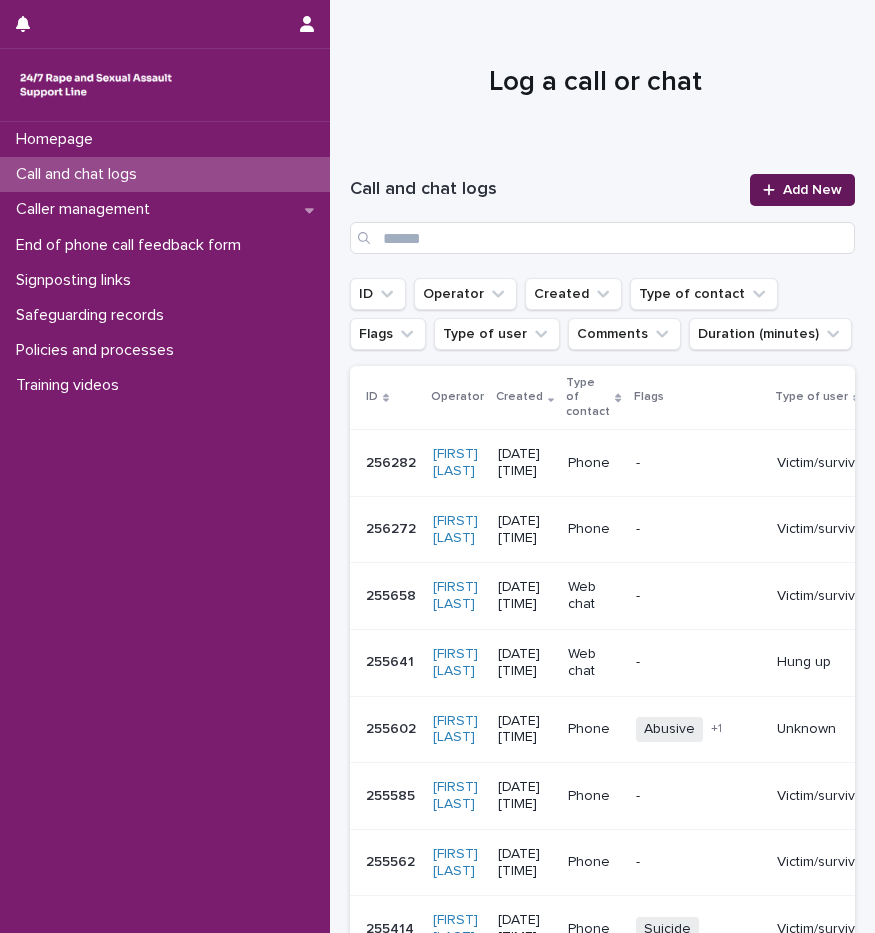 click on "Add New" at bounding box center [802, 190] 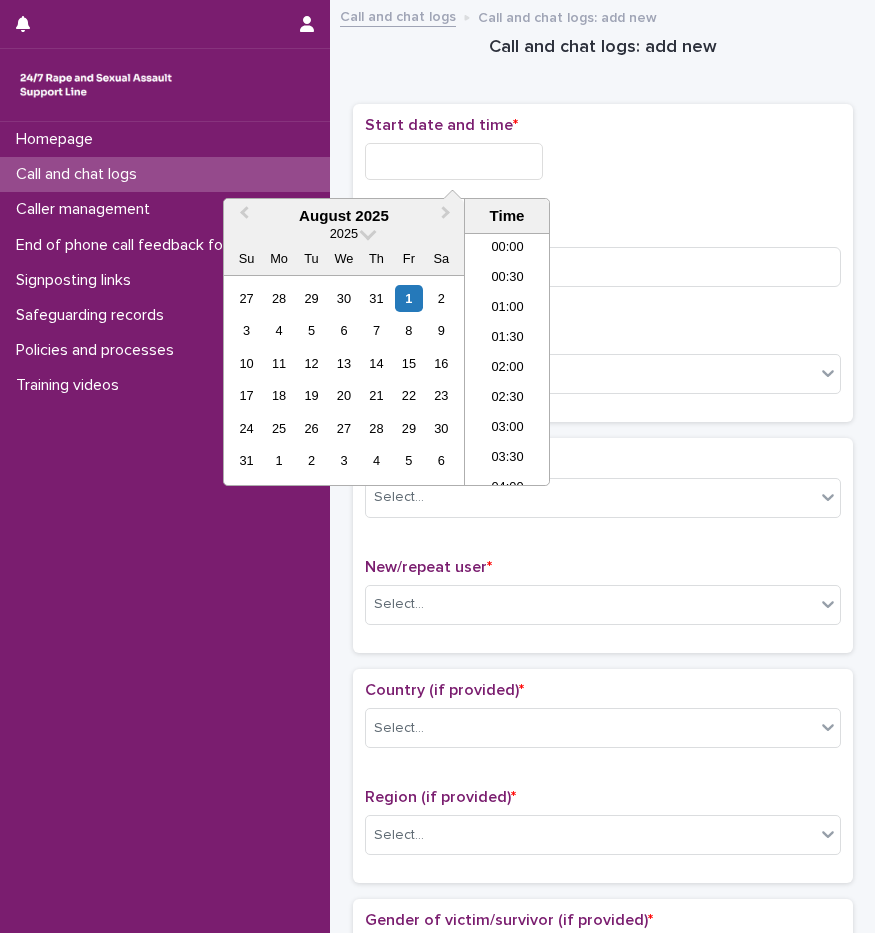 click at bounding box center (454, 161) 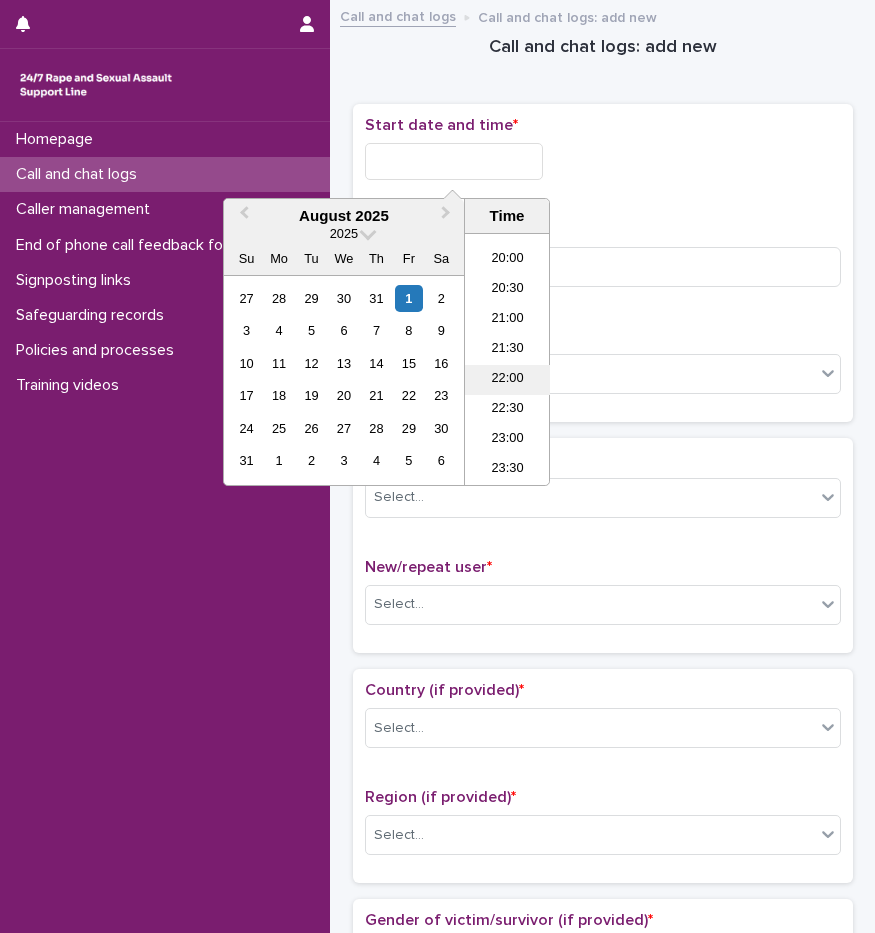click on "22:00" at bounding box center [507, 380] 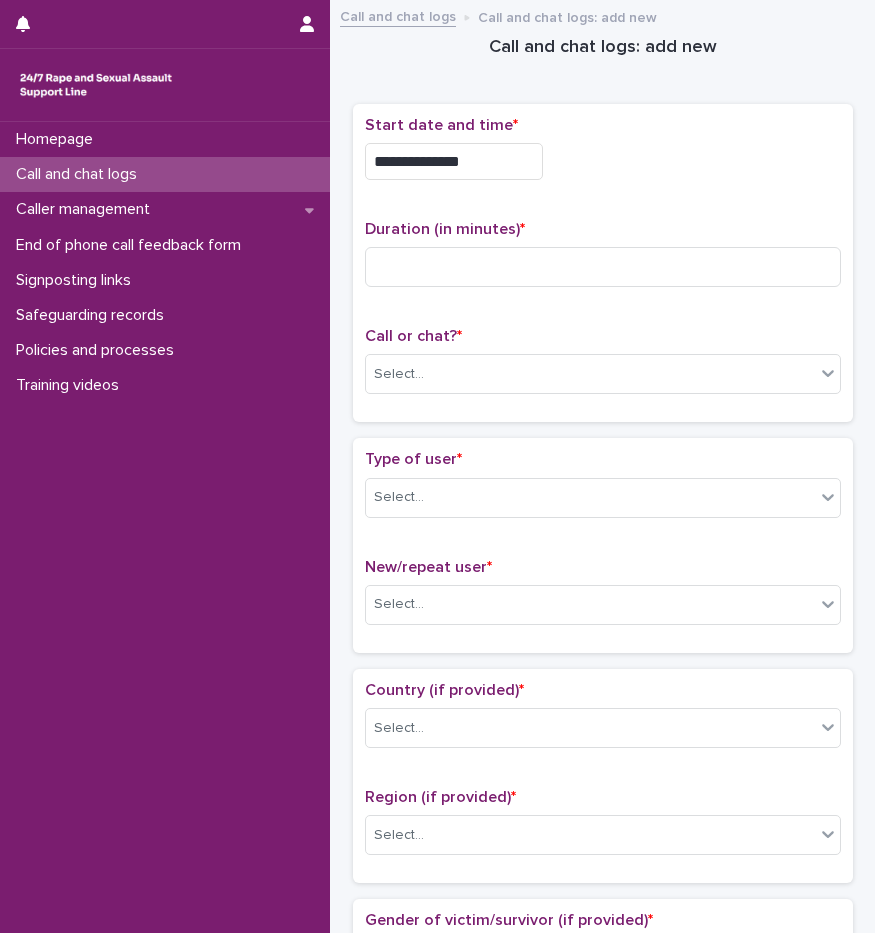 click on "**********" at bounding box center [454, 161] 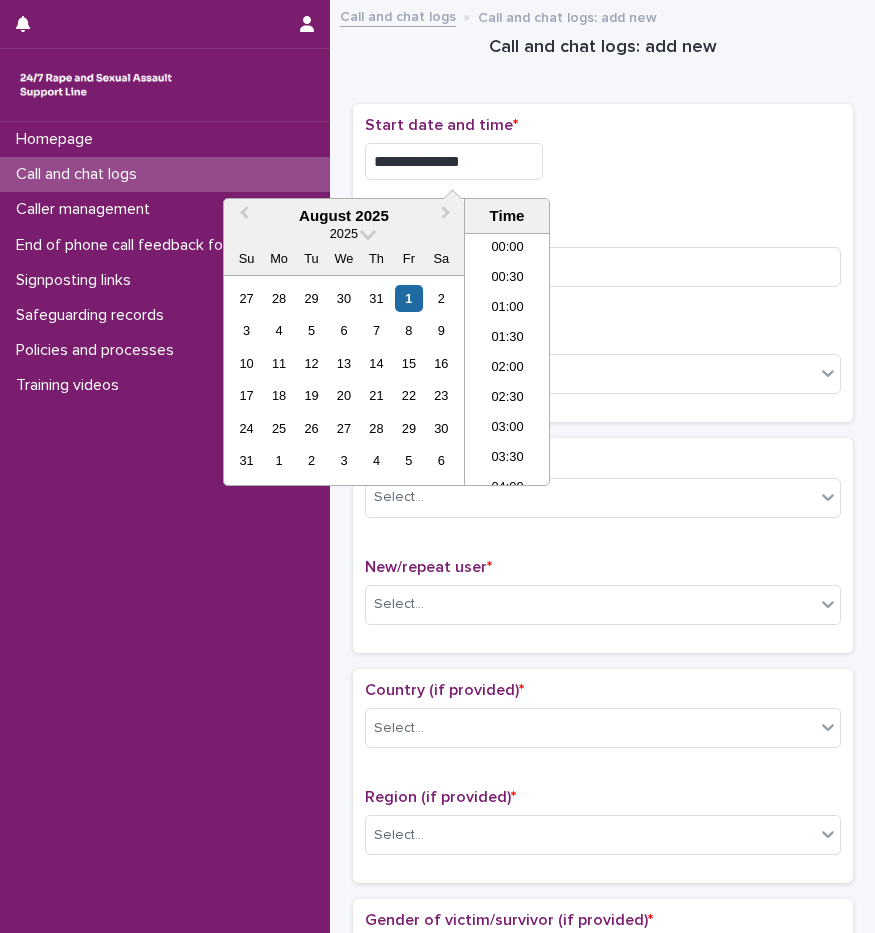 scroll, scrollTop: 1189, scrollLeft: 0, axis: vertical 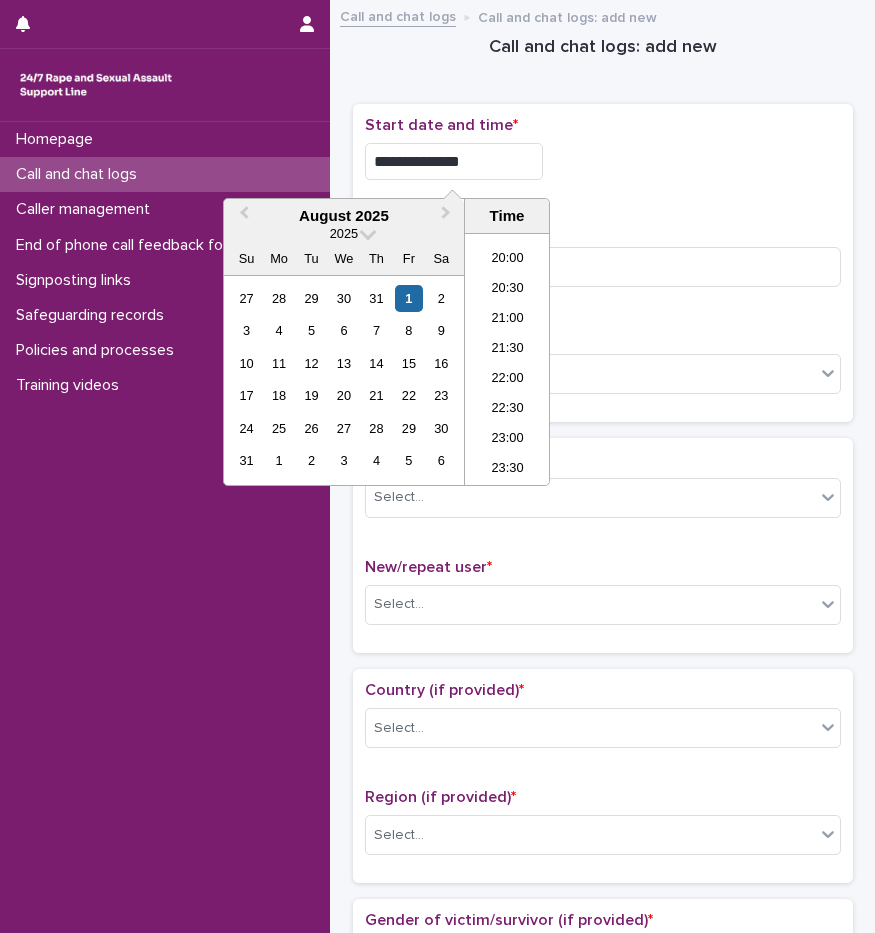 type on "**********" 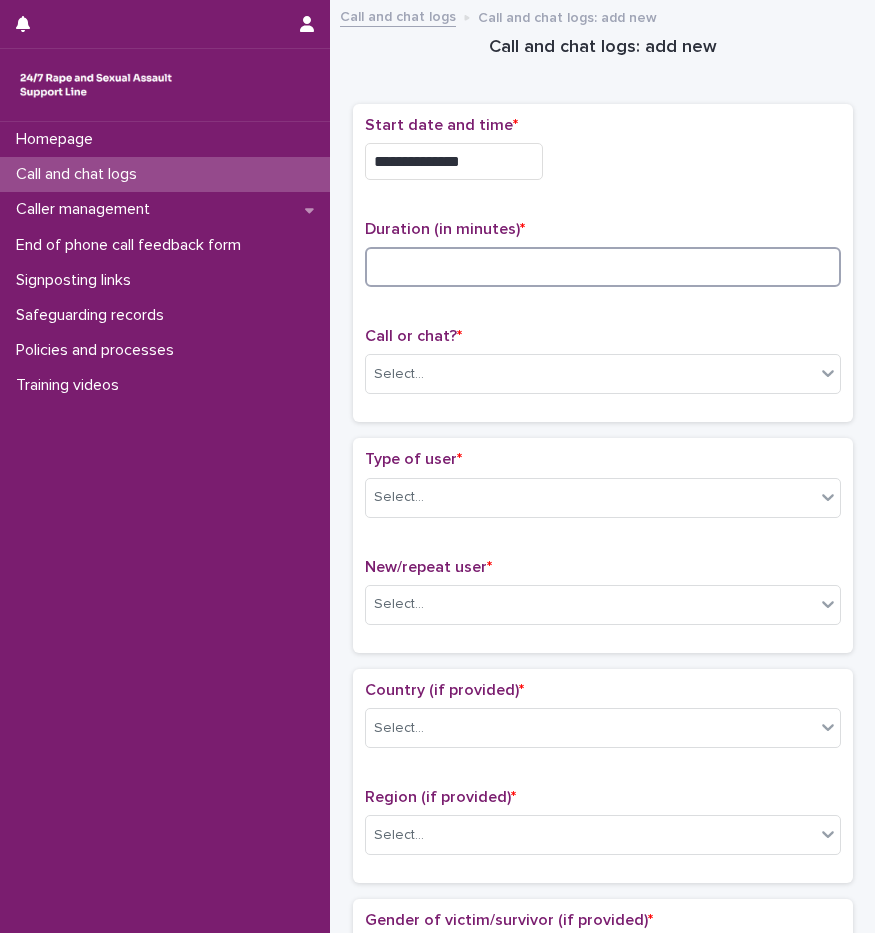 click at bounding box center [603, 267] 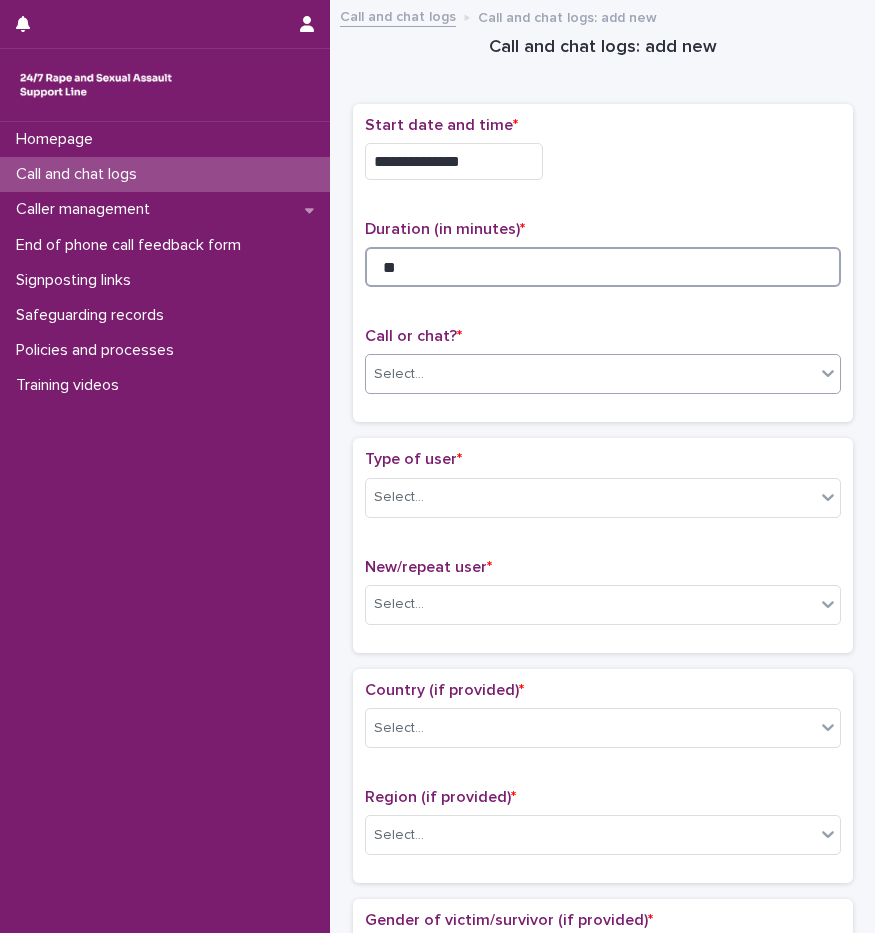 type on "**" 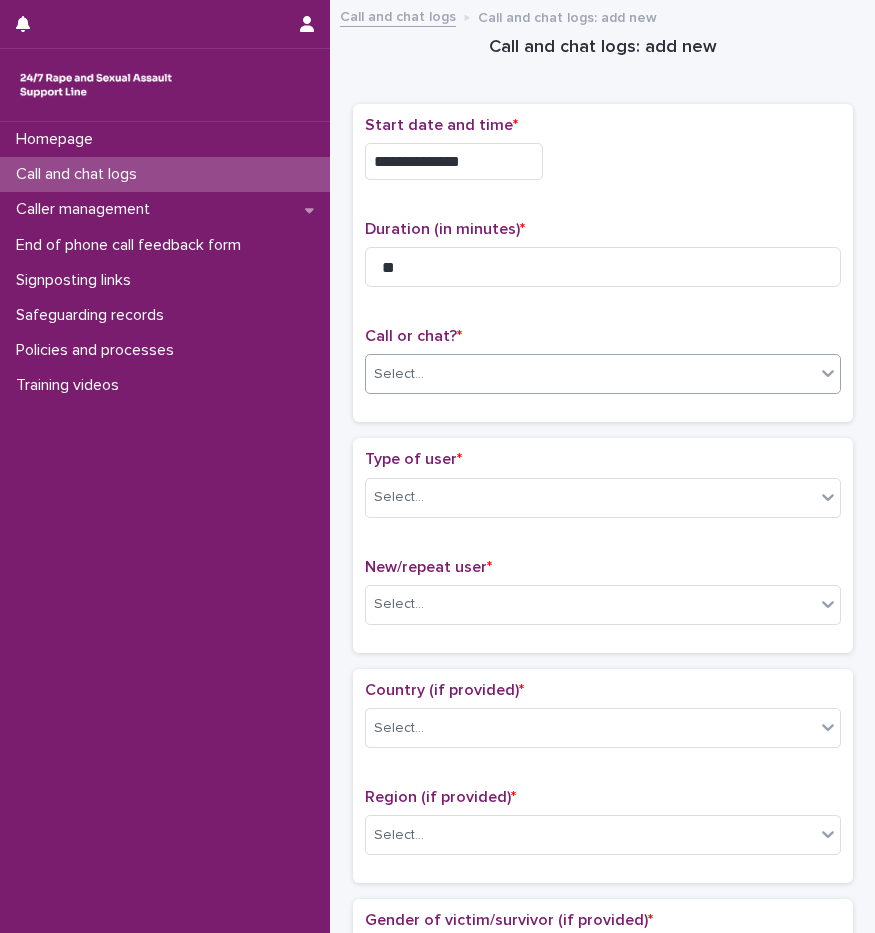 click on "Select..." at bounding box center (590, 374) 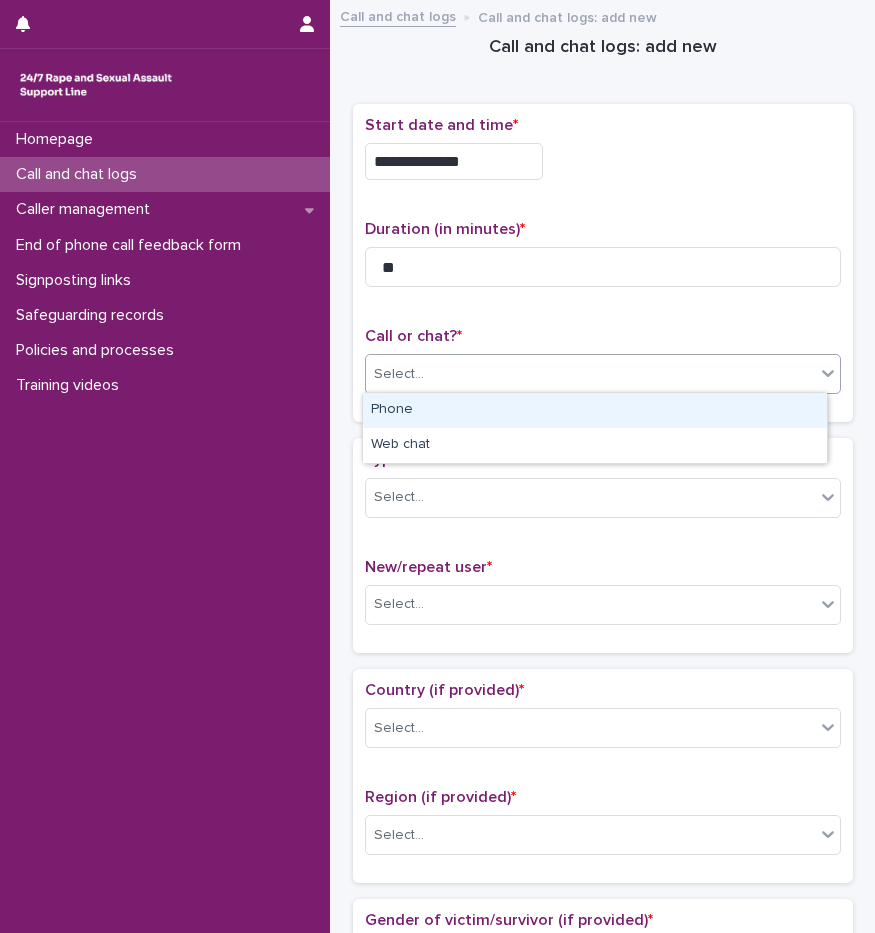click on "Phone" at bounding box center (595, 410) 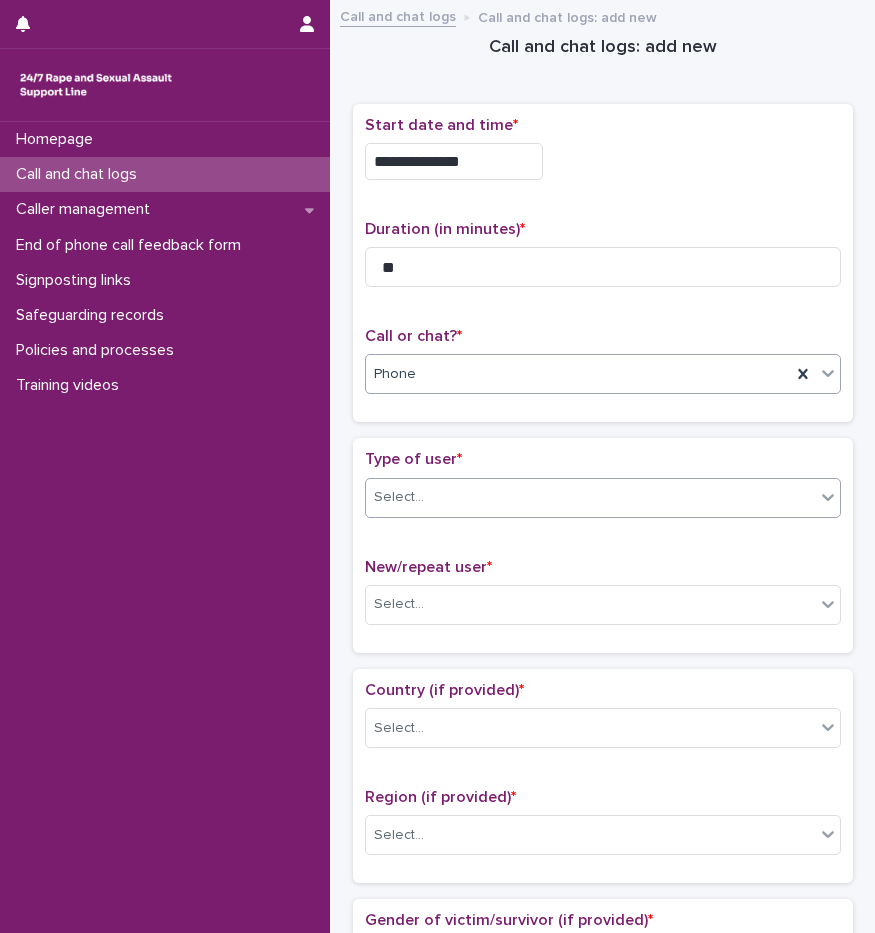 click on "Select..." at bounding box center (590, 497) 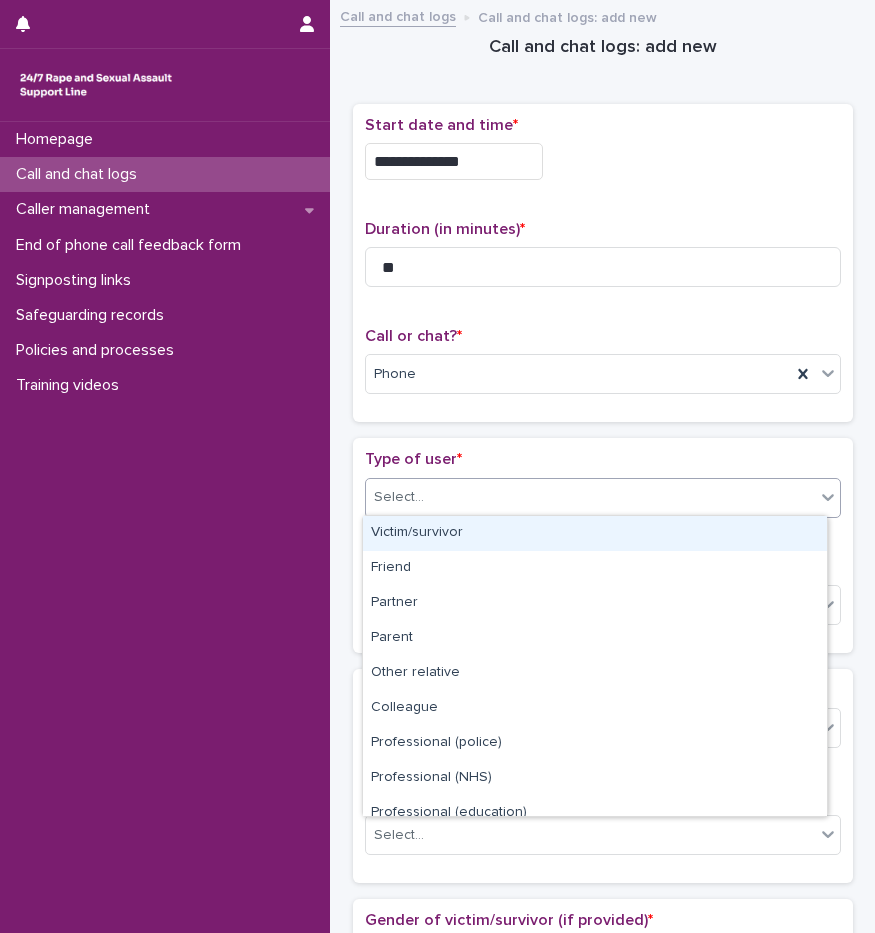 click on "Victim/survivor" at bounding box center [595, 533] 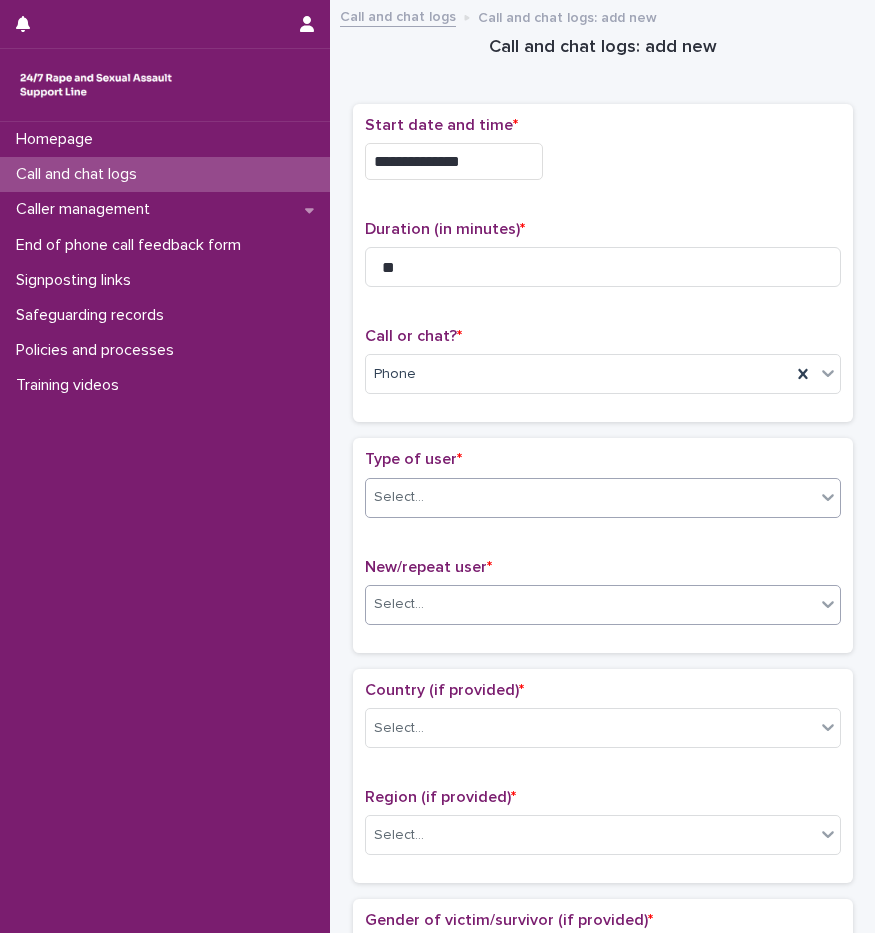 click on "Select..." at bounding box center [590, 604] 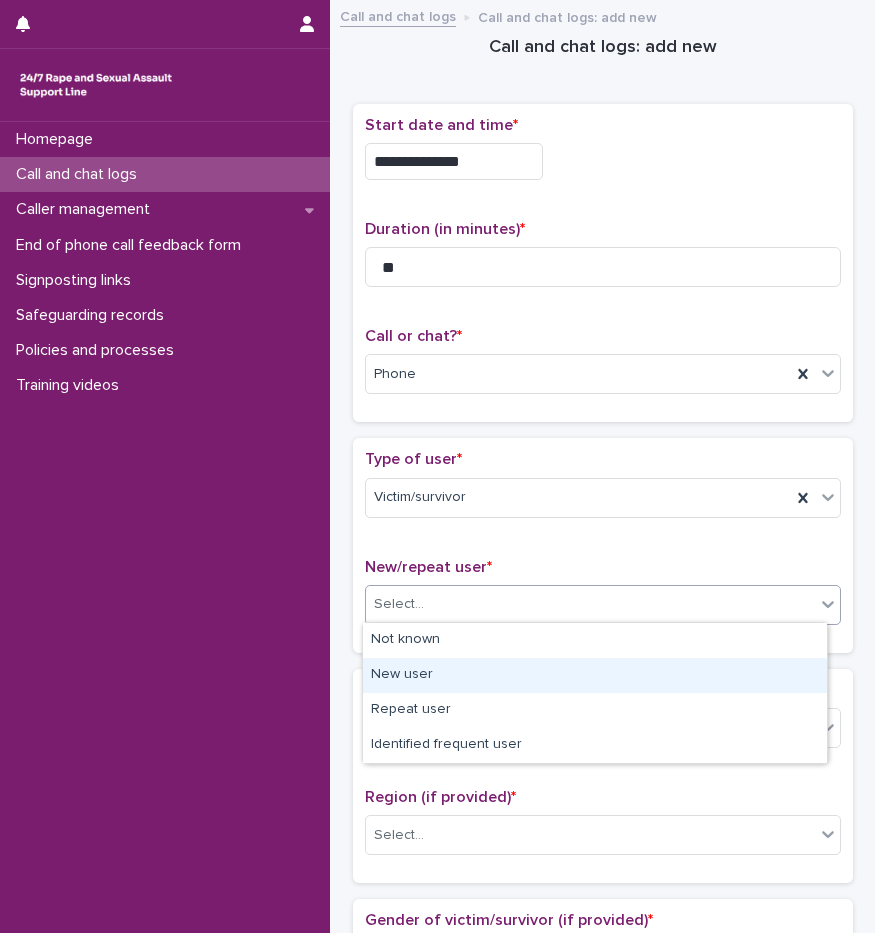 click on "New user" at bounding box center [595, 675] 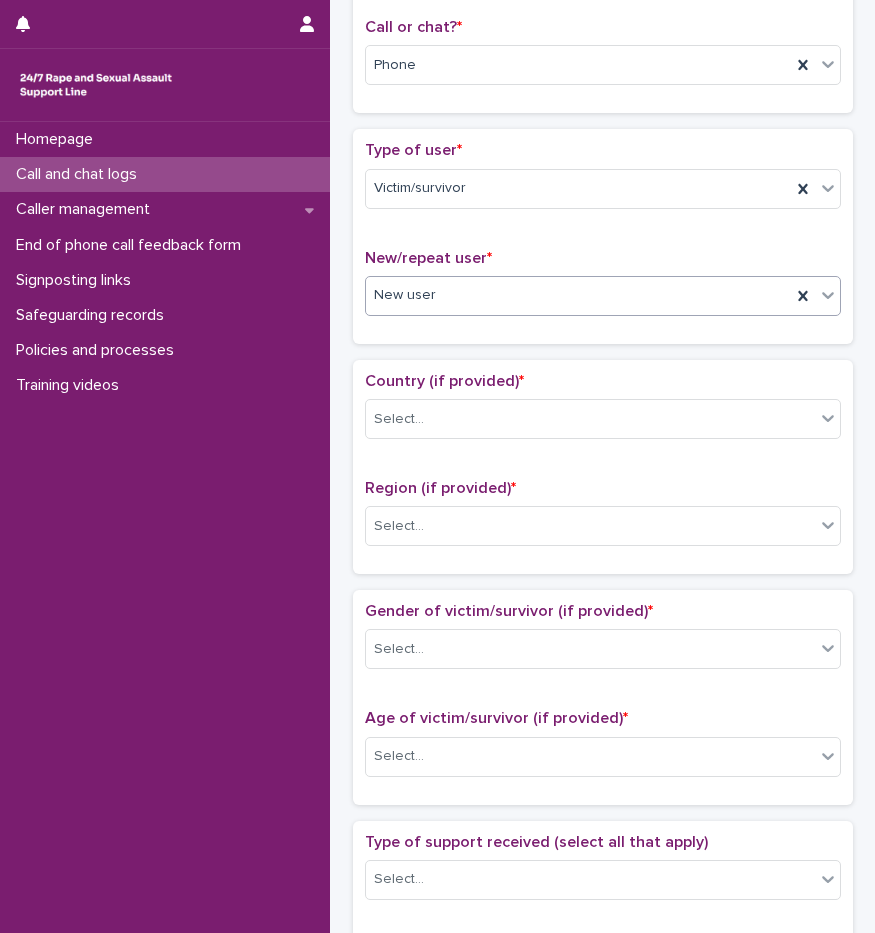 scroll, scrollTop: 400, scrollLeft: 0, axis: vertical 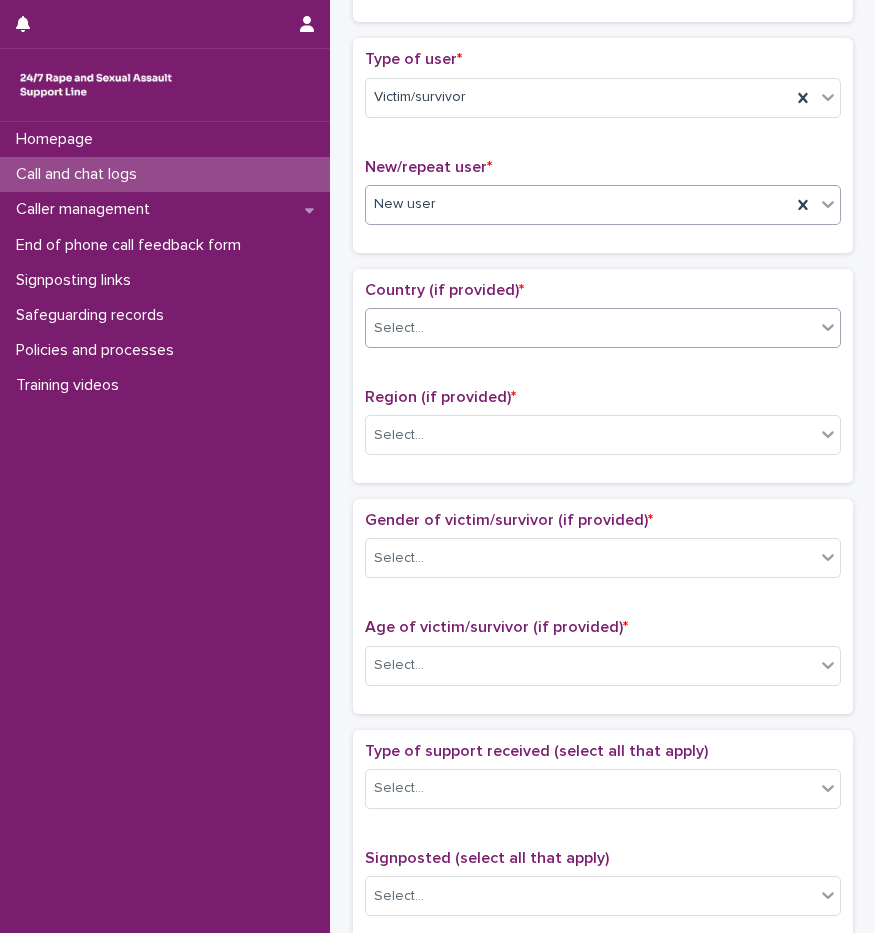 click on "Select..." at bounding box center [399, 328] 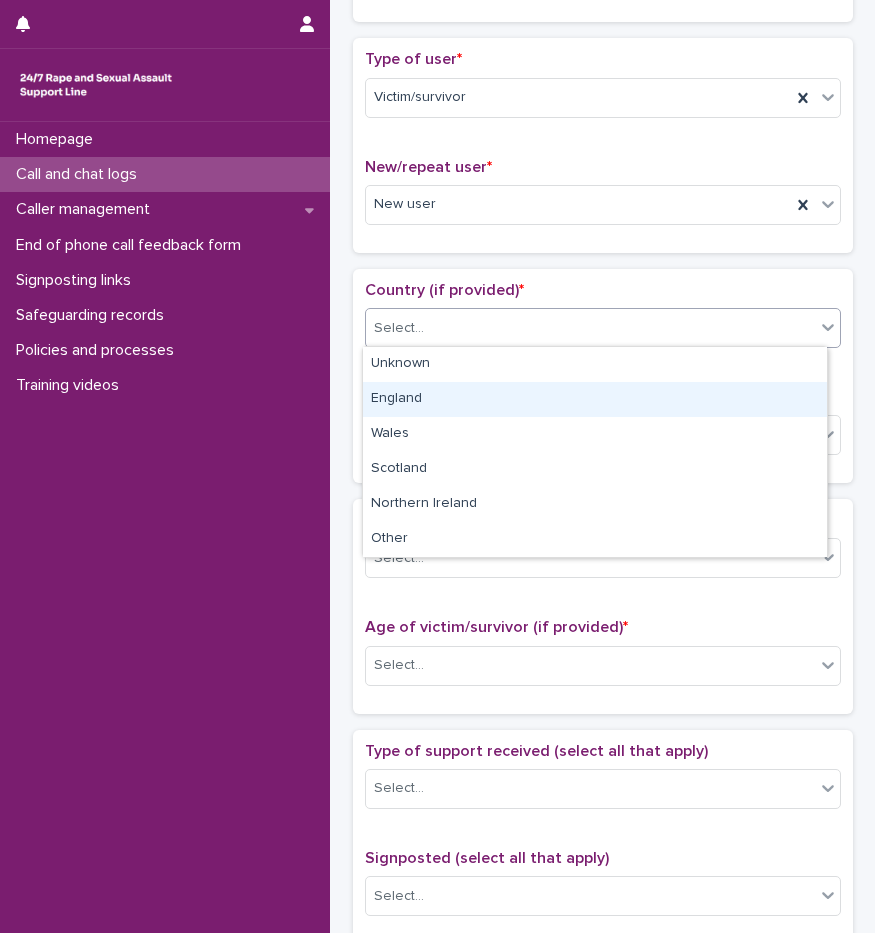 click on "England" at bounding box center [595, 399] 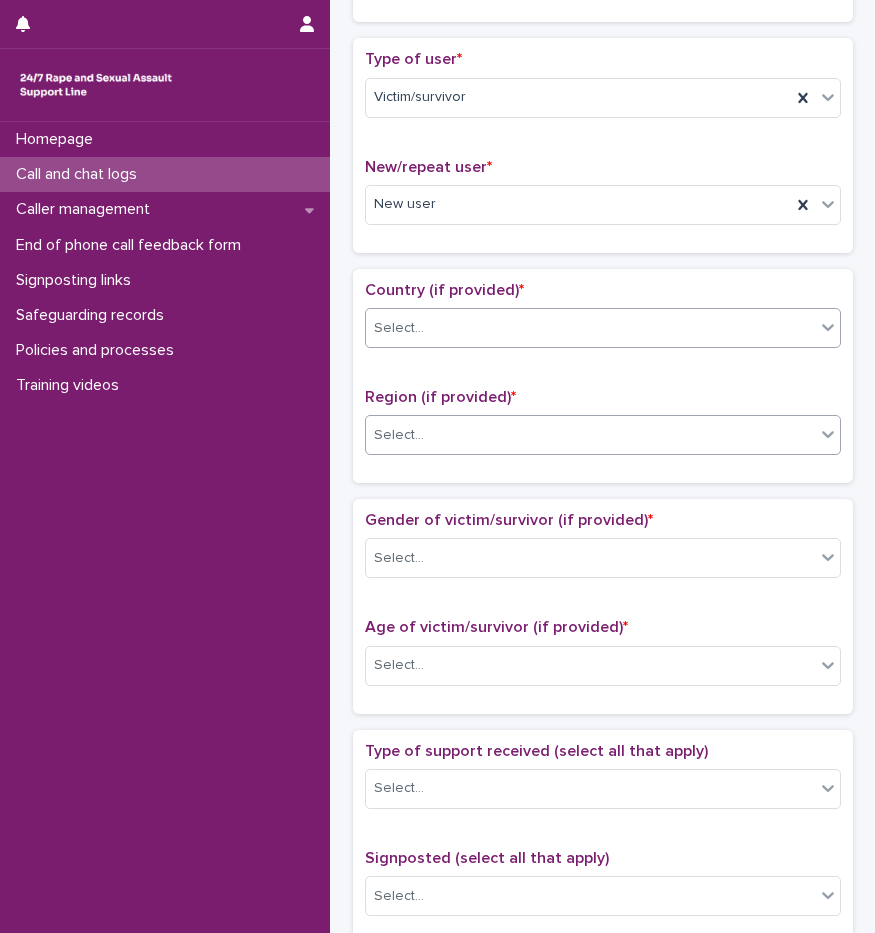 click on "Select..." at bounding box center [590, 435] 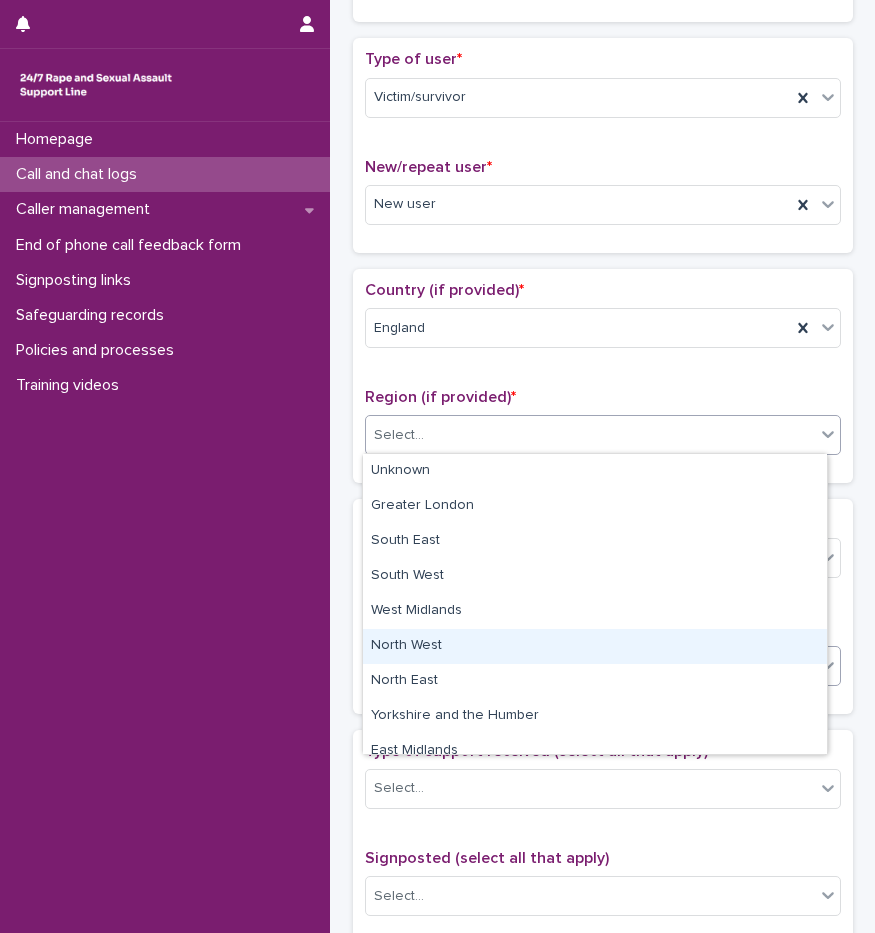 drag, startPoint x: 438, startPoint y: 670, endPoint x: 444, endPoint y: 646, distance: 24.738634 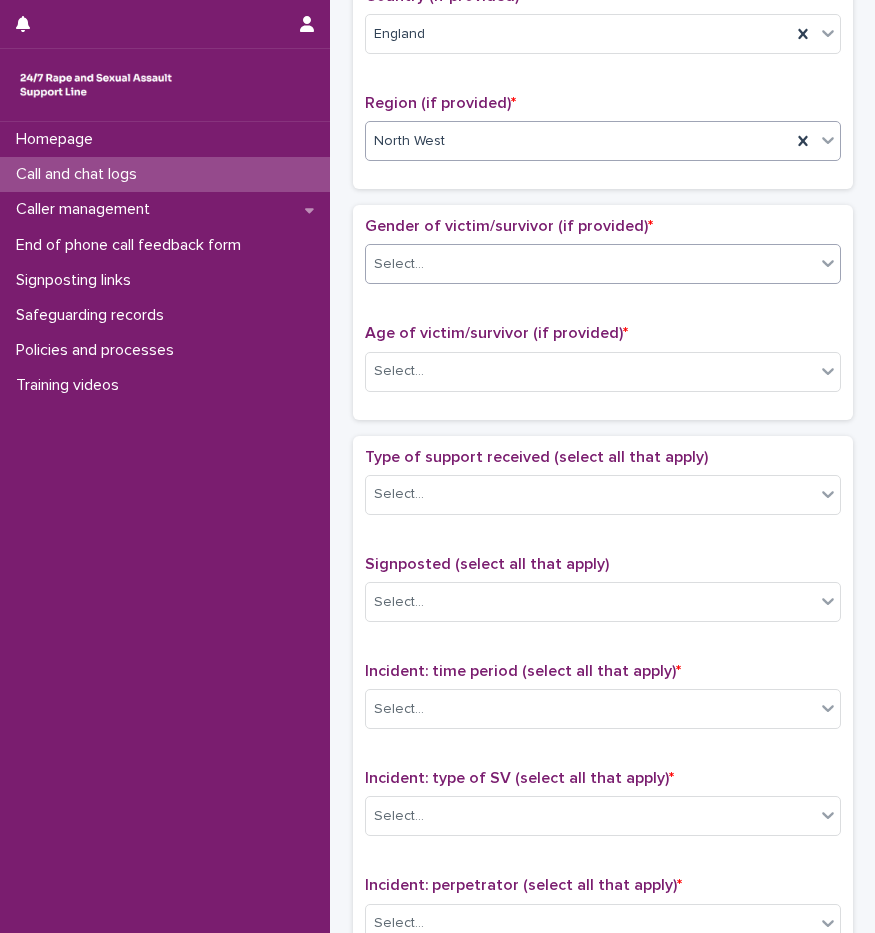scroll, scrollTop: 700, scrollLeft: 0, axis: vertical 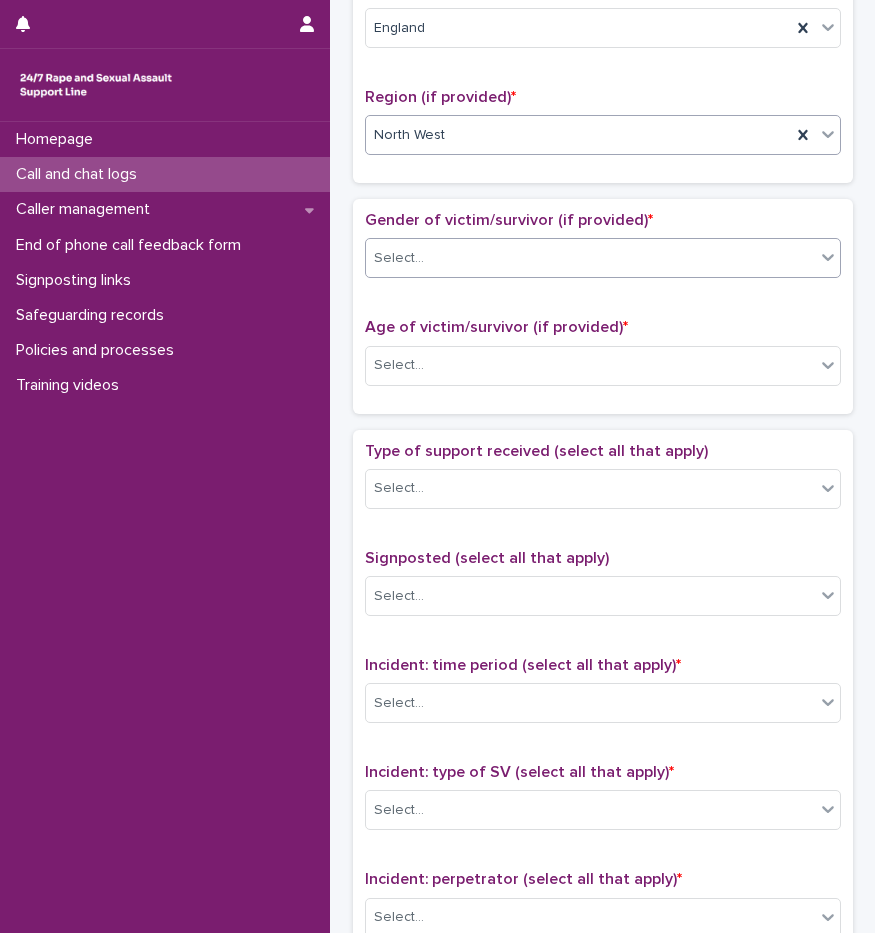 click on "Select..." at bounding box center [590, 258] 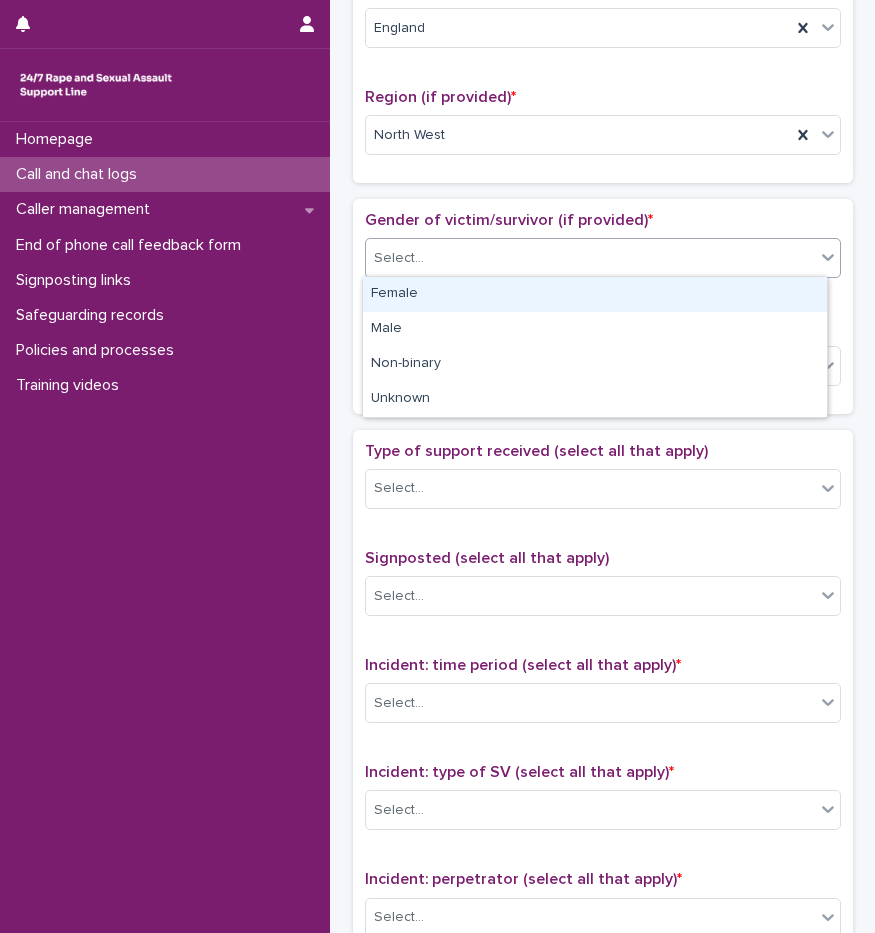 click on "Female" at bounding box center (595, 294) 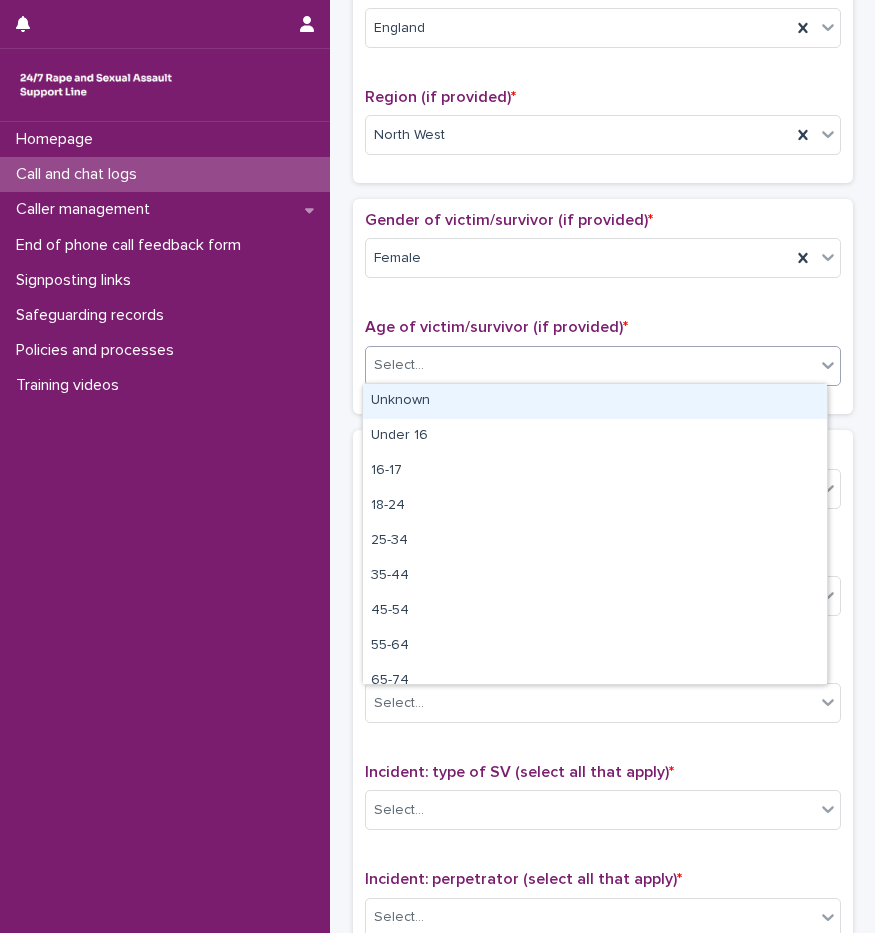 click on "Select..." at bounding box center [590, 365] 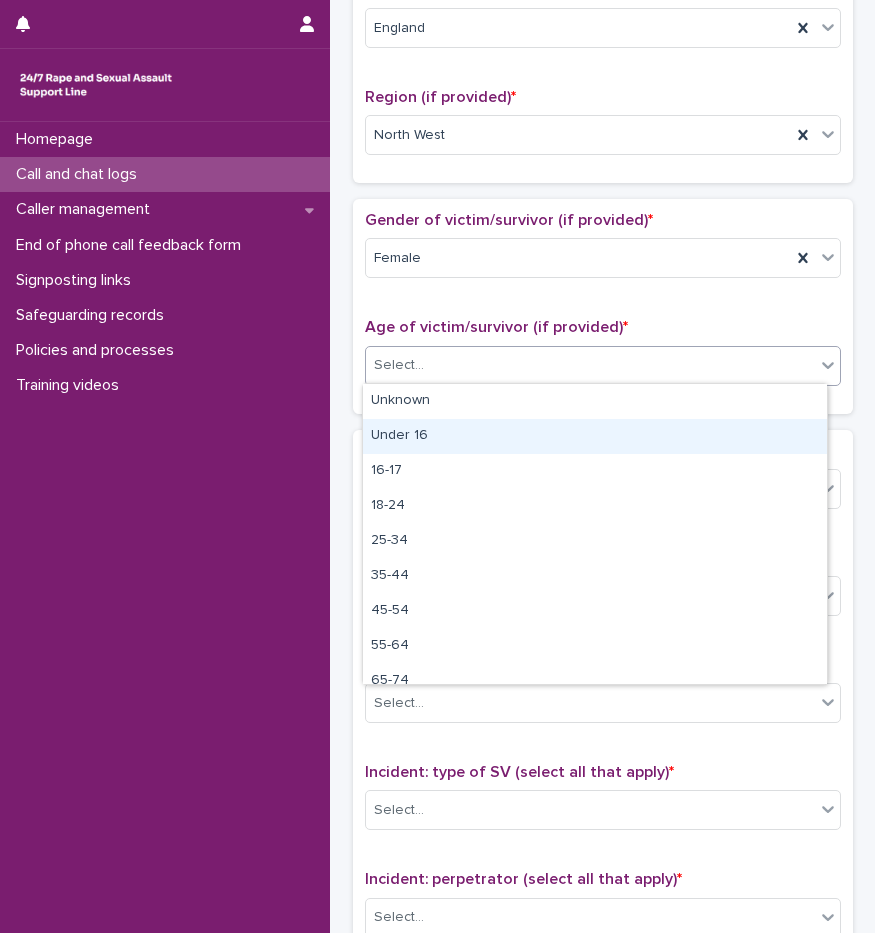 click on "Under 16" at bounding box center (595, 436) 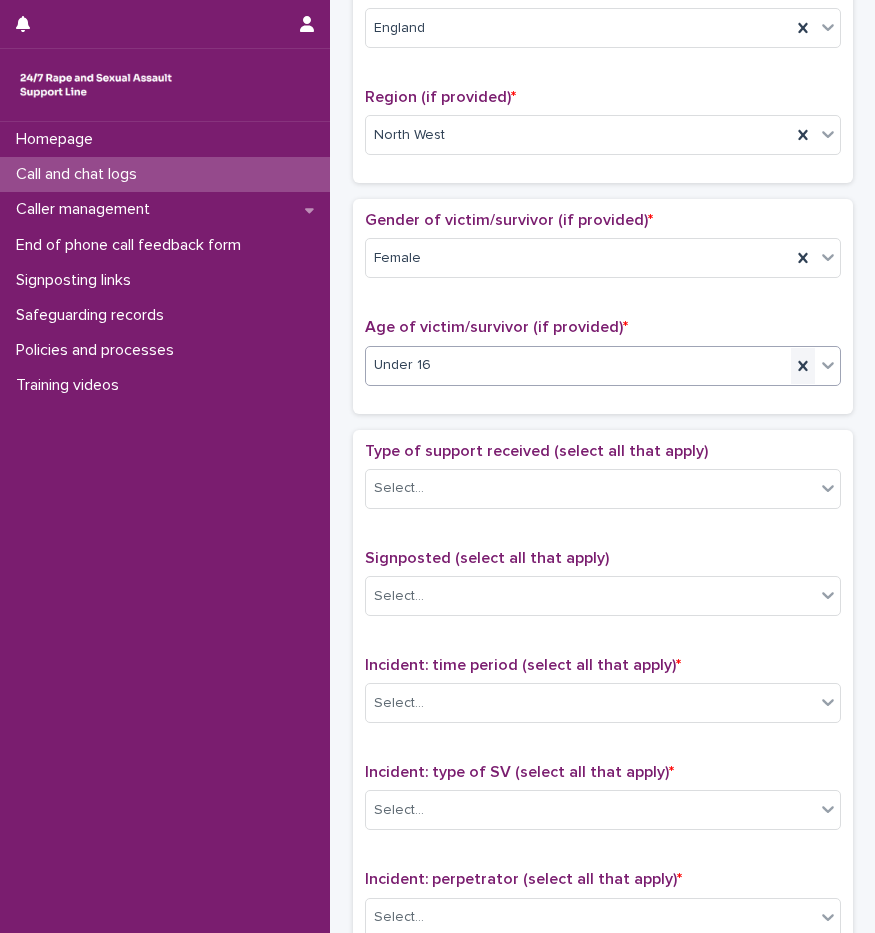 click 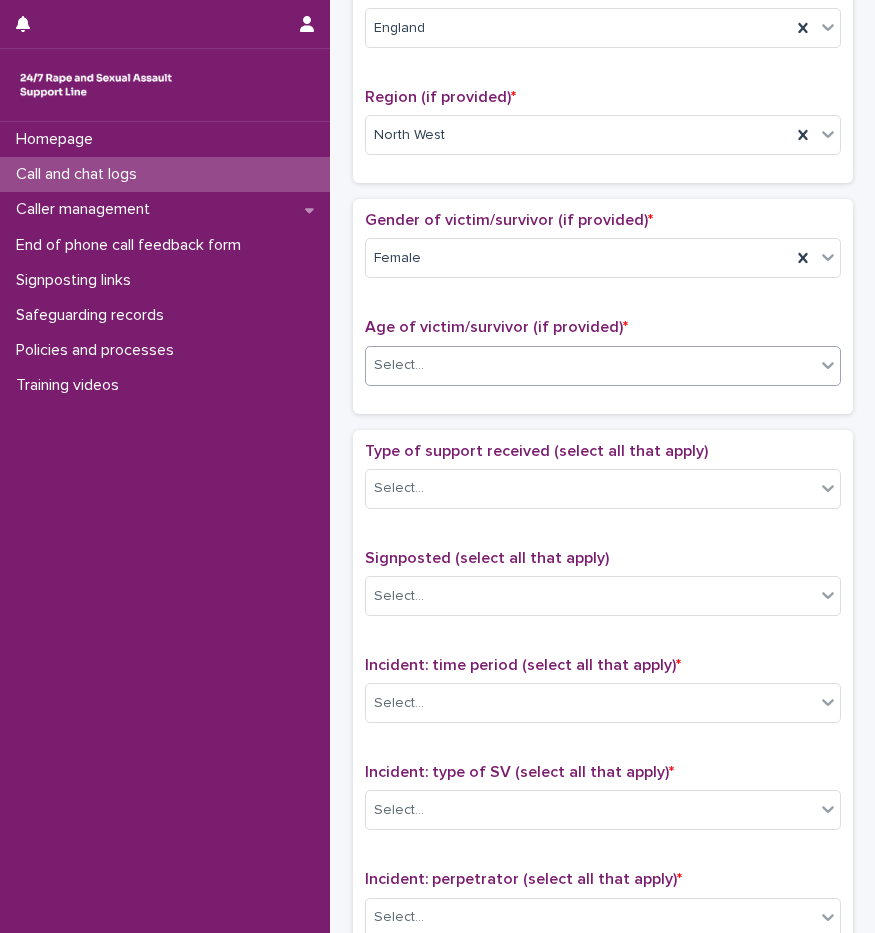 click on "Select..." at bounding box center [590, 365] 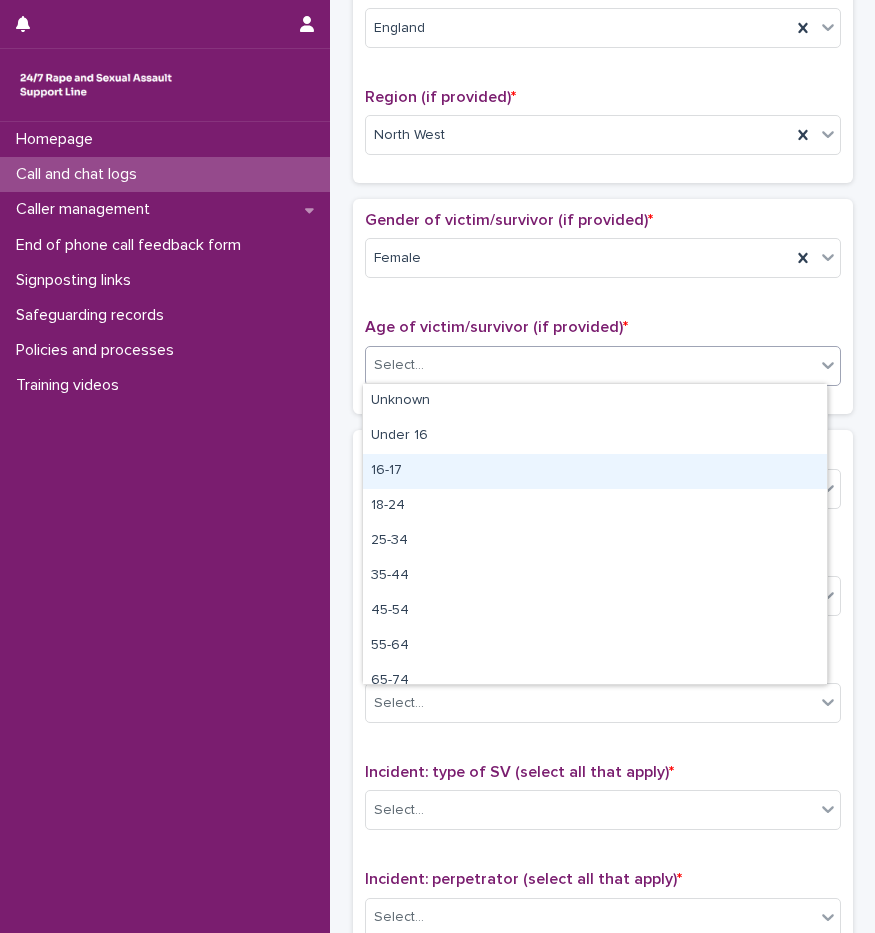 click on "16-17" at bounding box center (595, 471) 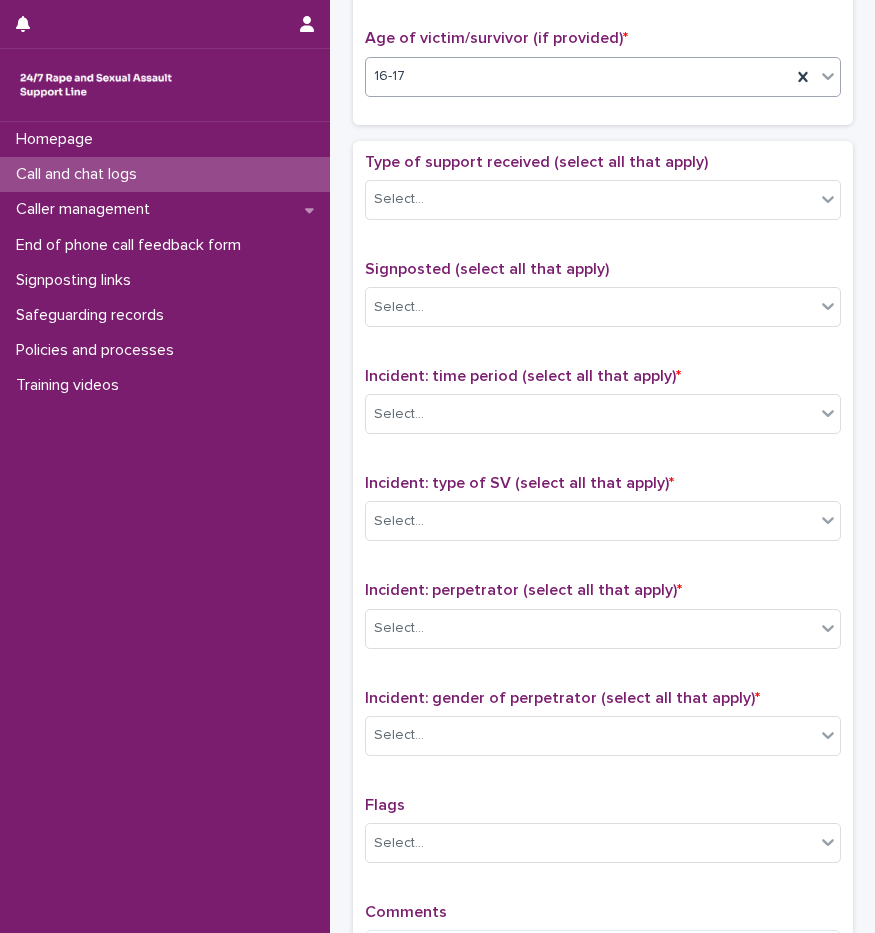 scroll, scrollTop: 1000, scrollLeft: 0, axis: vertical 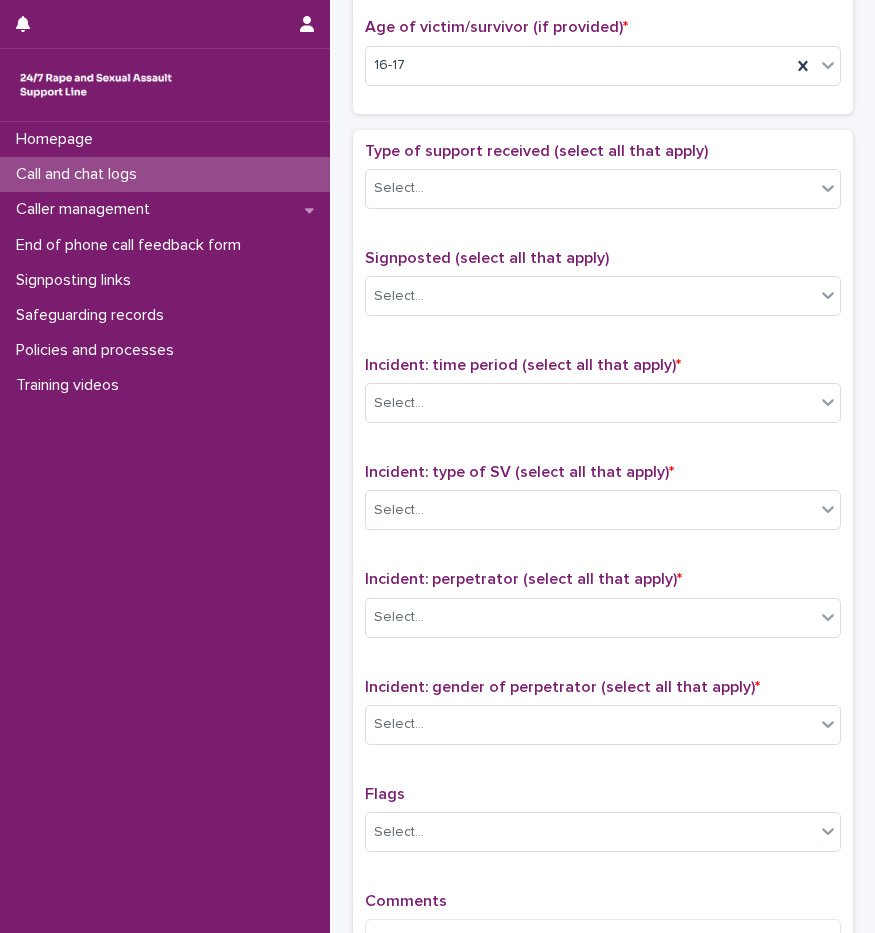 click on "Type of support received (select all that apply) Select..." at bounding box center (603, 183) 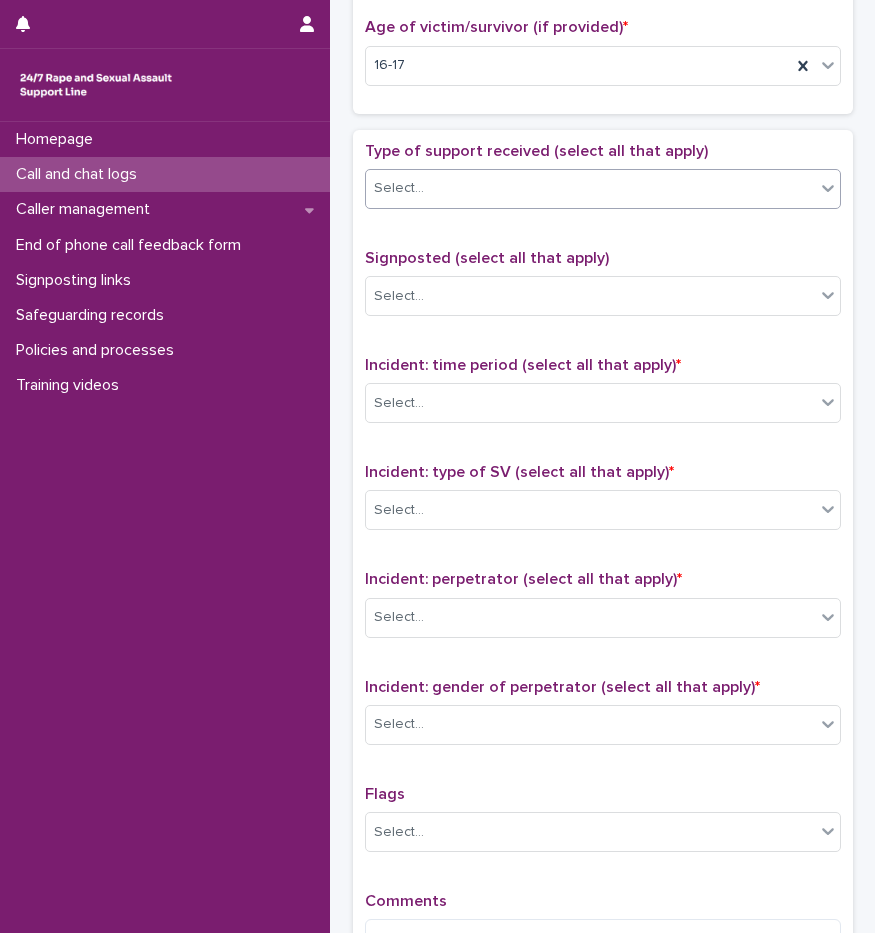 click on "Select..." at bounding box center [590, 188] 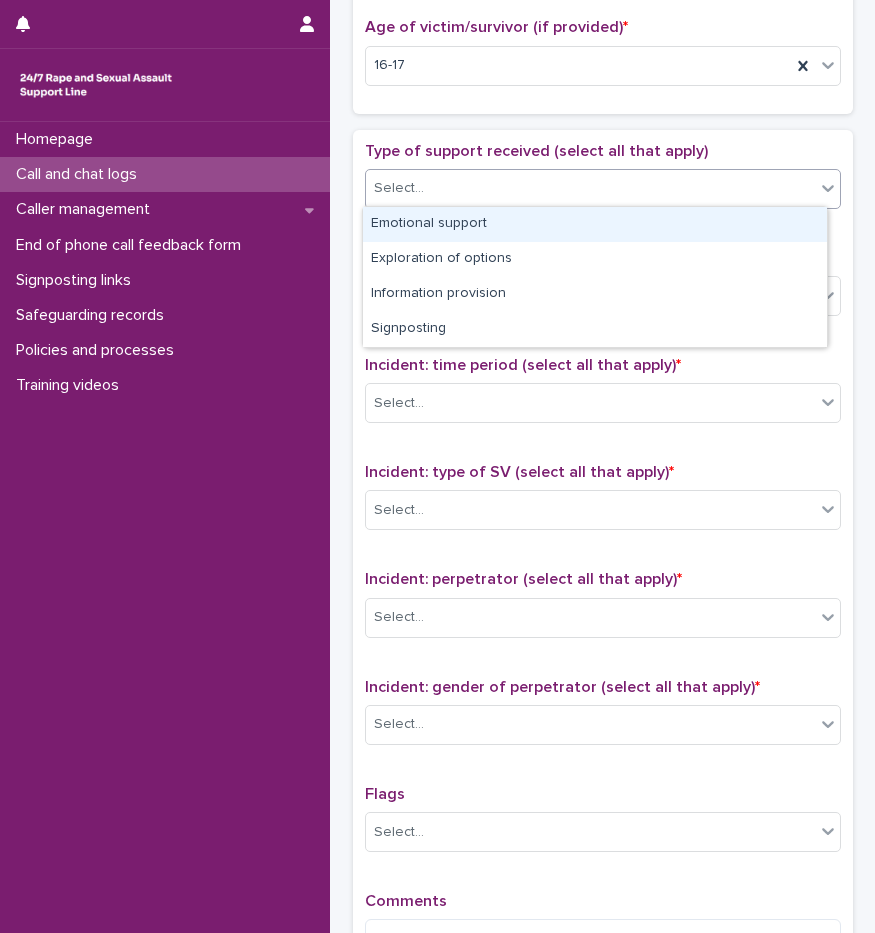 click on "Emotional support" at bounding box center [595, 224] 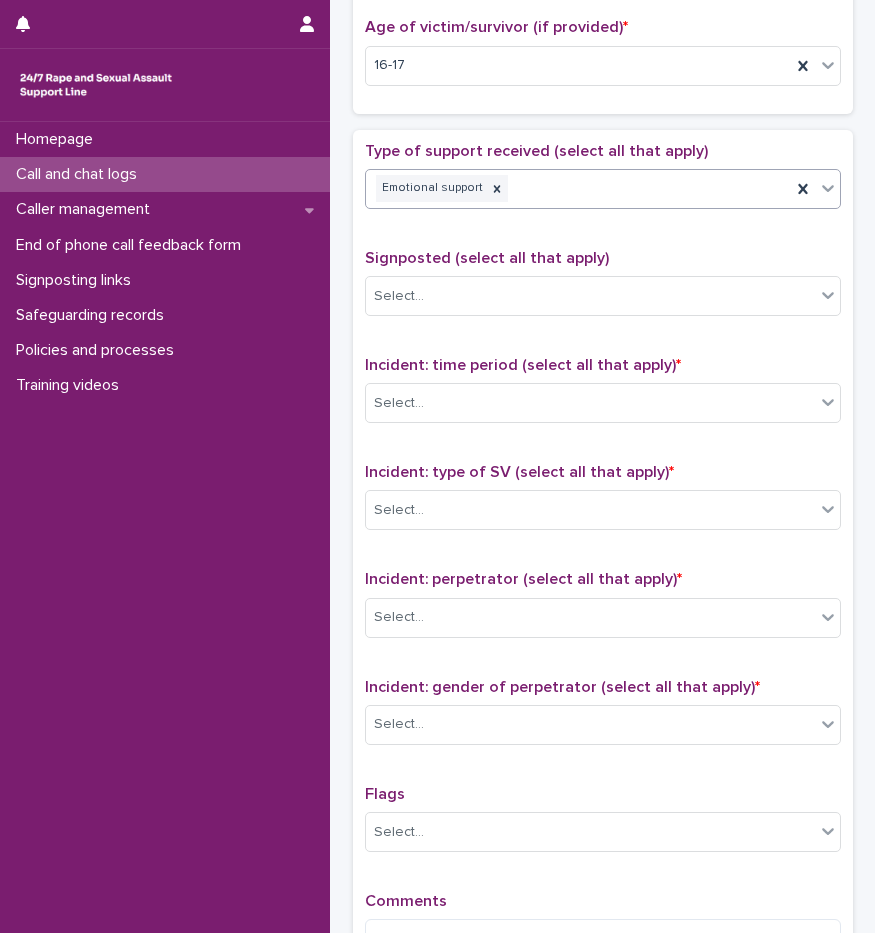 click on "Emotional support" at bounding box center [578, 188] 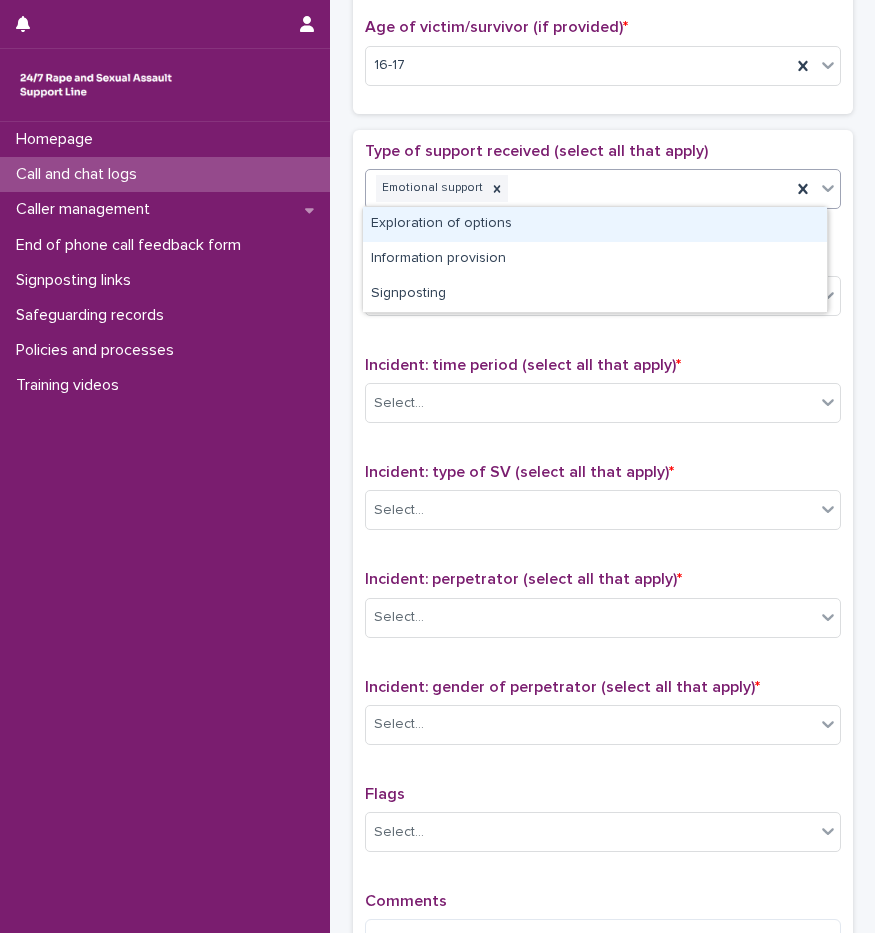 click on "Exploration of options" at bounding box center [595, 224] 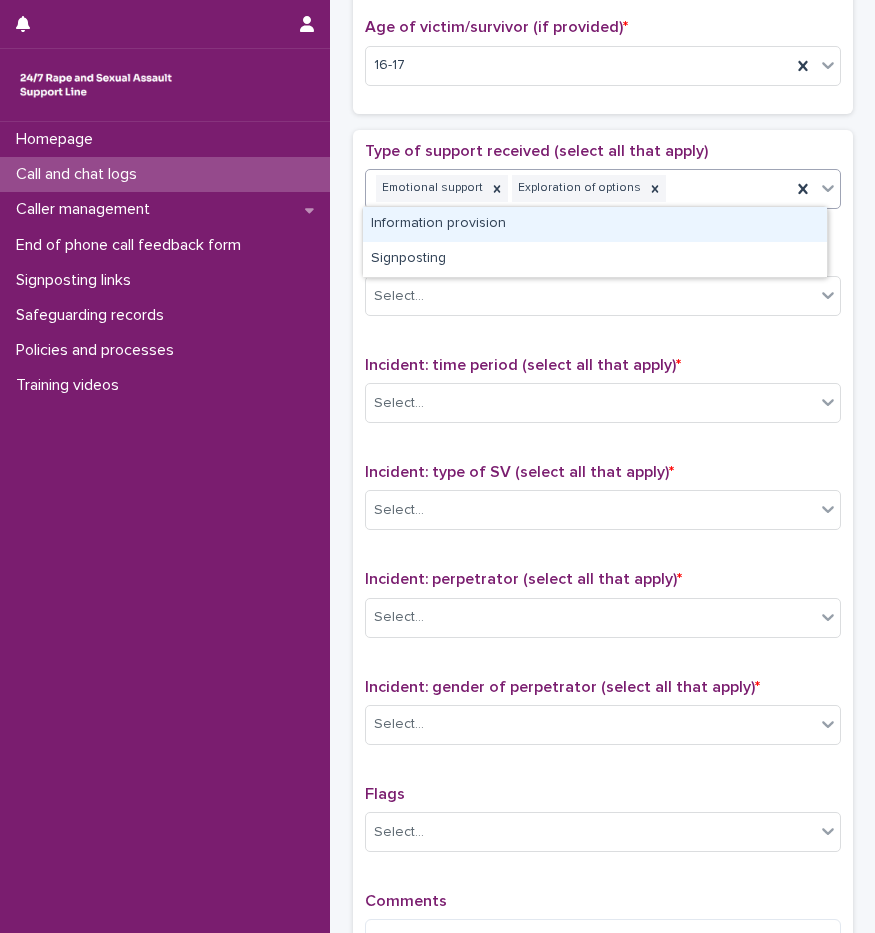 click on "Emotional support Exploration of options" at bounding box center (578, 188) 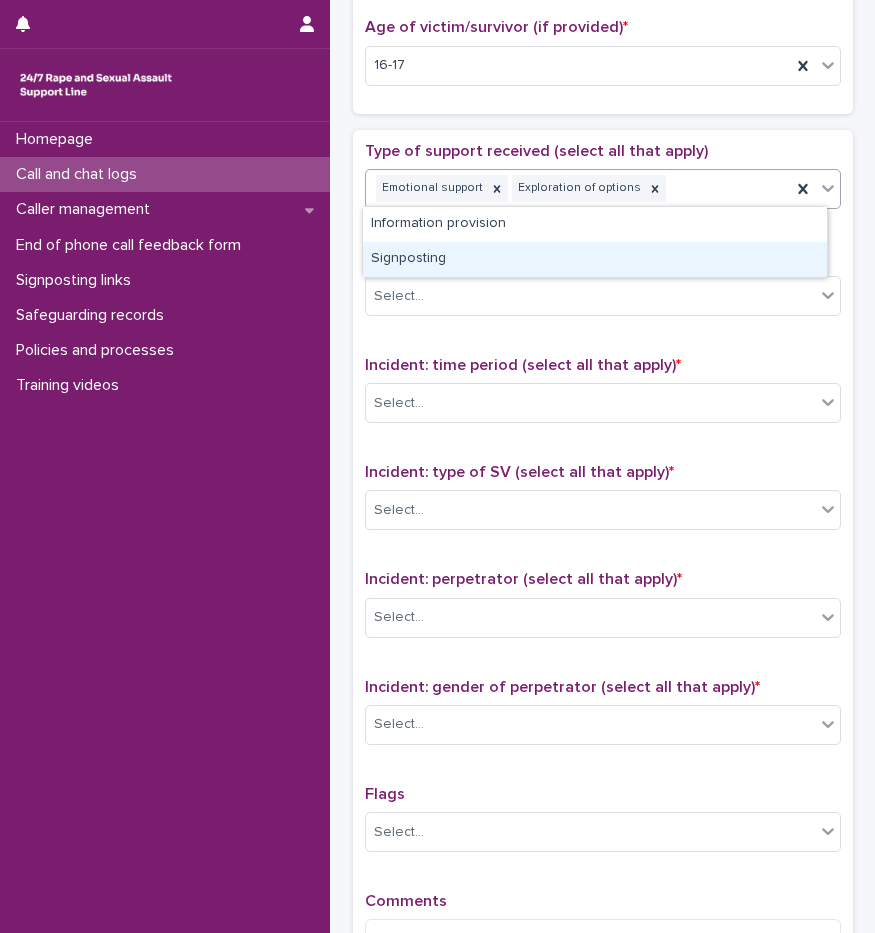 click on "Signposting" at bounding box center [595, 259] 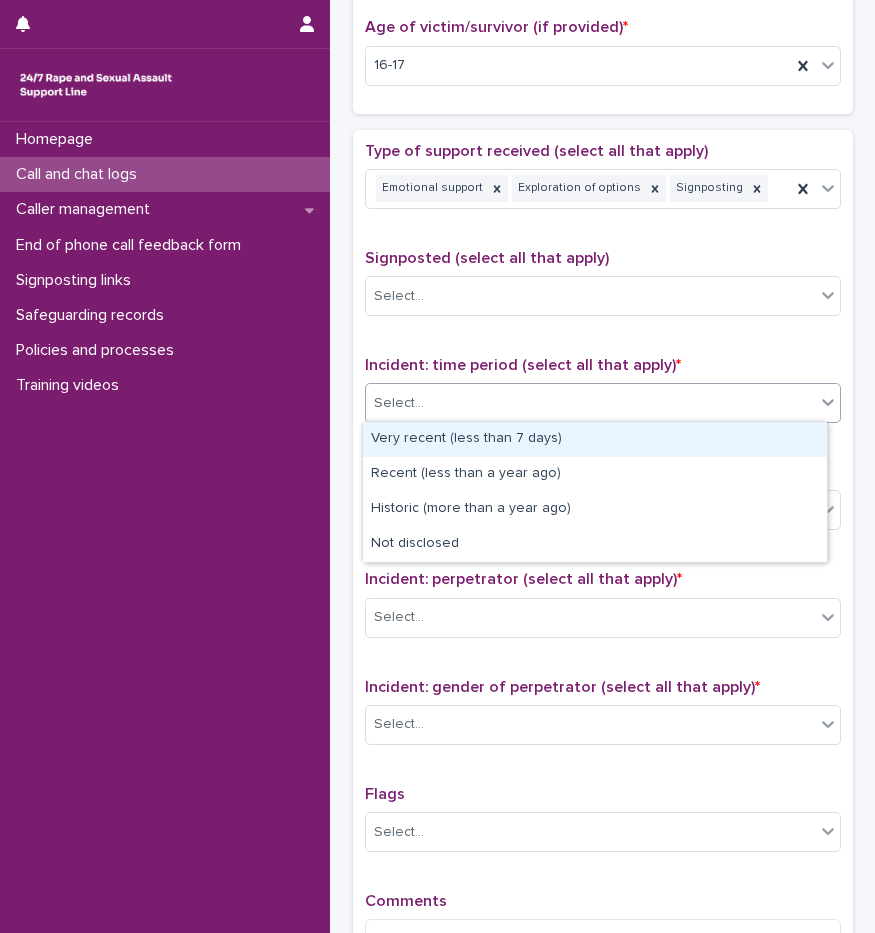 click on "Select..." at bounding box center [590, 403] 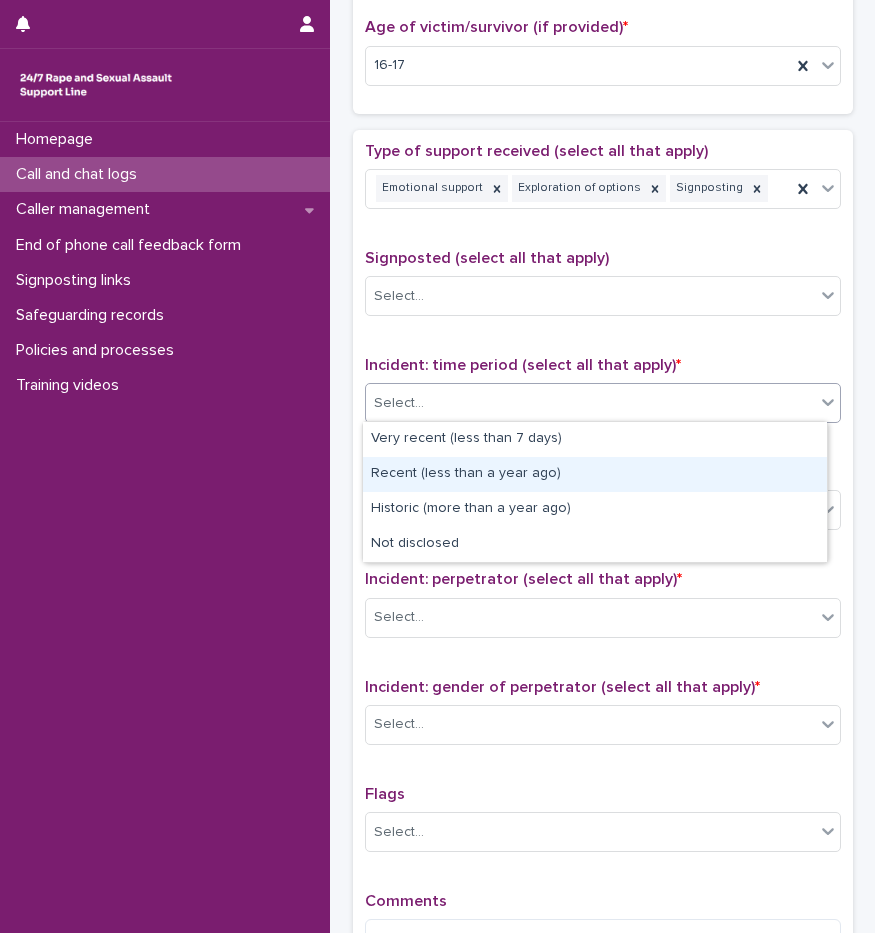 click on "Recent (less than a year ago)" at bounding box center [595, 474] 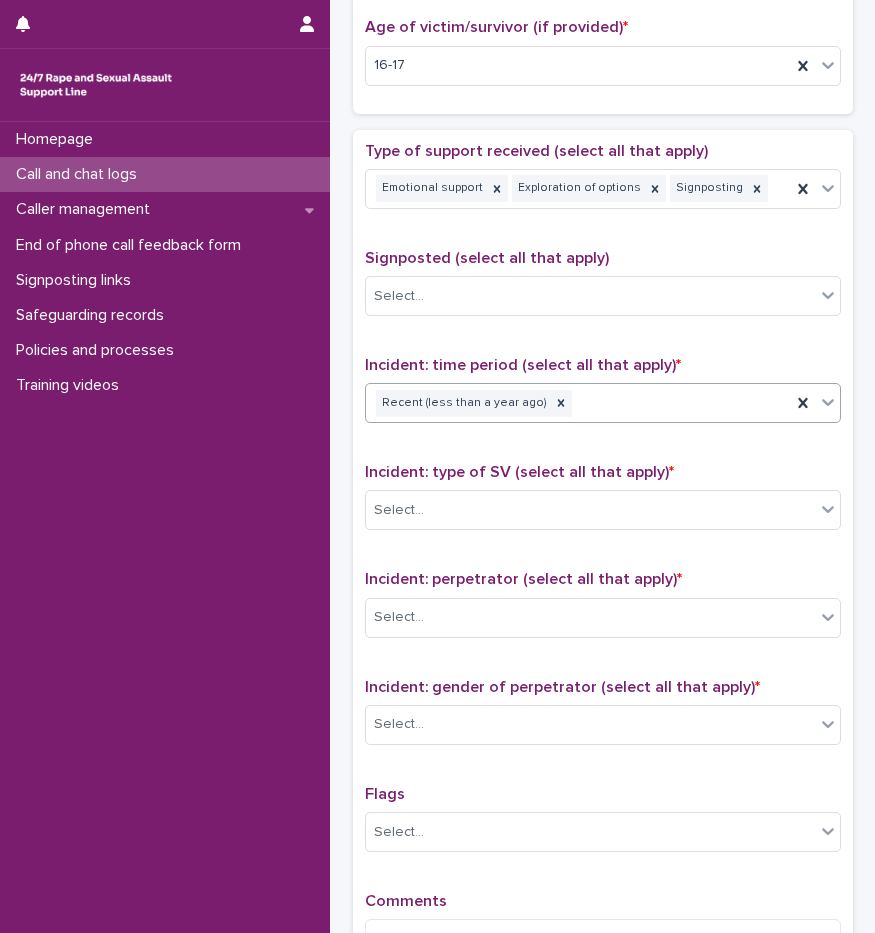 click on "Incident: type of SV (select all that apply) *" at bounding box center [519, 472] 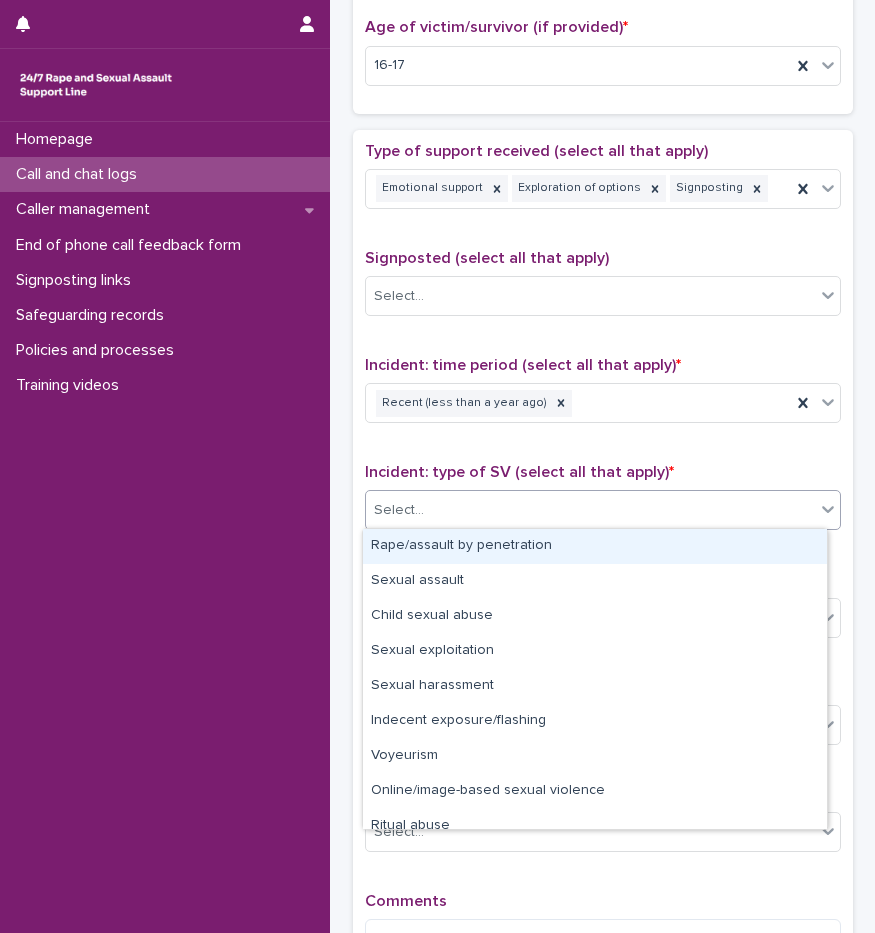click on "Select..." at bounding box center [590, 510] 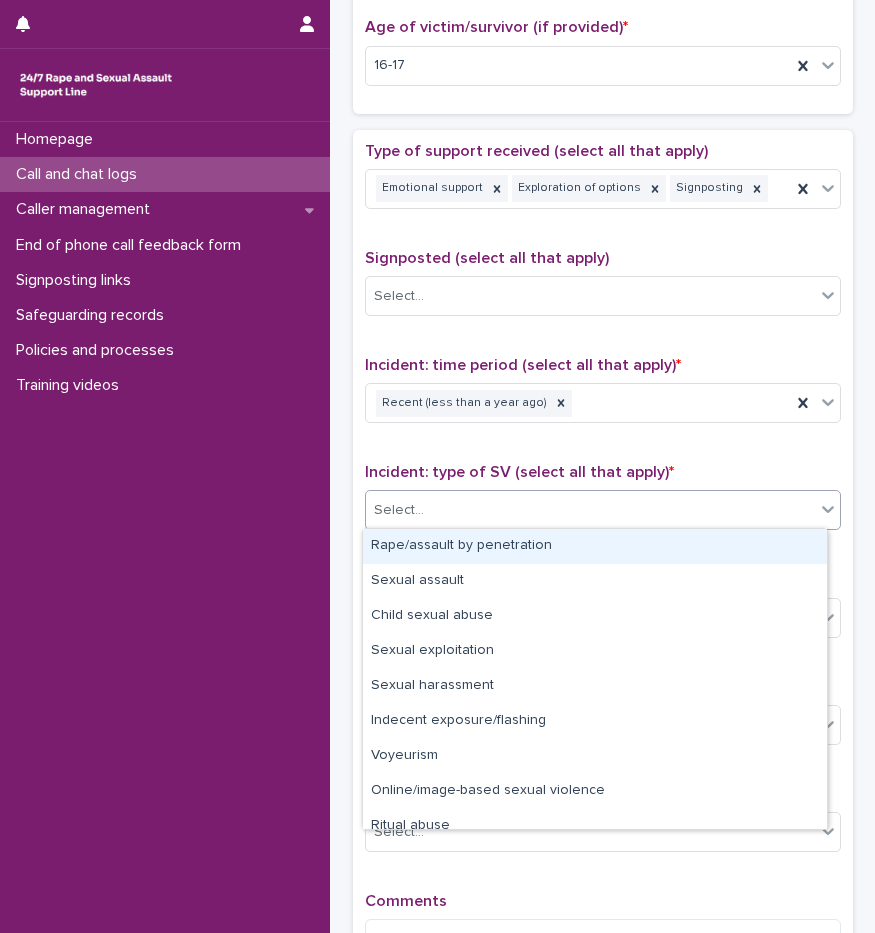 click on "Rape/assault by penetration" at bounding box center [595, 546] 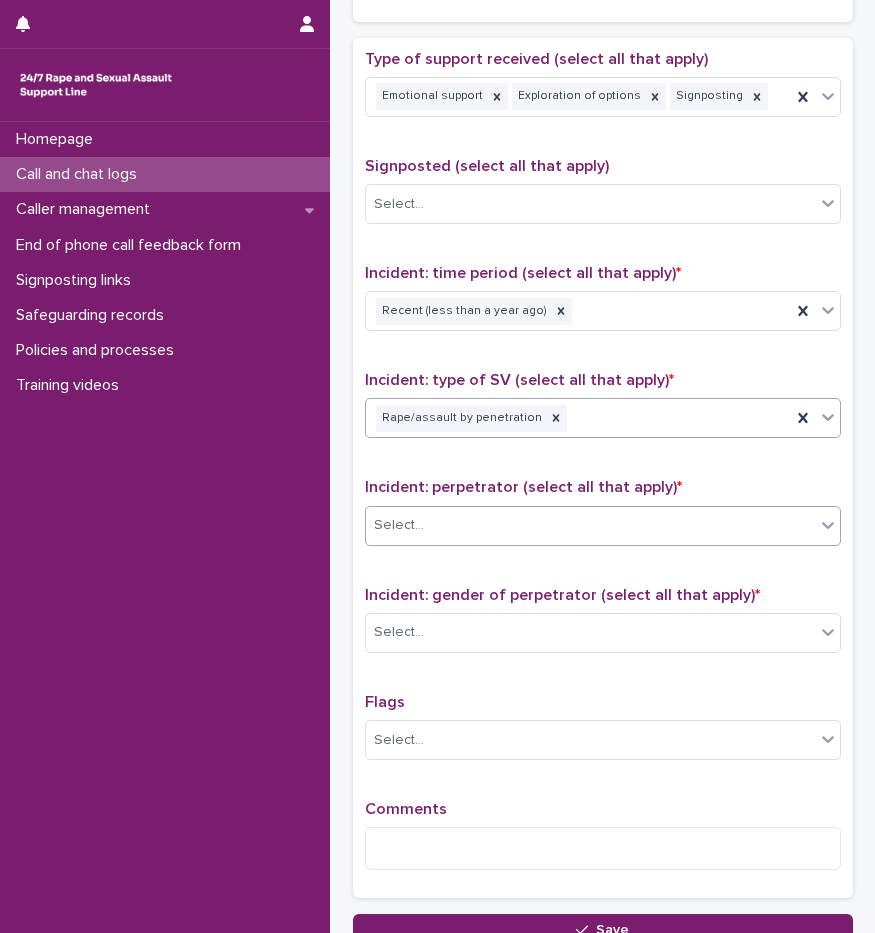 scroll, scrollTop: 1200, scrollLeft: 0, axis: vertical 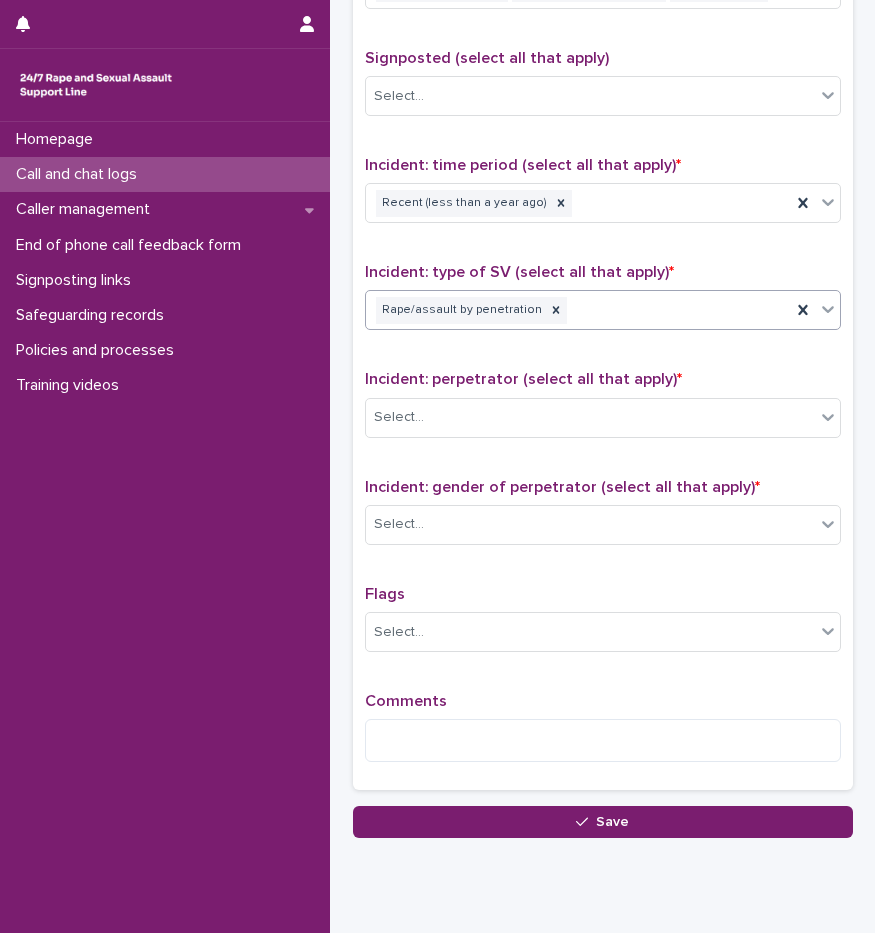 click on "Incident: perpetrator (select all that apply) * Select..." at bounding box center [603, 411] 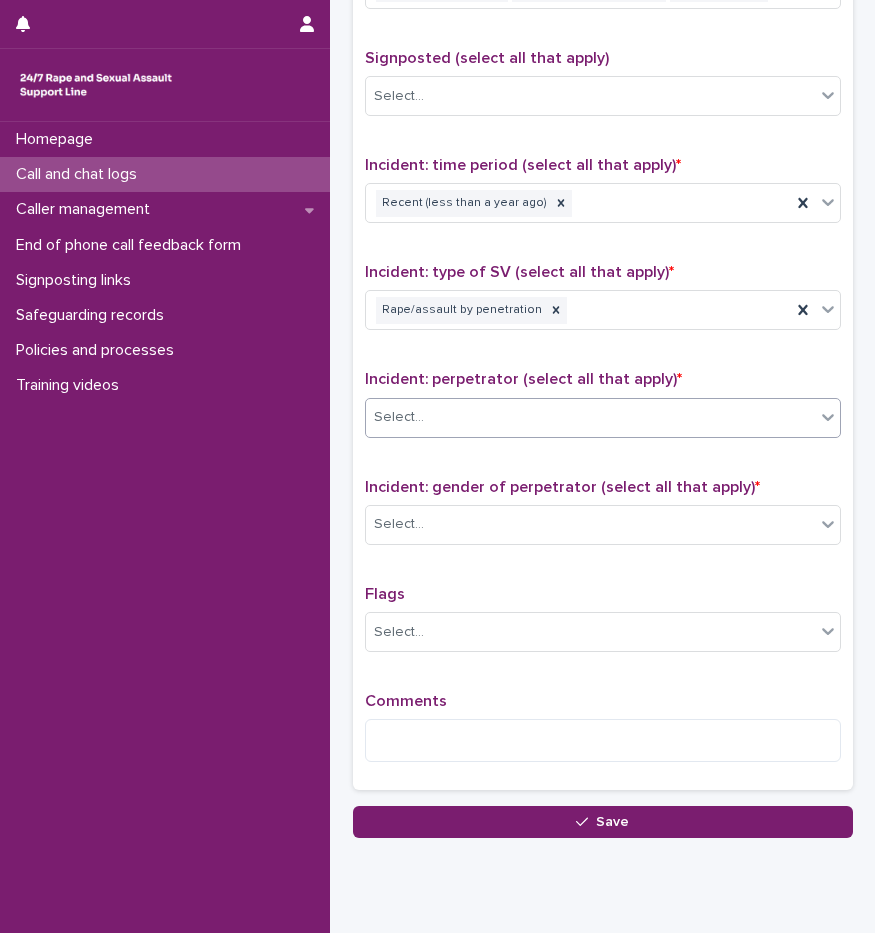 click on "Select..." at bounding box center [590, 417] 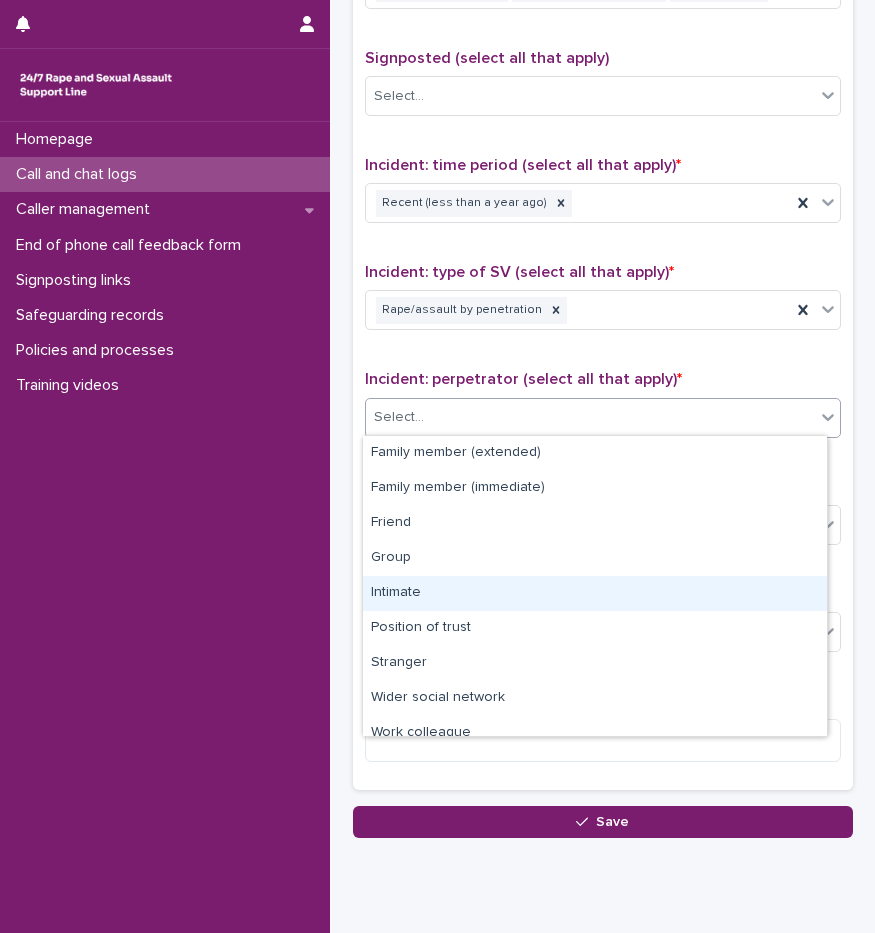 click on "Intimate" at bounding box center (595, 593) 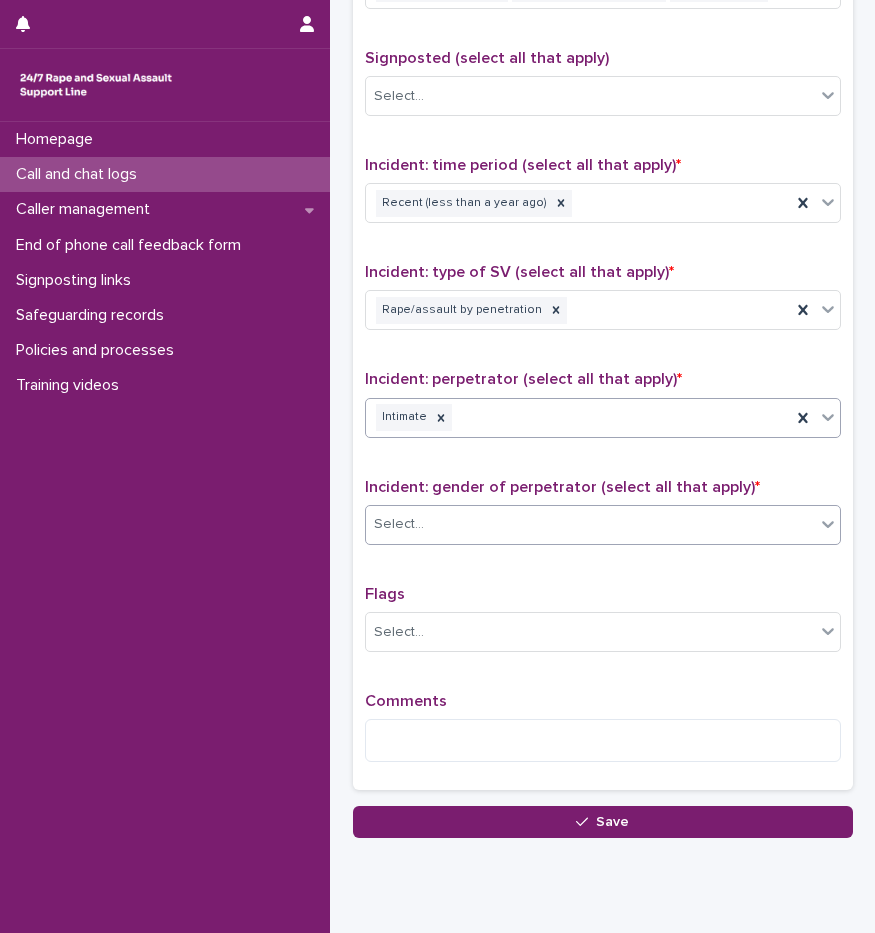click on "Select..." at bounding box center (590, 524) 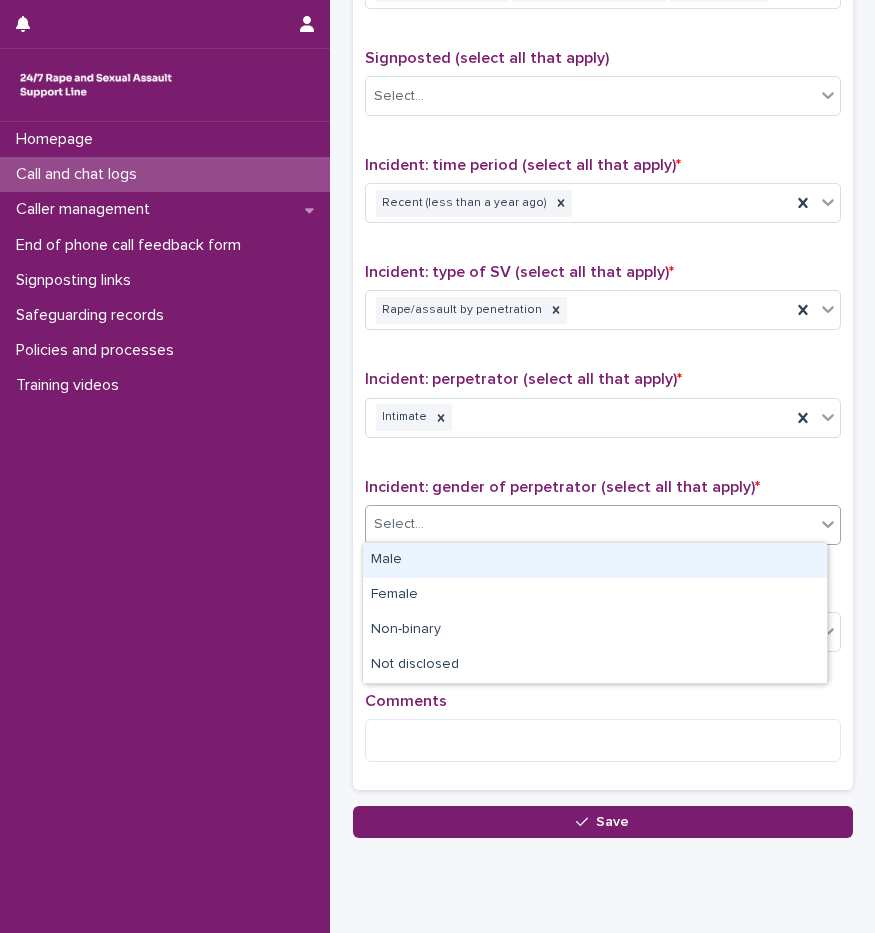 click on "Male" at bounding box center [595, 560] 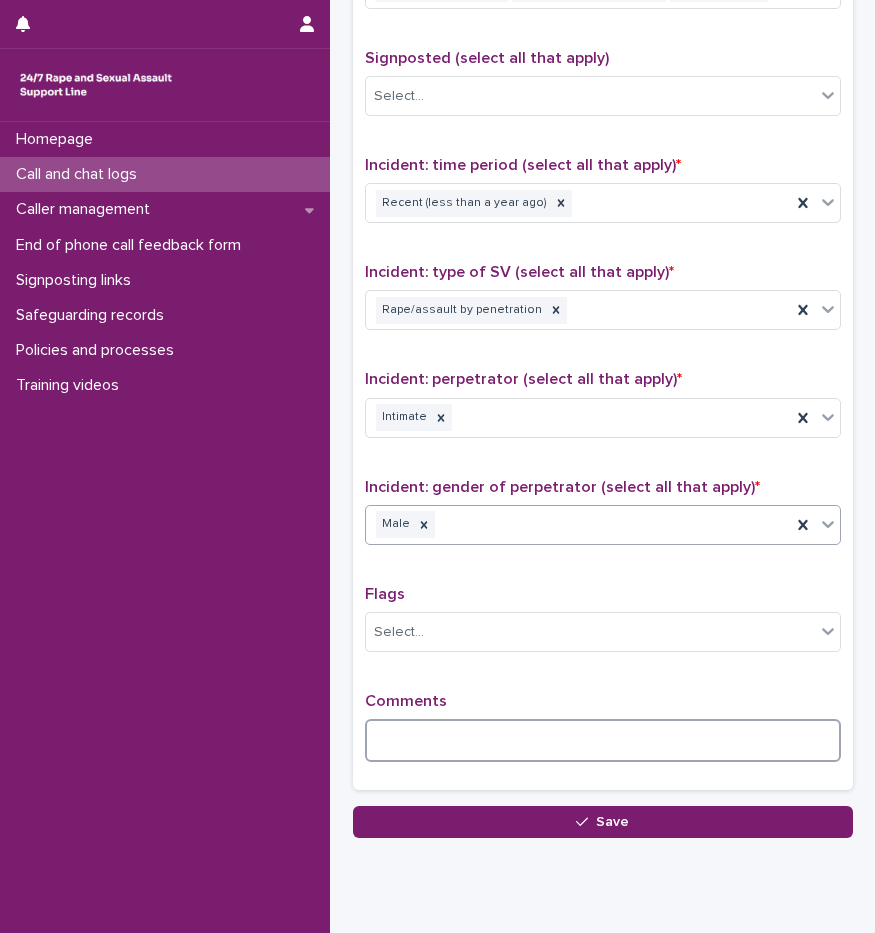 click at bounding box center [603, 740] 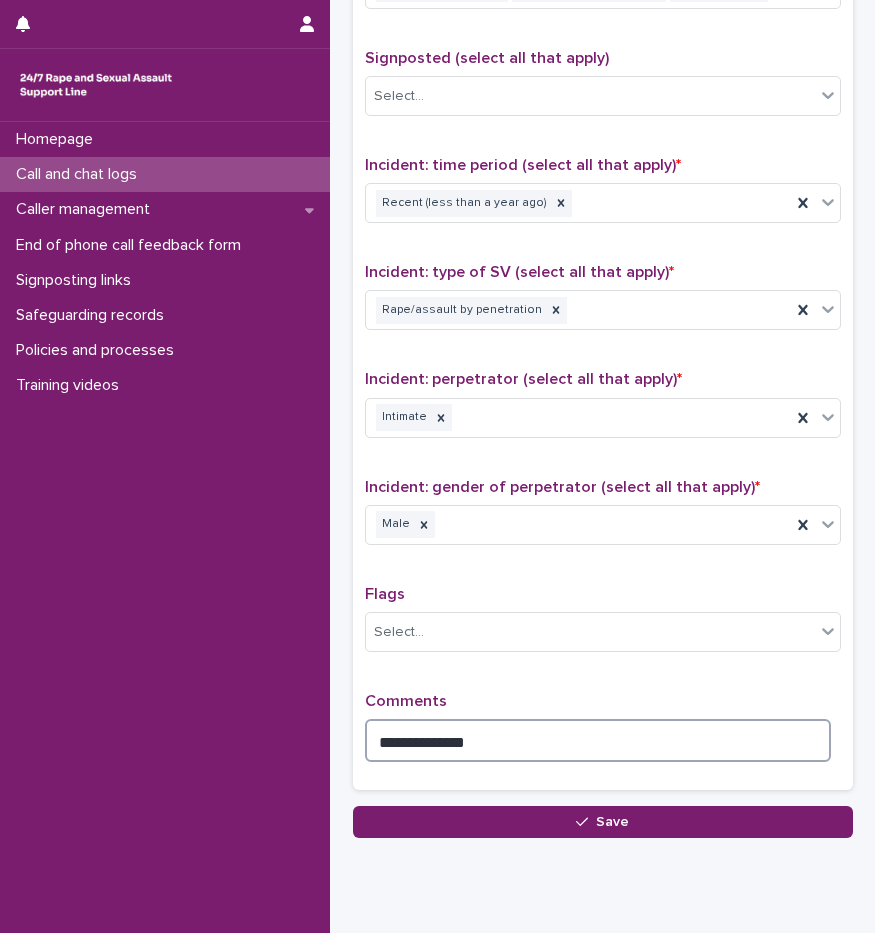 click on "**********" at bounding box center [598, 740] 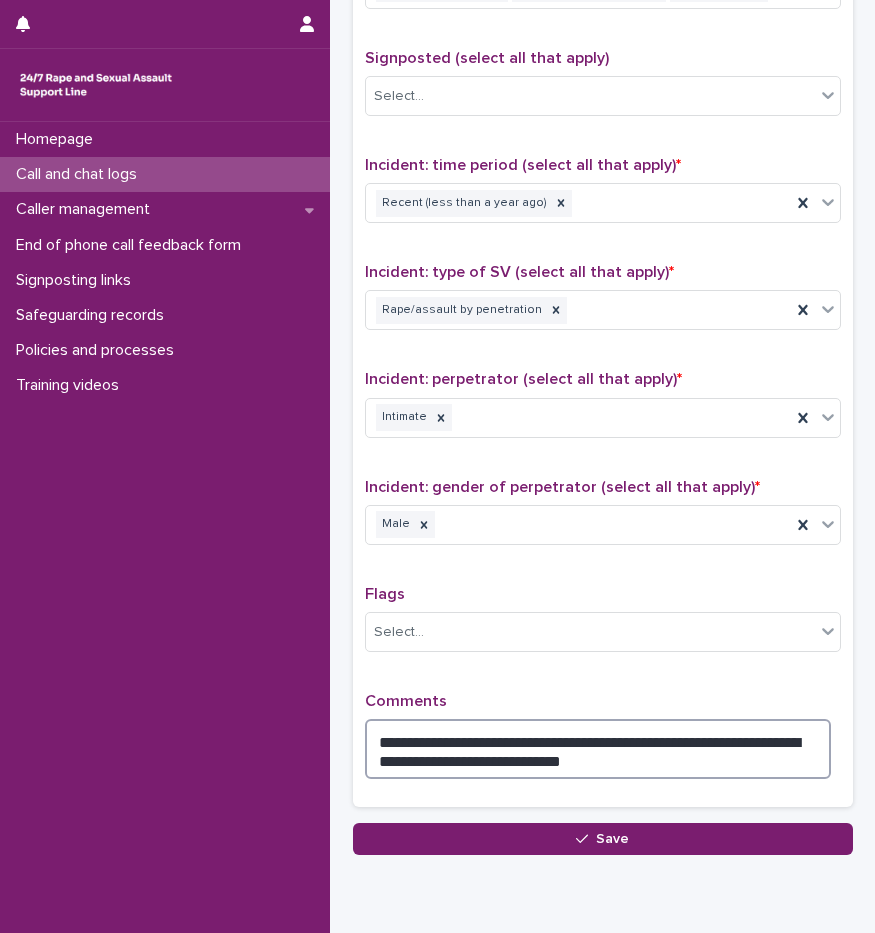 drag, startPoint x: 745, startPoint y: 735, endPoint x: 745, endPoint y: 784, distance: 49 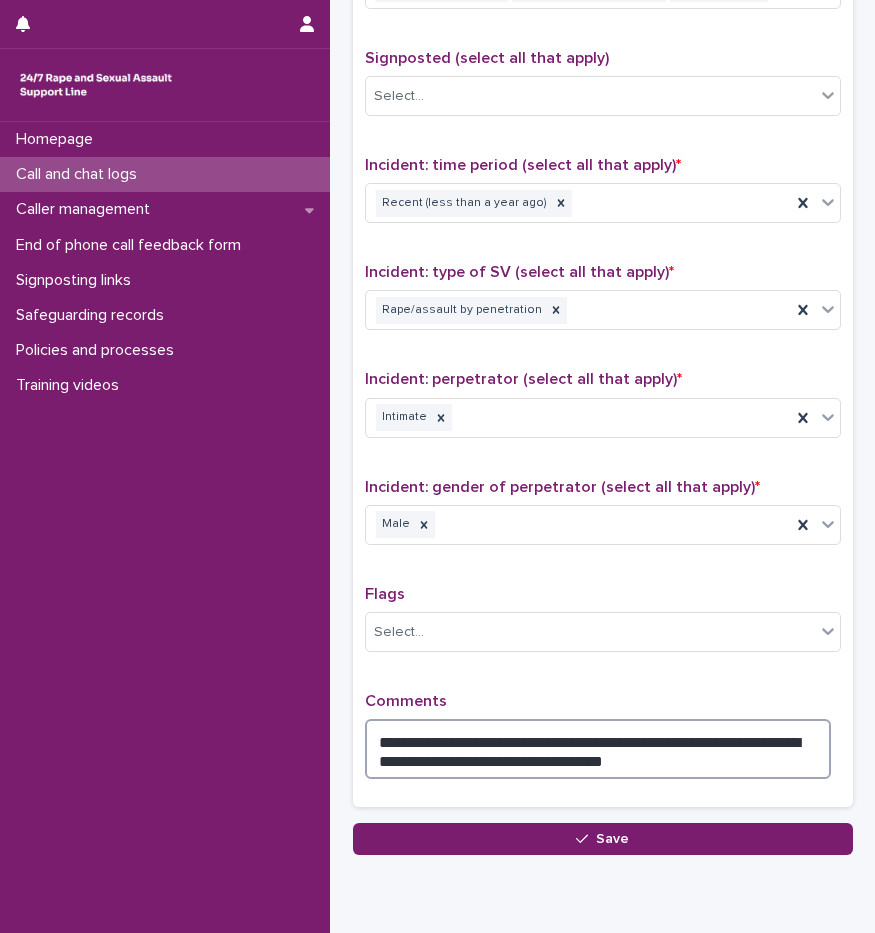 scroll, scrollTop: 1277, scrollLeft: 0, axis: vertical 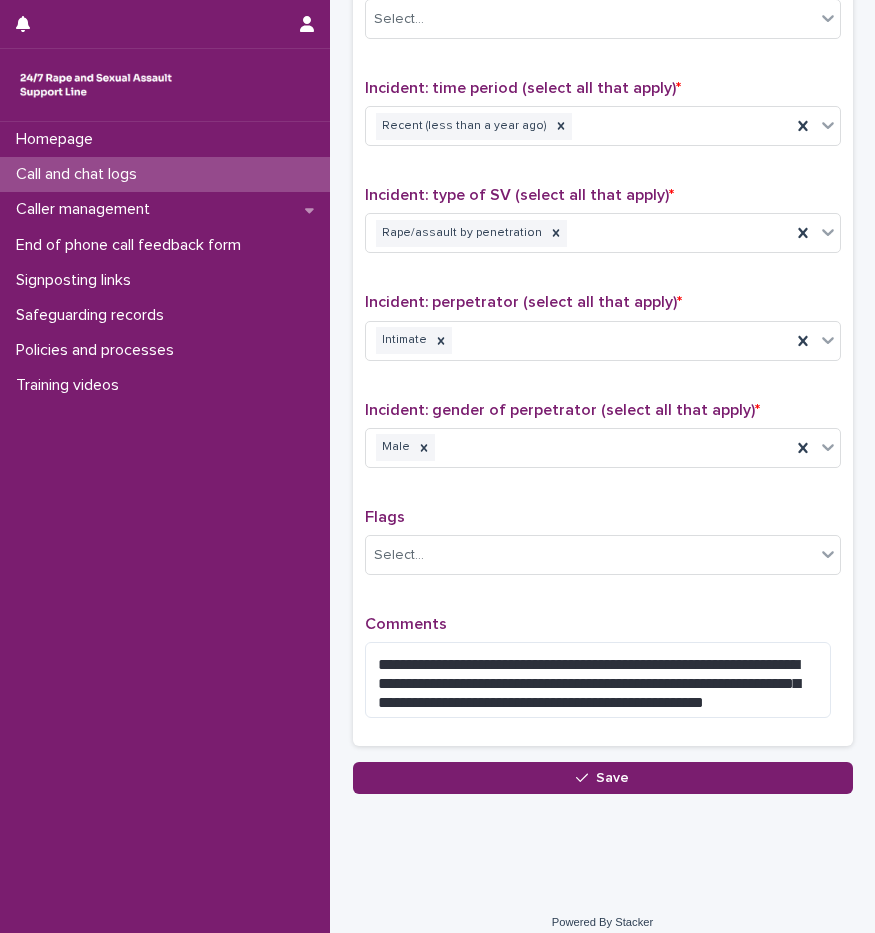 click on "**********" at bounding box center [603, 300] 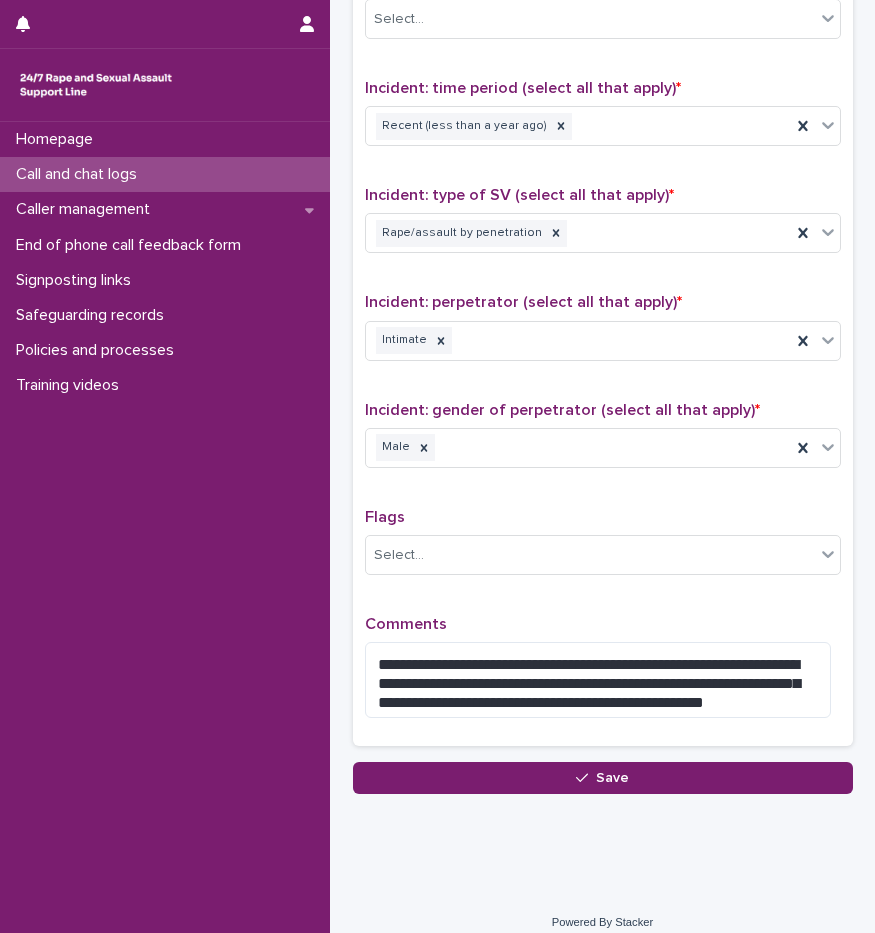 click on "**********" at bounding box center [603, 300] 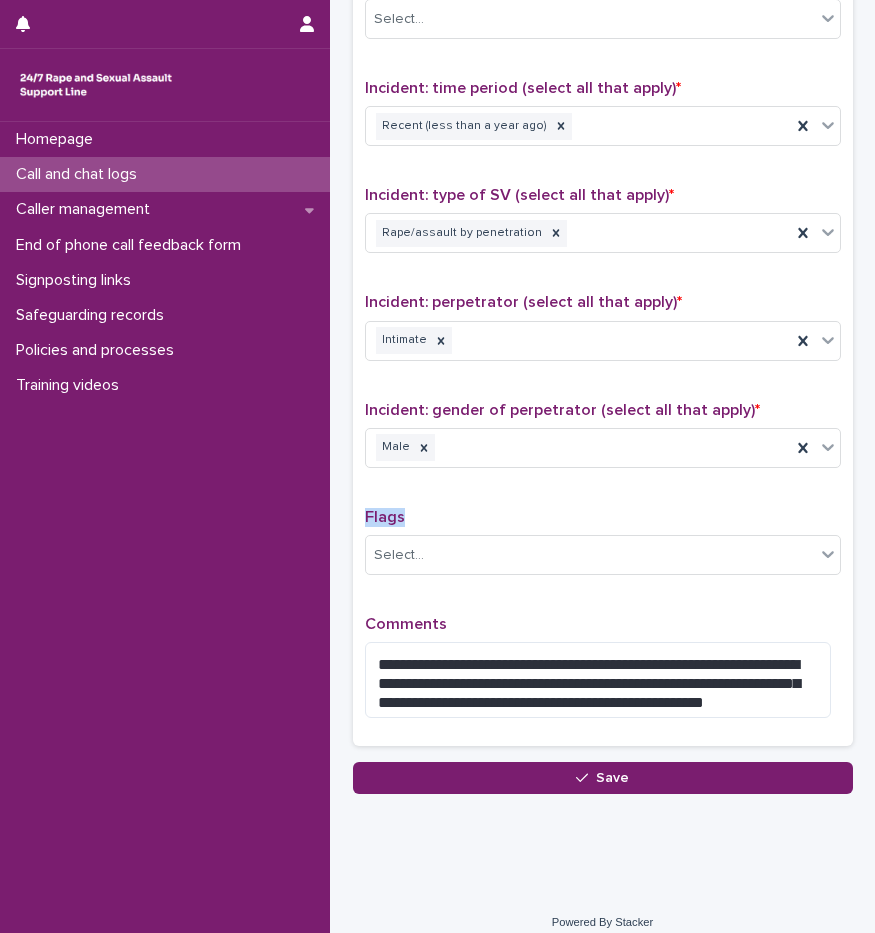 drag, startPoint x: 397, startPoint y: 517, endPoint x: 361, endPoint y: 521, distance: 36.221542 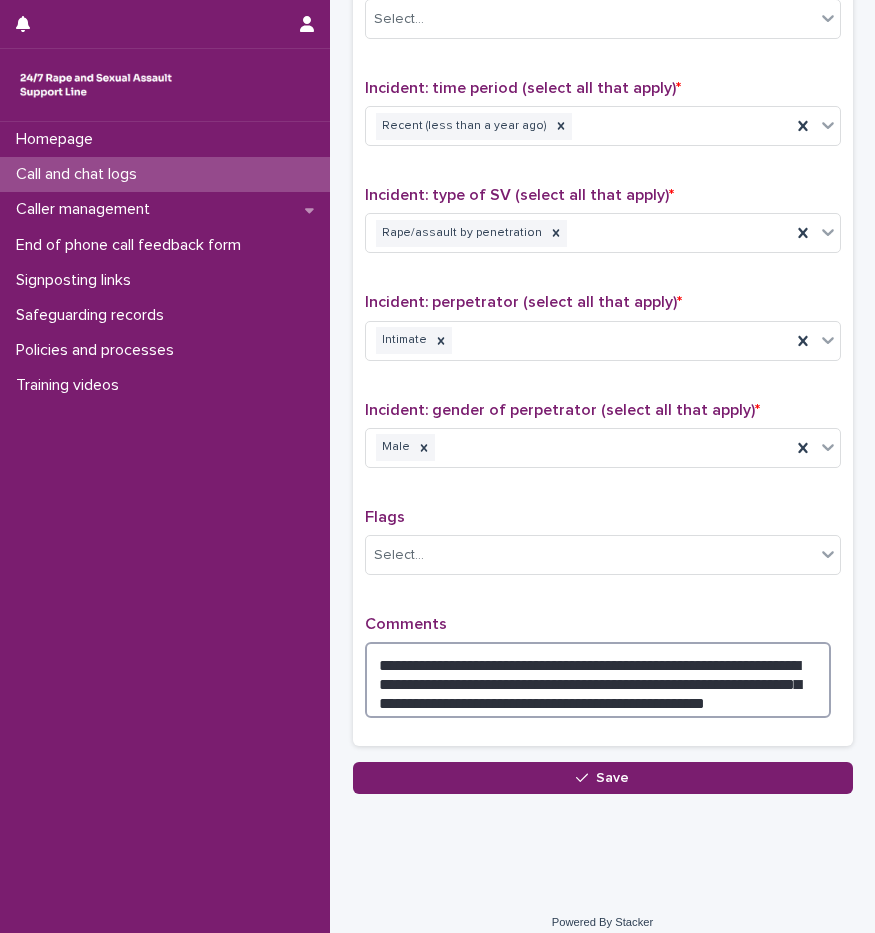 drag, startPoint x: 728, startPoint y: 698, endPoint x: 388, endPoint y: 644, distance: 344.26154 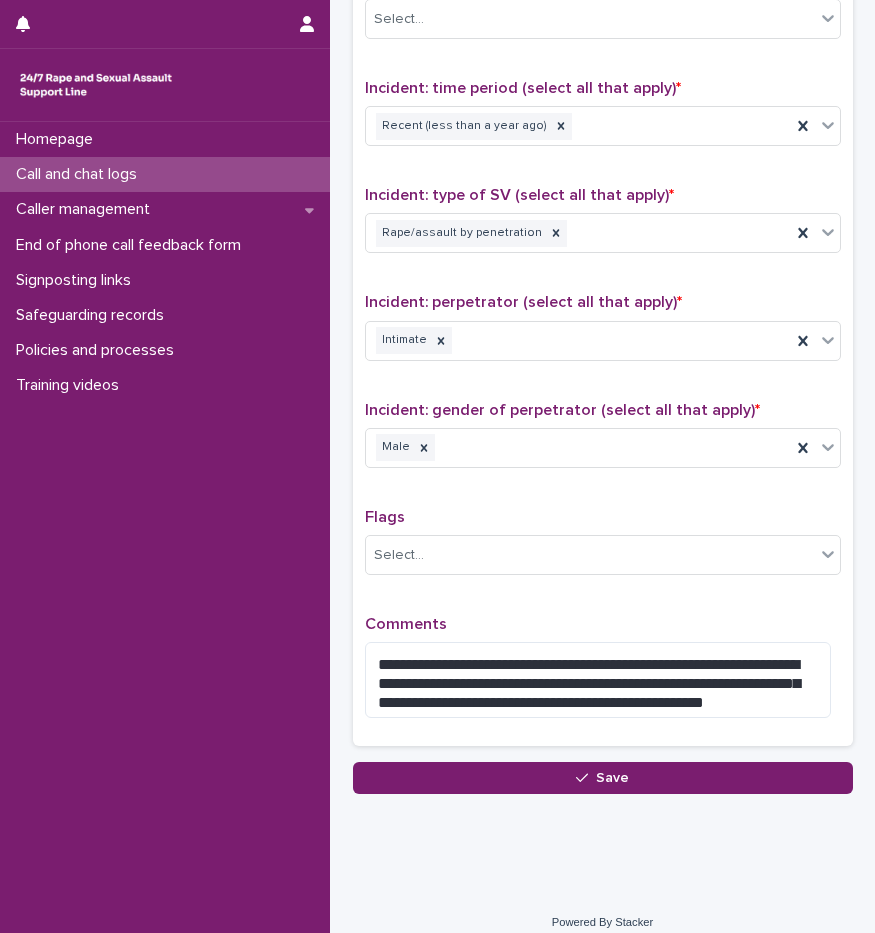 click on "Comments" at bounding box center (603, 624) 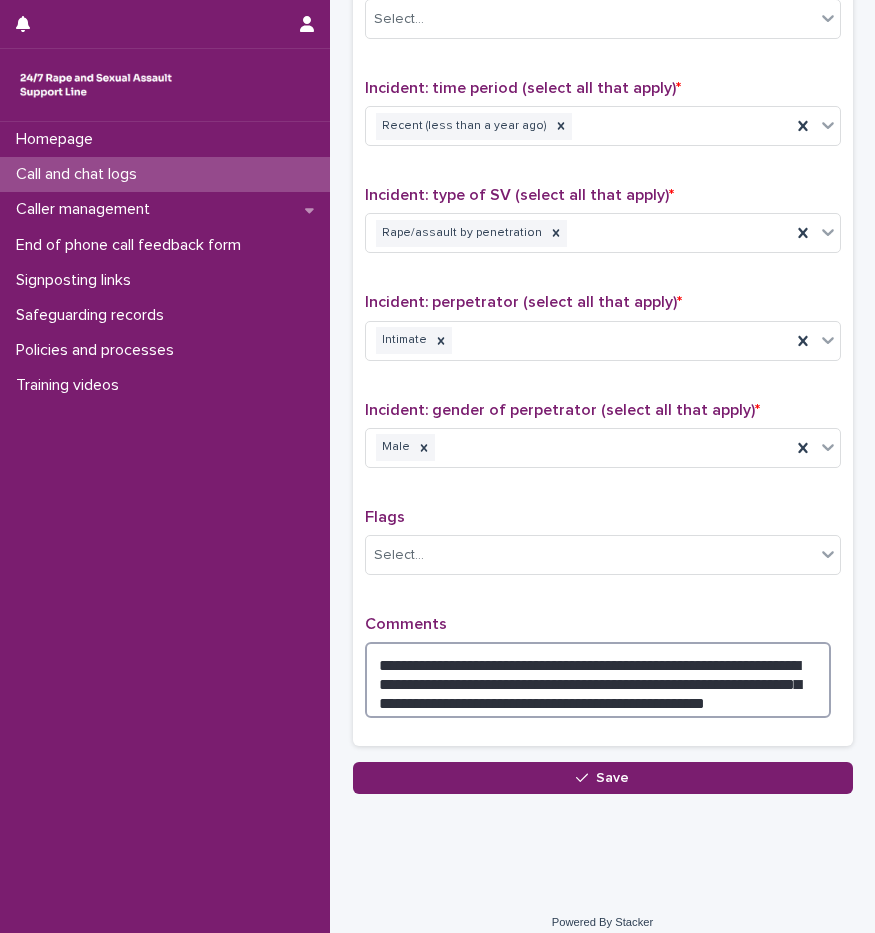 click on "**********" at bounding box center [598, 680] 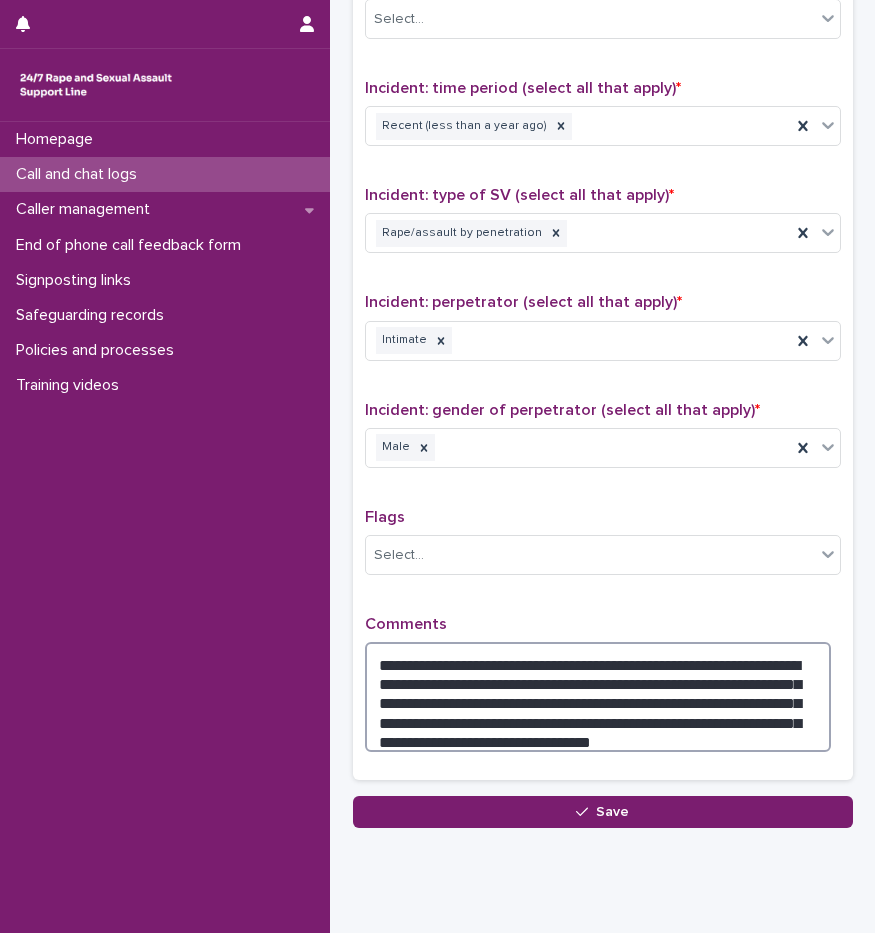 click on "**********" at bounding box center (598, 697) 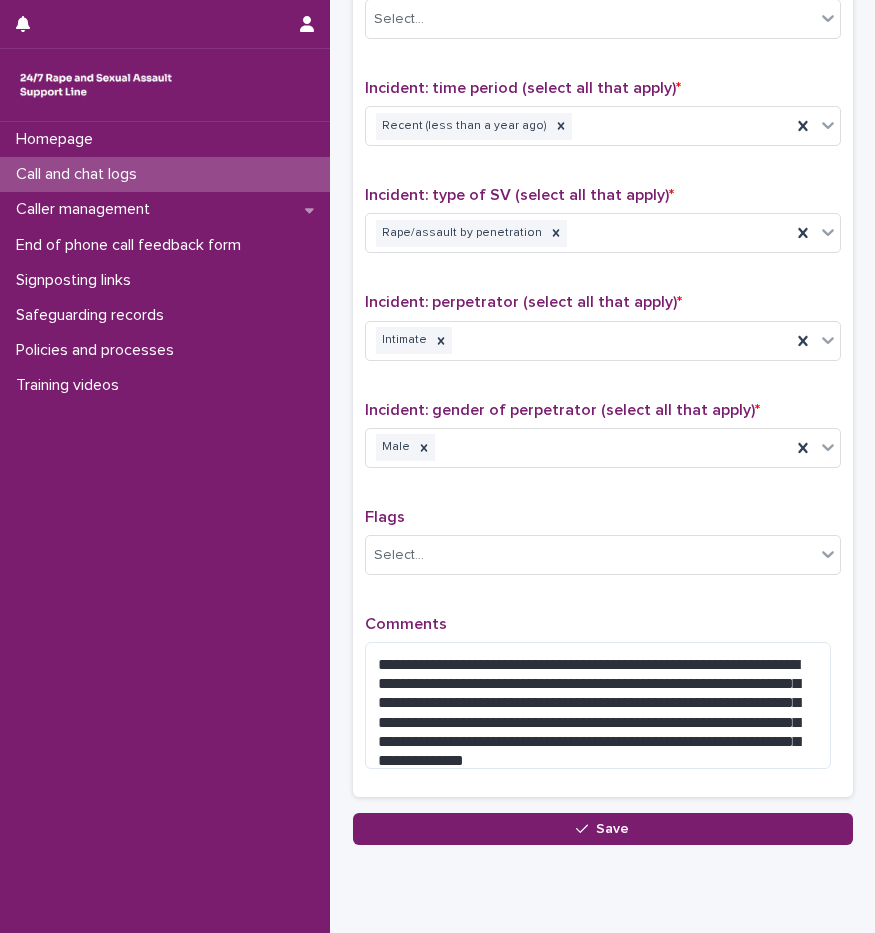 click on "Comments" at bounding box center (603, 624) 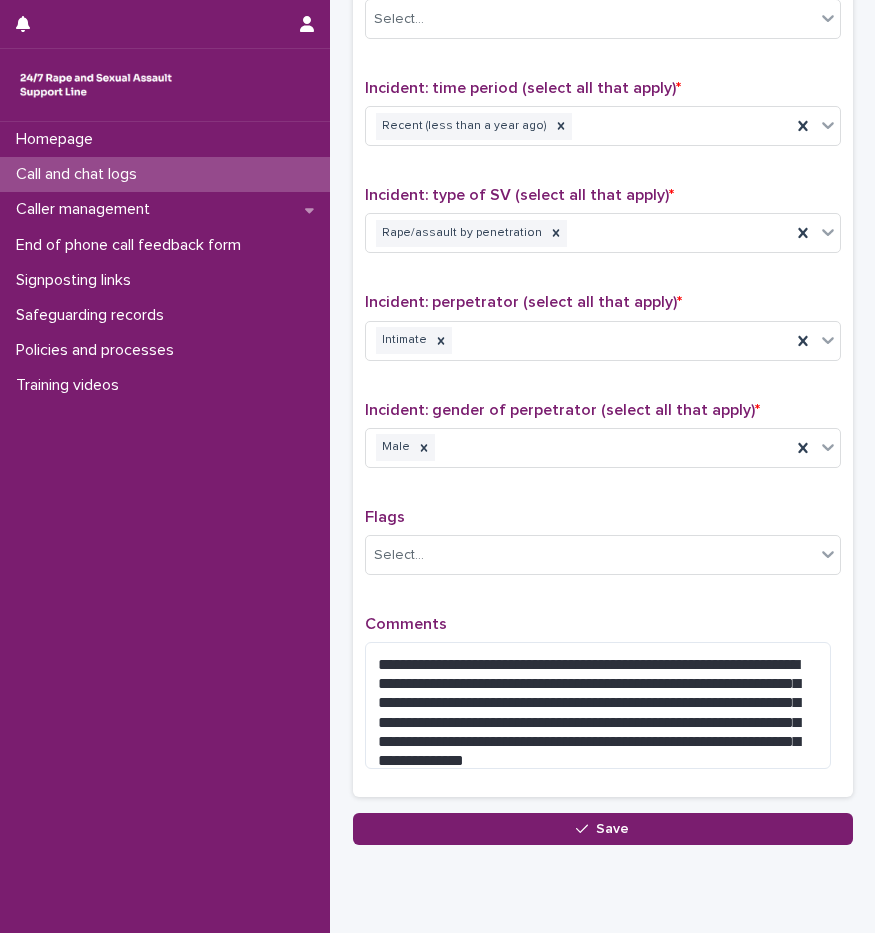 scroll, scrollTop: 1344, scrollLeft: 0, axis: vertical 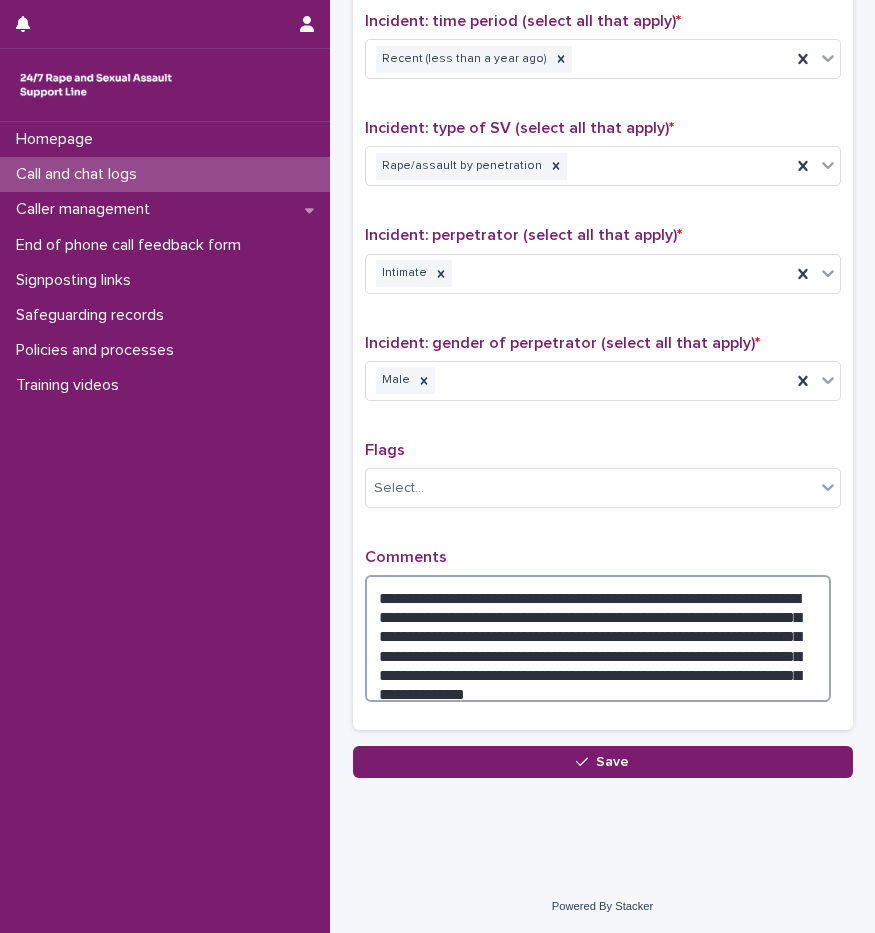 click on "**********" at bounding box center (598, 638) 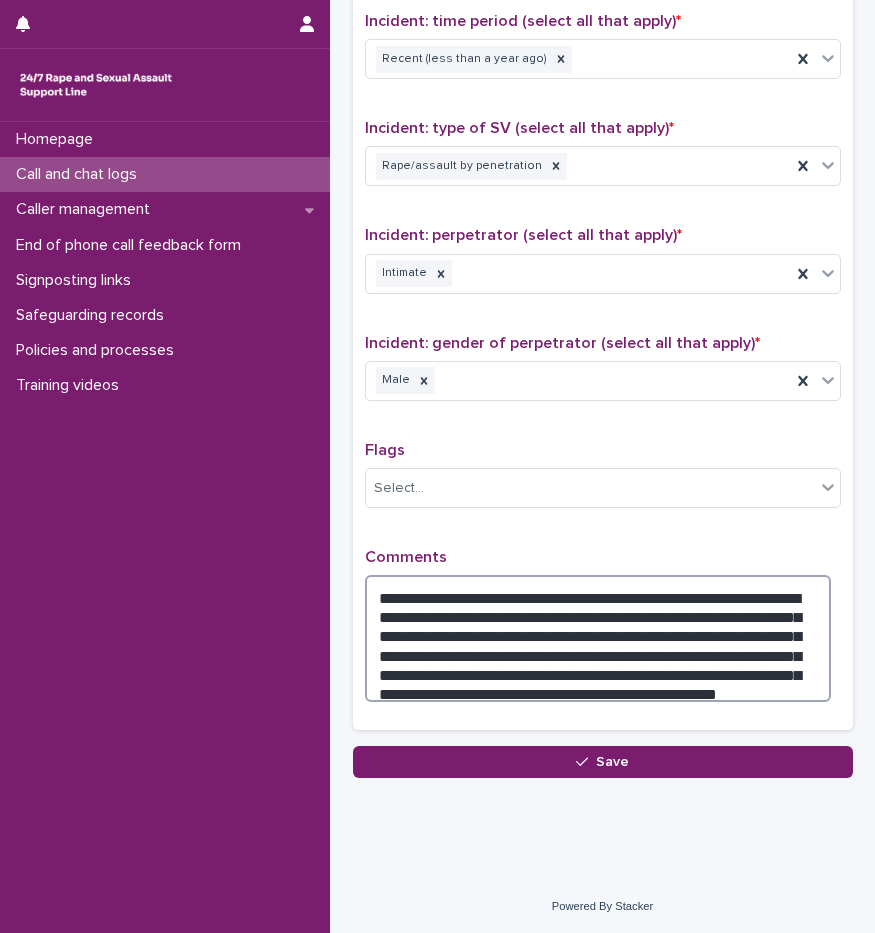 type on "**********" 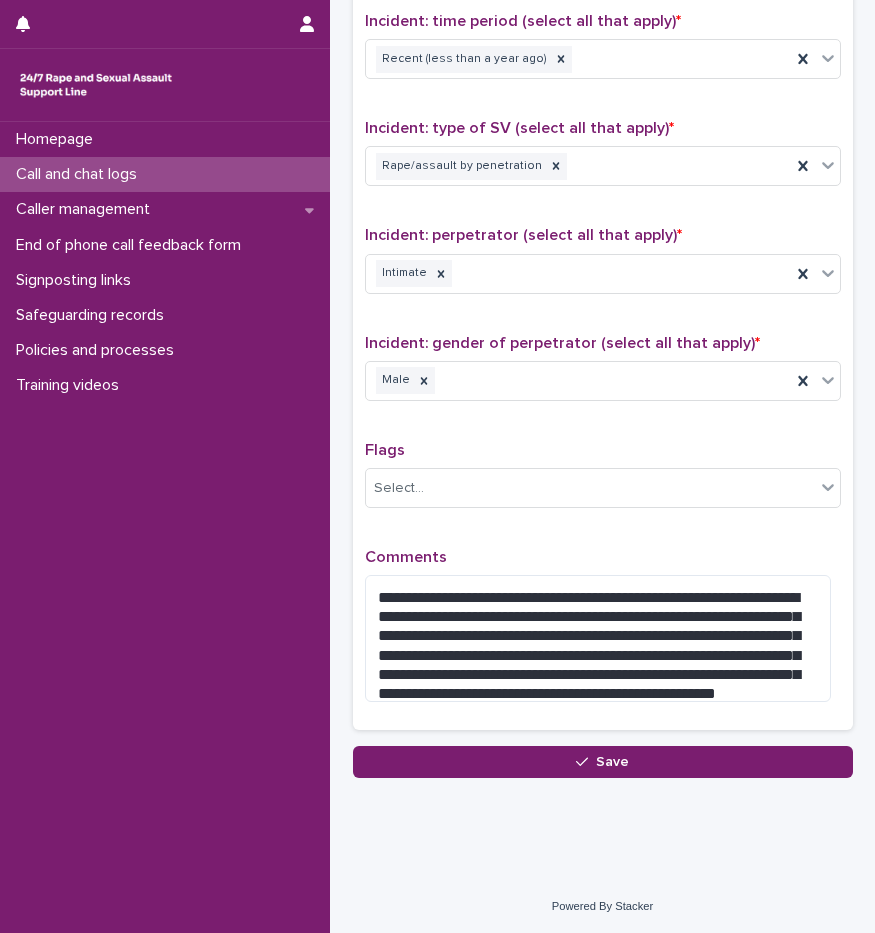 click on "Flags Select..." at bounding box center (603, 482) 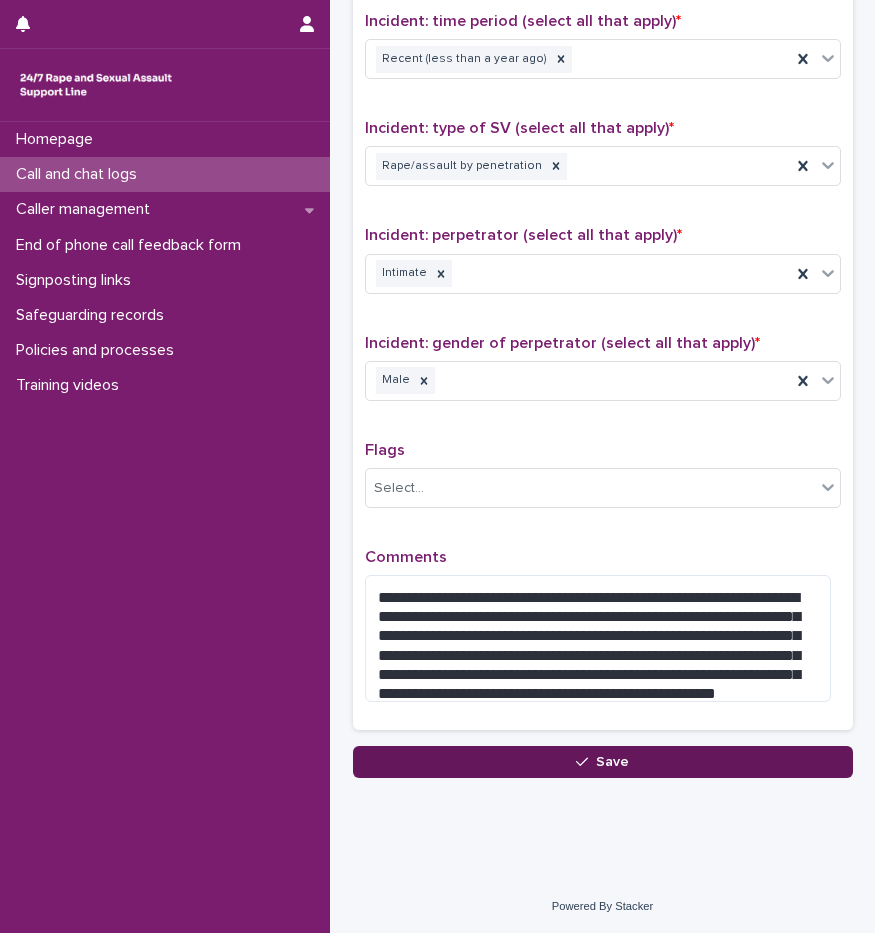 click on "Save" at bounding box center (603, 762) 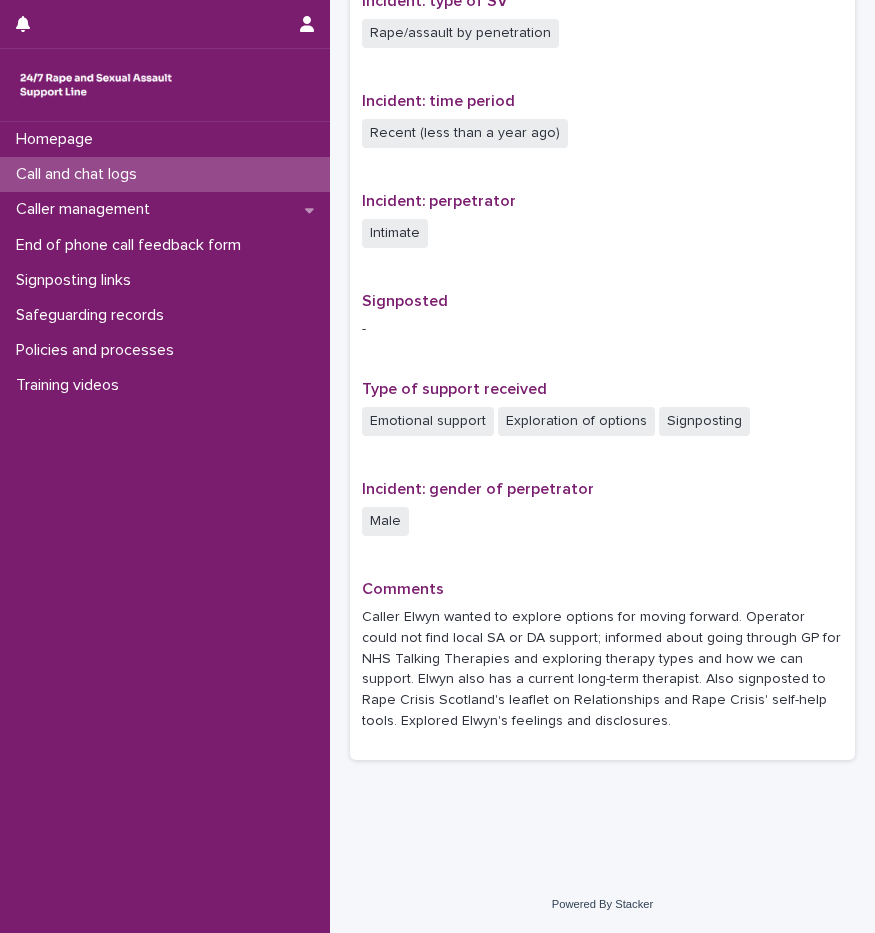 scroll, scrollTop: 0, scrollLeft: 0, axis: both 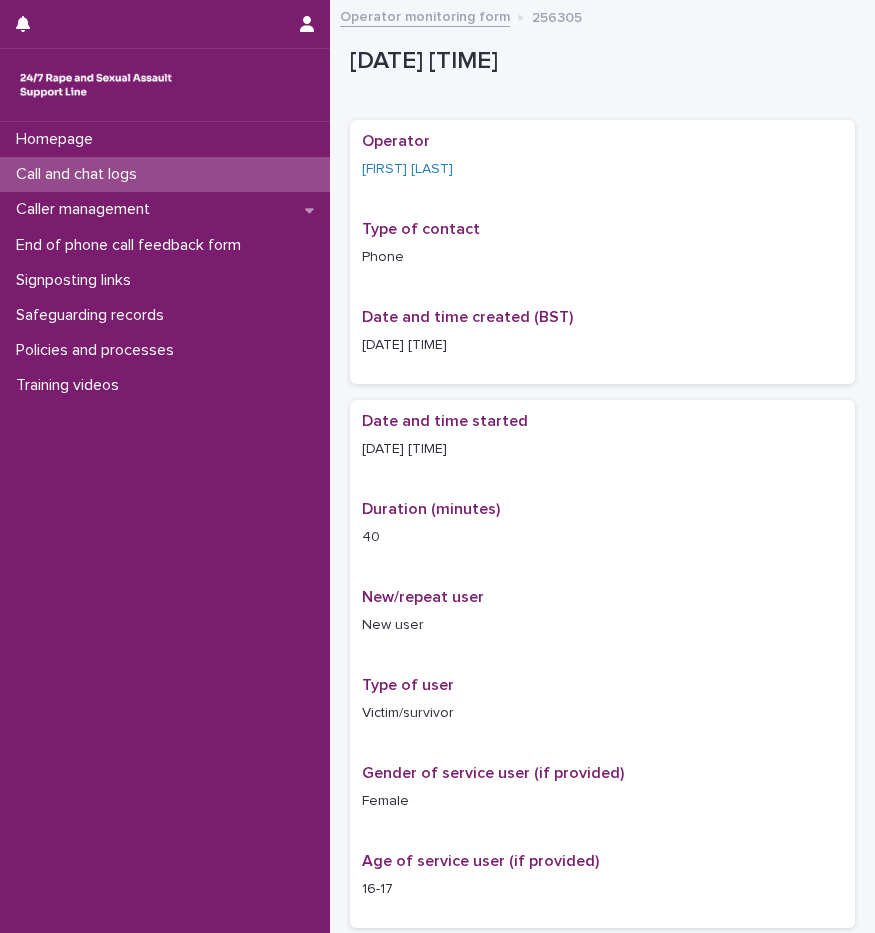 click on "Call and chat logs" at bounding box center [165, 174] 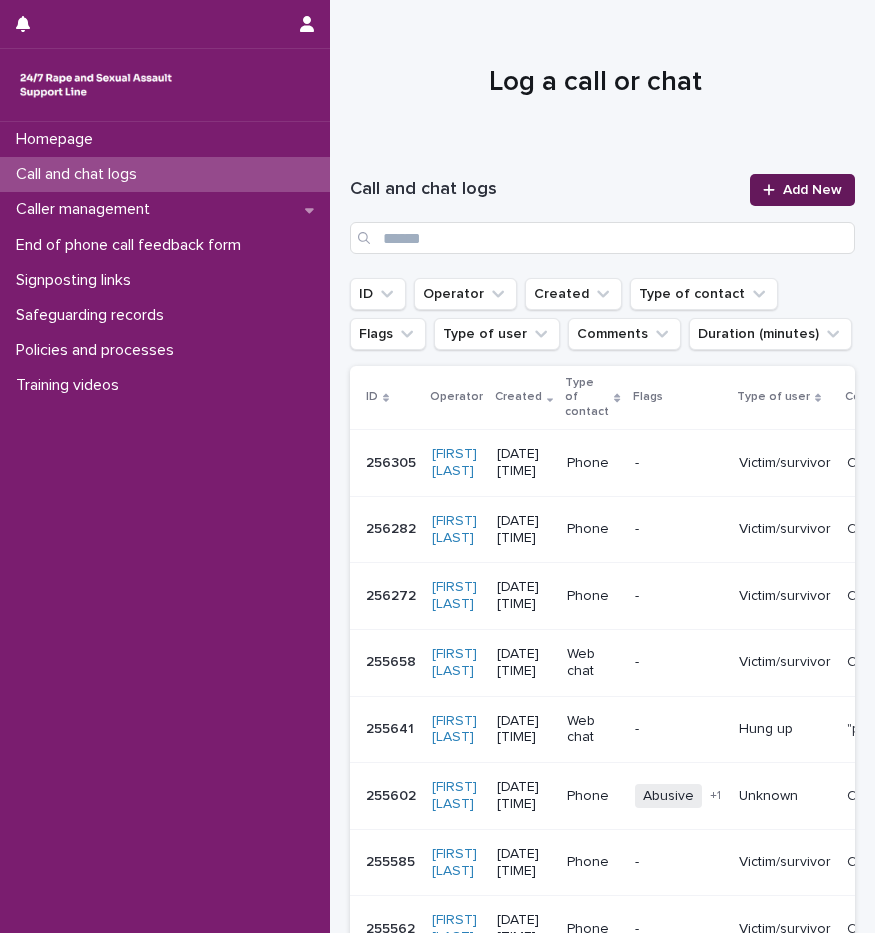 click on "Add New" at bounding box center (812, 190) 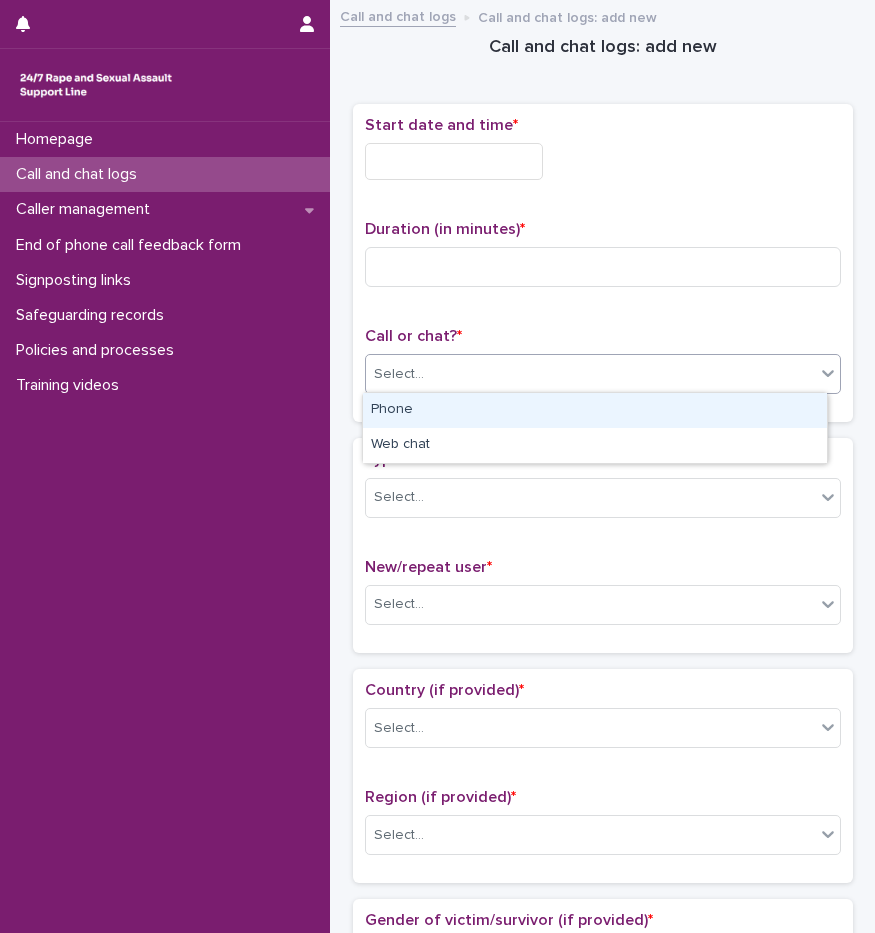 drag, startPoint x: 490, startPoint y: 369, endPoint x: 462, endPoint y: 407, distance: 47.201694 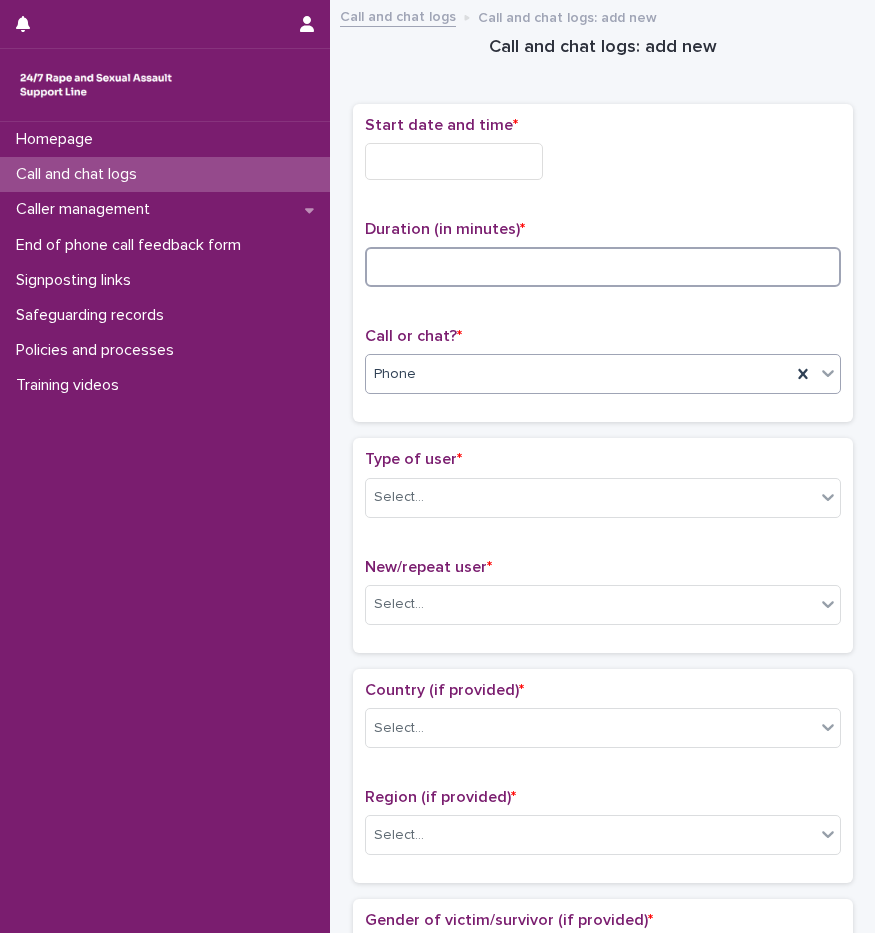 click at bounding box center (603, 267) 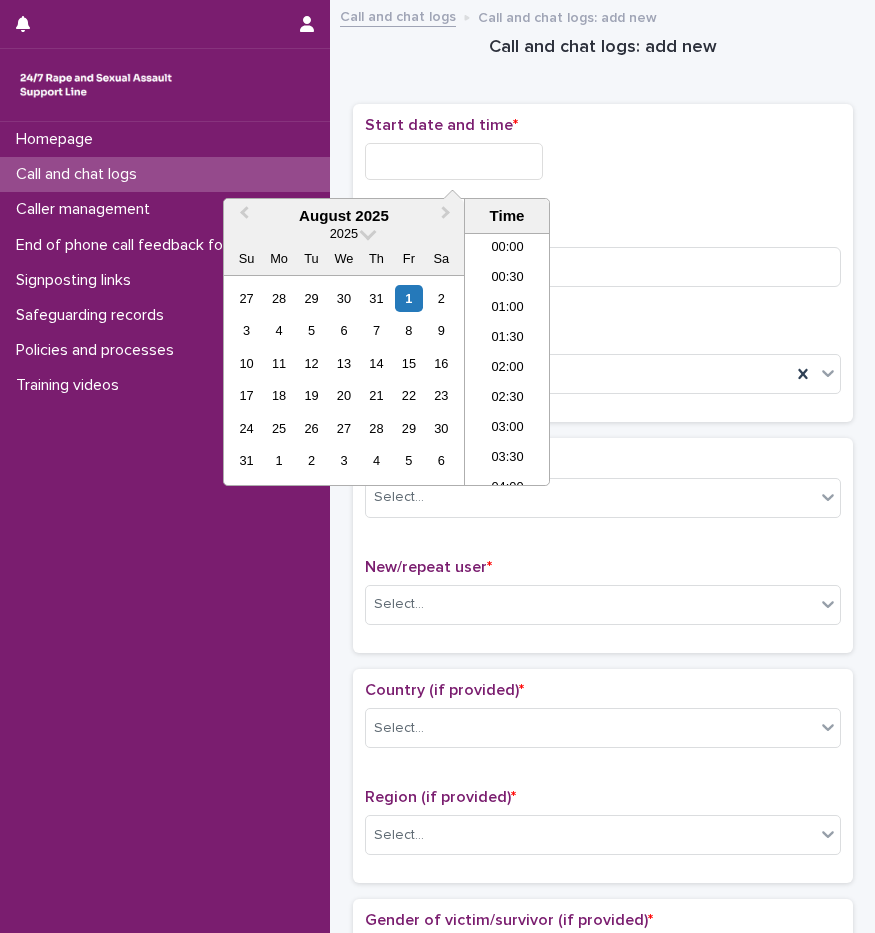 click at bounding box center (454, 161) 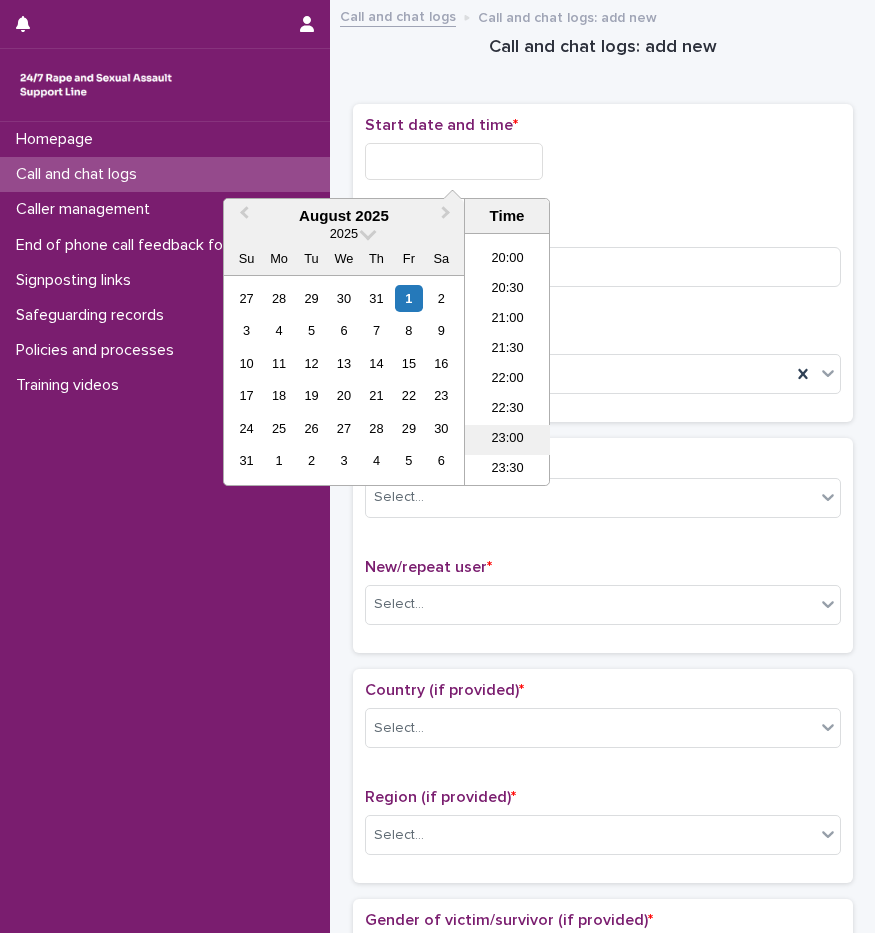 click on "23:00" at bounding box center (507, 440) 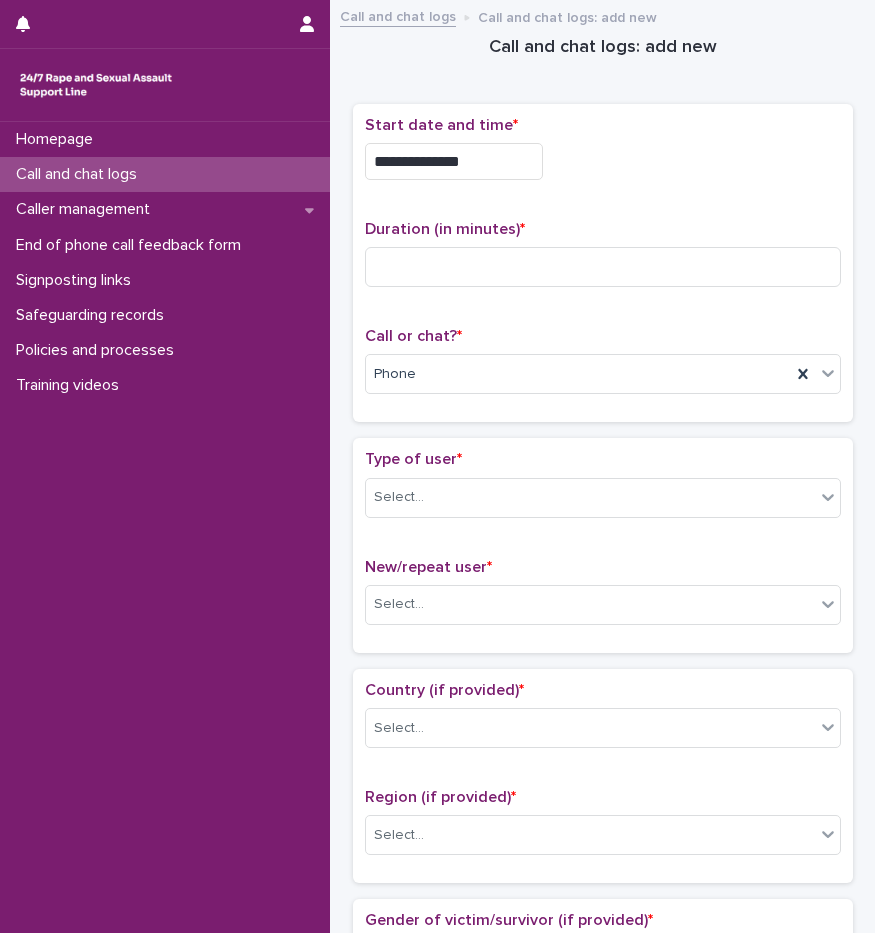 click on "**********" at bounding box center [454, 161] 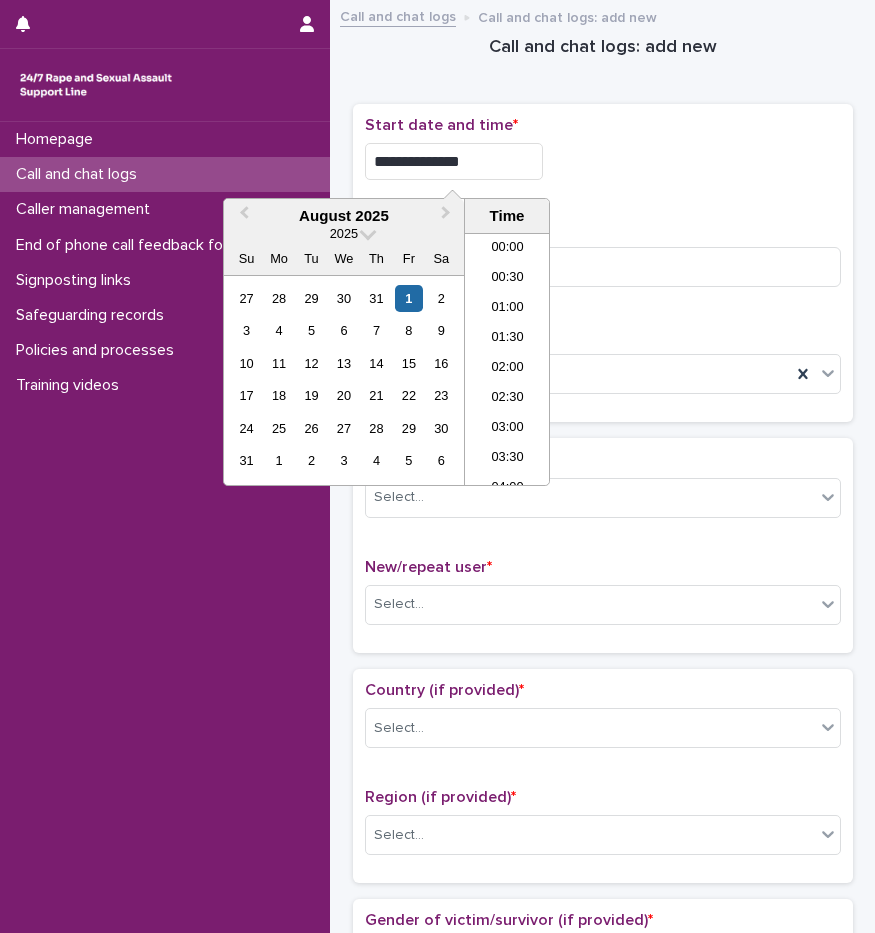 scroll, scrollTop: 1189, scrollLeft: 0, axis: vertical 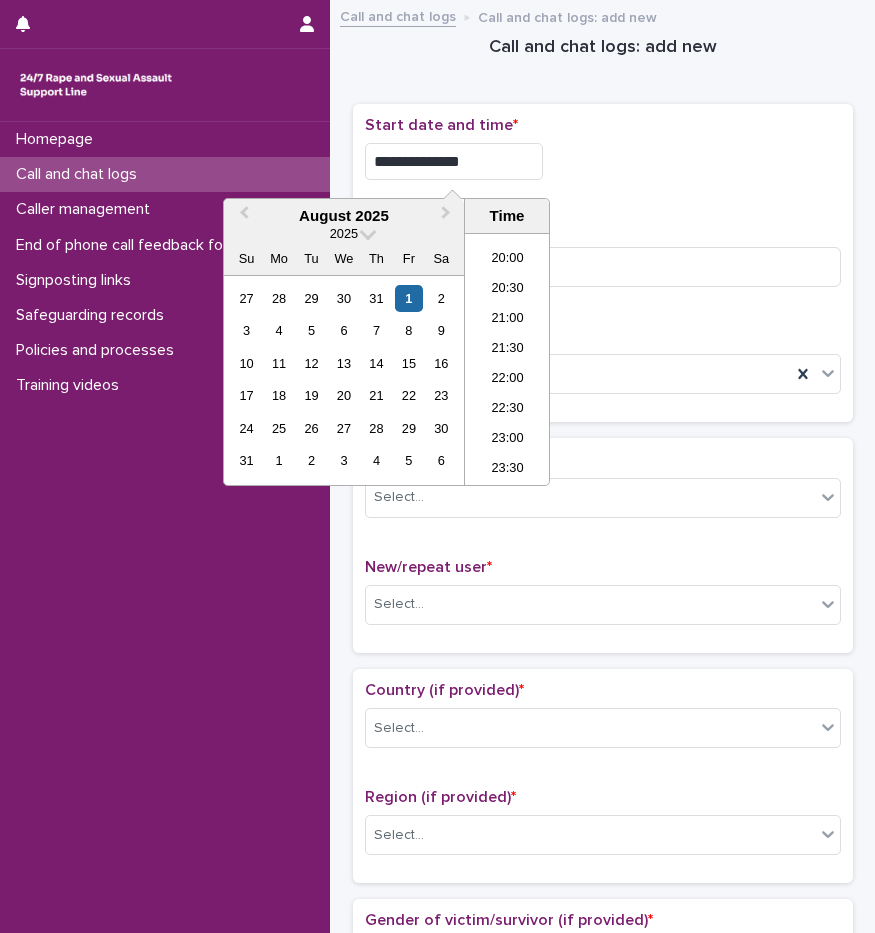 type on "**********" 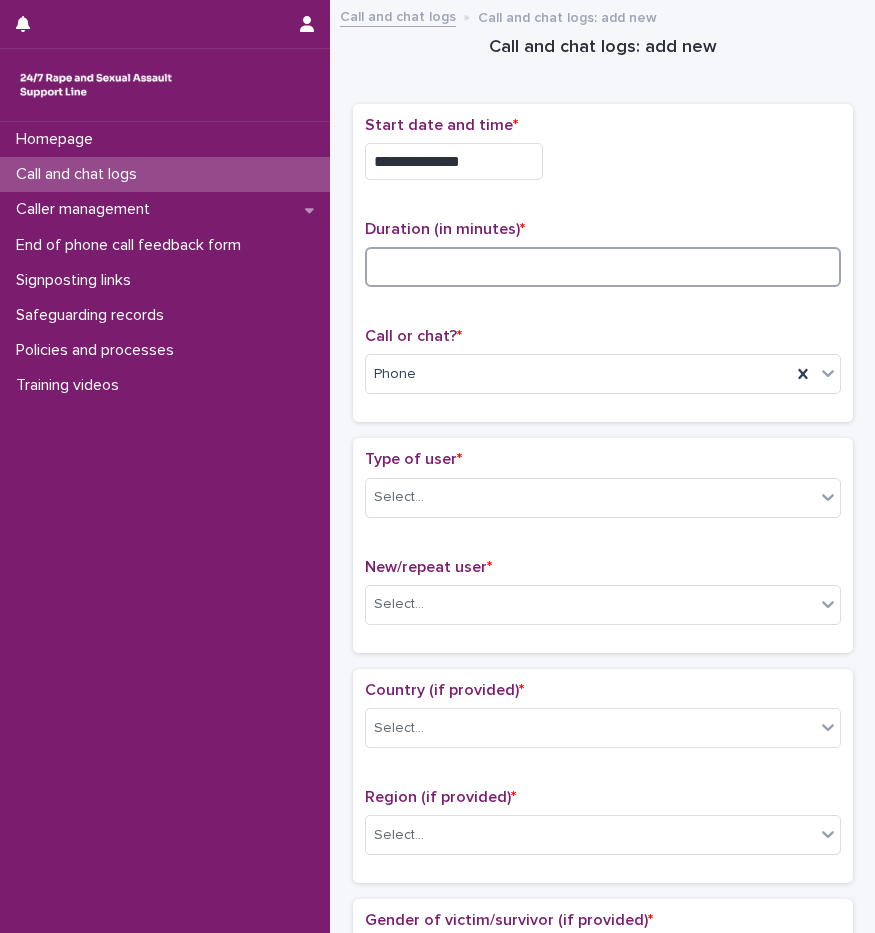 click at bounding box center (603, 267) 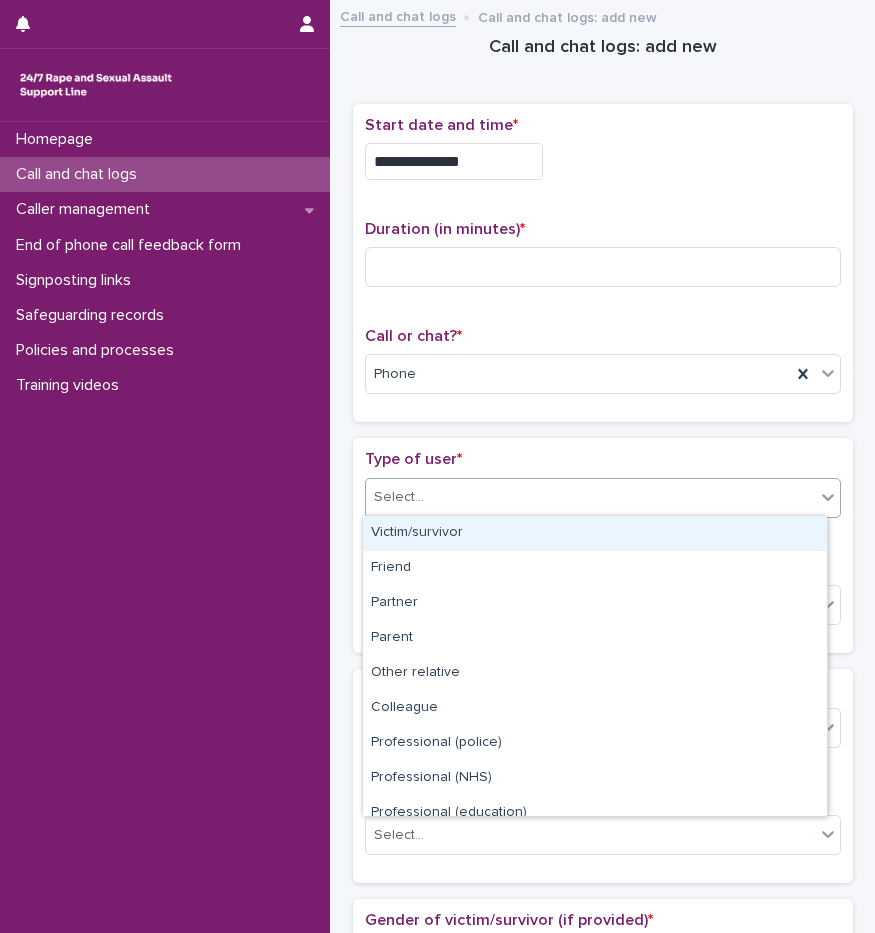 click on "Select..." at bounding box center [399, 497] 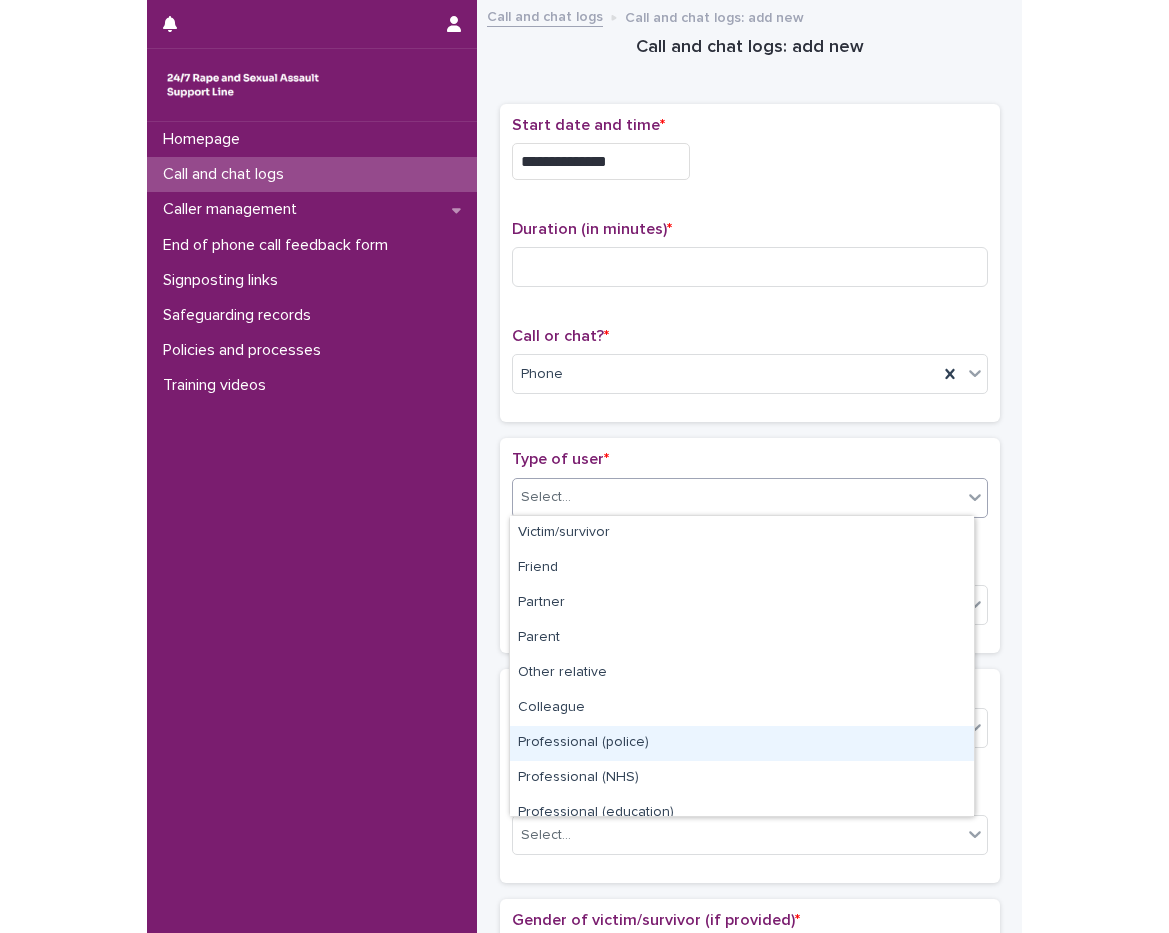 scroll, scrollTop: 225, scrollLeft: 0, axis: vertical 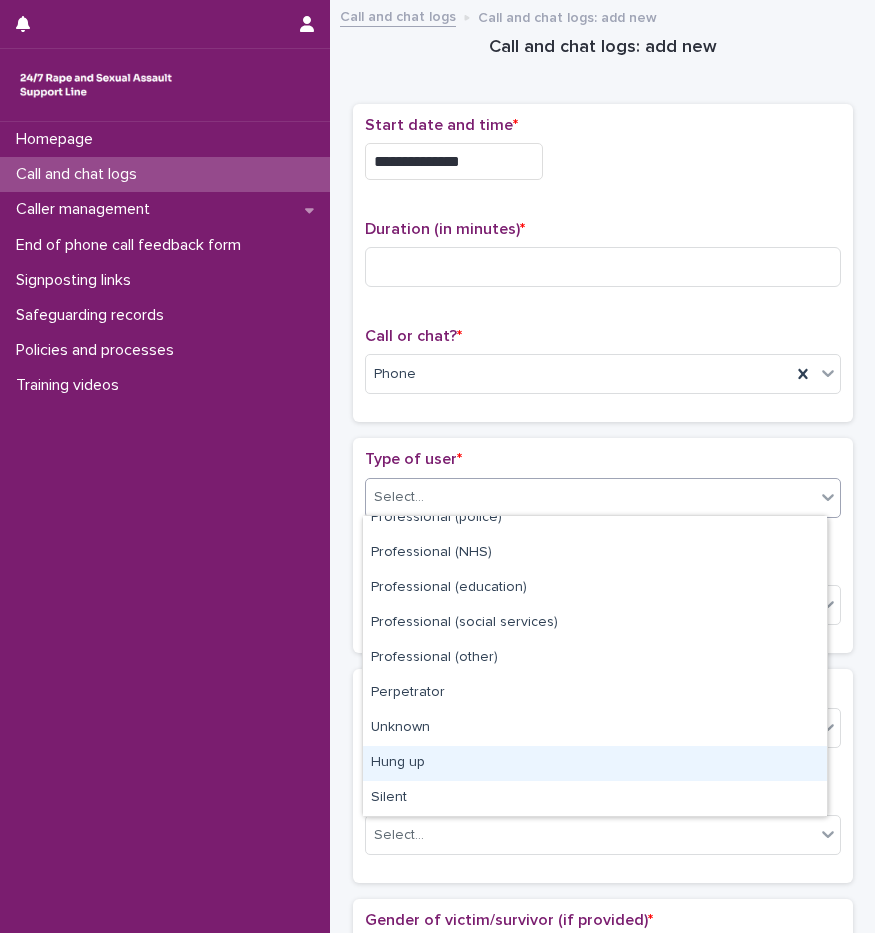 click on "Hung up" at bounding box center [595, 763] 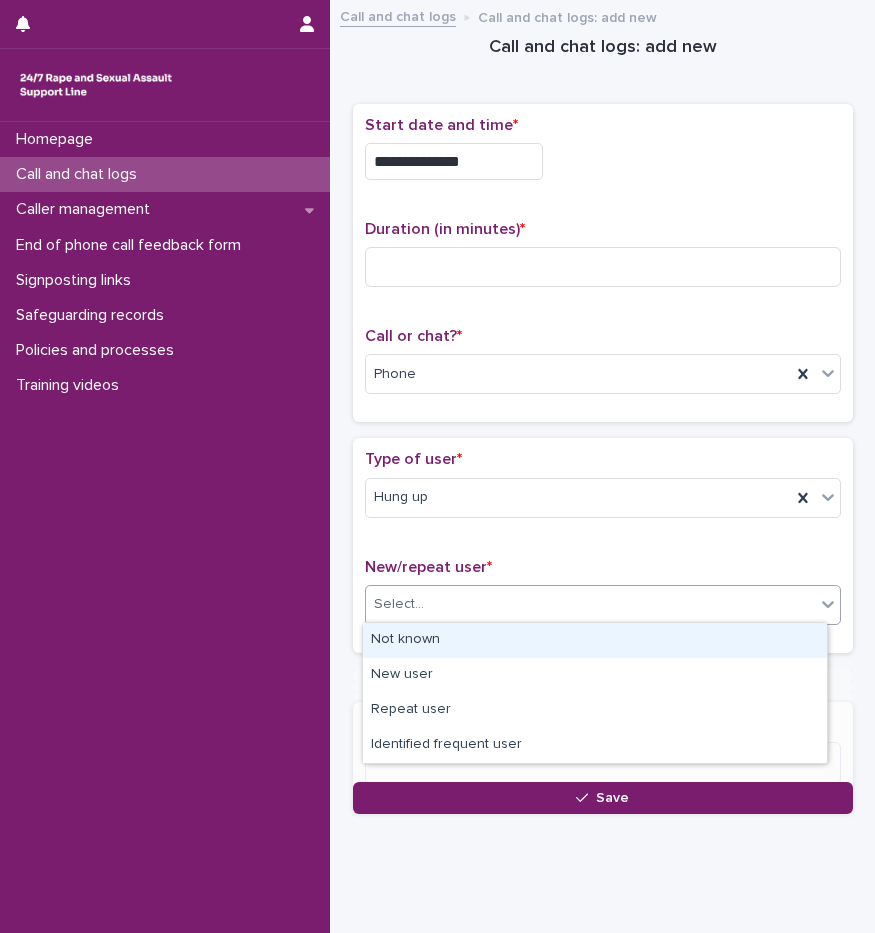 click on "Select..." at bounding box center (399, 604) 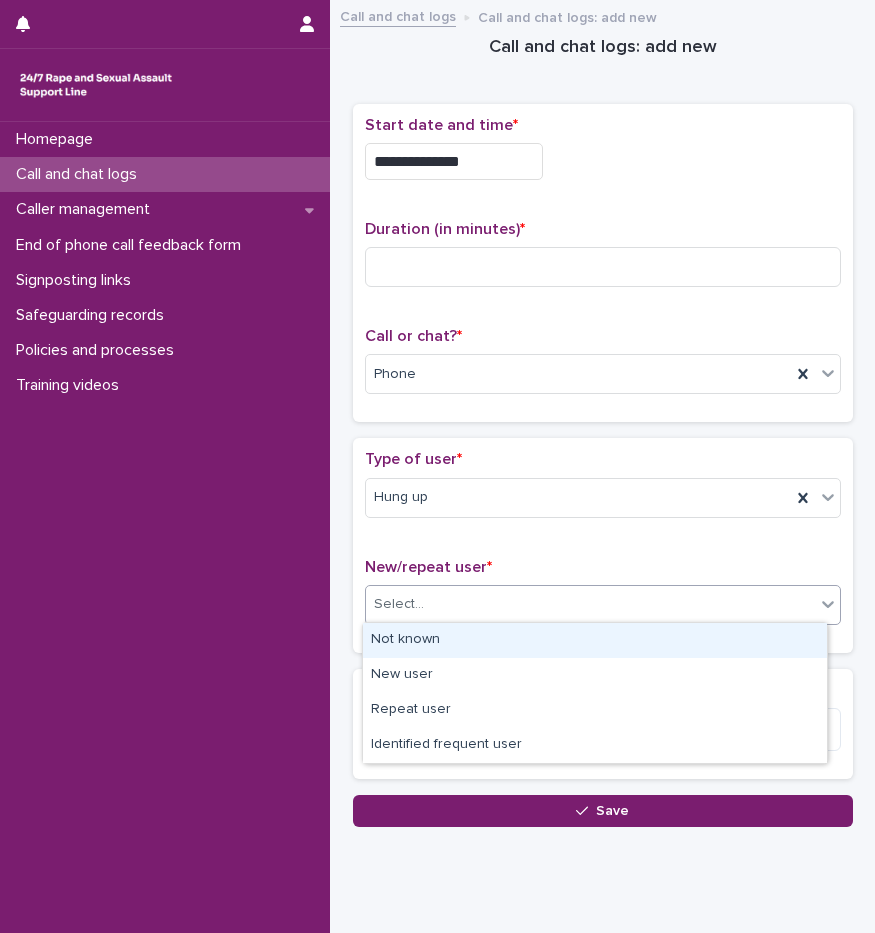 click on "Not known" at bounding box center (595, 640) 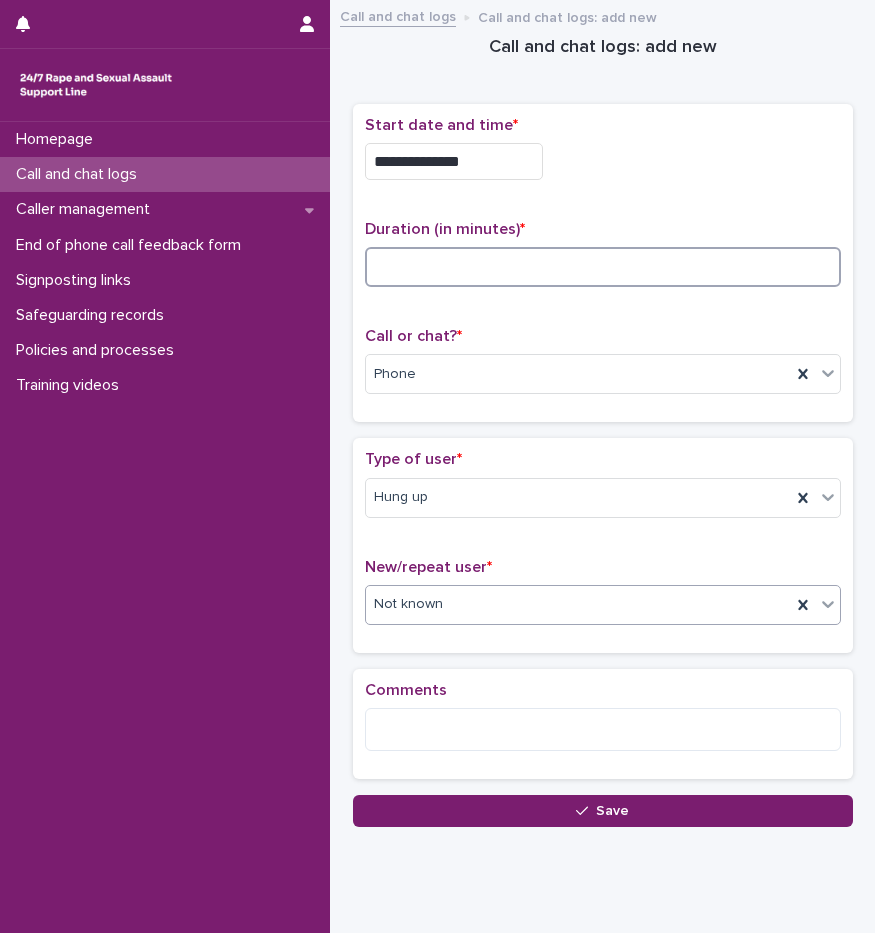 click at bounding box center (603, 267) 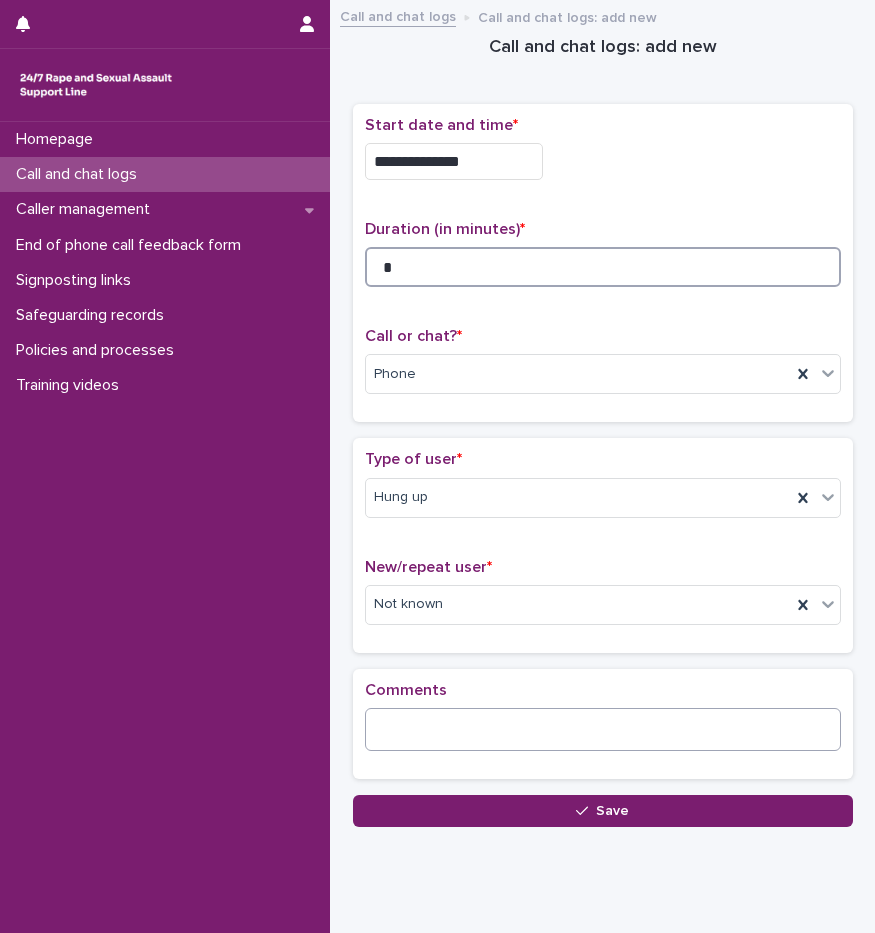 type on "*" 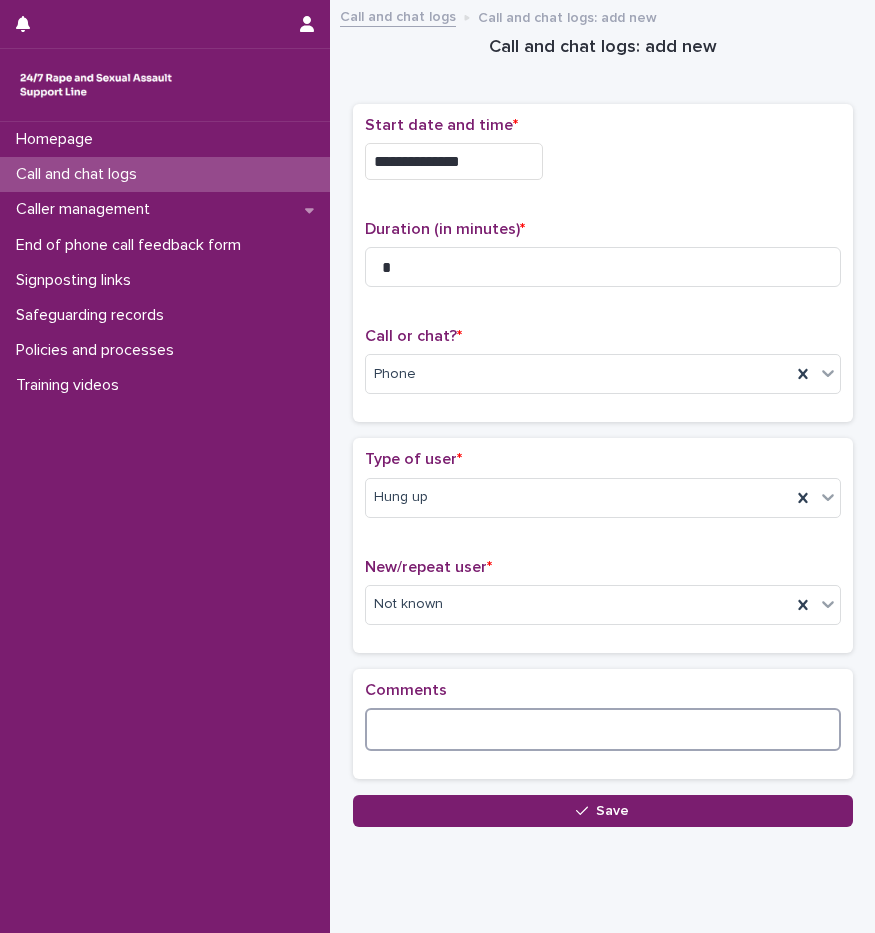 click at bounding box center (603, 729) 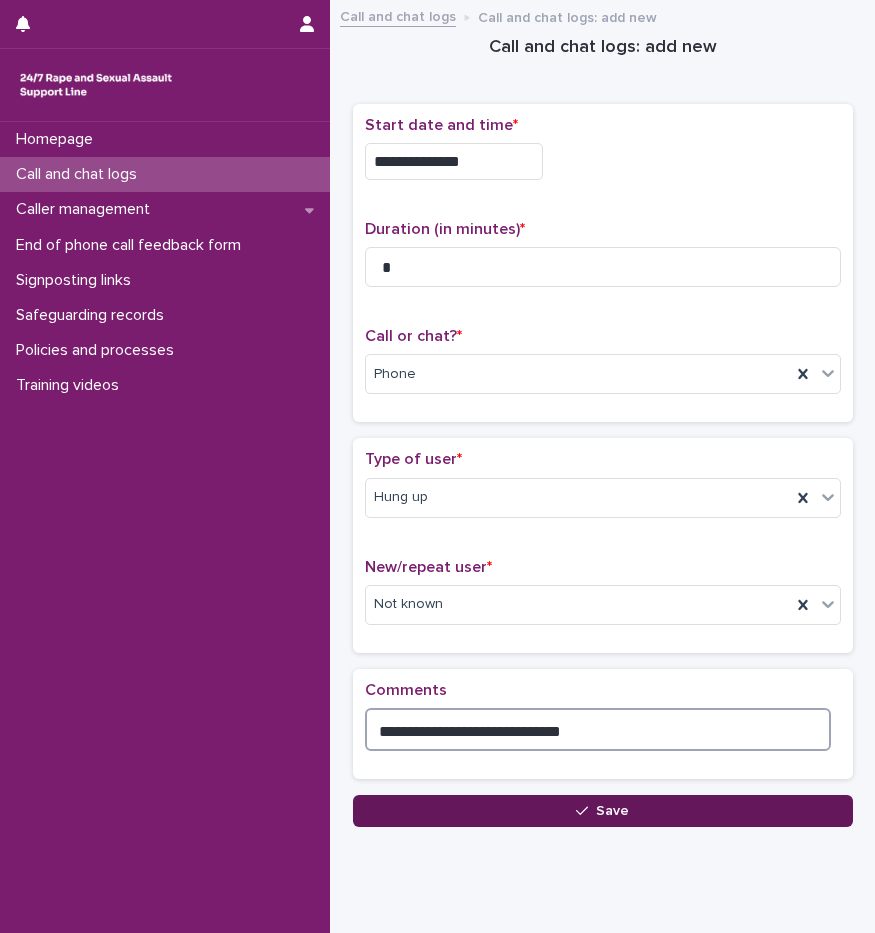 type on "**********" 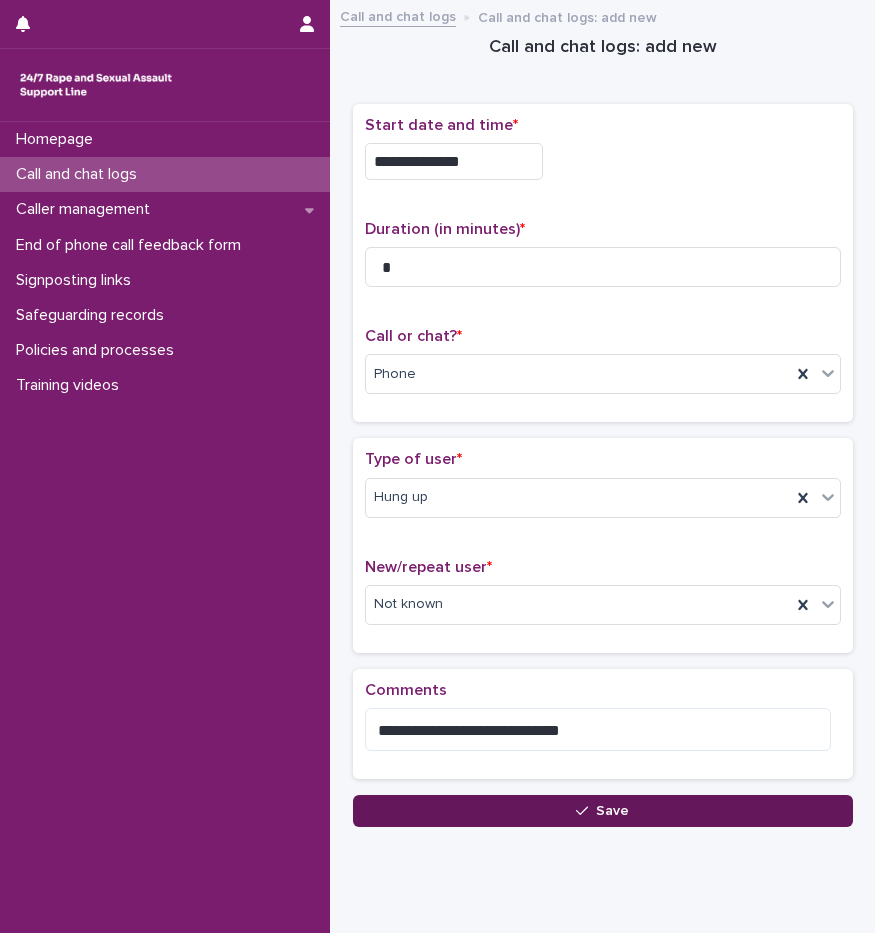 click on "Save" at bounding box center (603, 811) 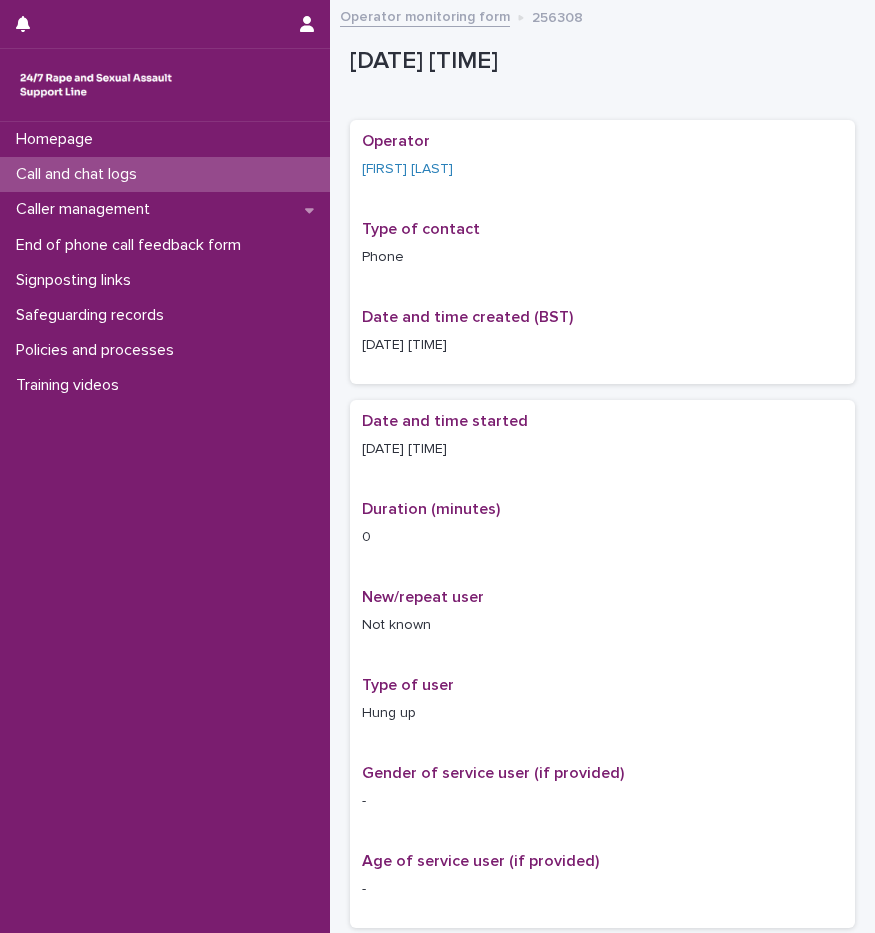 click on "Call and chat logs" at bounding box center (80, 174) 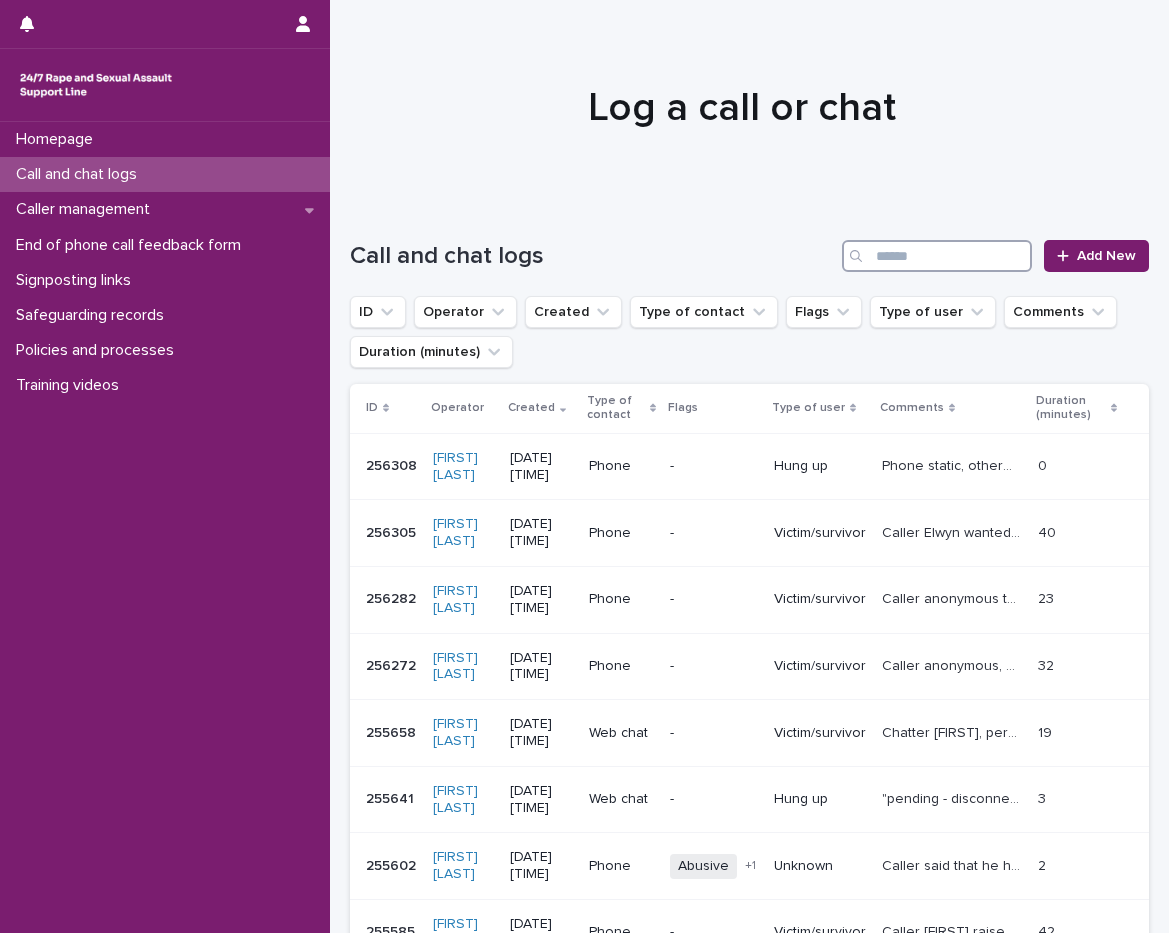 click at bounding box center (937, 256) 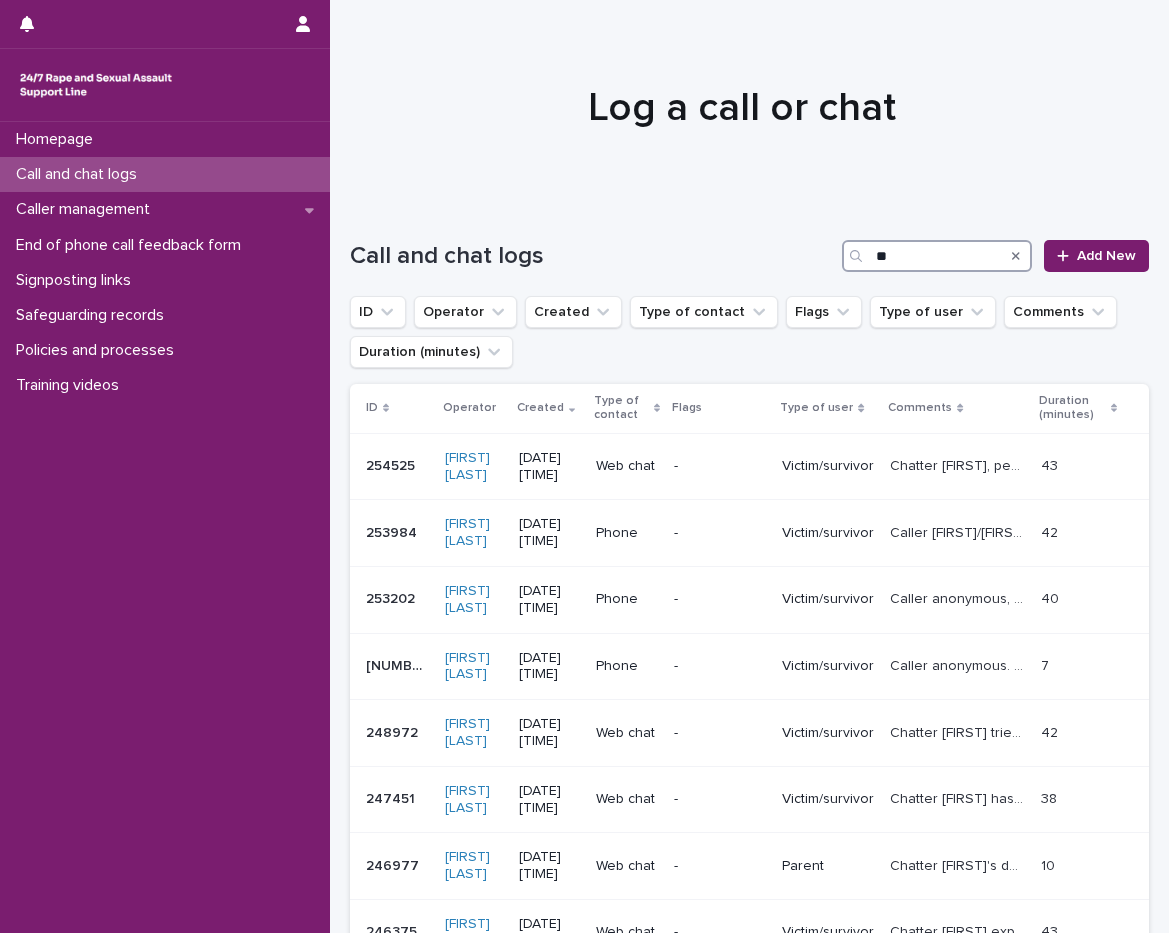 type on "**" 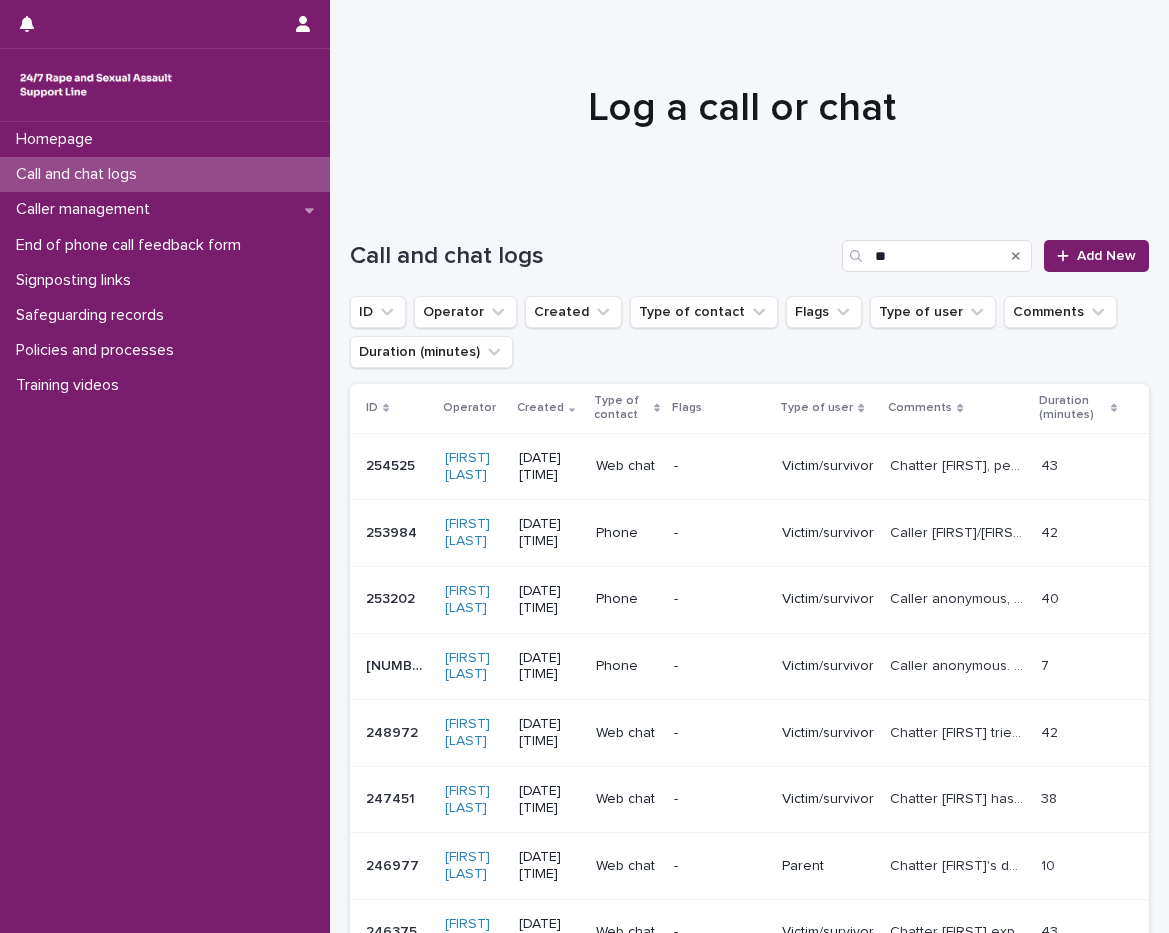click on "Call and chat logs" at bounding box center [80, 174] 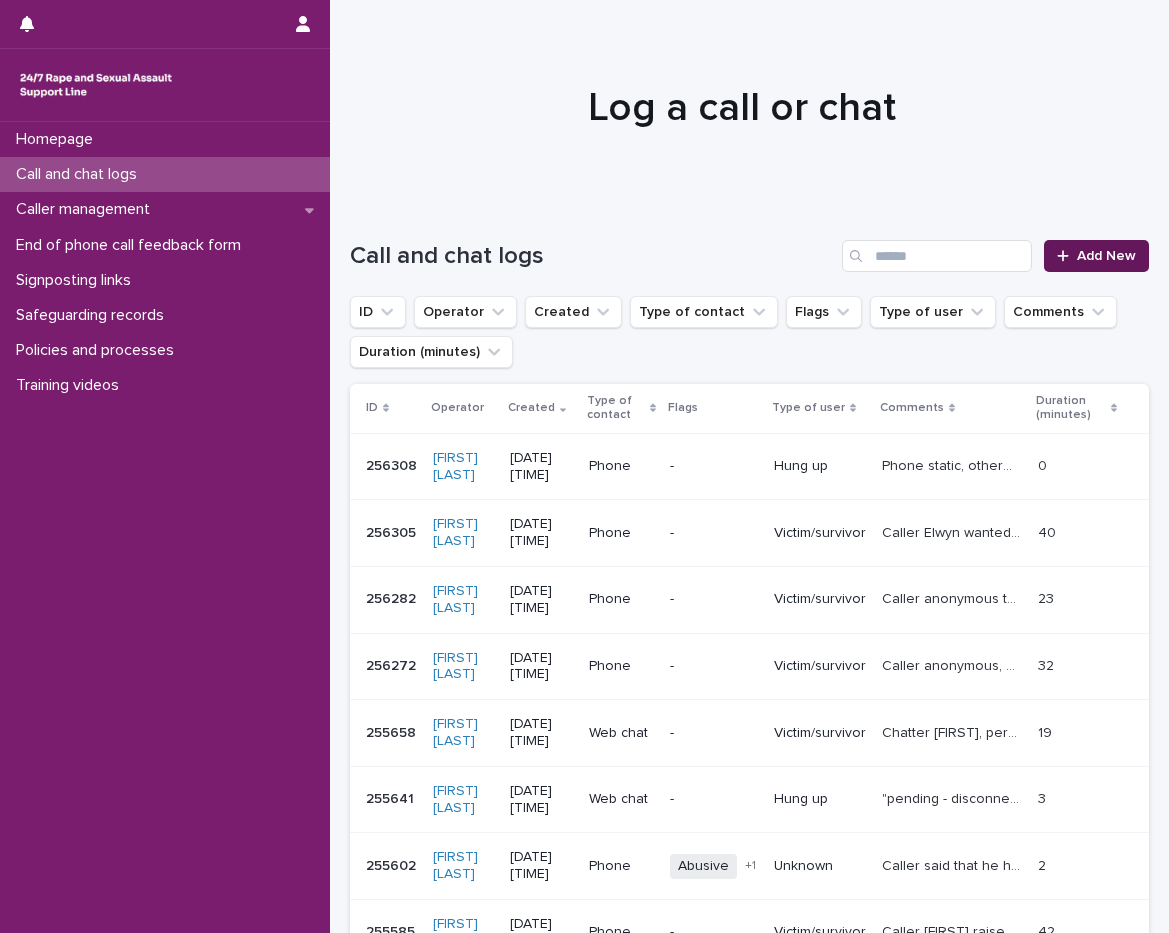 click 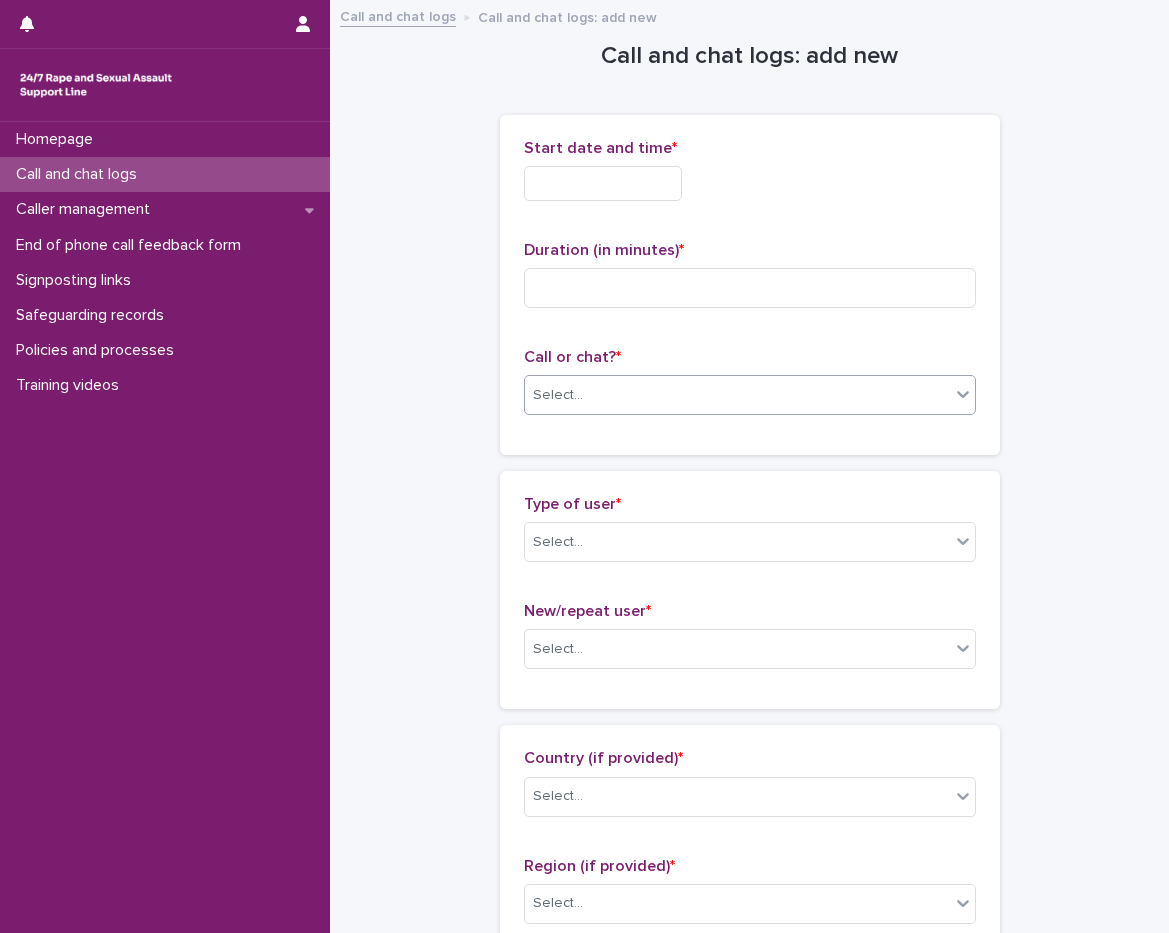 click on "Select..." at bounding box center (737, 395) 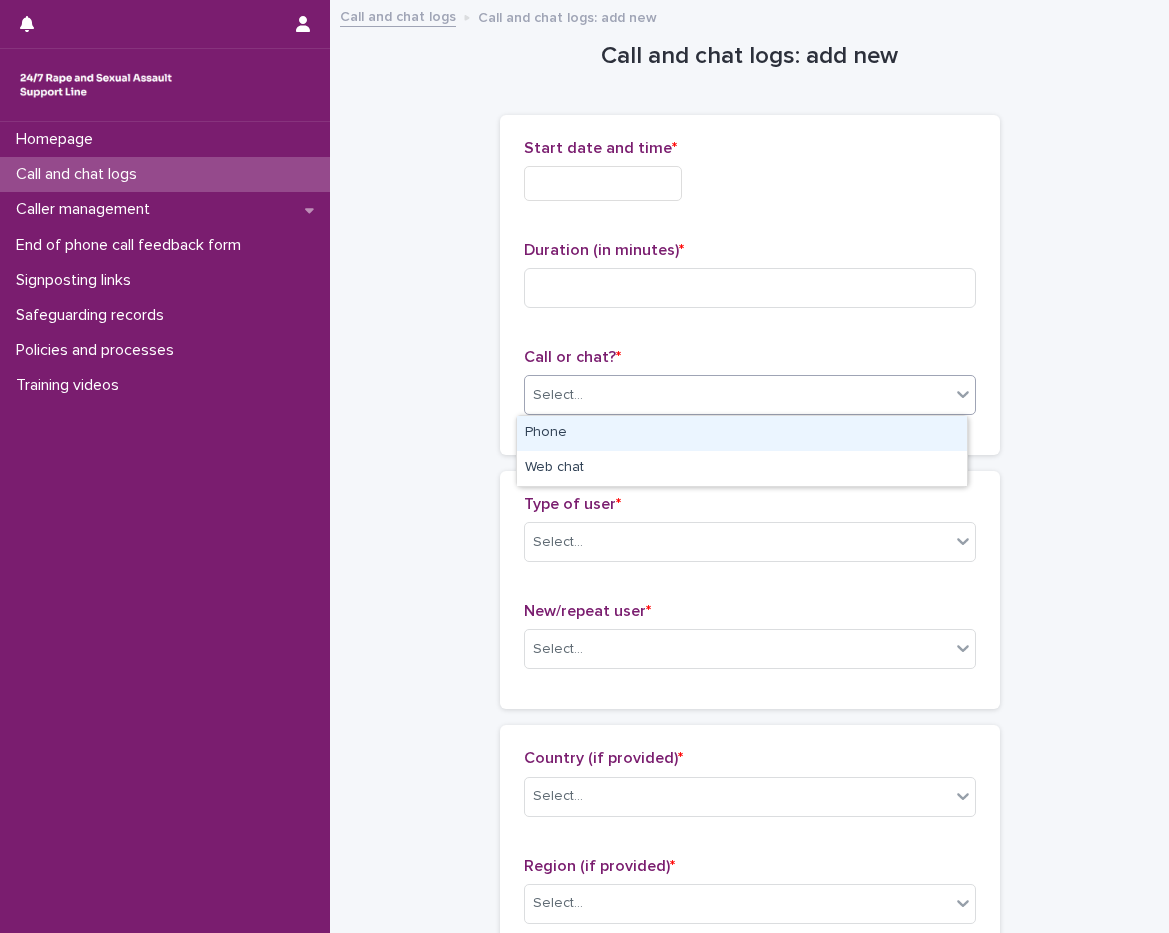 click on "Phone" at bounding box center (742, 433) 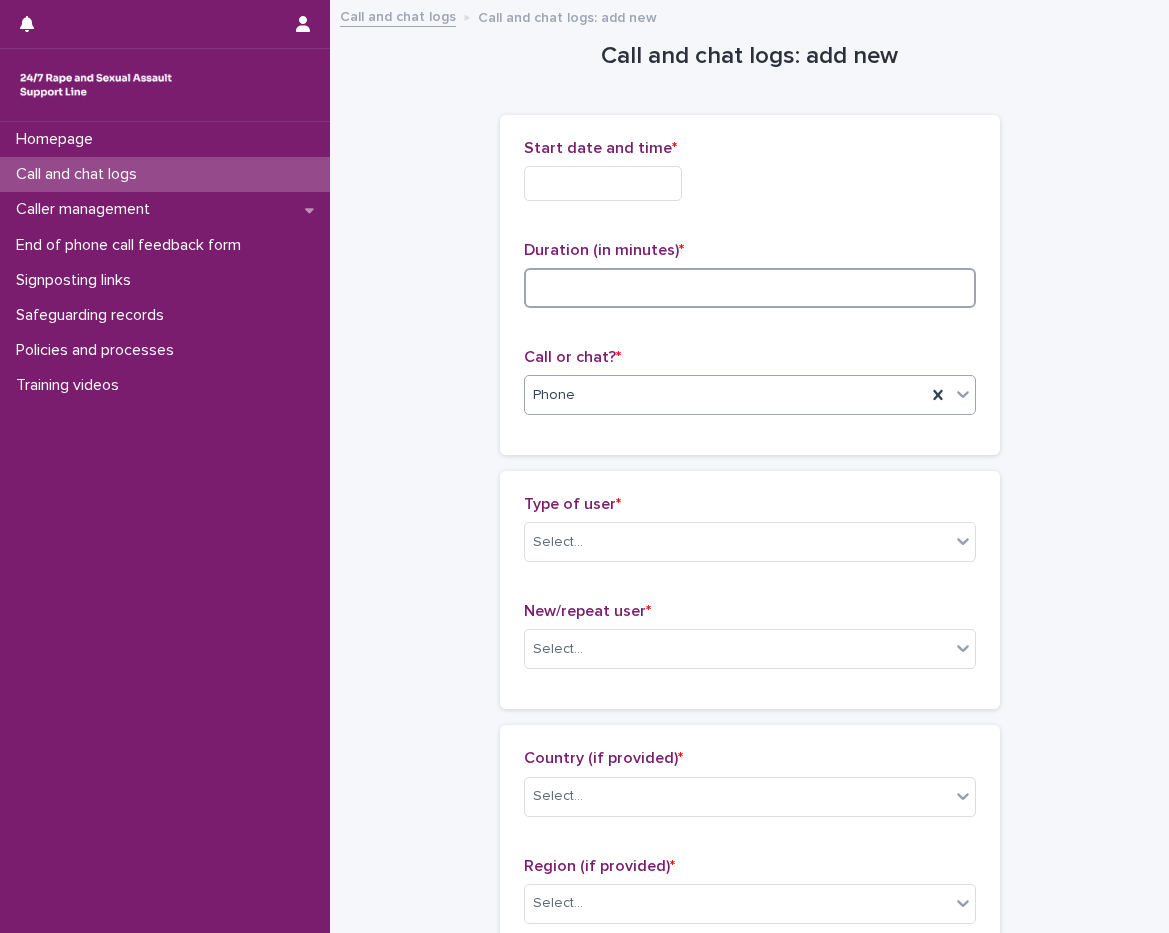 click at bounding box center [750, 288] 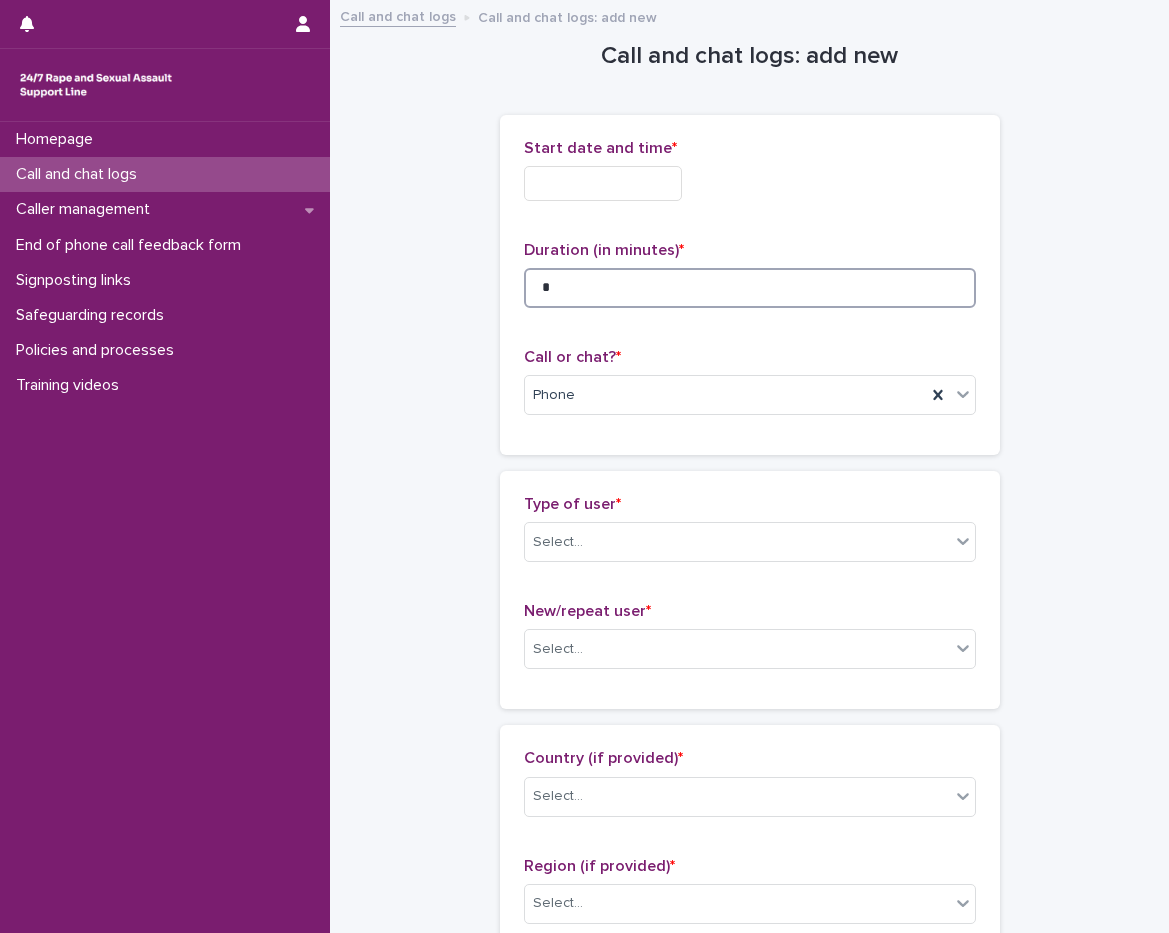 type on "*" 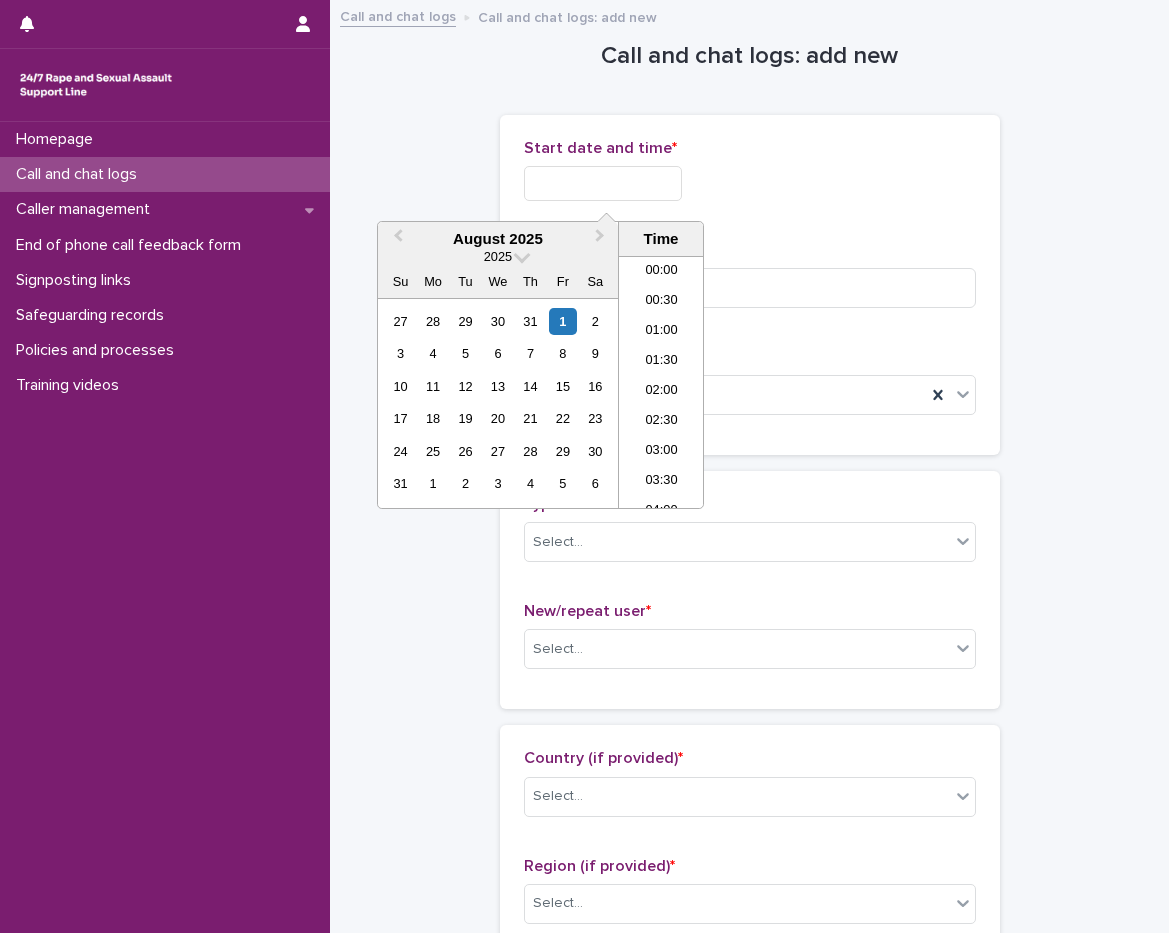 click at bounding box center [603, 183] 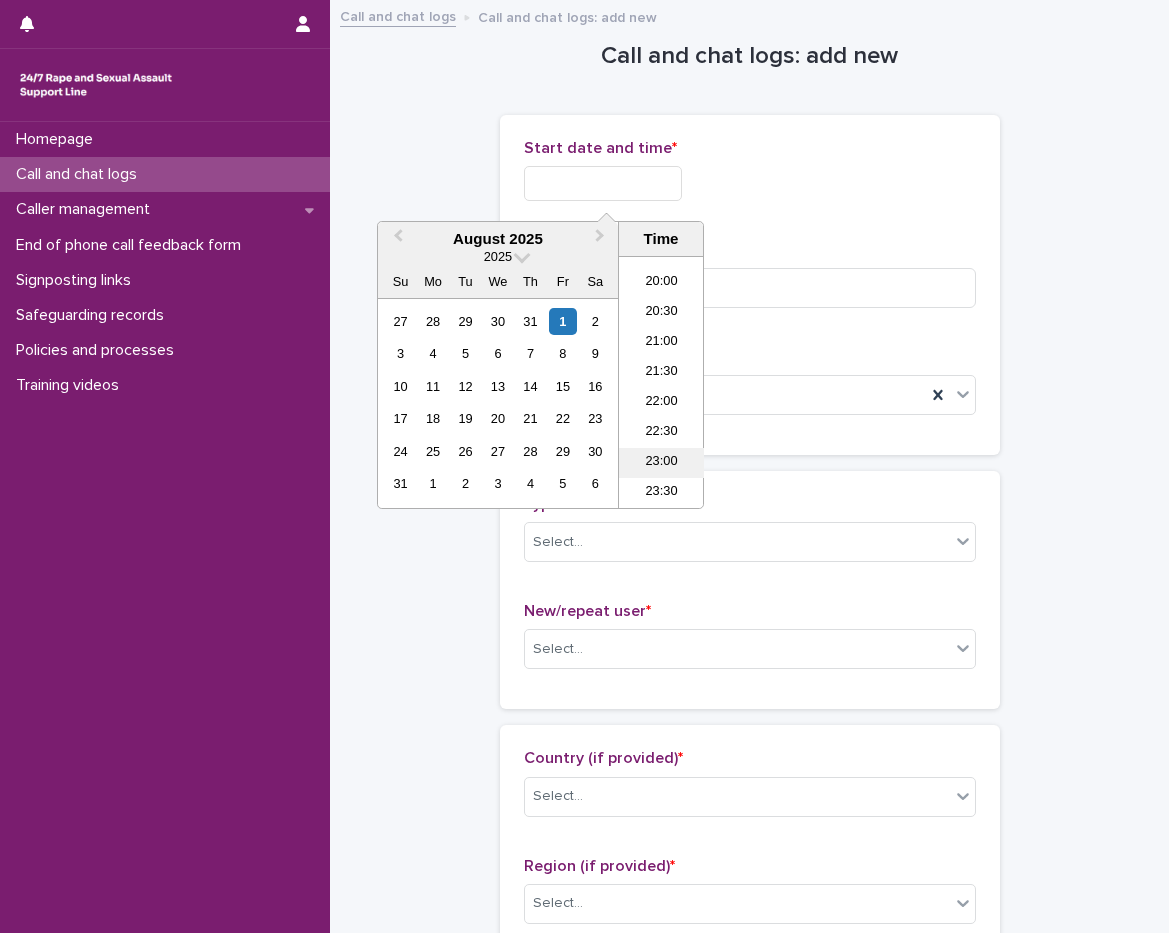 click on "23:00" at bounding box center [661, 463] 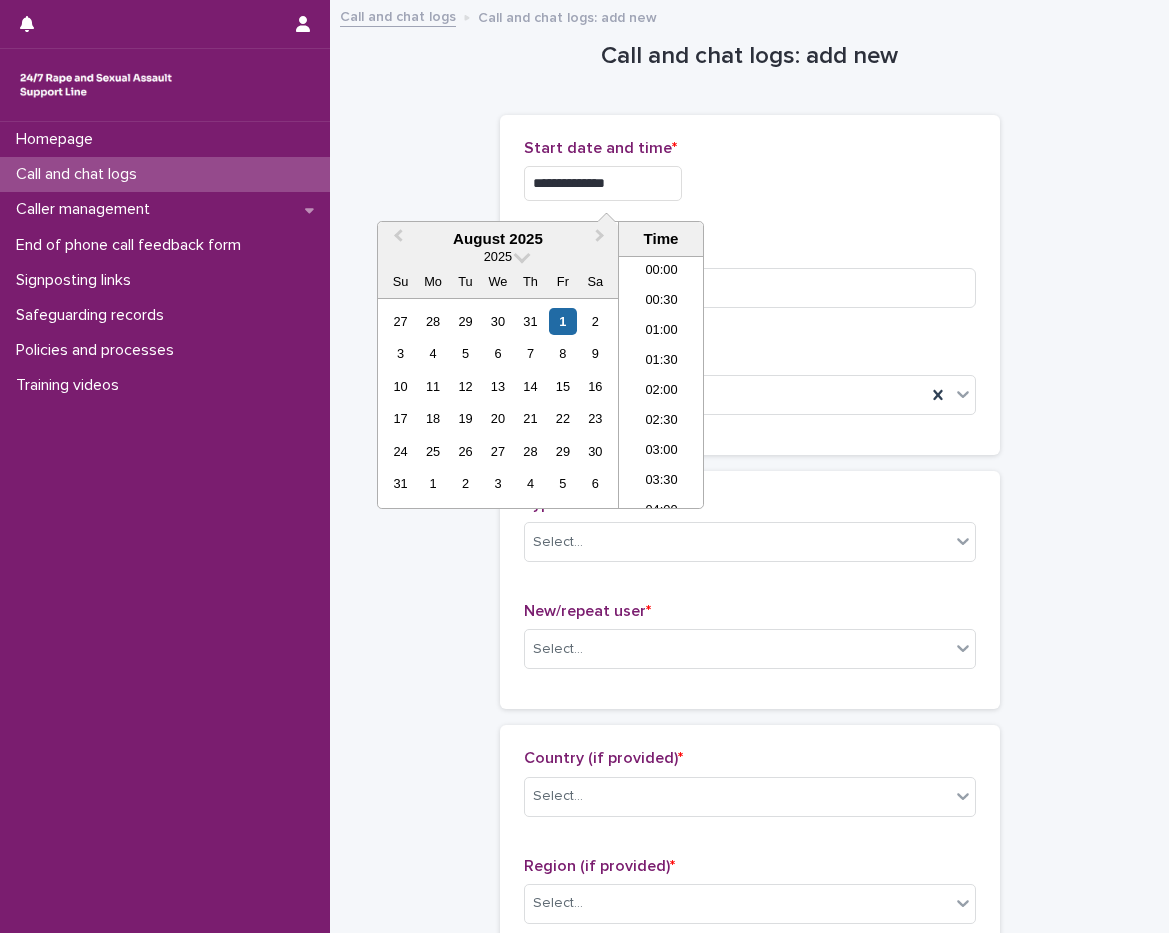 click on "**********" at bounding box center [603, 183] 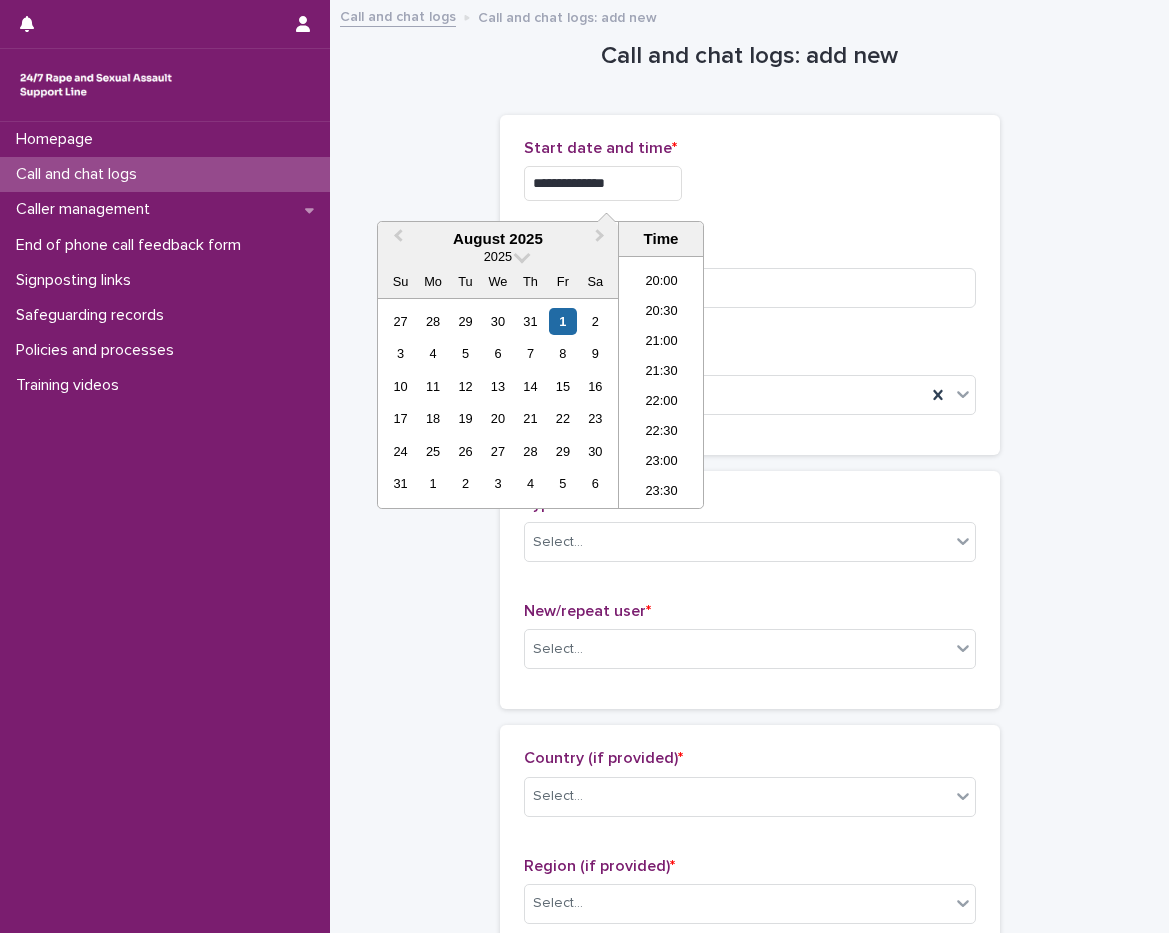 type on "**********" 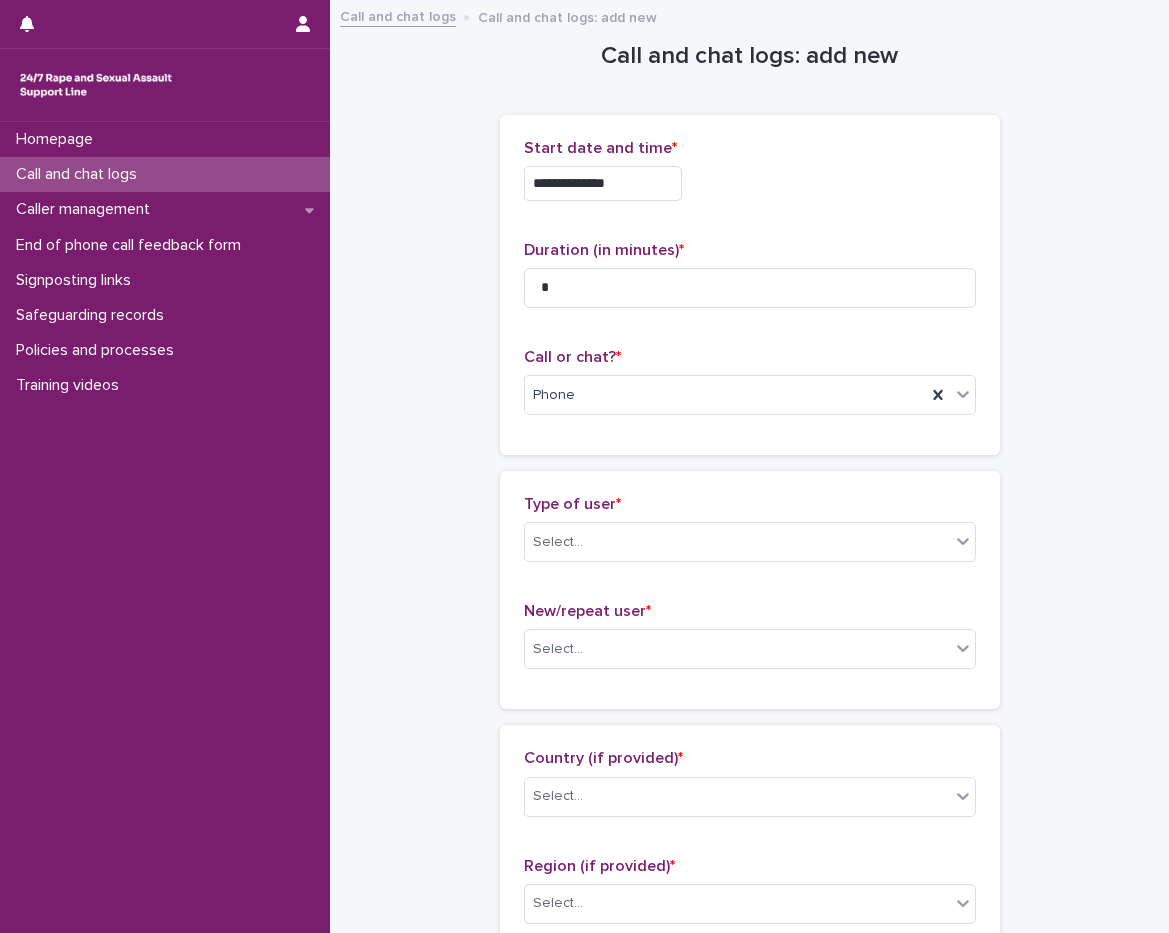 click on "**********" at bounding box center [750, 178] 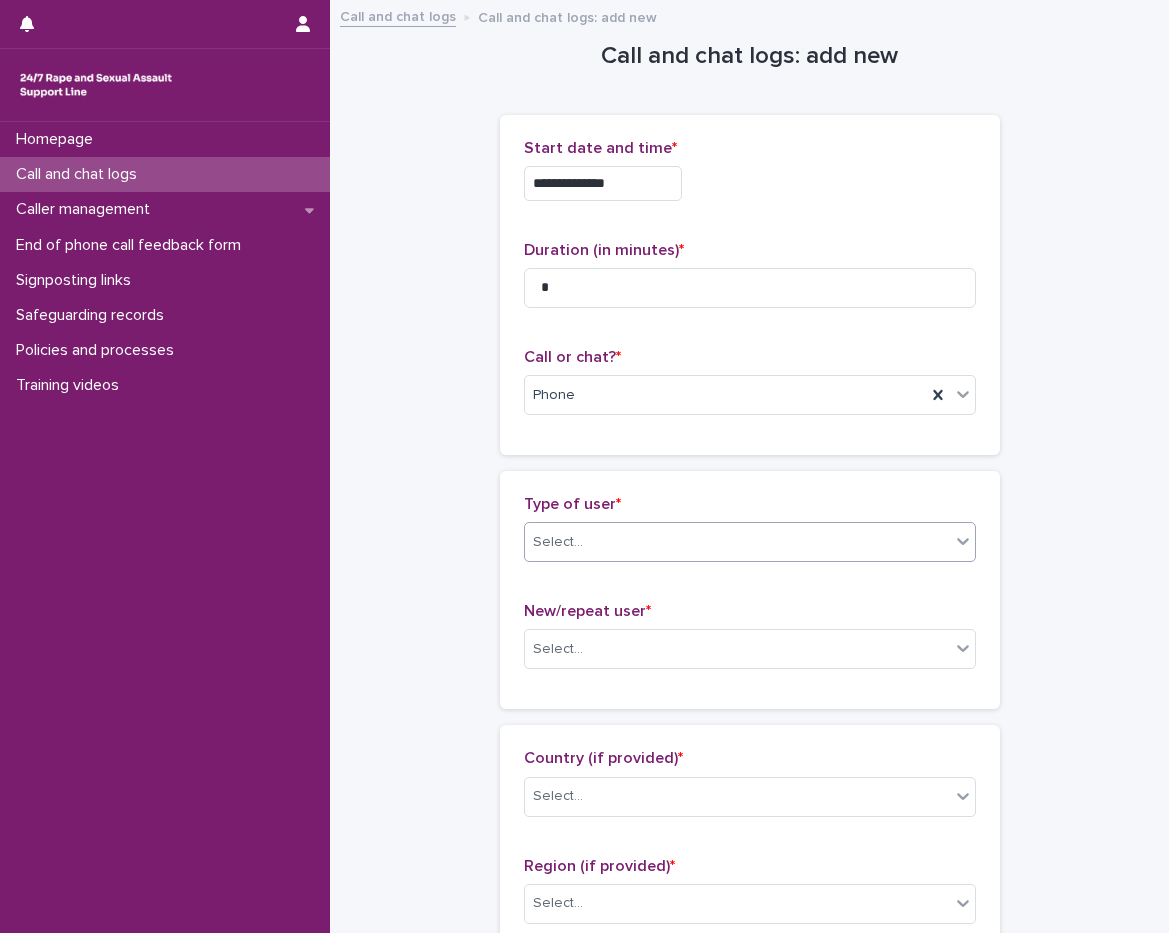 click on "Select..." at bounding box center [737, 542] 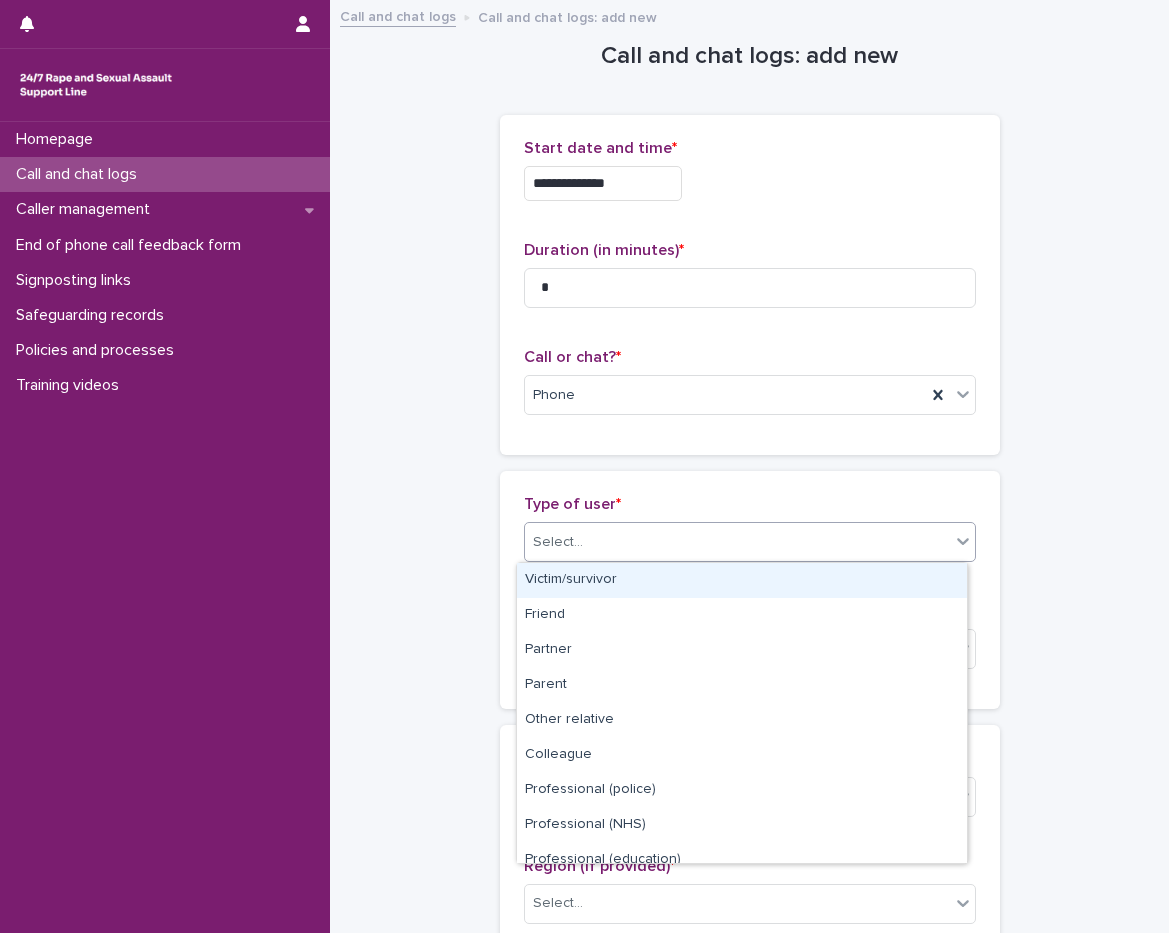click on "Victim/survivor" at bounding box center (742, 580) 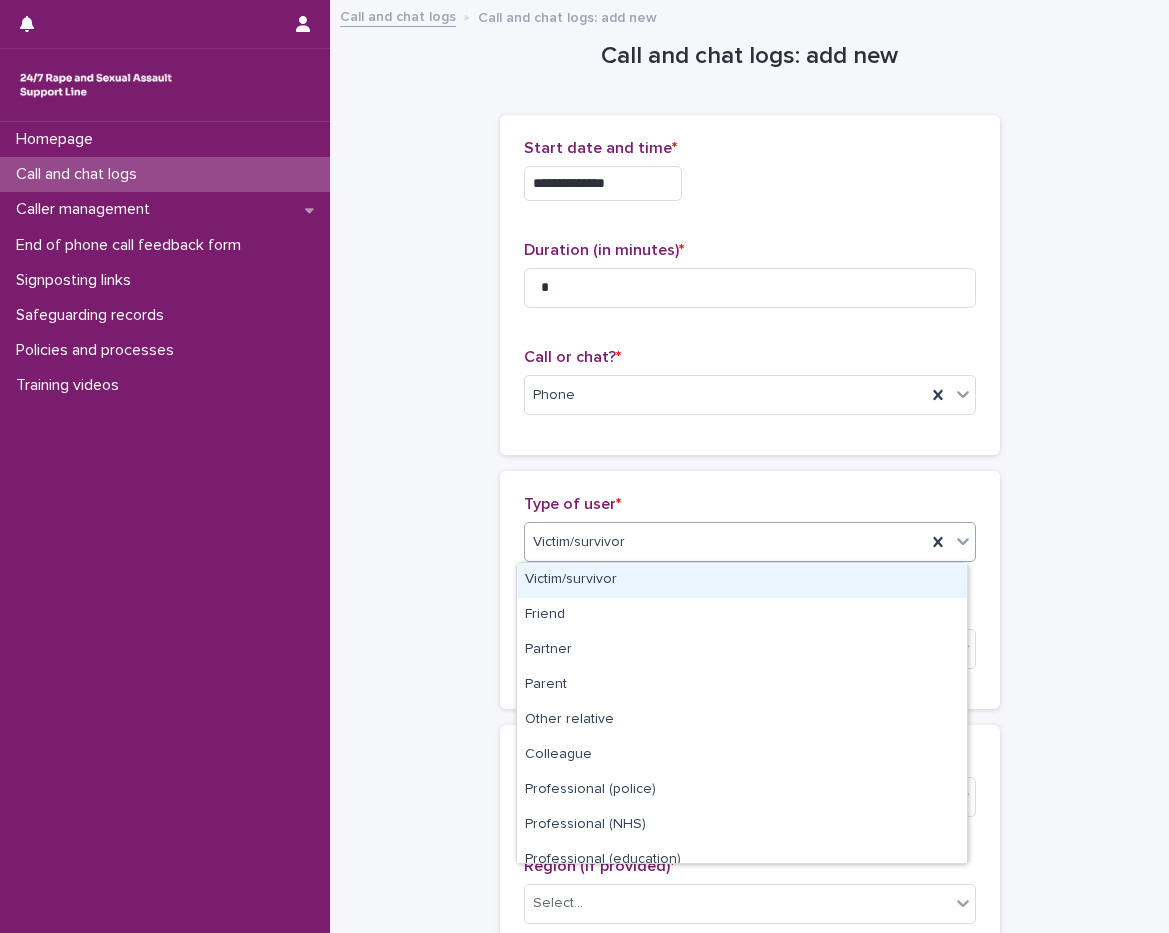 click on "Victim/survivor" at bounding box center (579, 542) 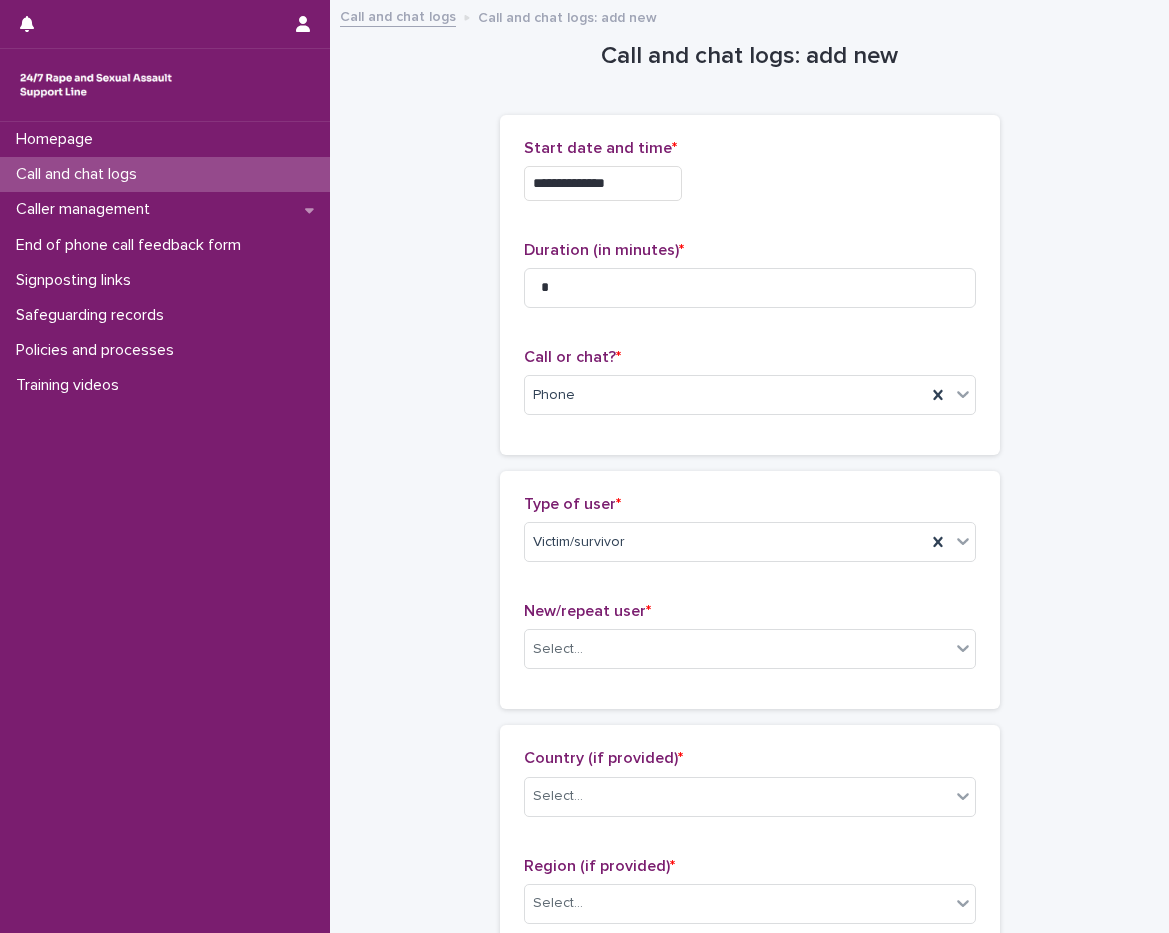 click on "**********" at bounding box center (749, 1084) 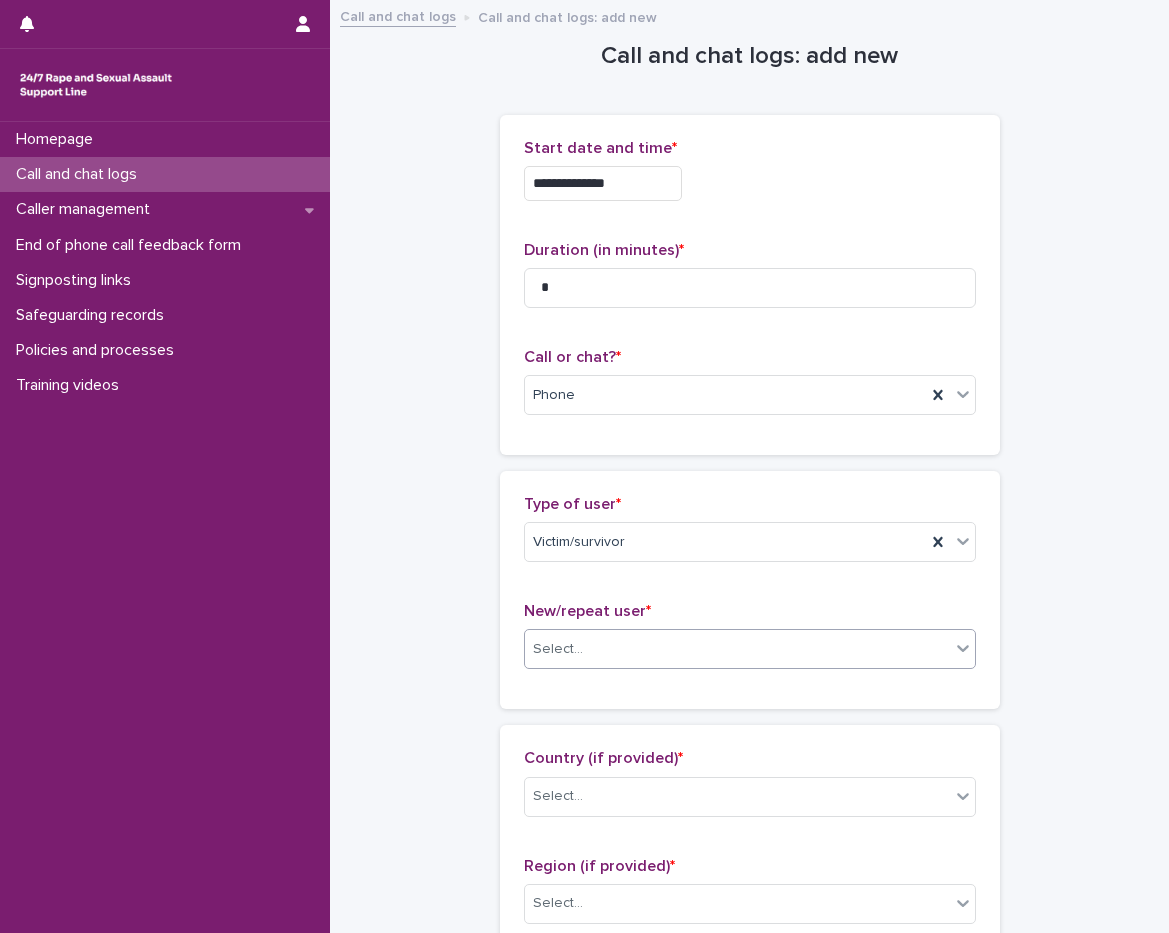 click on "Select..." at bounding box center [737, 649] 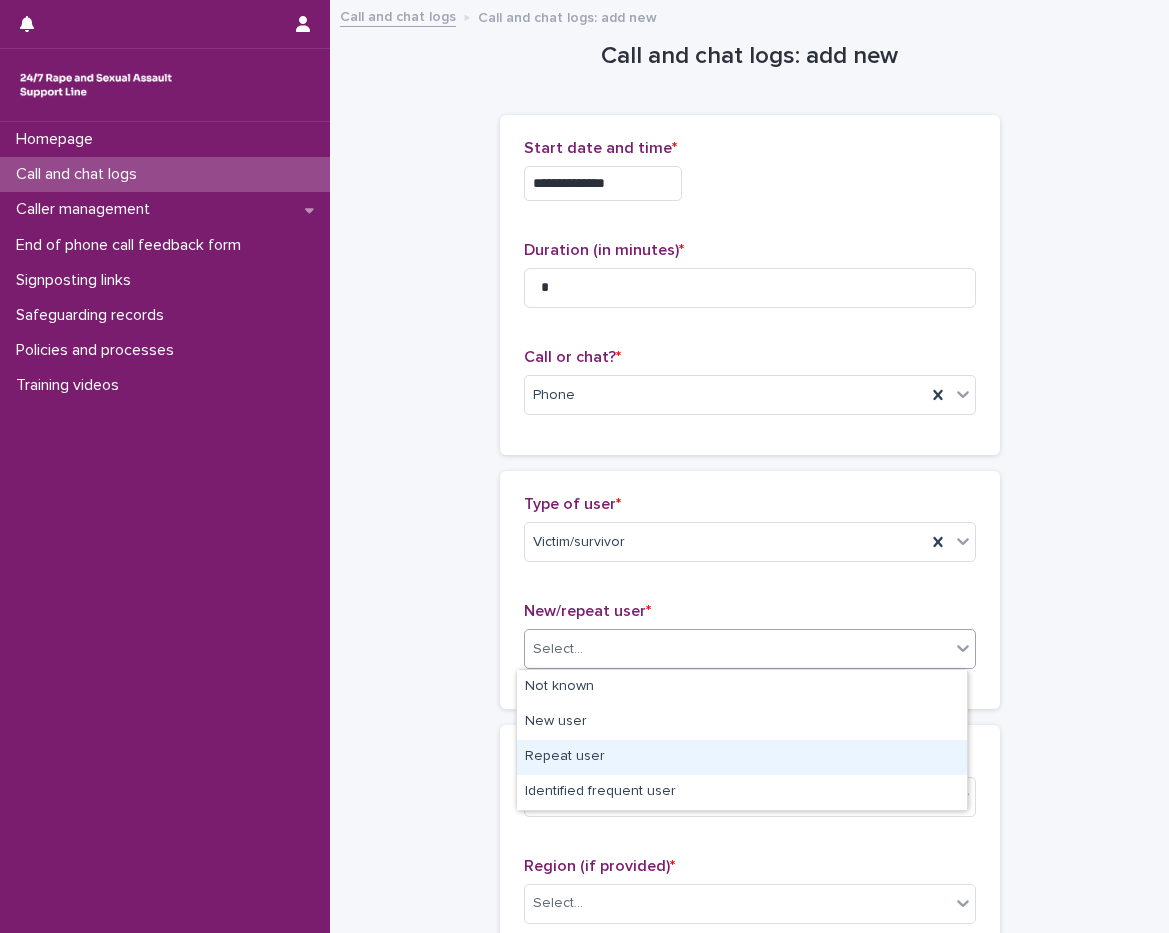 click on "Repeat user" at bounding box center [742, 757] 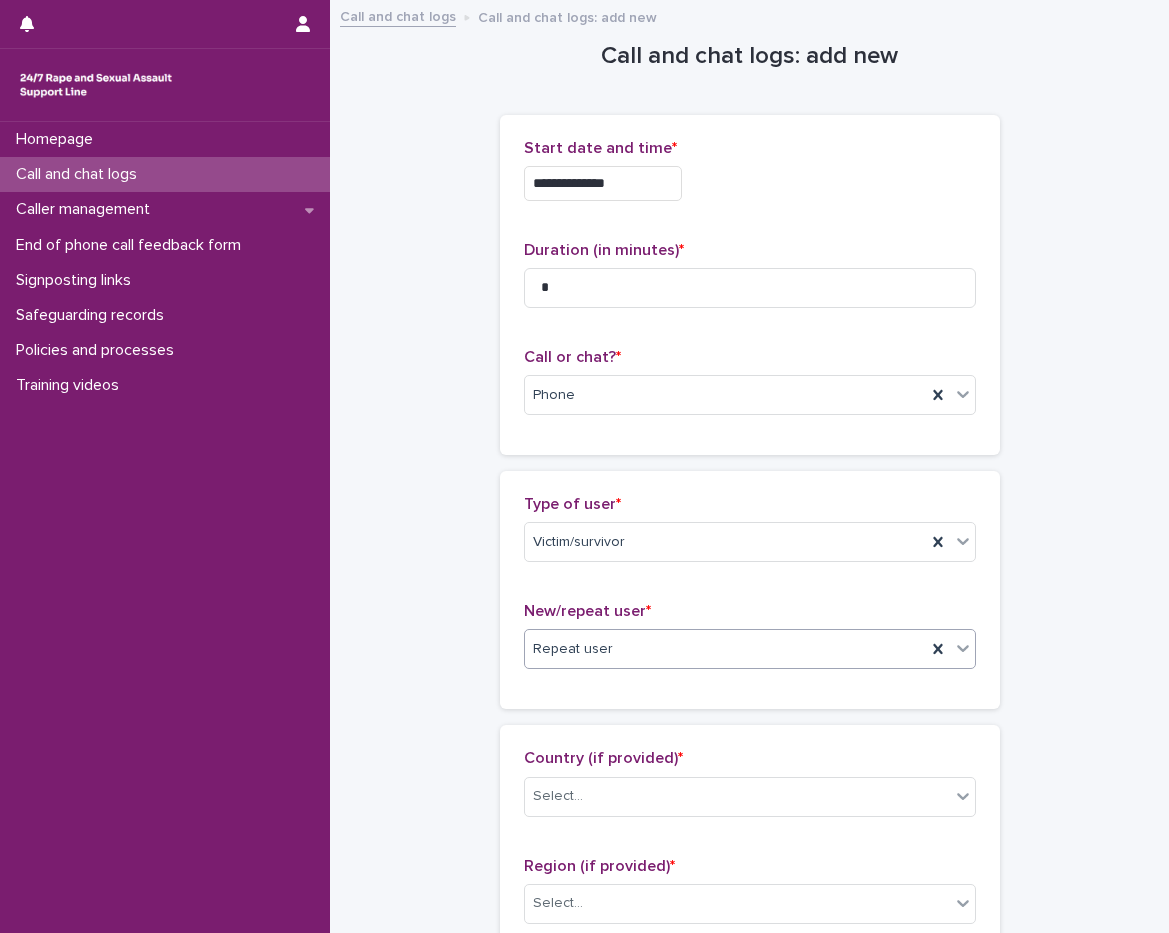 scroll, scrollTop: 500, scrollLeft: 0, axis: vertical 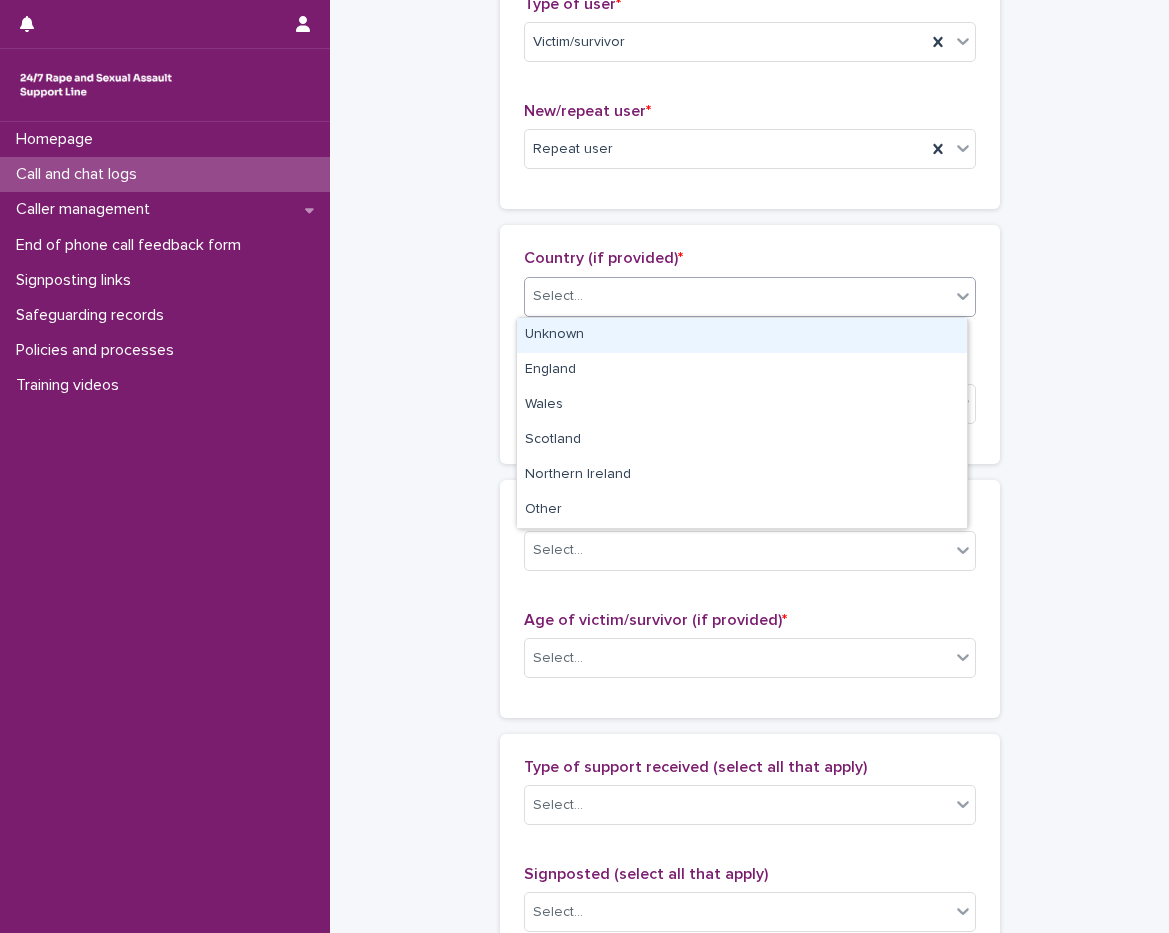 click on "Select..." at bounding box center [737, 296] 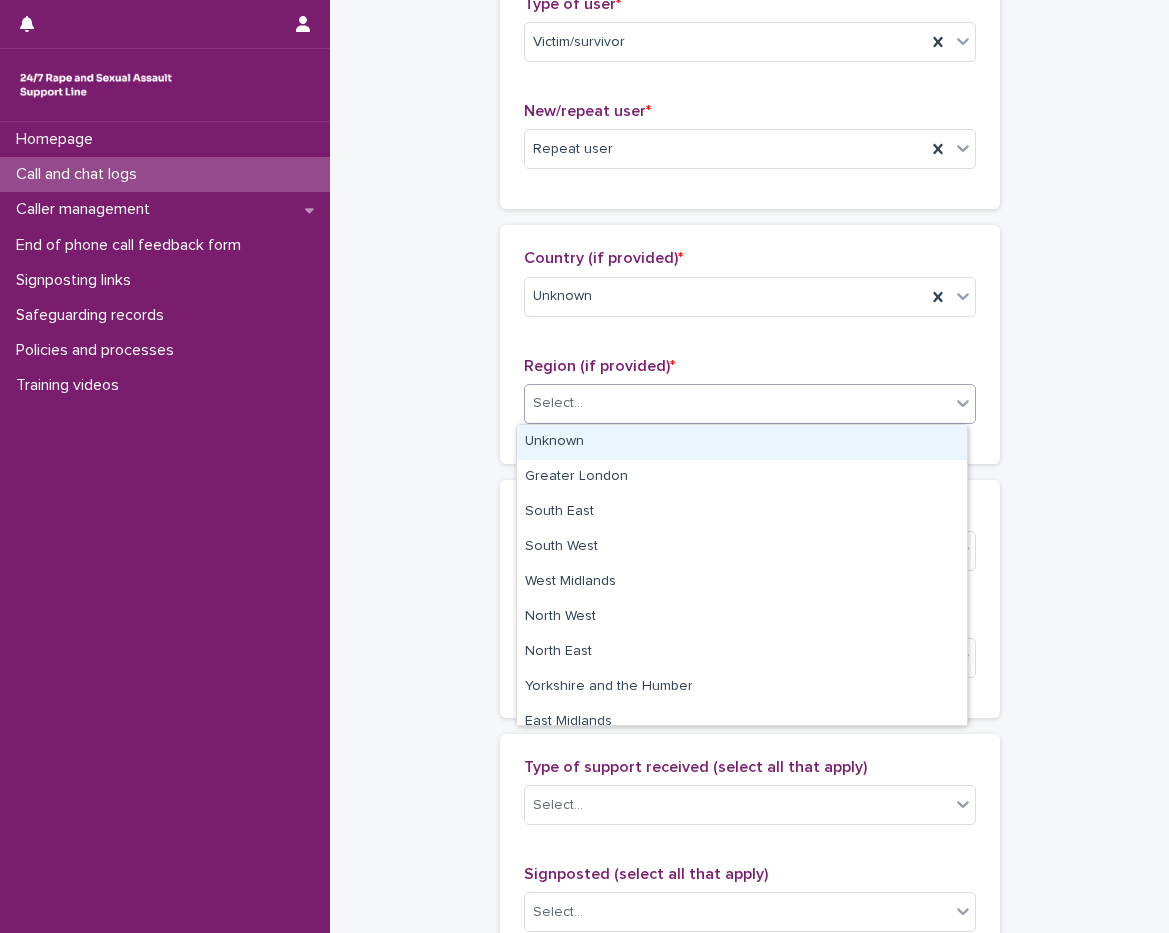 click on "Select..." at bounding box center [737, 403] 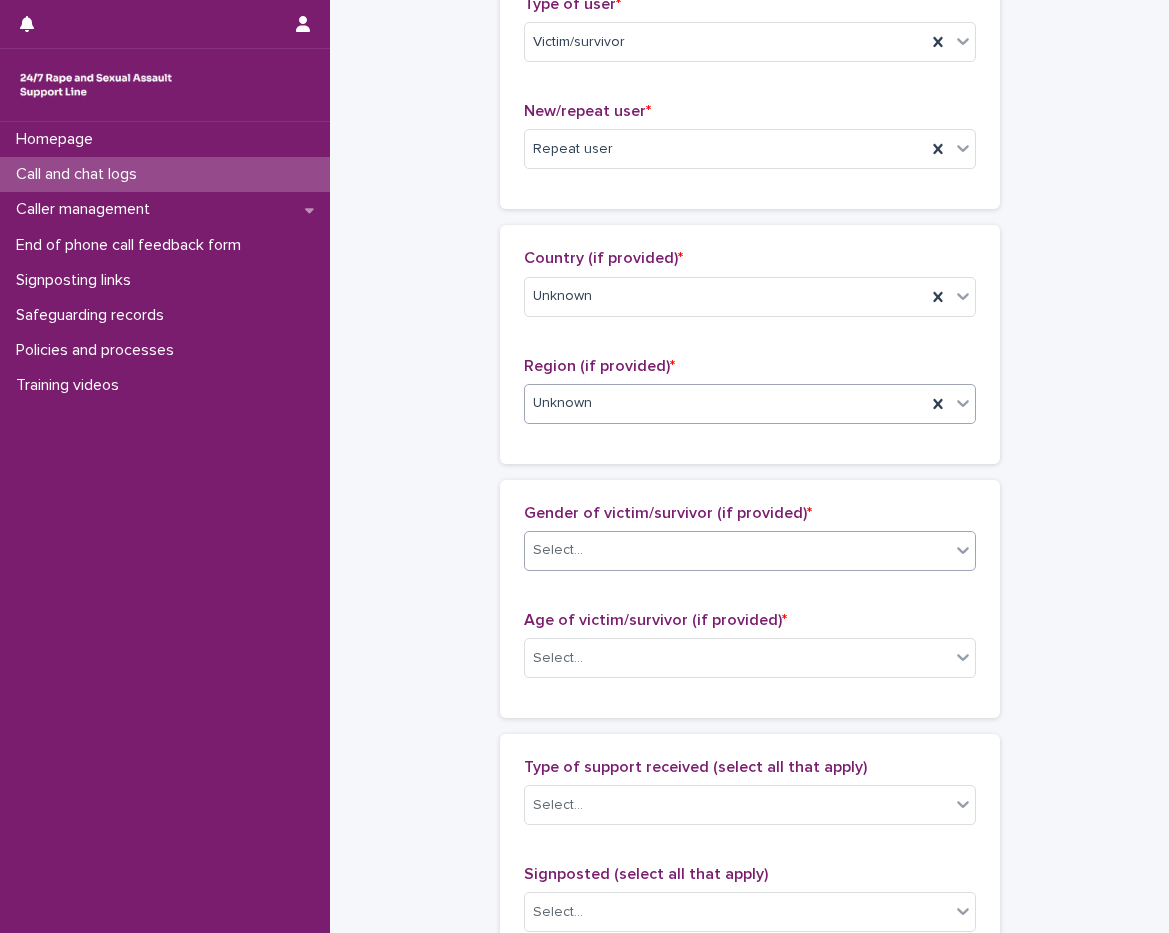 click on "Select..." at bounding box center [737, 550] 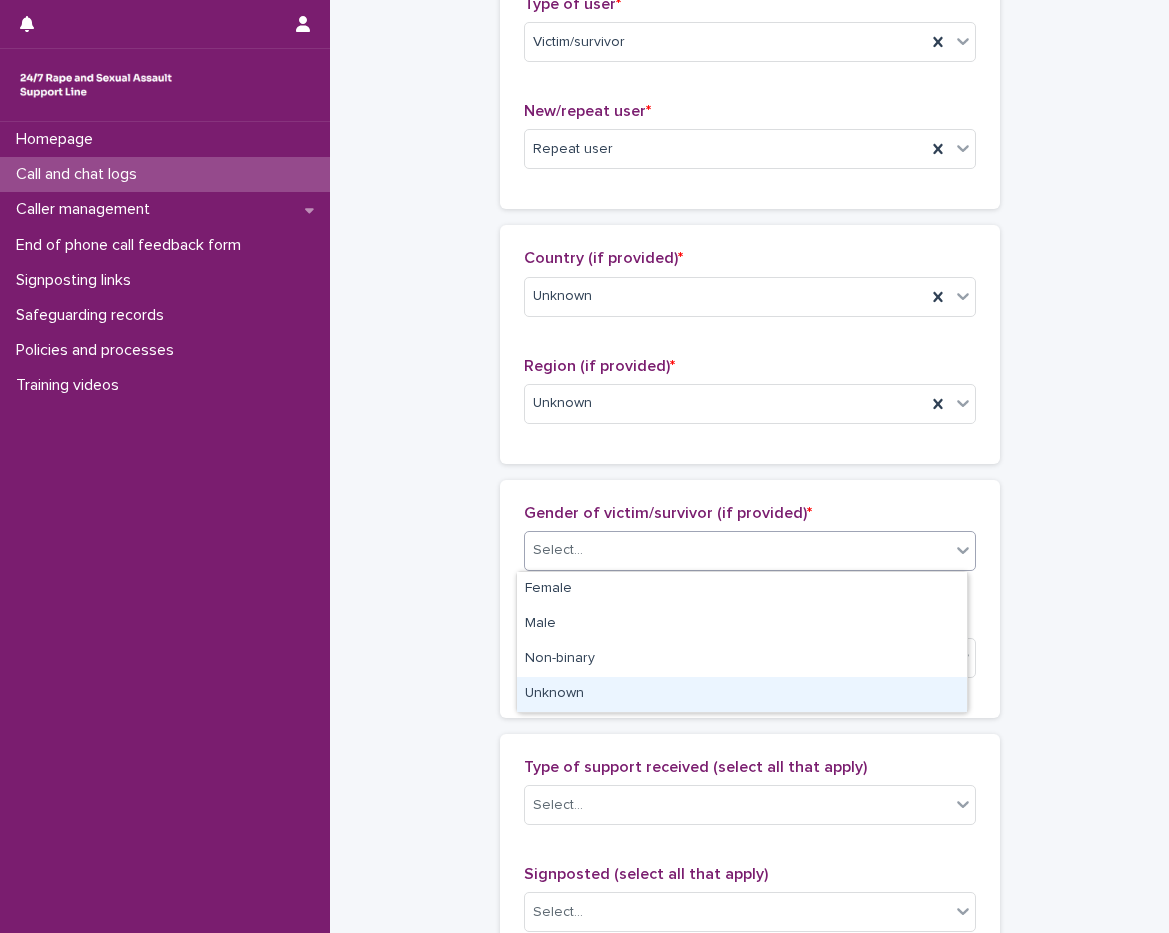 click on "Unknown" at bounding box center [742, 694] 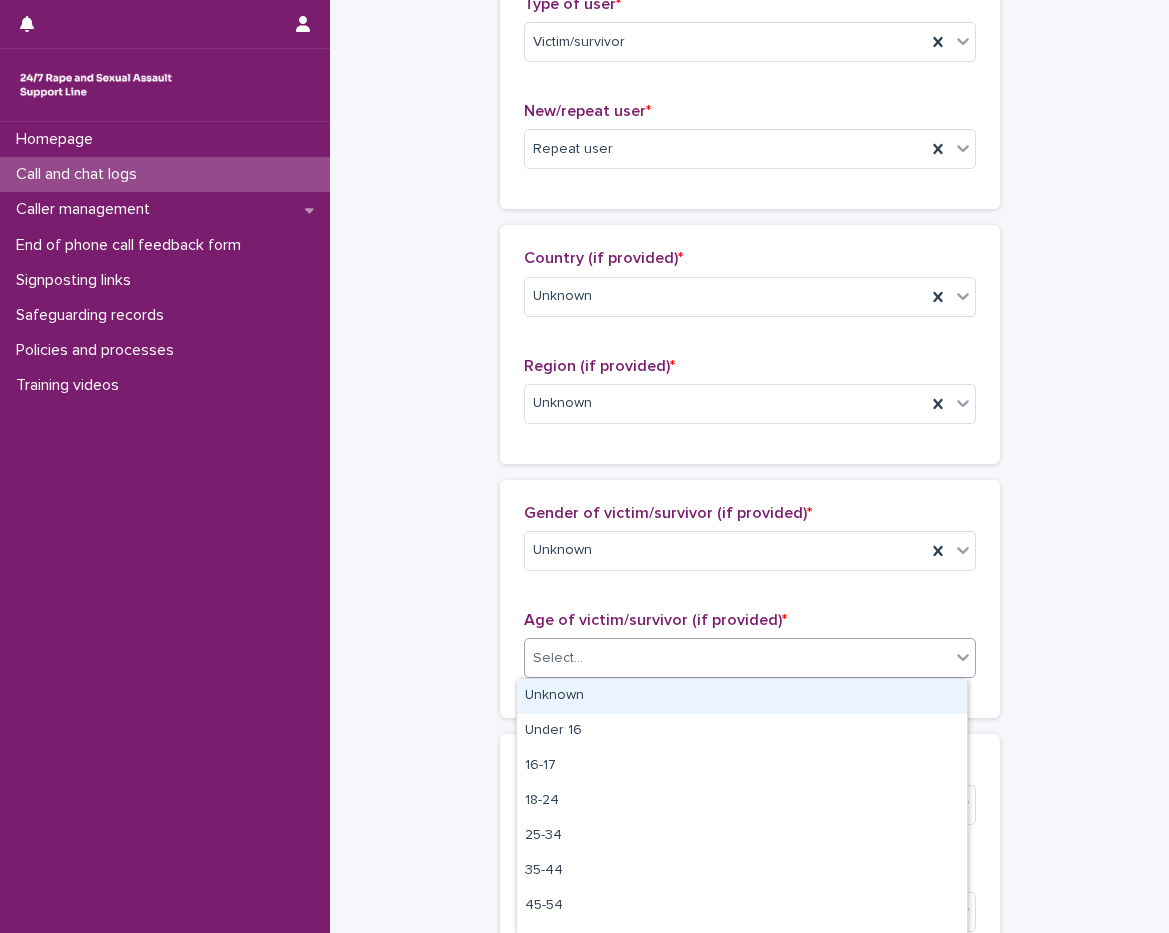 click on "Select..." at bounding box center [737, 658] 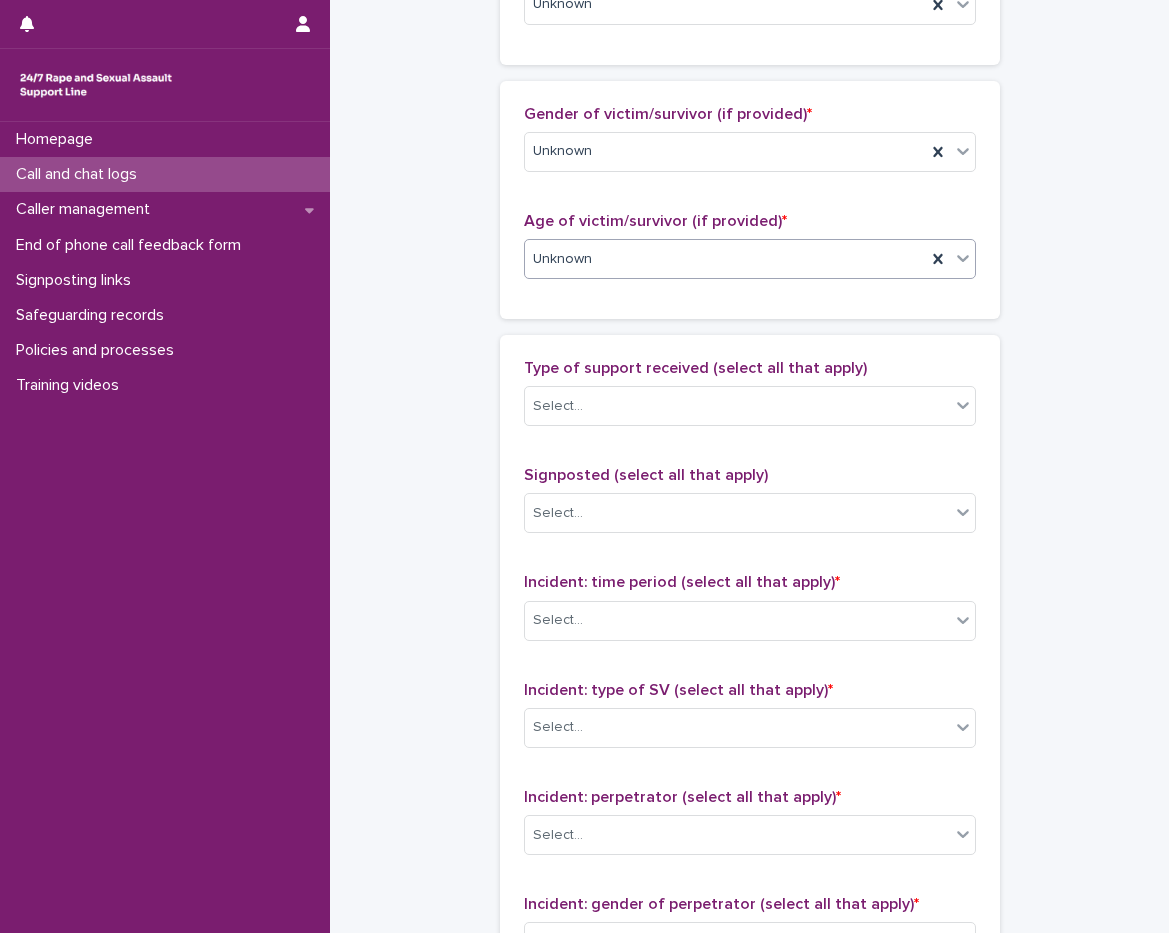 scroll, scrollTop: 900, scrollLeft: 0, axis: vertical 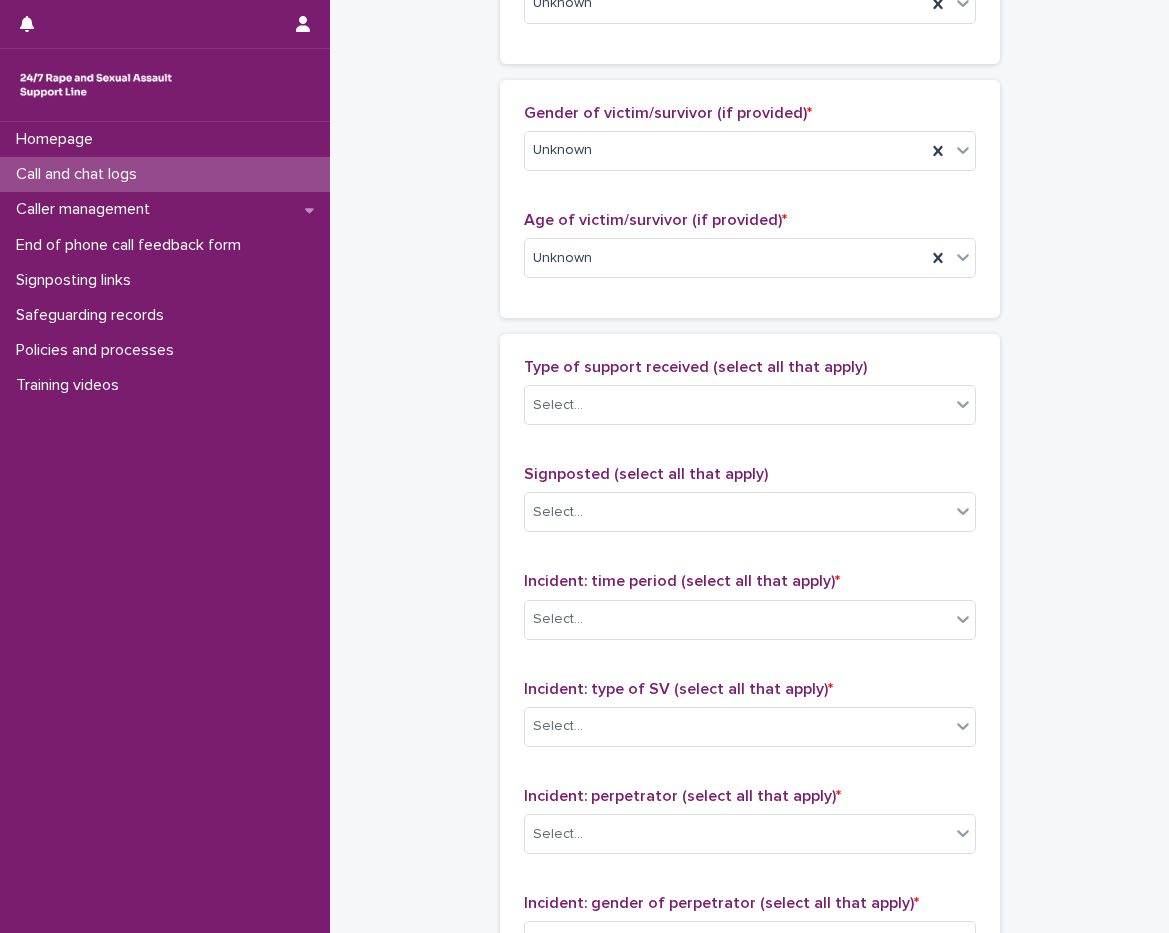 click on "Type of support received (select all that apply) Select..." at bounding box center [750, 399] 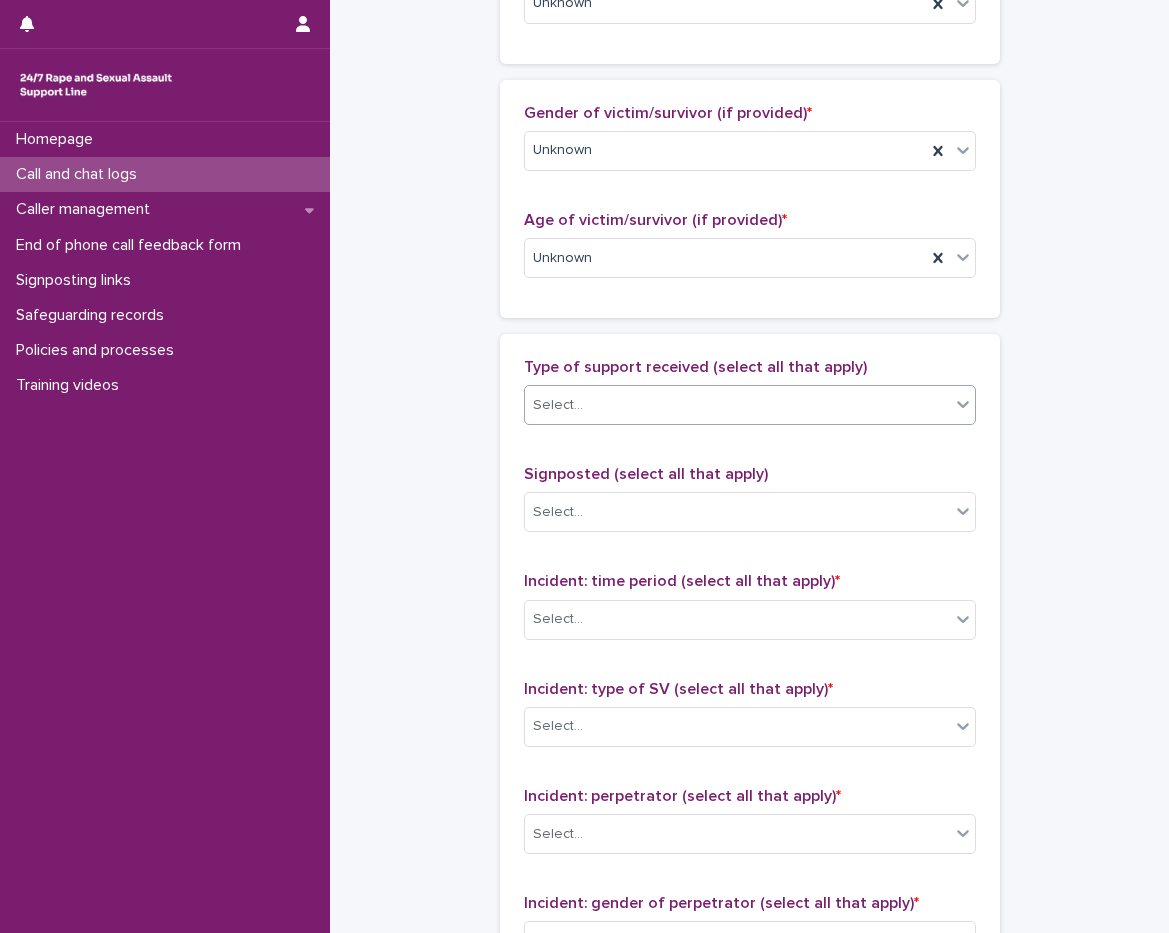 click on "**********" at bounding box center (584, 466) 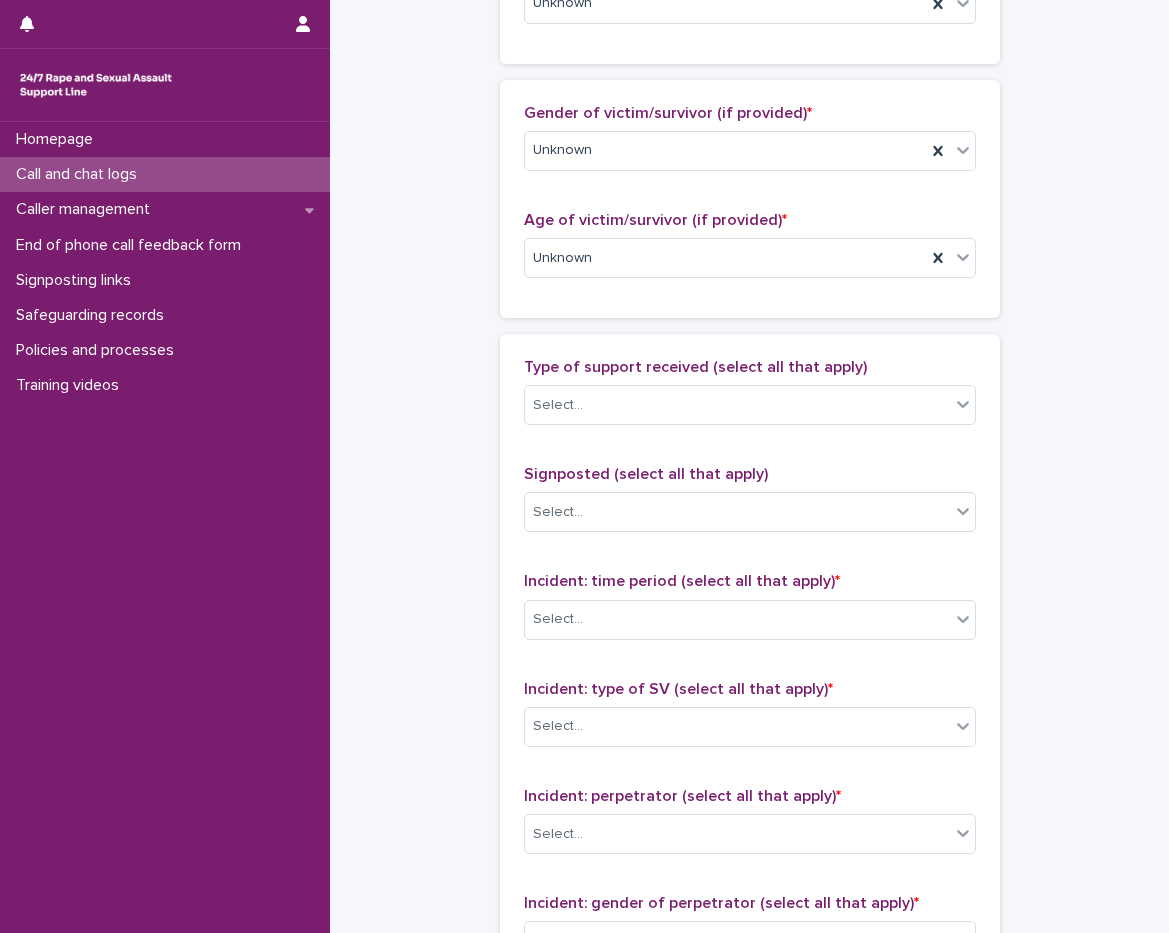 click on "**********" at bounding box center (749, 184) 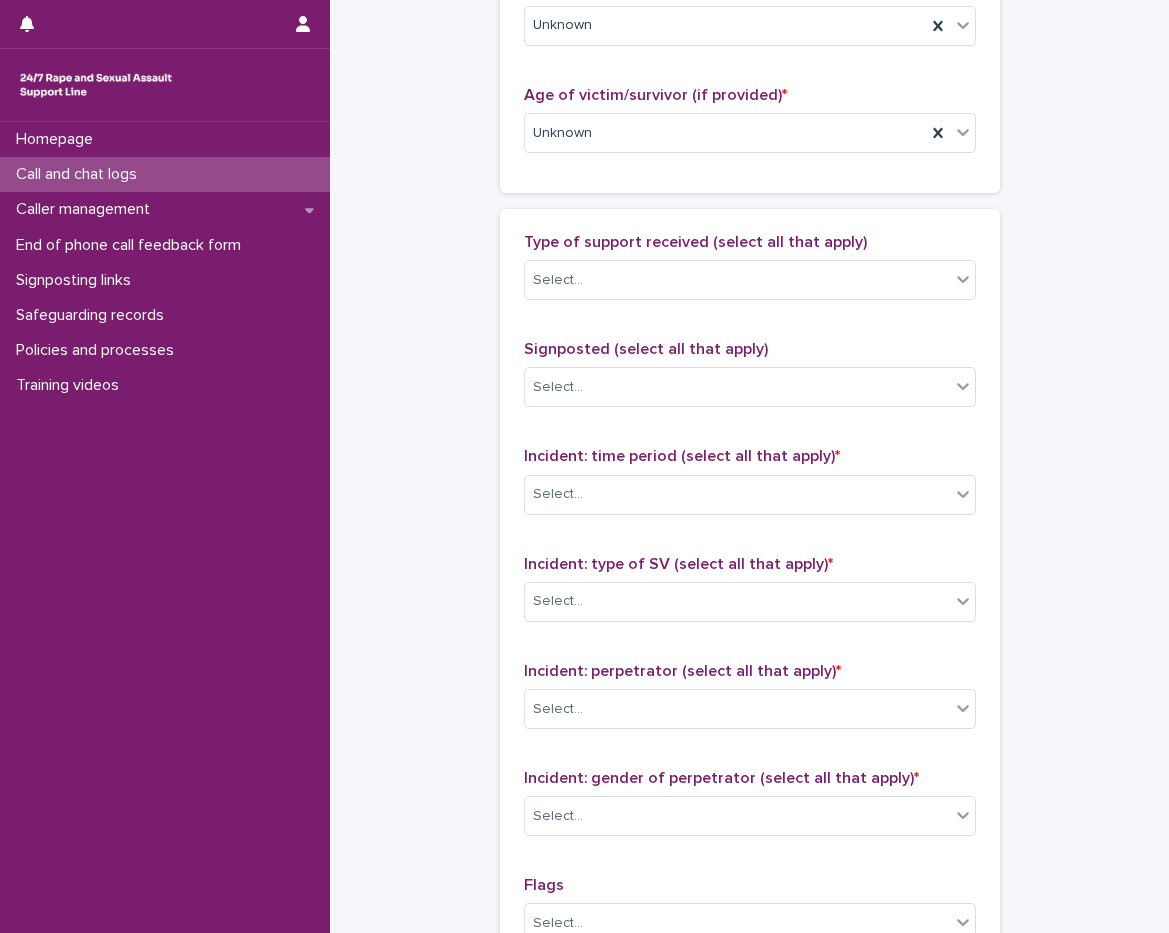 scroll, scrollTop: 1200, scrollLeft: 0, axis: vertical 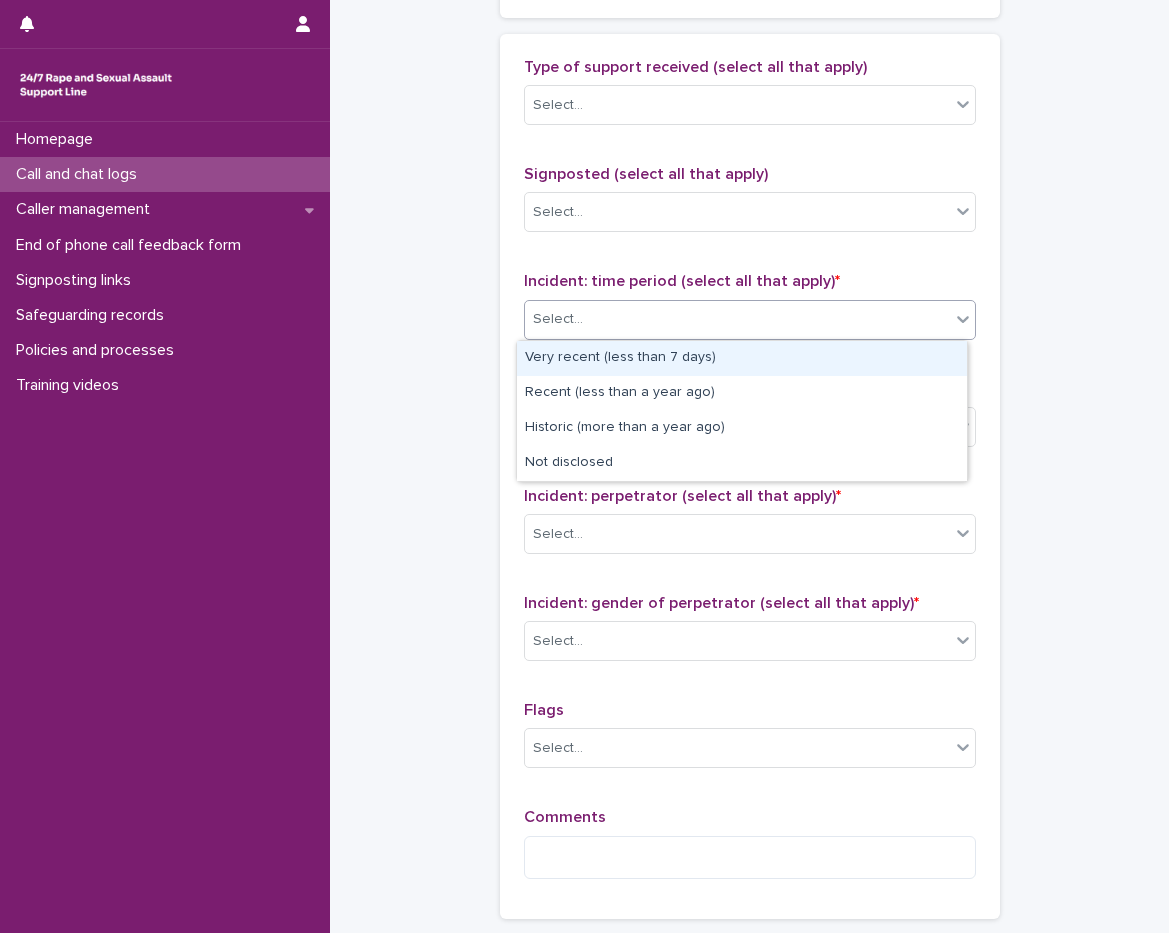 click on "Select..." at bounding box center [737, 319] 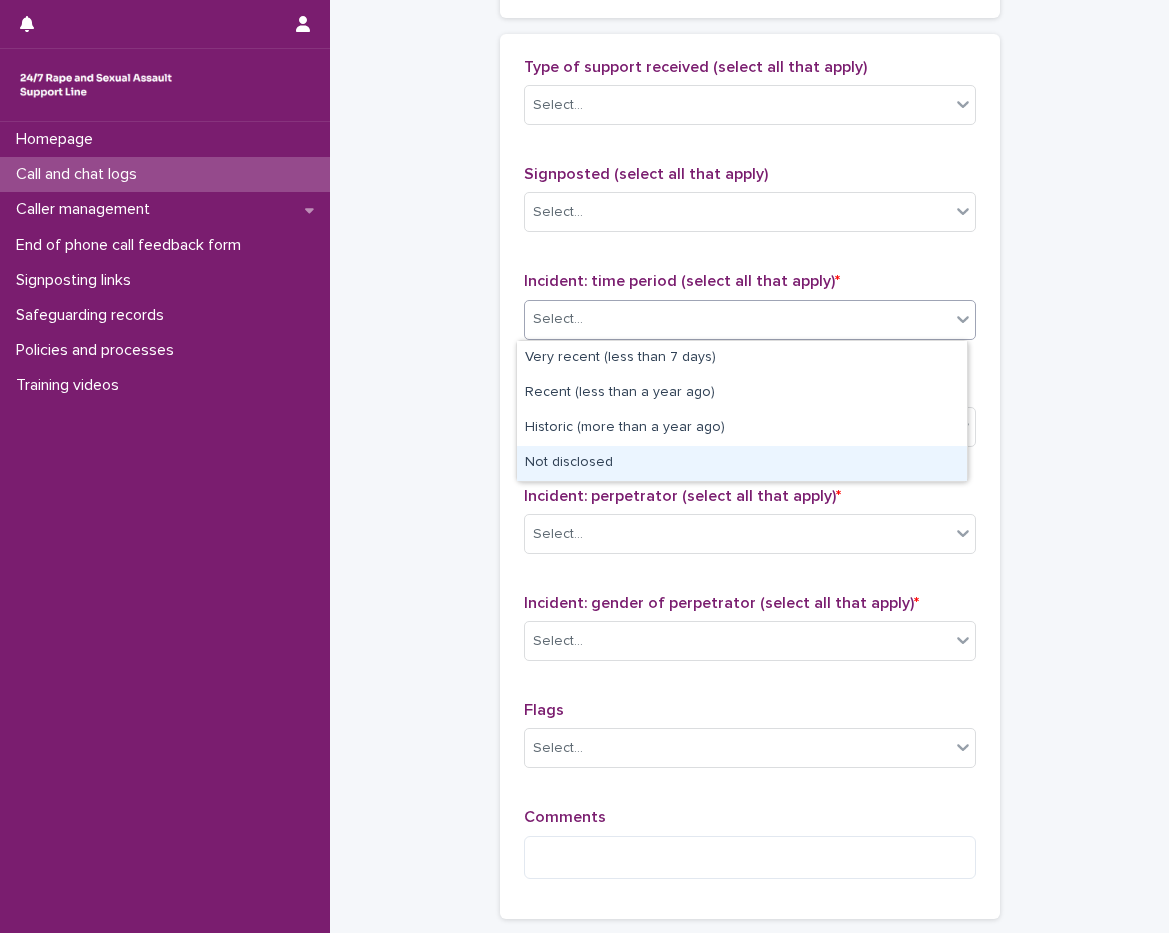 click on "Not disclosed" at bounding box center [742, 463] 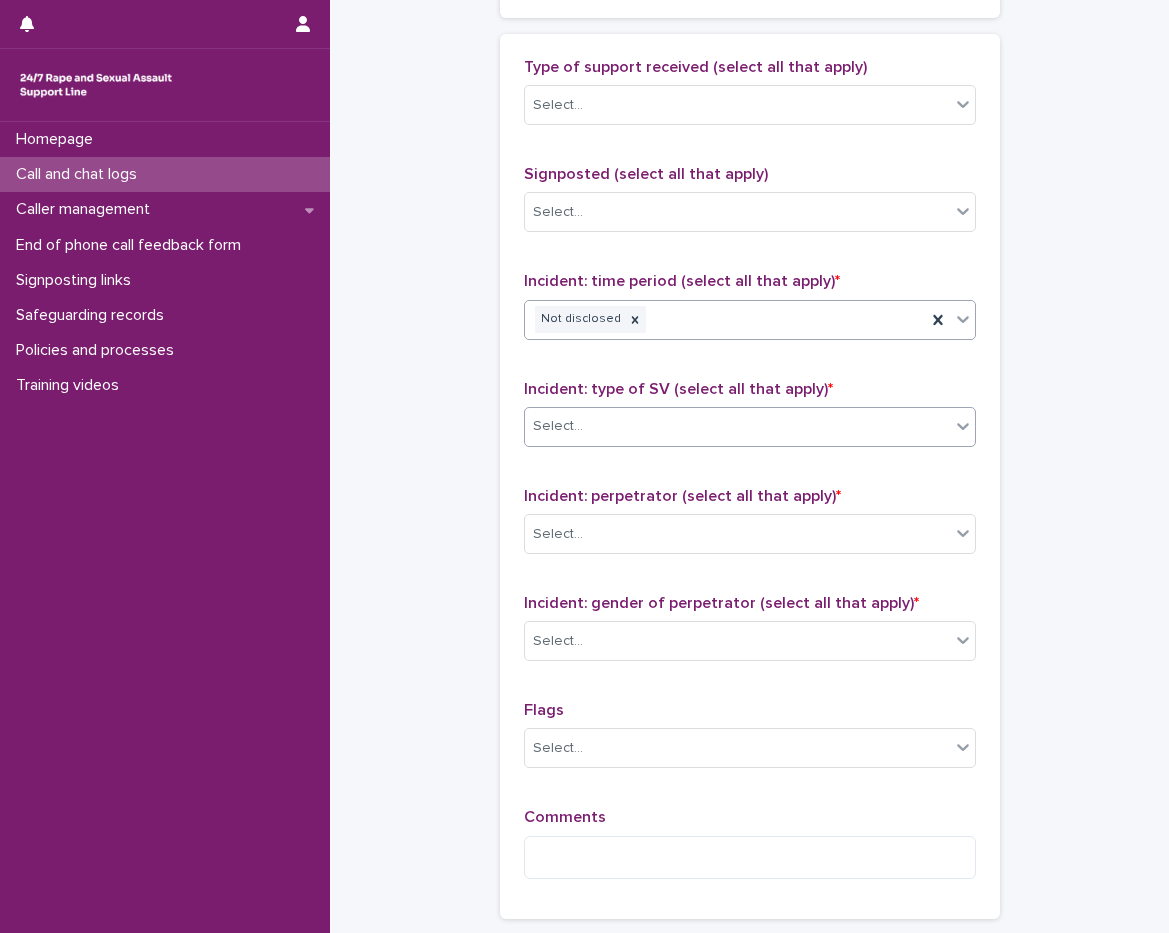 click on "Select..." at bounding box center [737, 426] 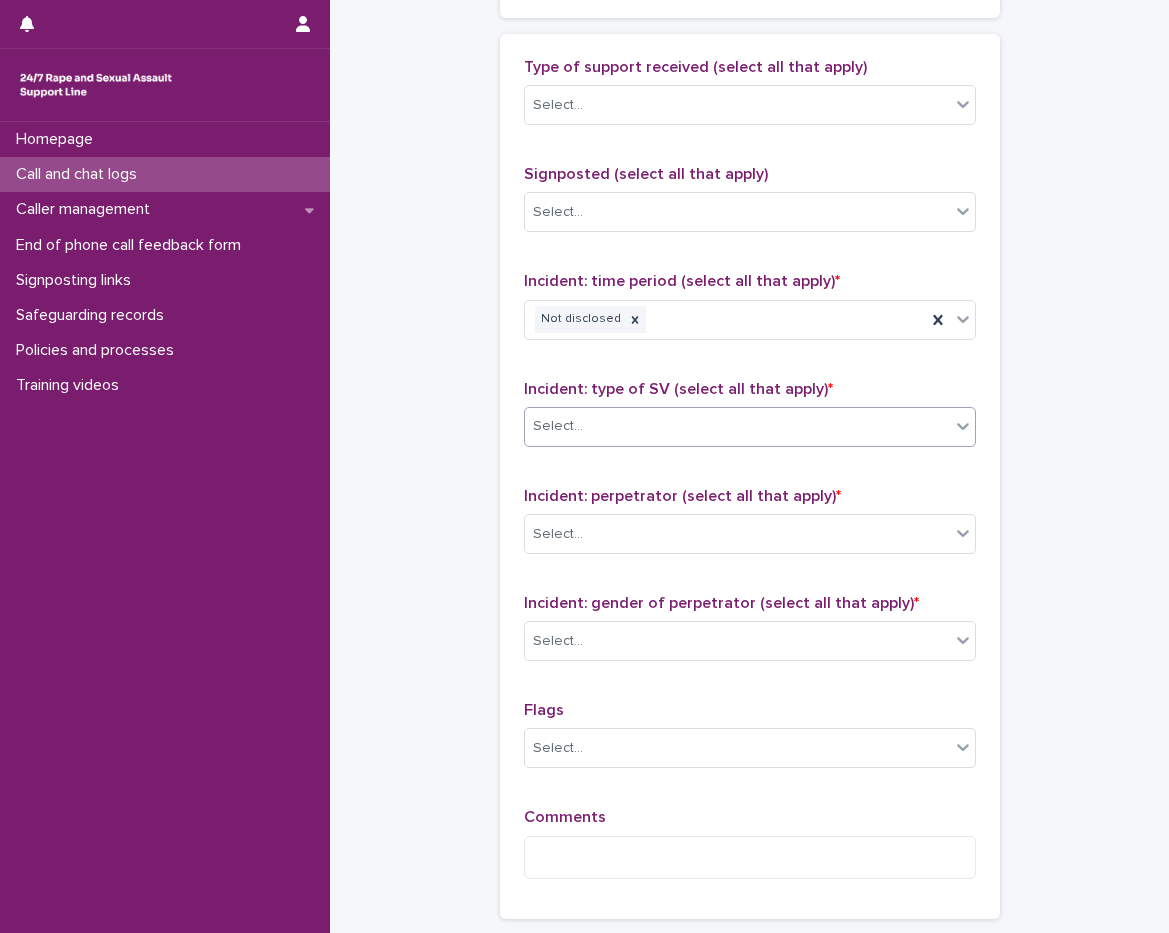 drag, startPoint x: 652, startPoint y: 411, endPoint x: 656, endPoint y: 436, distance: 25.317978 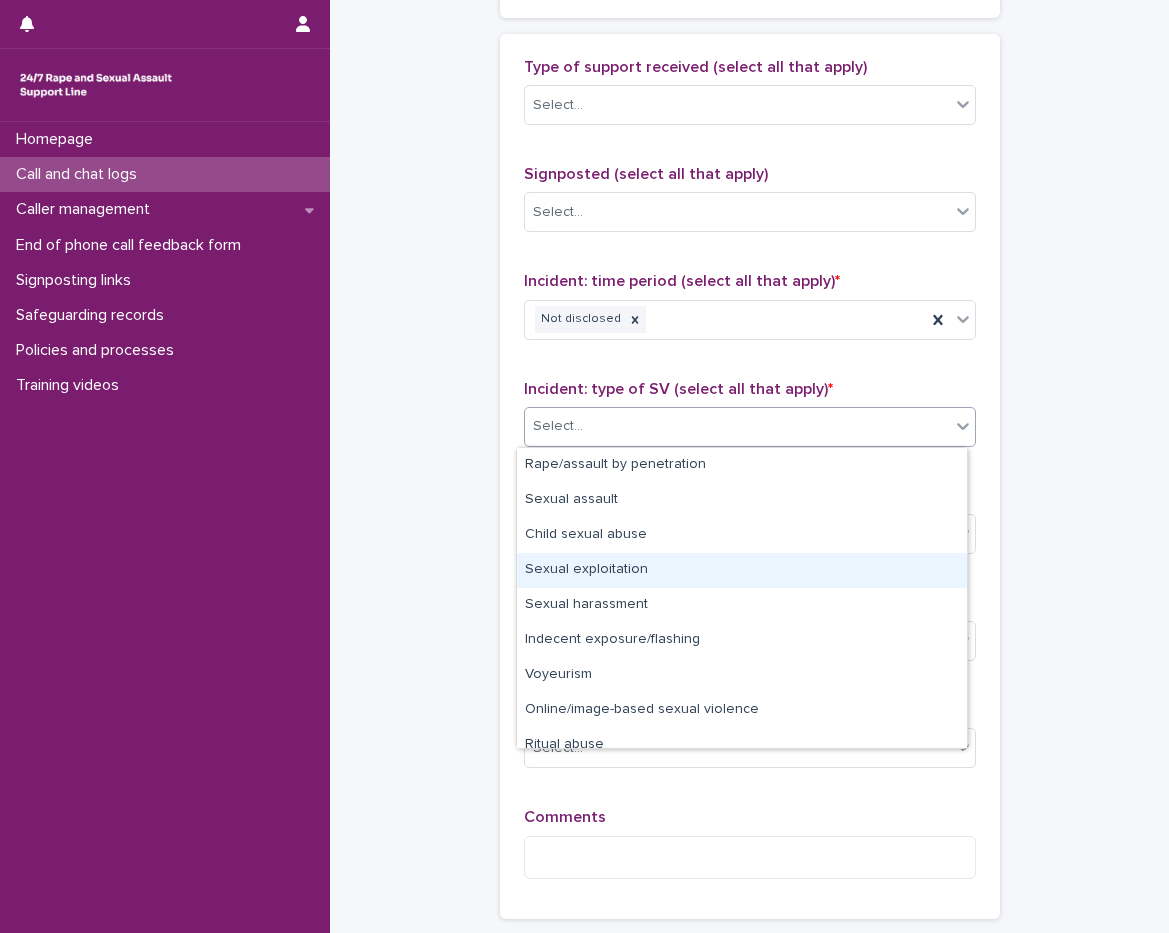 scroll, scrollTop: 50, scrollLeft: 0, axis: vertical 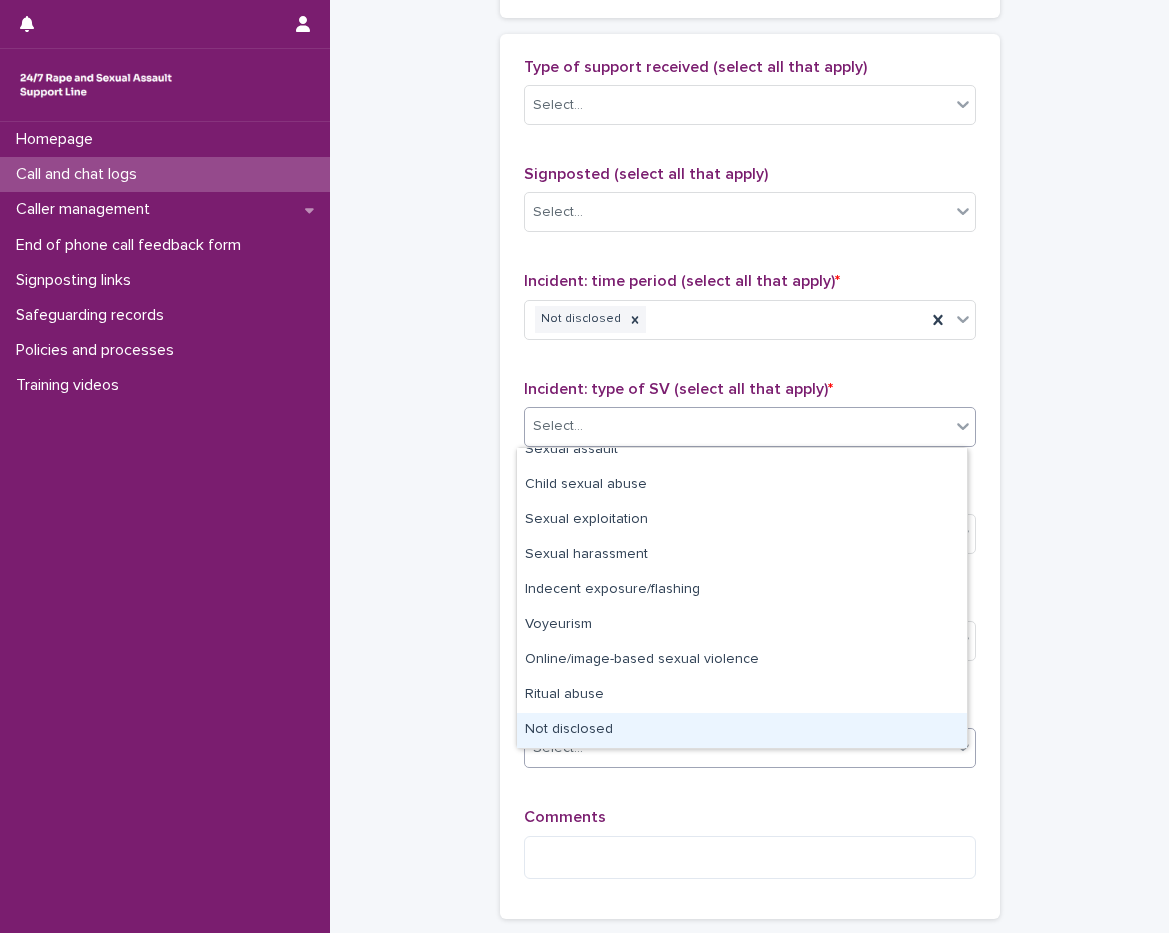 click on "Not disclosed" at bounding box center (742, 730) 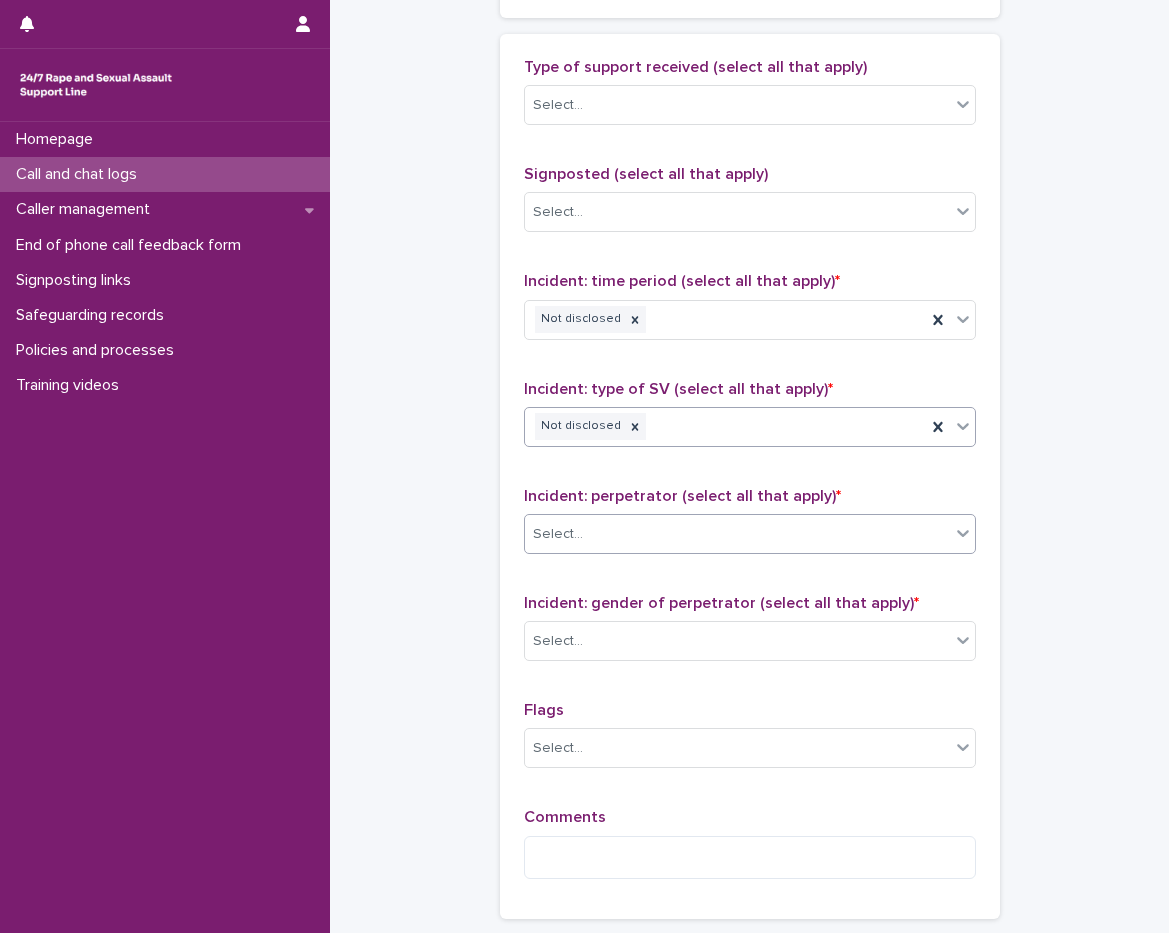 click on "Select..." at bounding box center (558, 534) 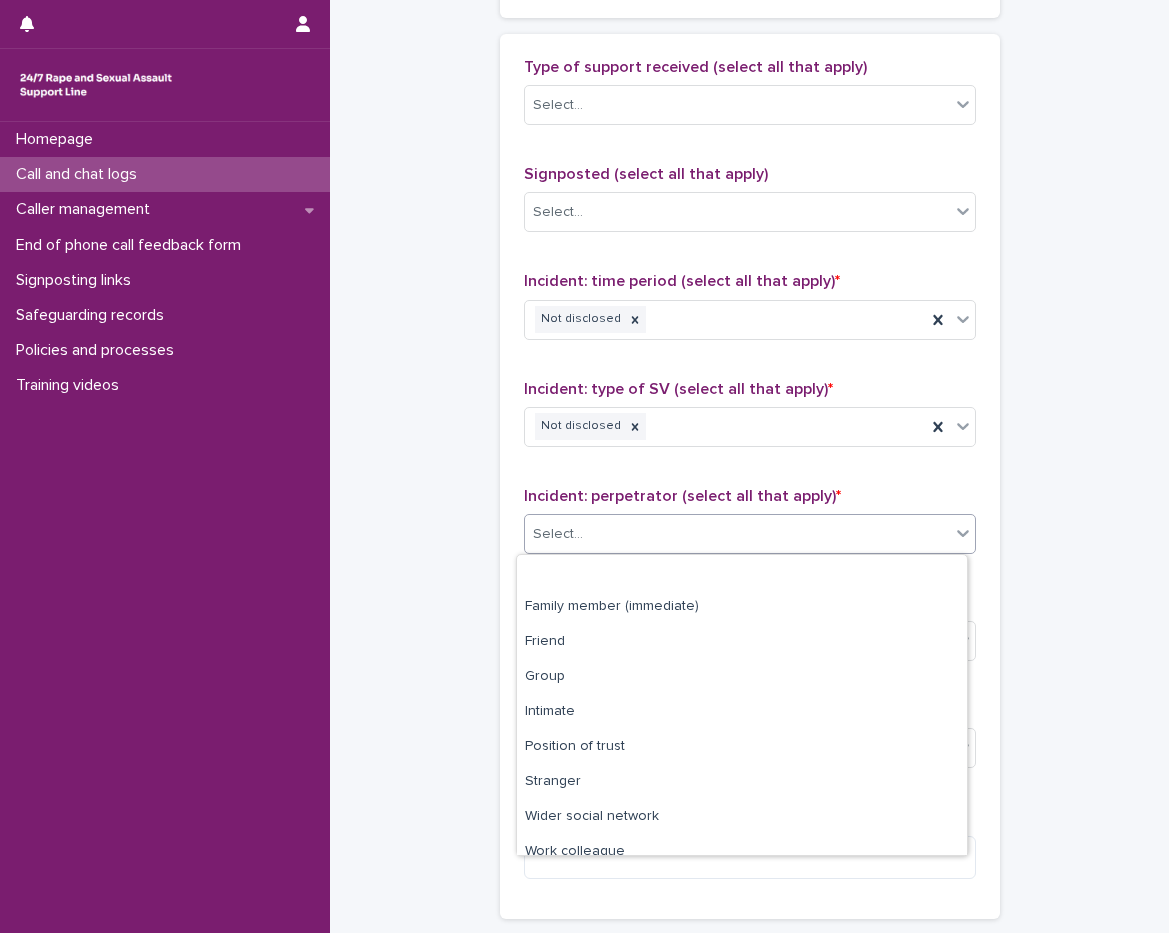 scroll, scrollTop: 85, scrollLeft: 0, axis: vertical 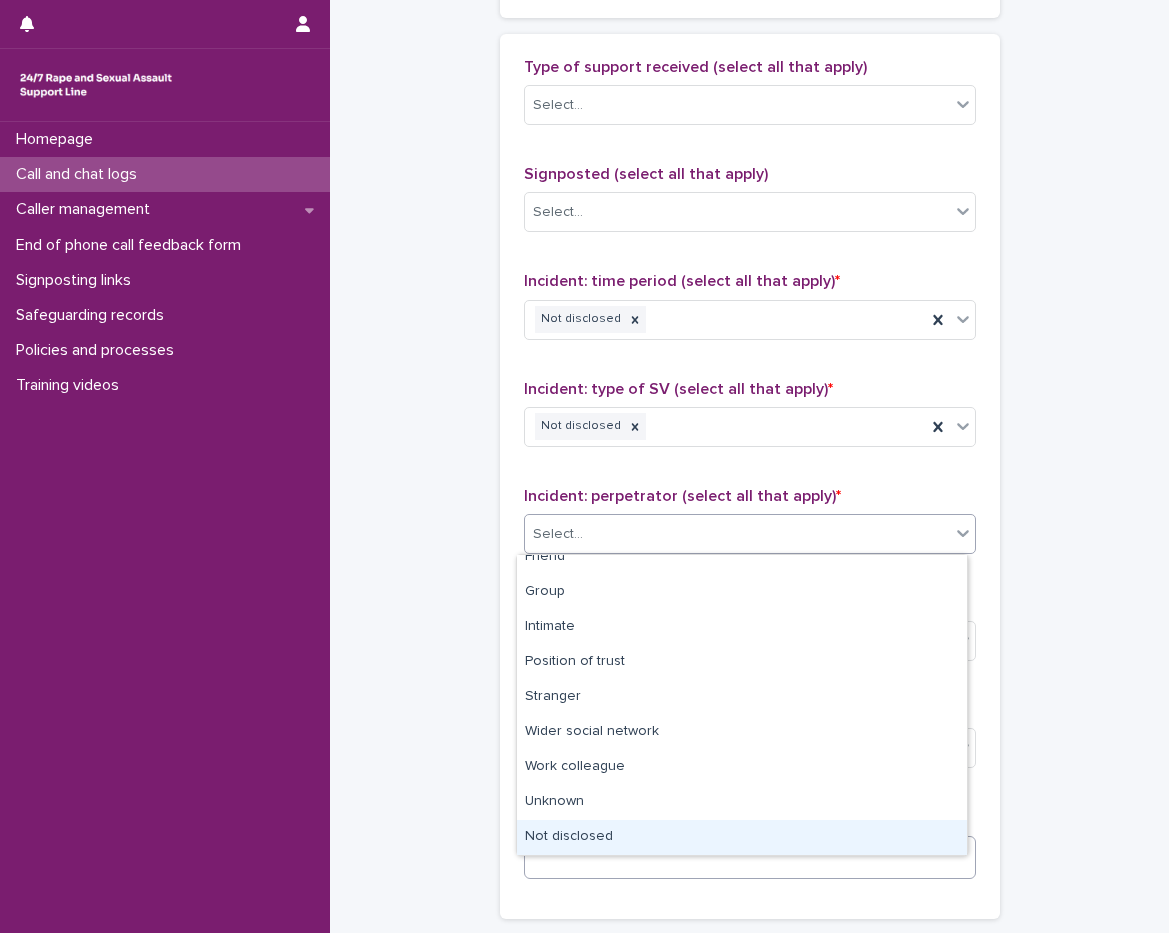 click on "Not disclosed" at bounding box center (742, 837) 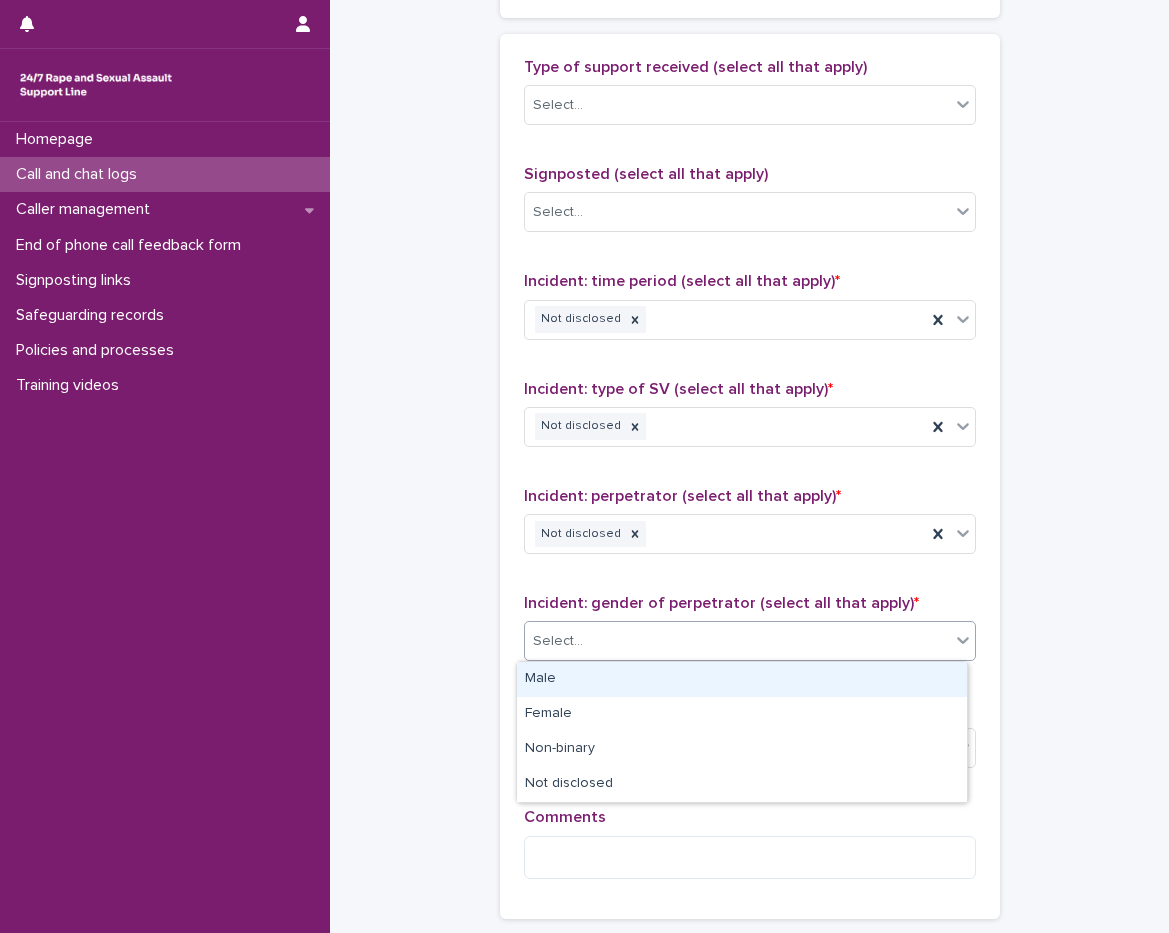 click on "Select..." at bounding box center (737, 641) 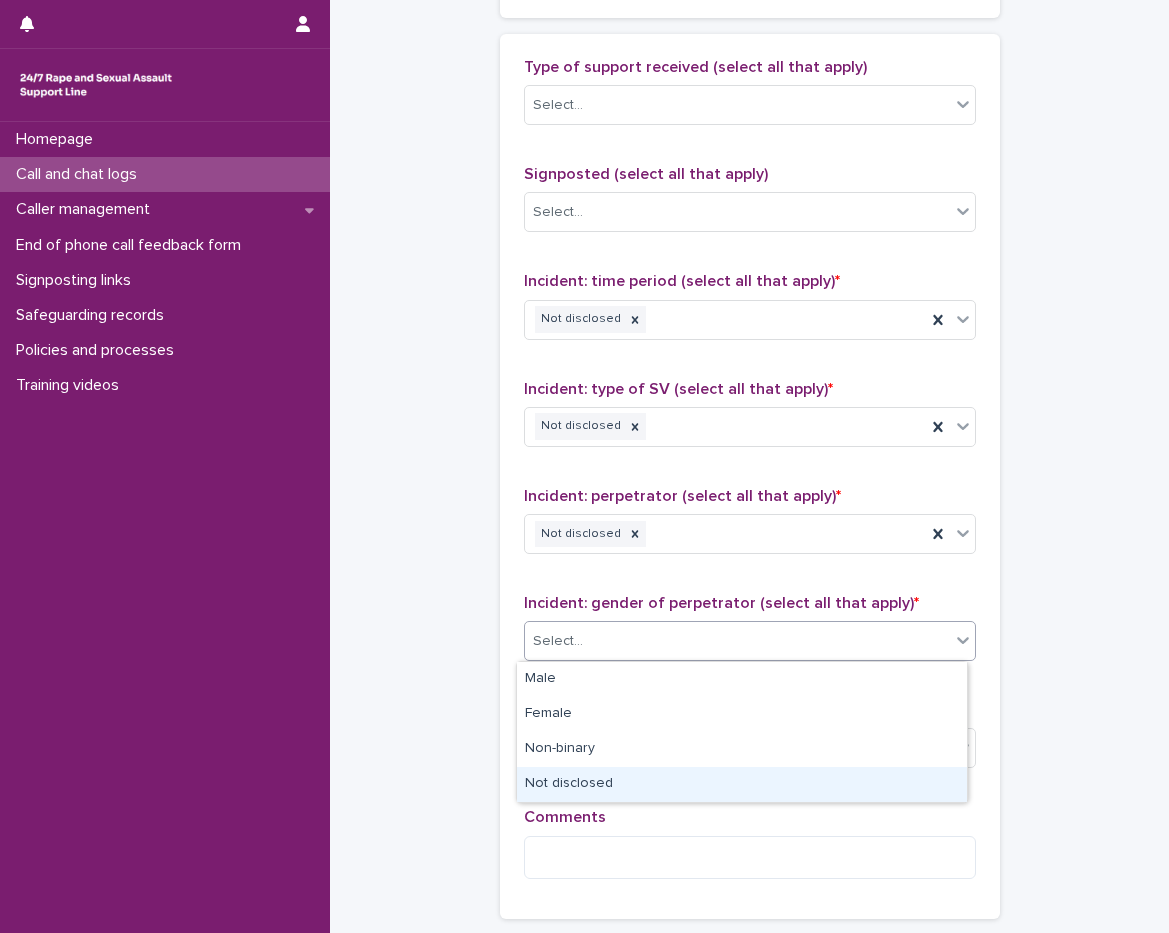 click on "Not disclosed" at bounding box center [742, 784] 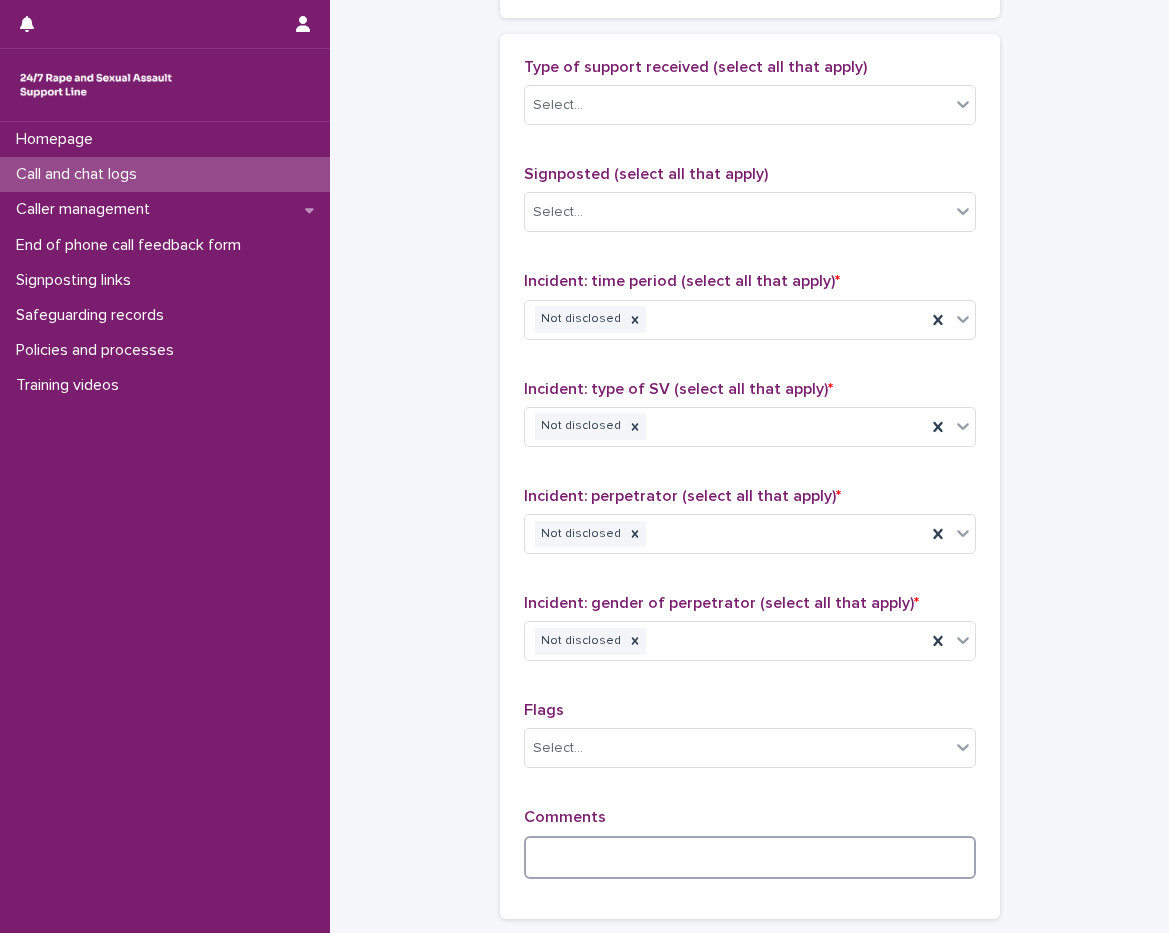 click at bounding box center (750, 857) 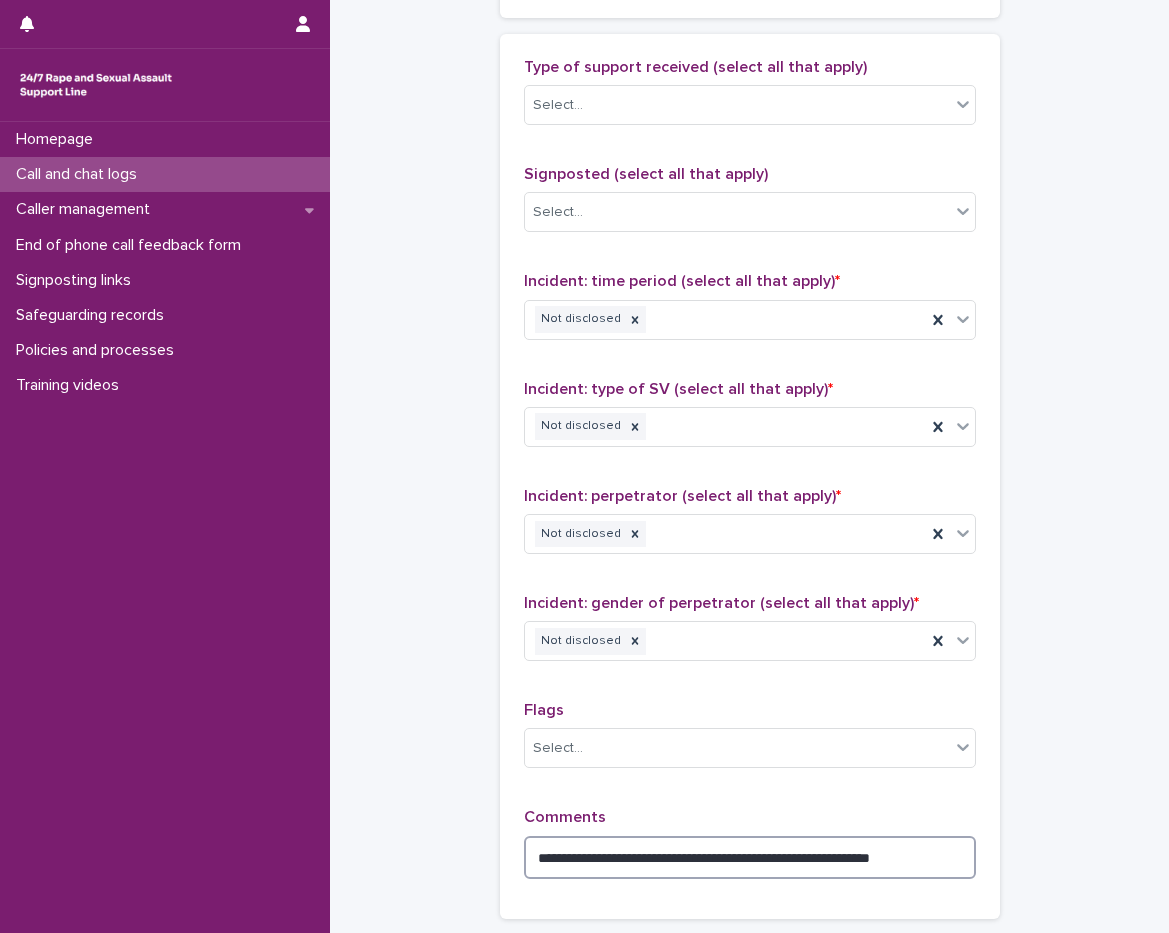 type on "**********" 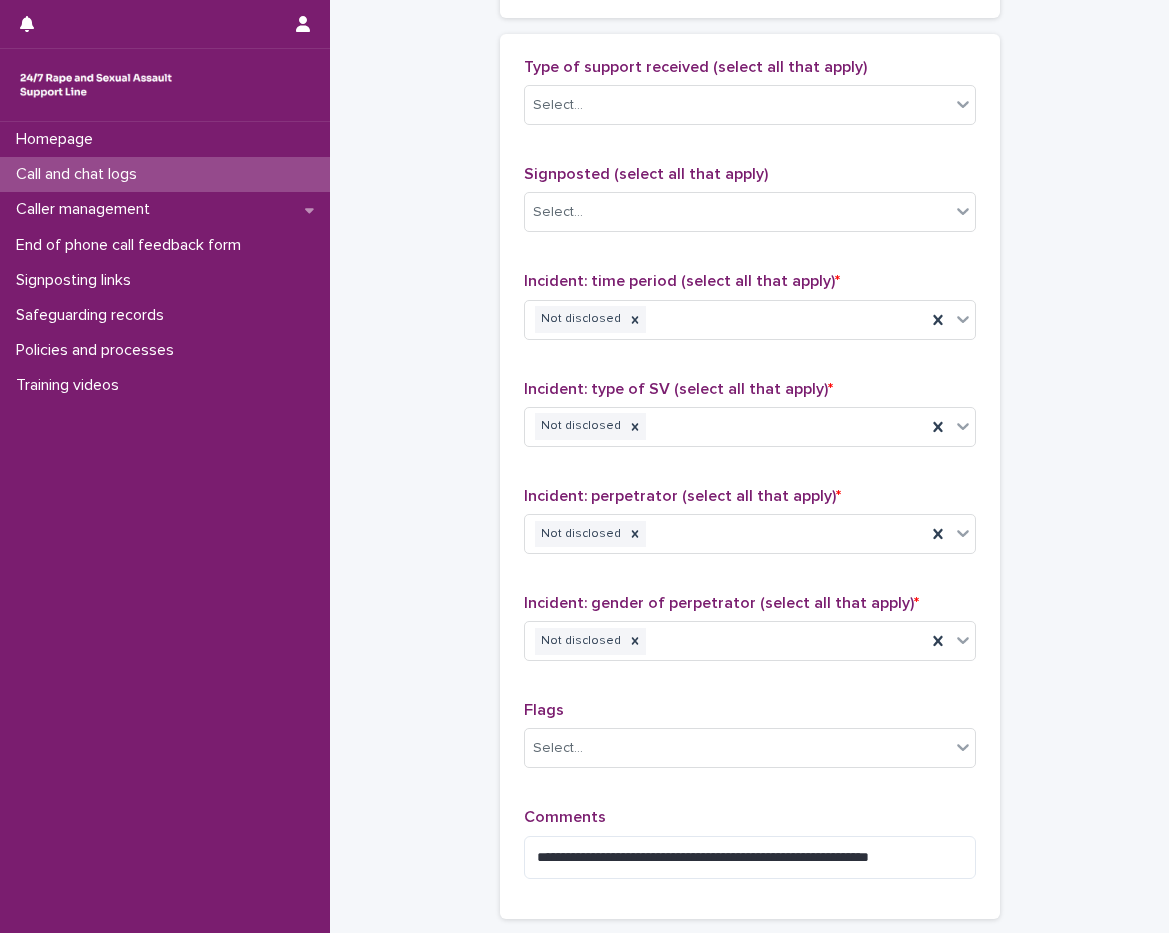 click on "**********" at bounding box center (750, 476) 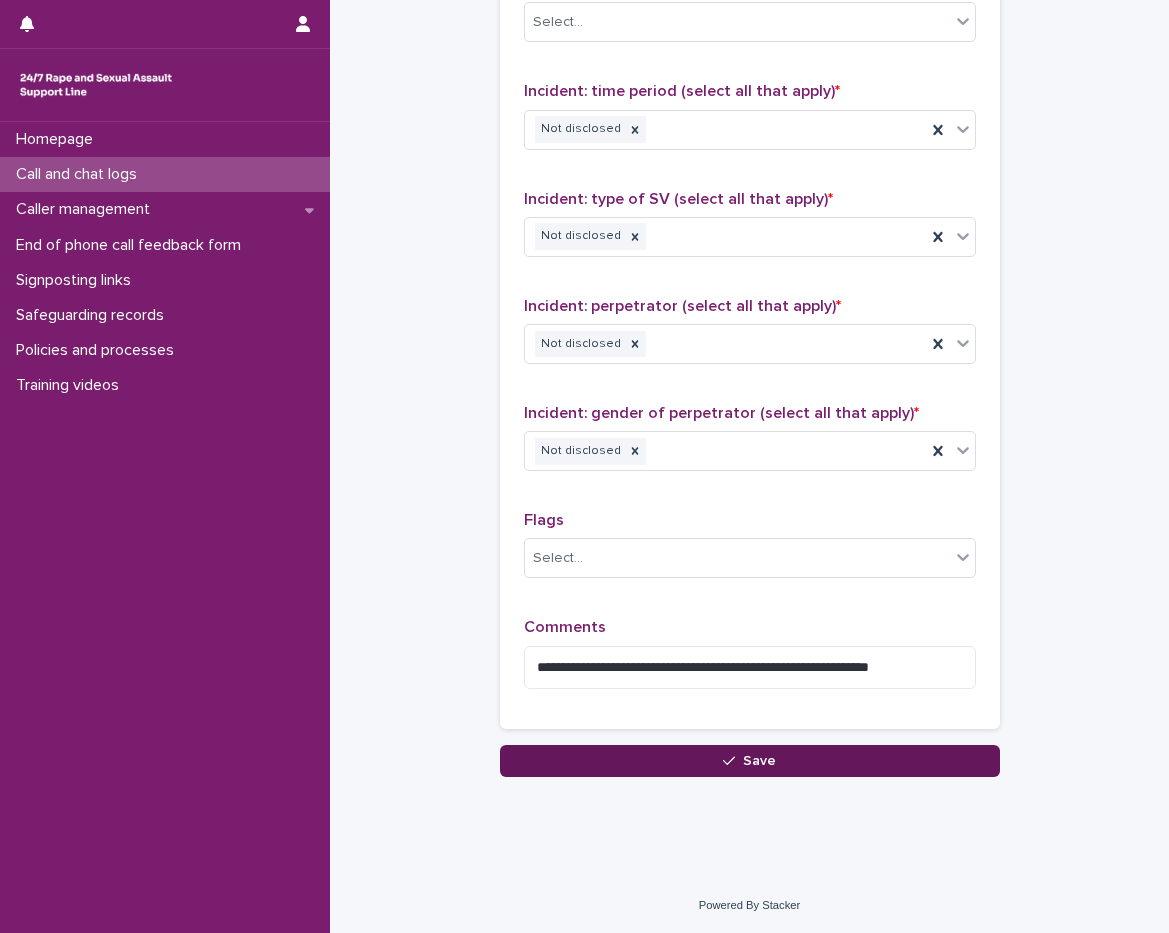 click on "Save" at bounding box center (750, 761) 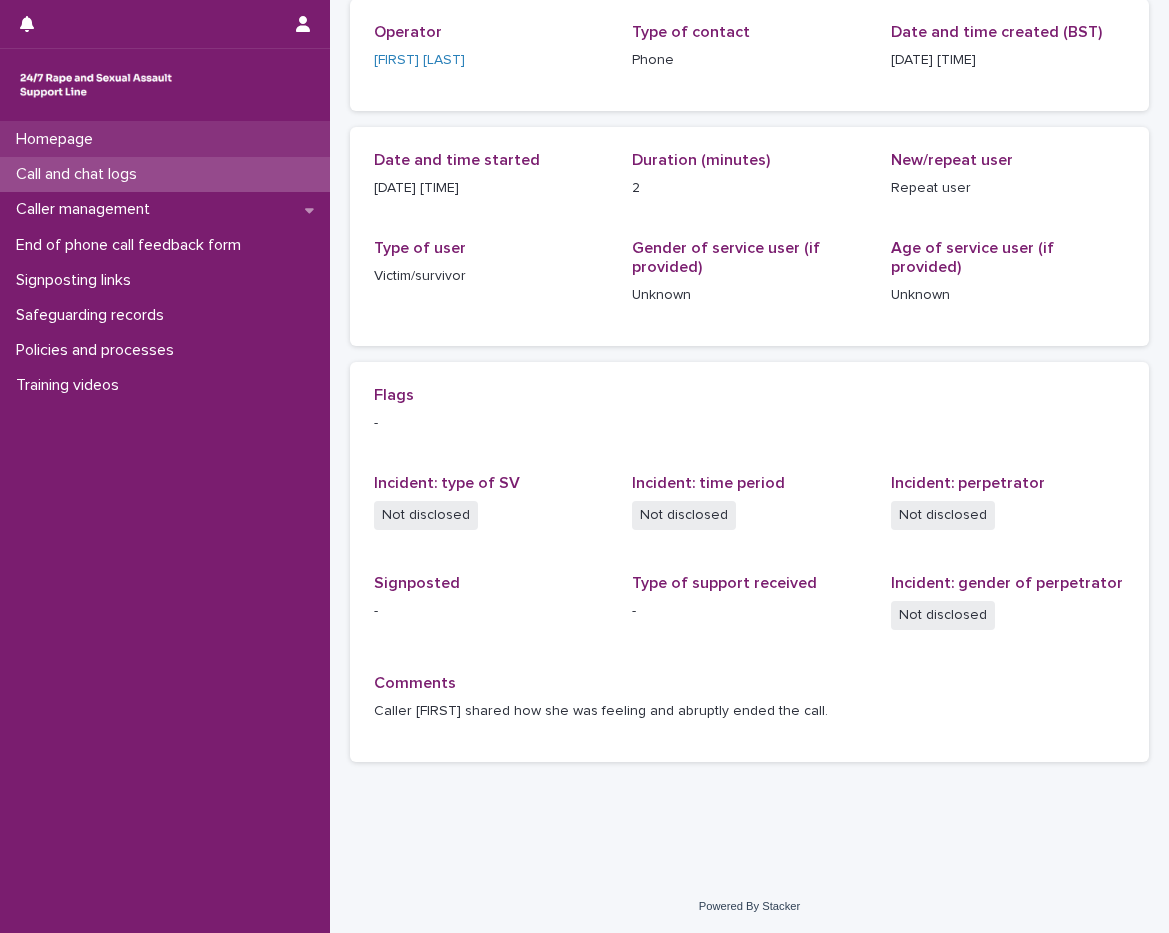 scroll, scrollTop: 149, scrollLeft: 0, axis: vertical 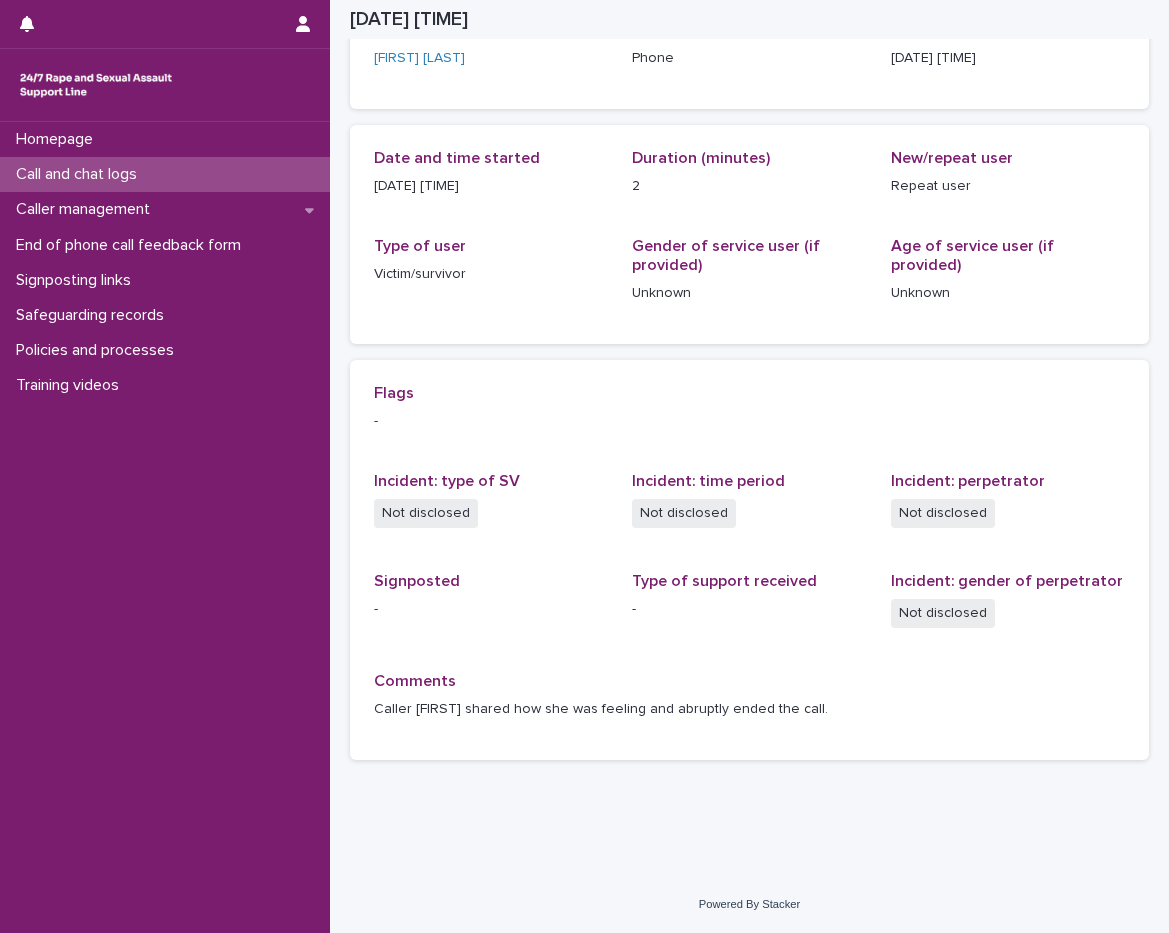 click on "Call and chat logs" at bounding box center (80, 174) 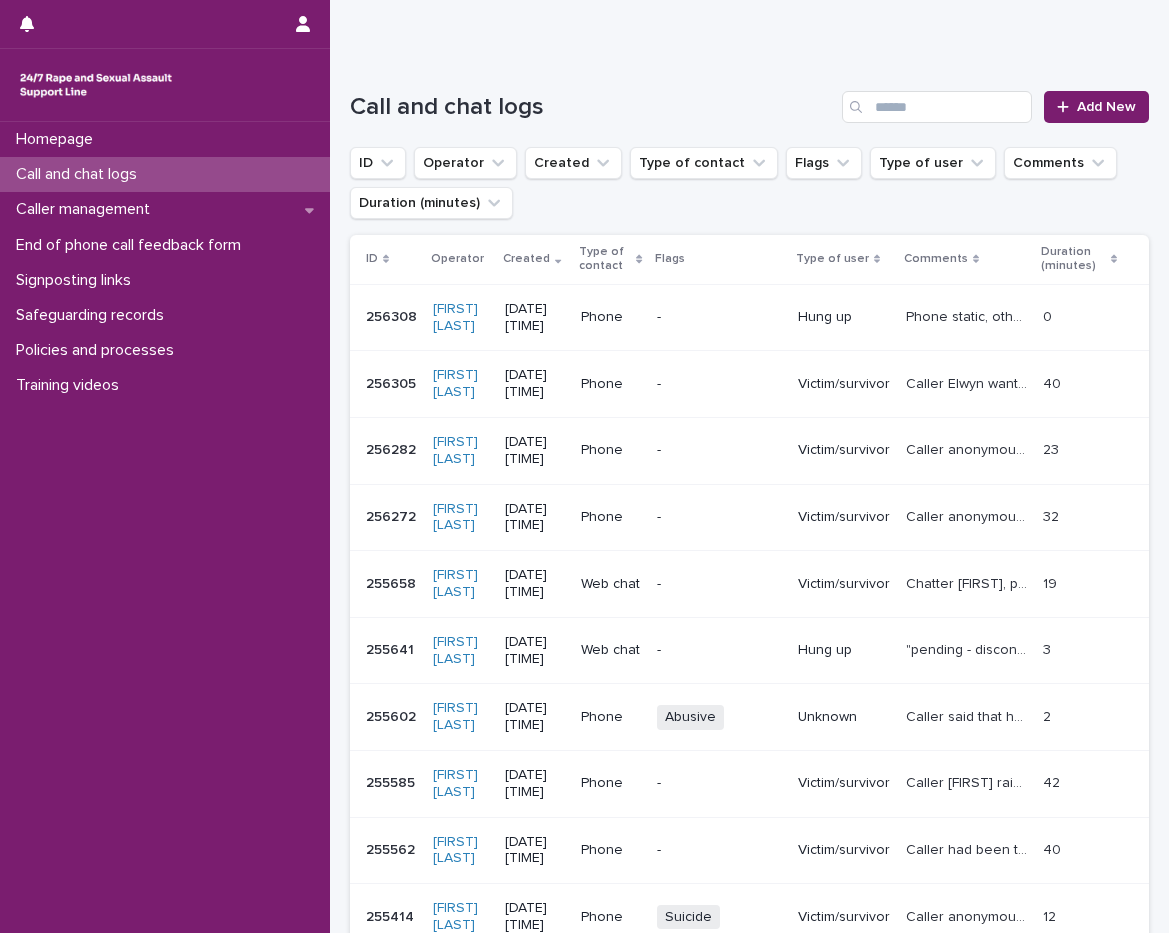 scroll, scrollTop: 0, scrollLeft: 0, axis: both 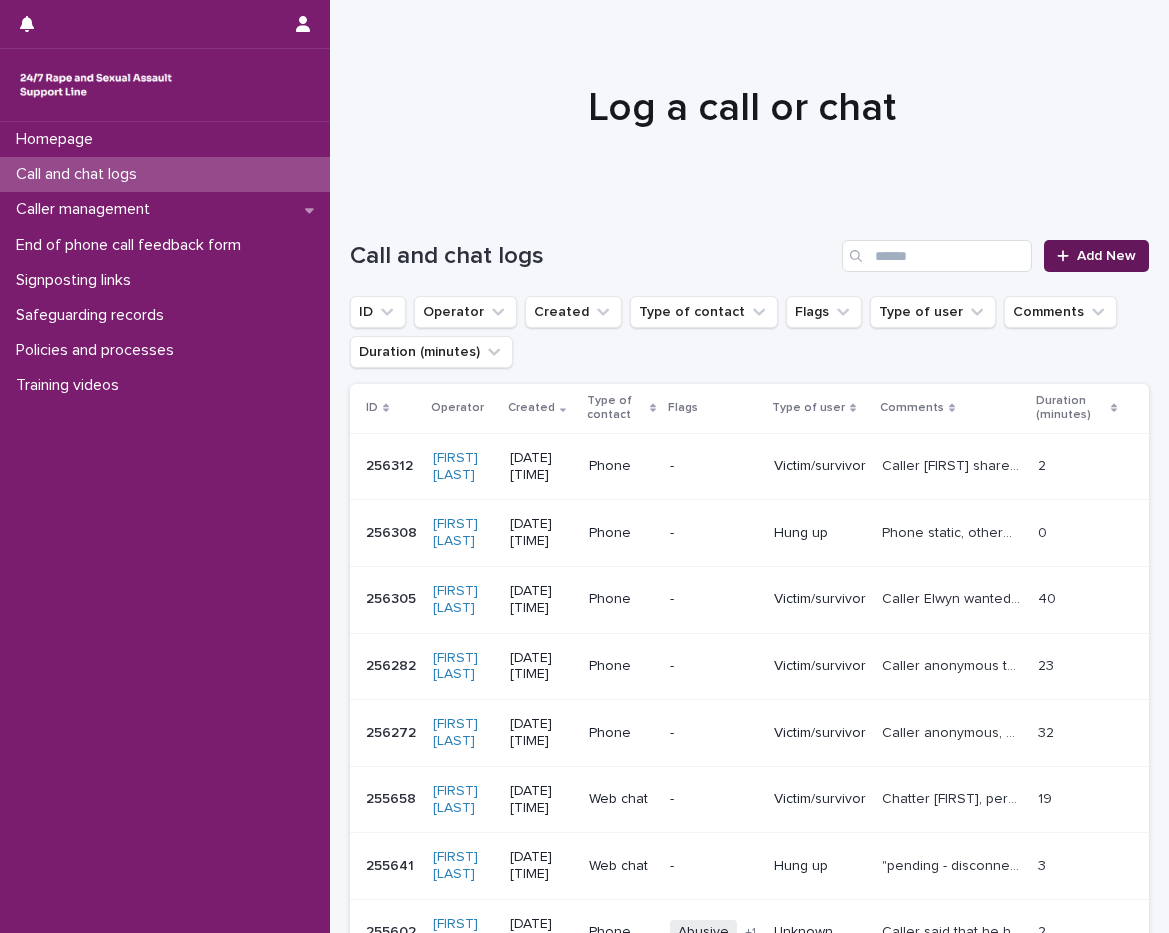 click 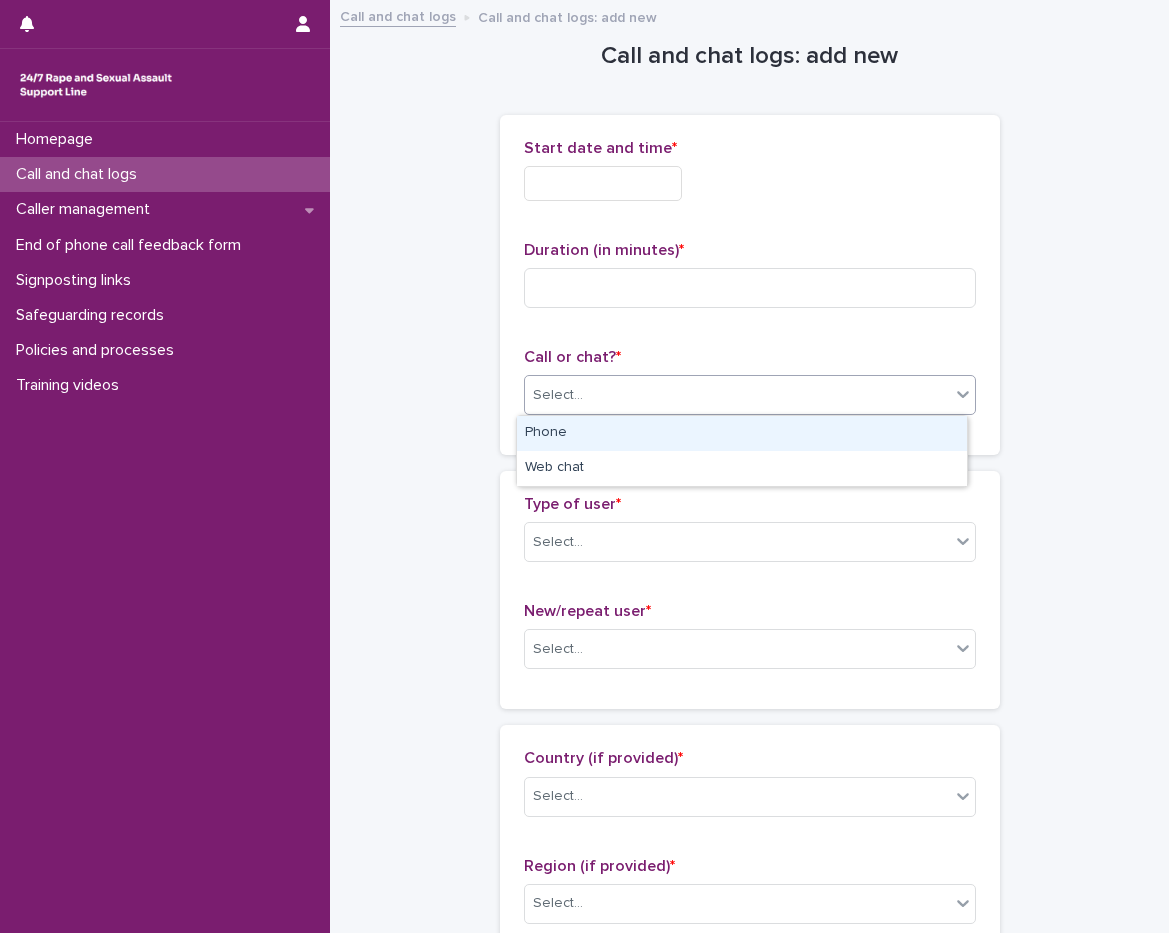 click on "Select..." at bounding box center (737, 395) 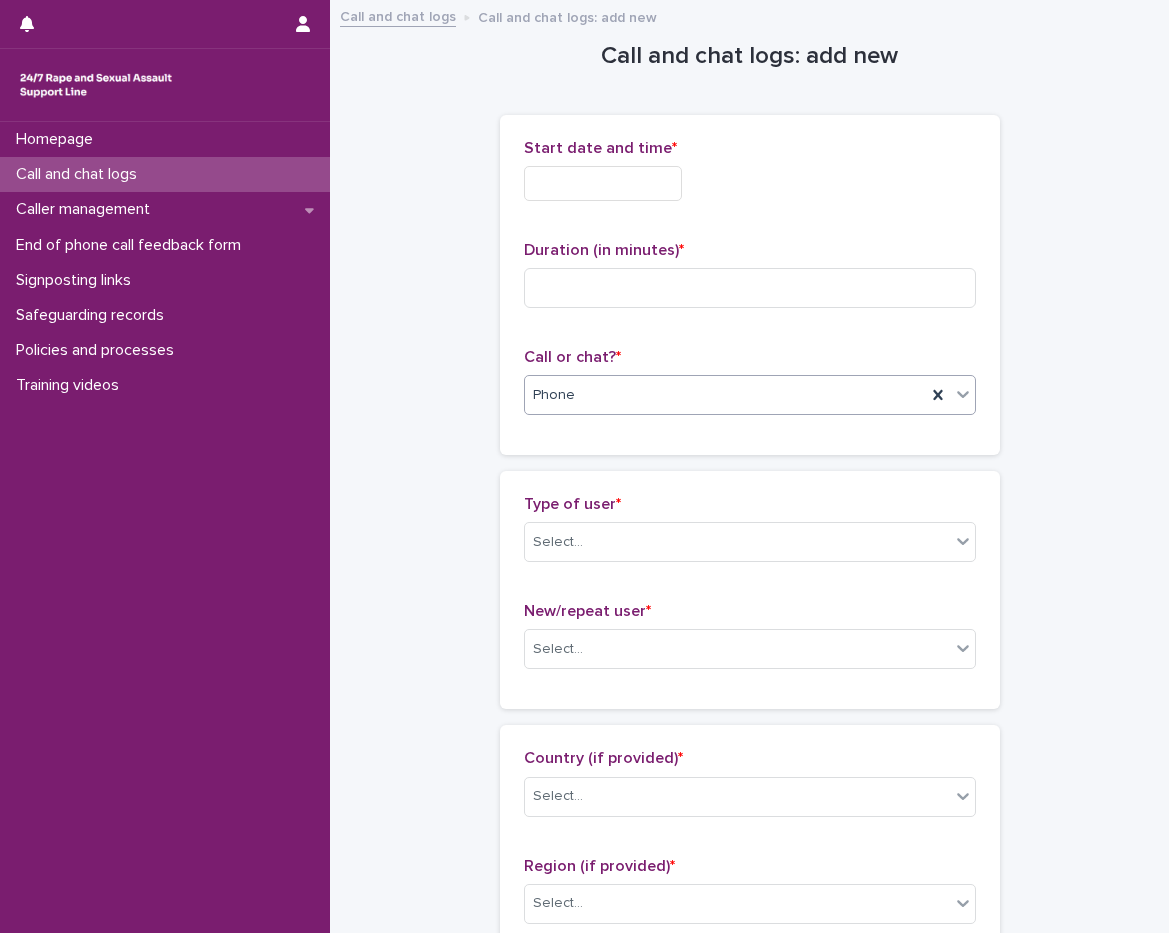 click at bounding box center (603, 183) 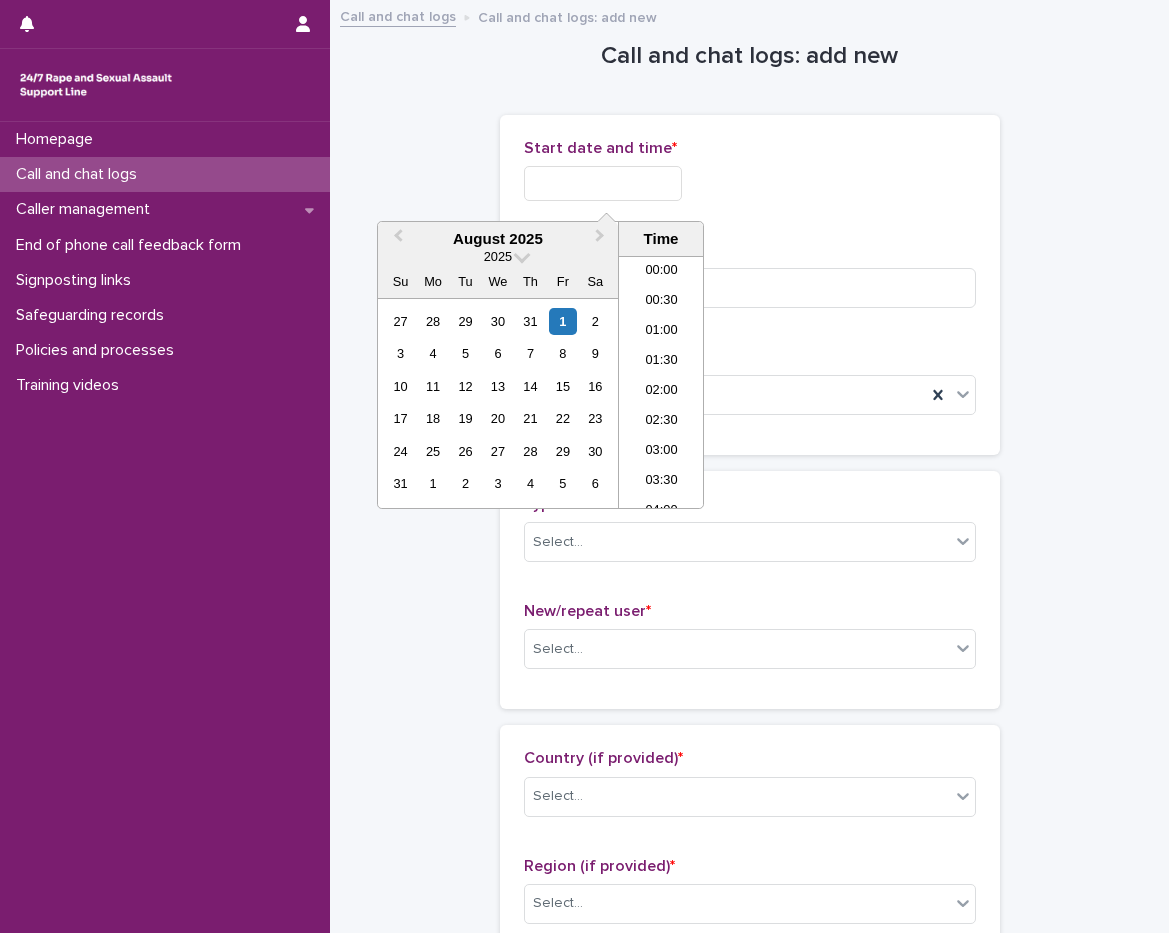 scroll, scrollTop: 1189, scrollLeft: 0, axis: vertical 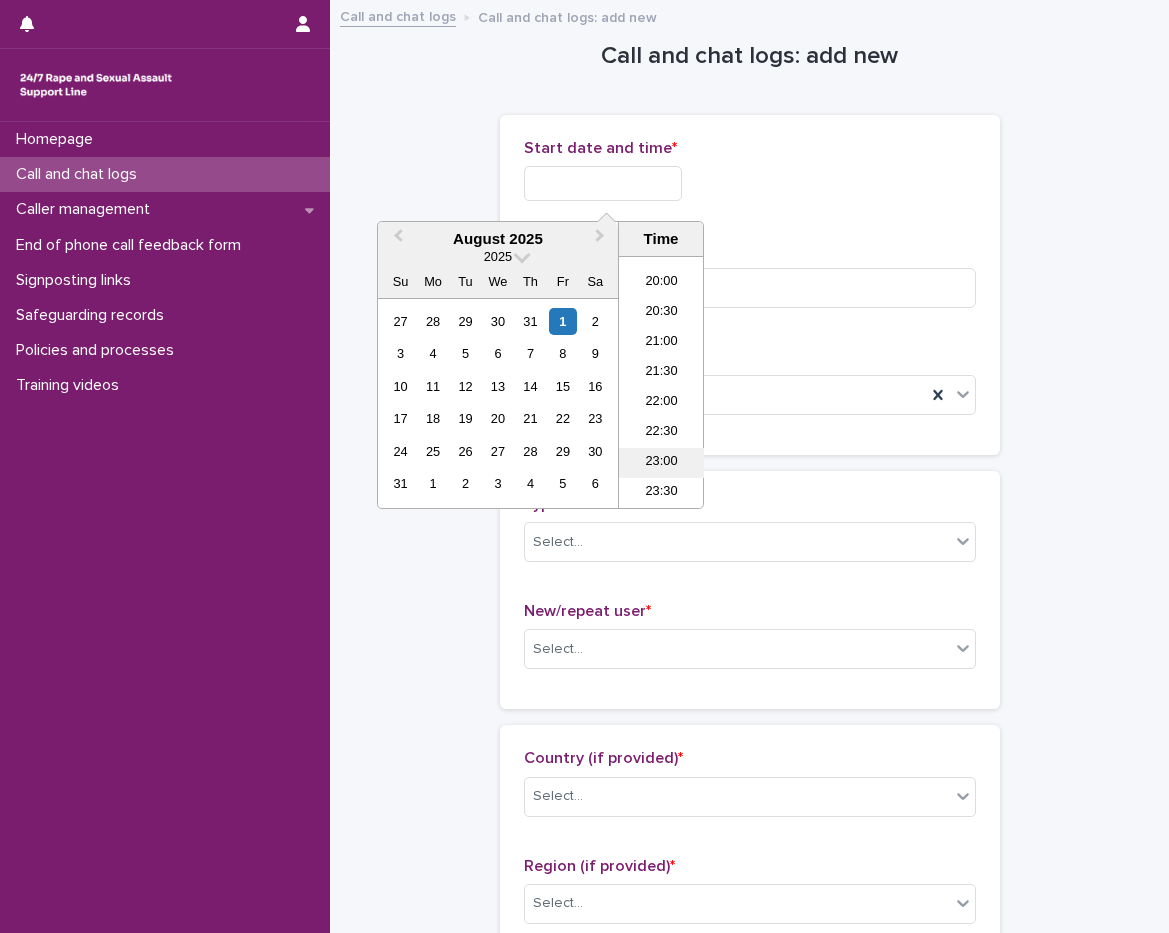 click on "23:00" at bounding box center [661, 463] 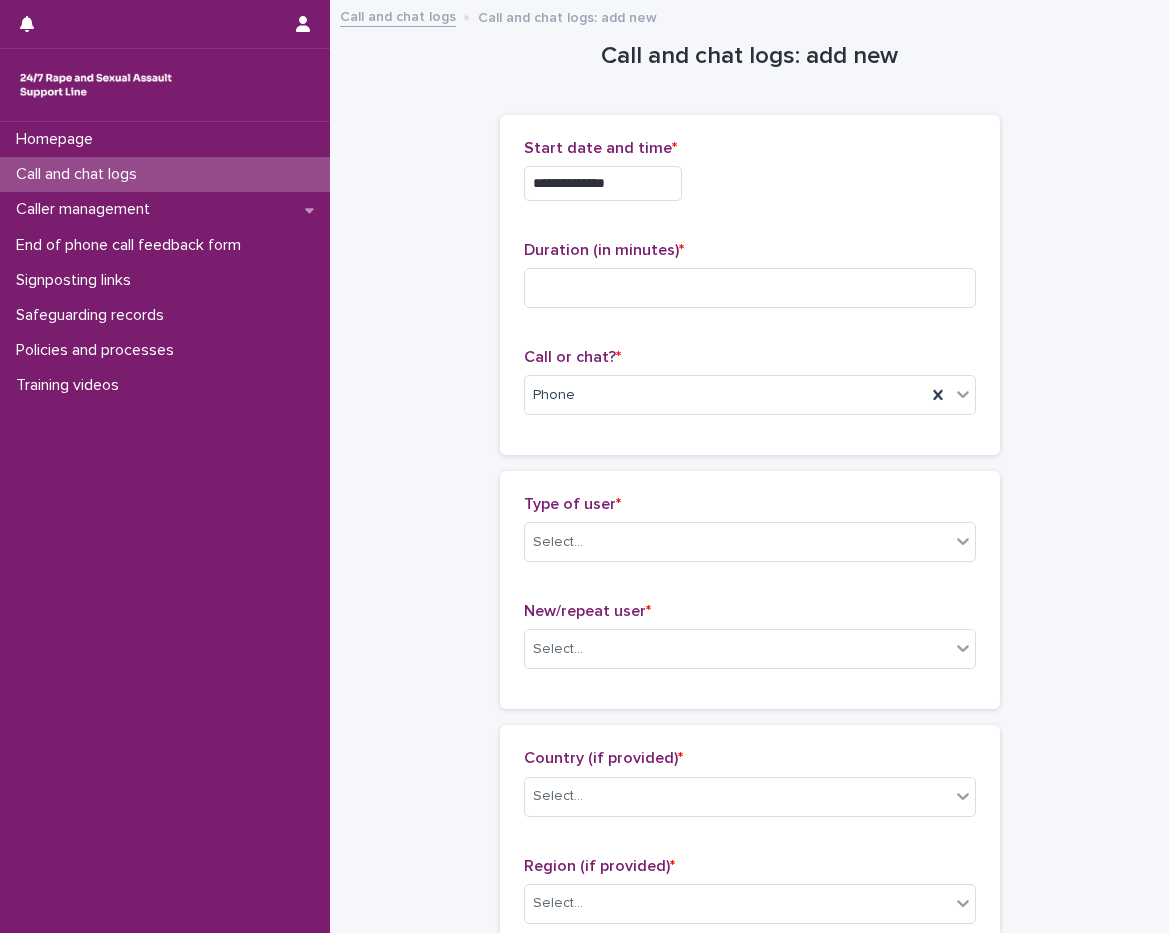 click on "**********" at bounding box center (603, 183) 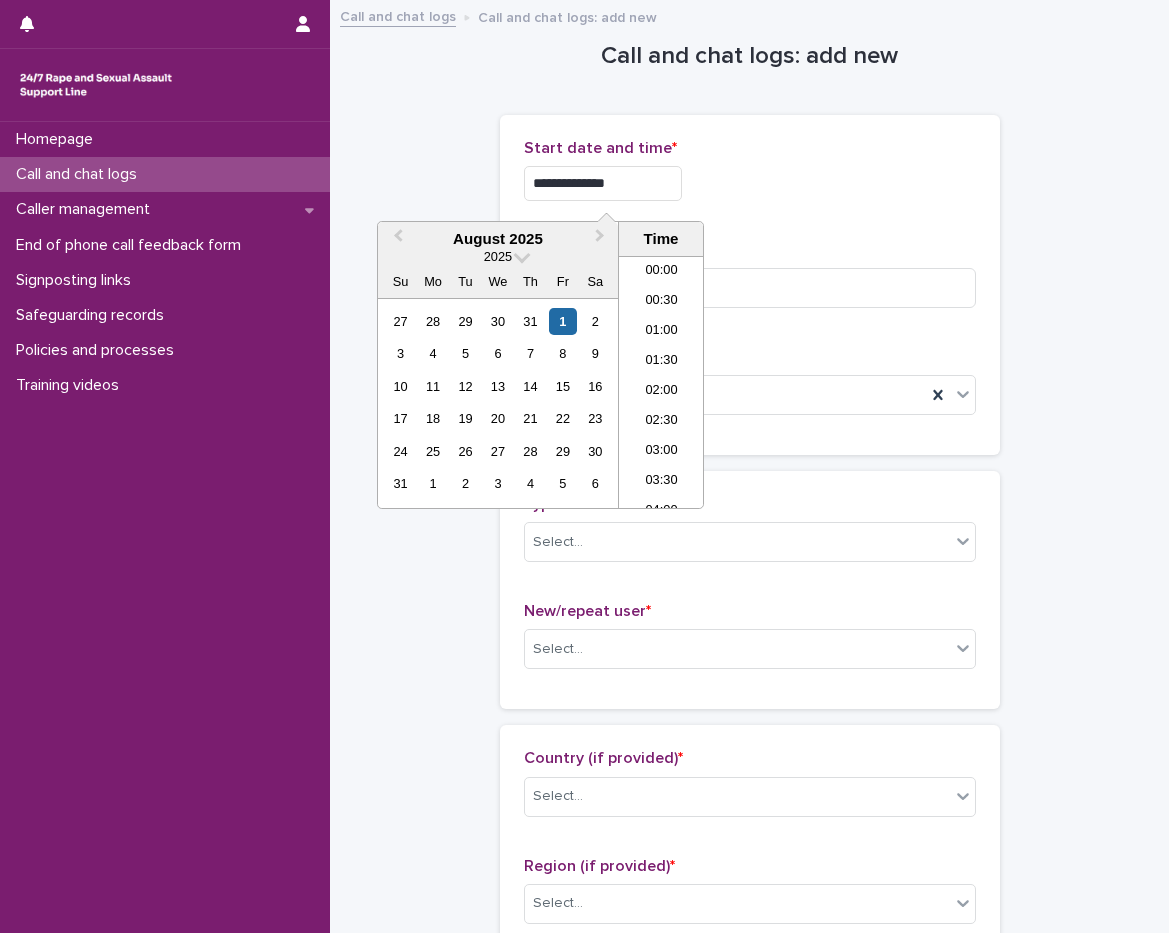 scroll, scrollTop: 1189, scrollLeft: 0, axis: vertical 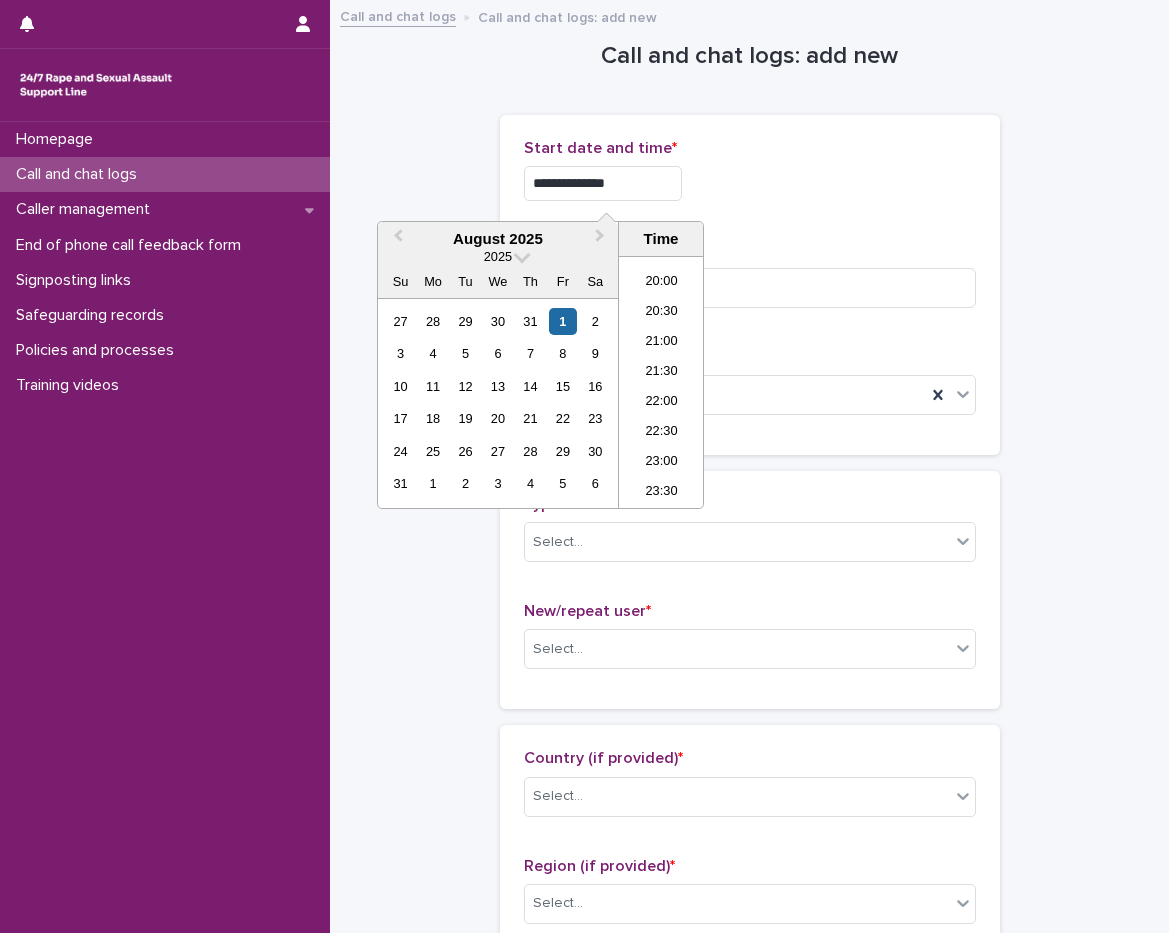 type on "**********" 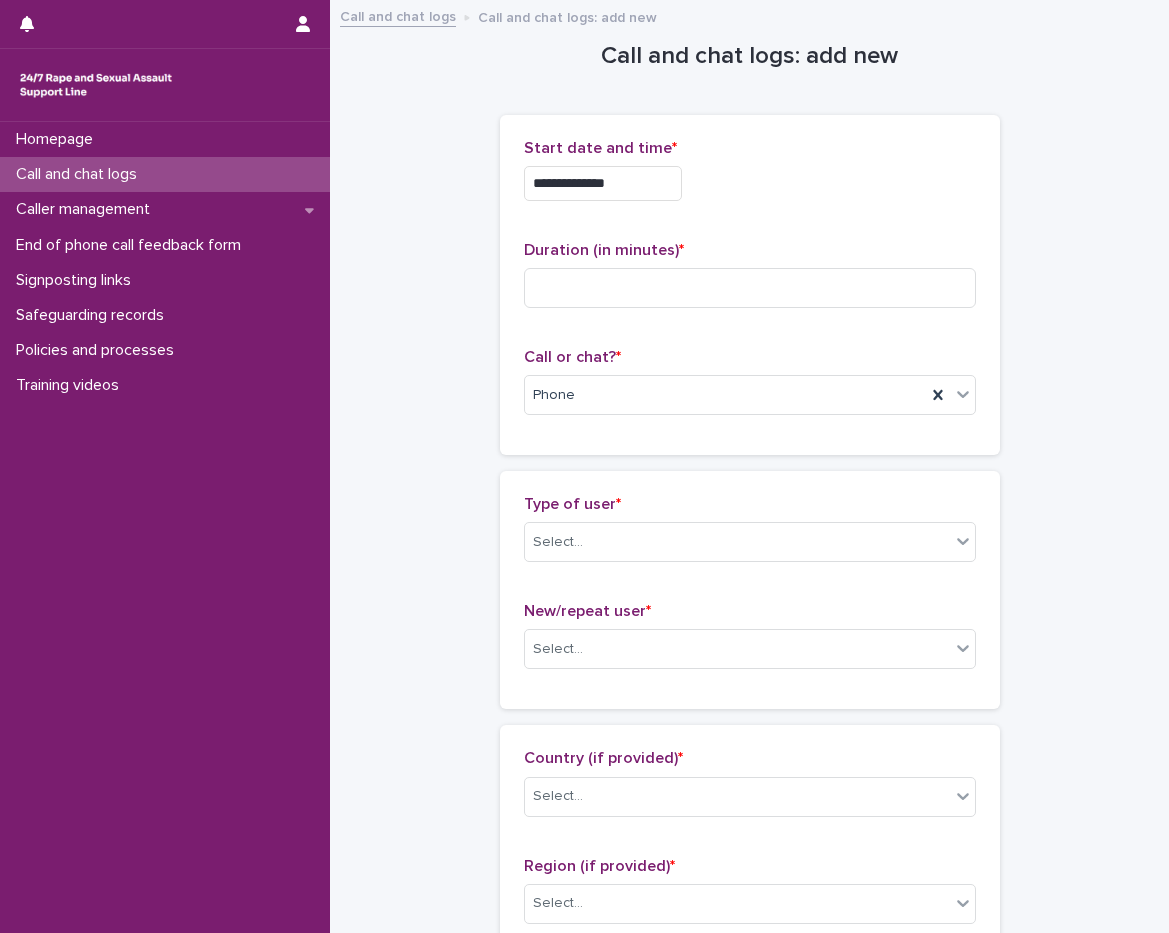 click on "**********" at bounding box center (750, 178) 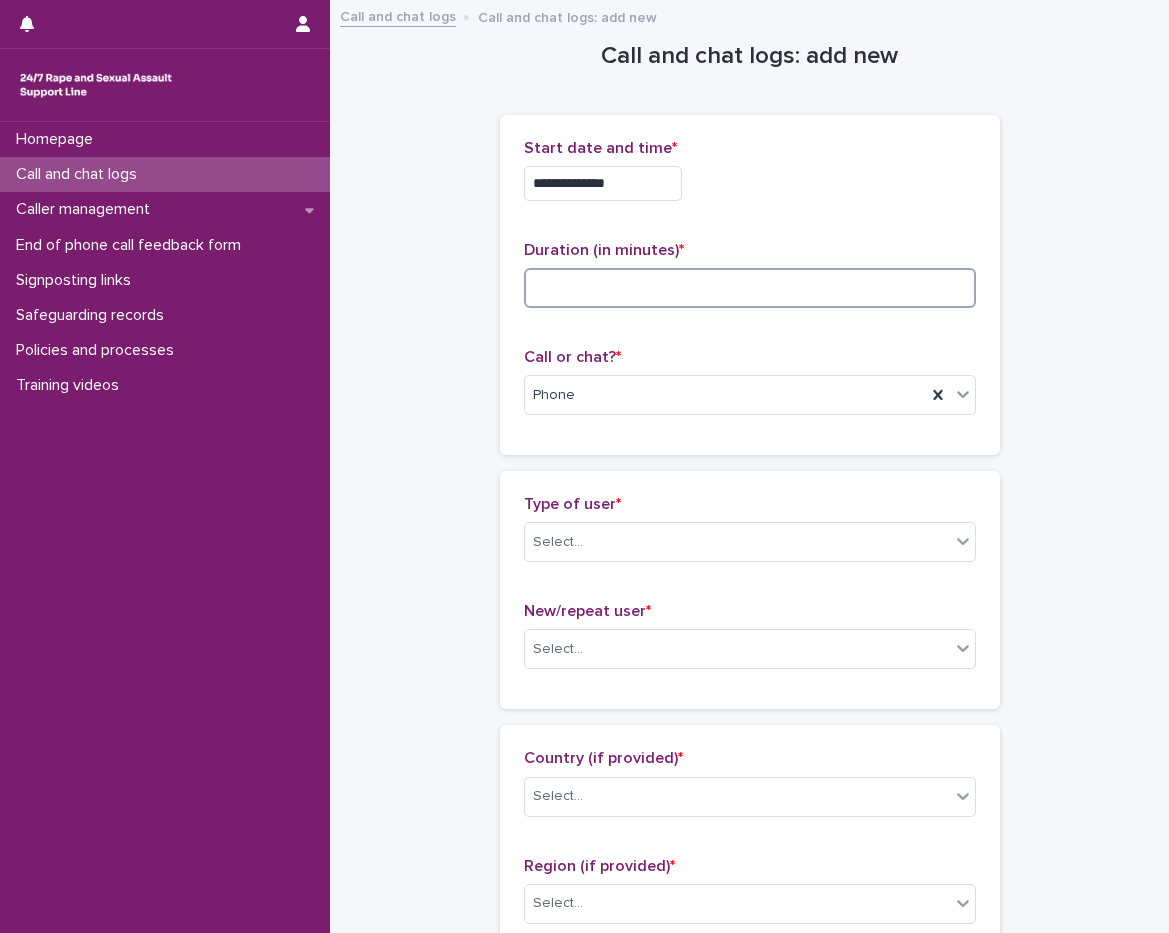 click at bounding box center [750, 288] 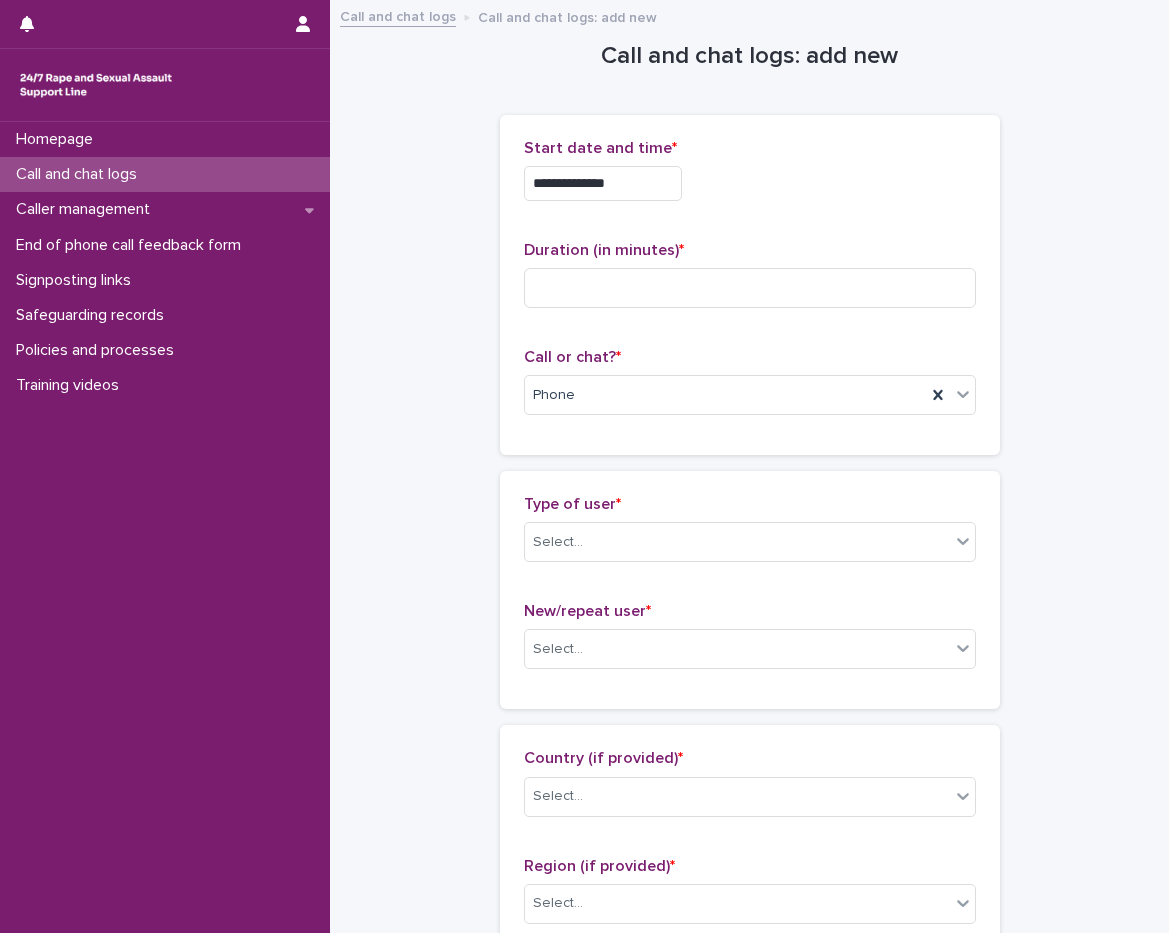 click on "**********" at bounding box center [750, 285] 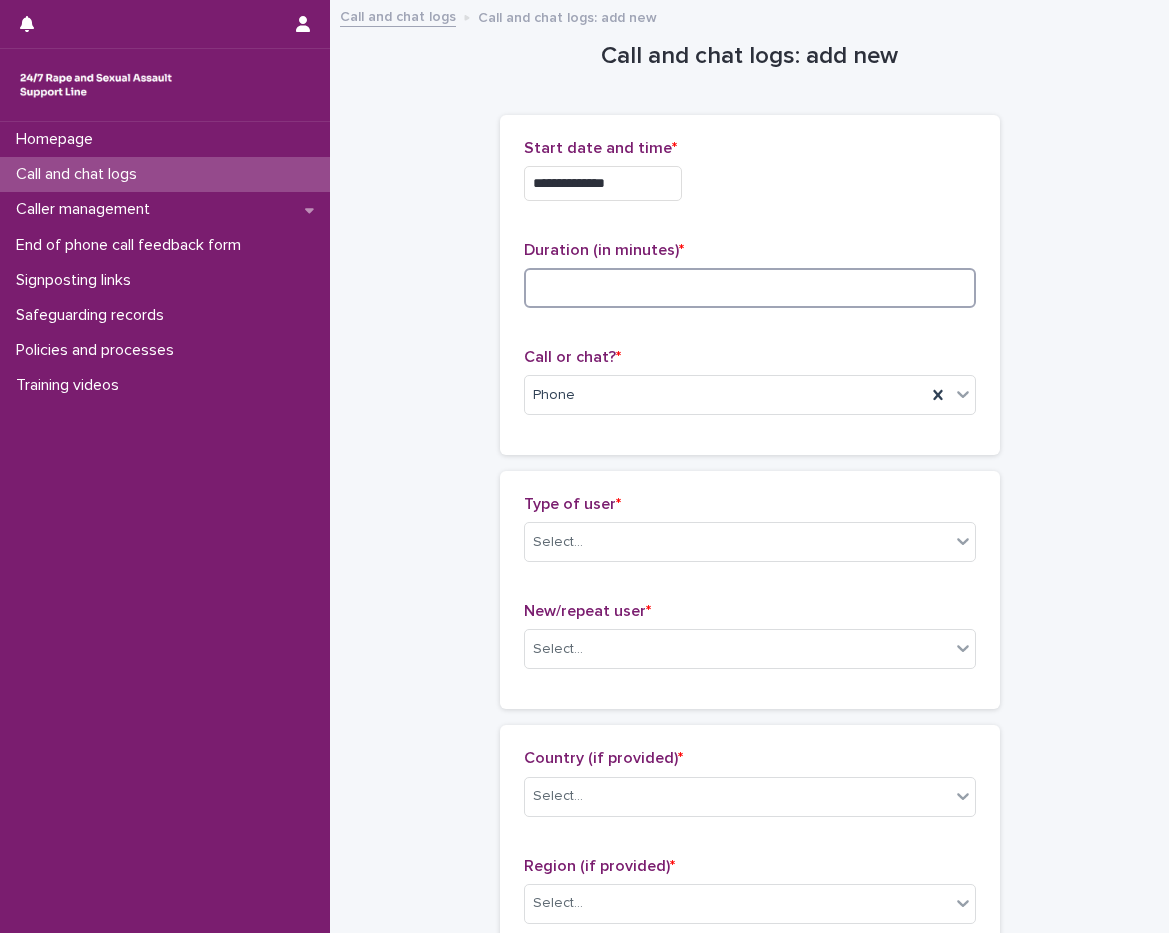 click at bounding box center [750, 288] 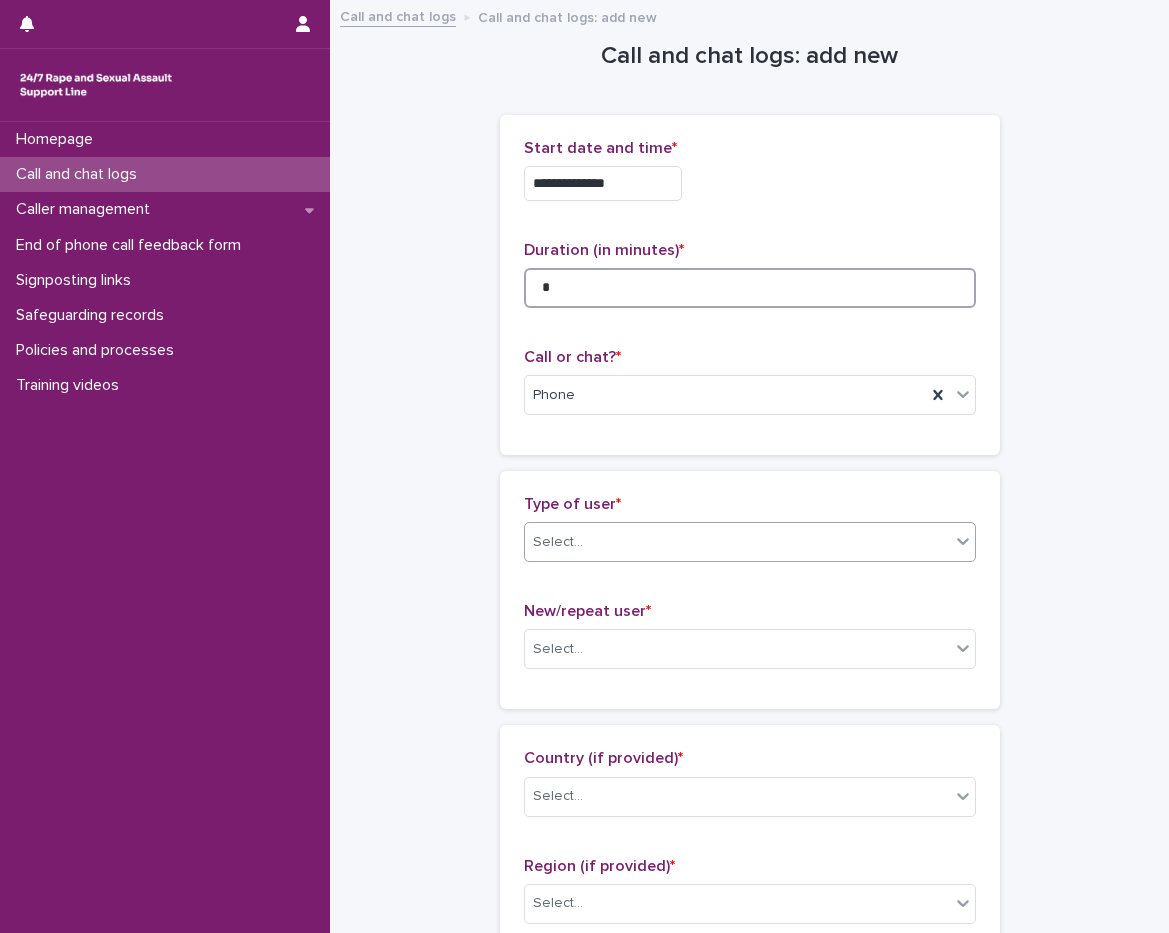 type on "*" 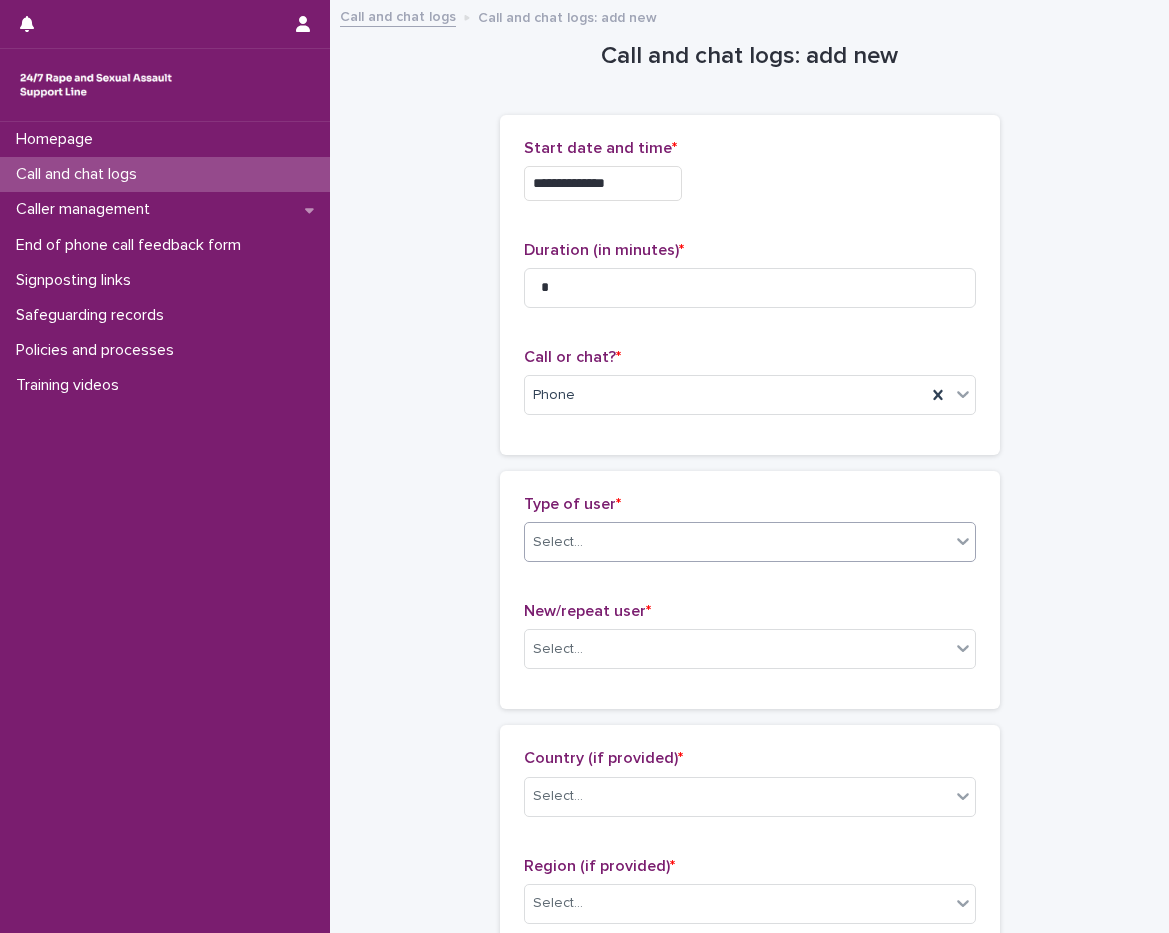 click on "Select..." at bounding box center [737, 542] 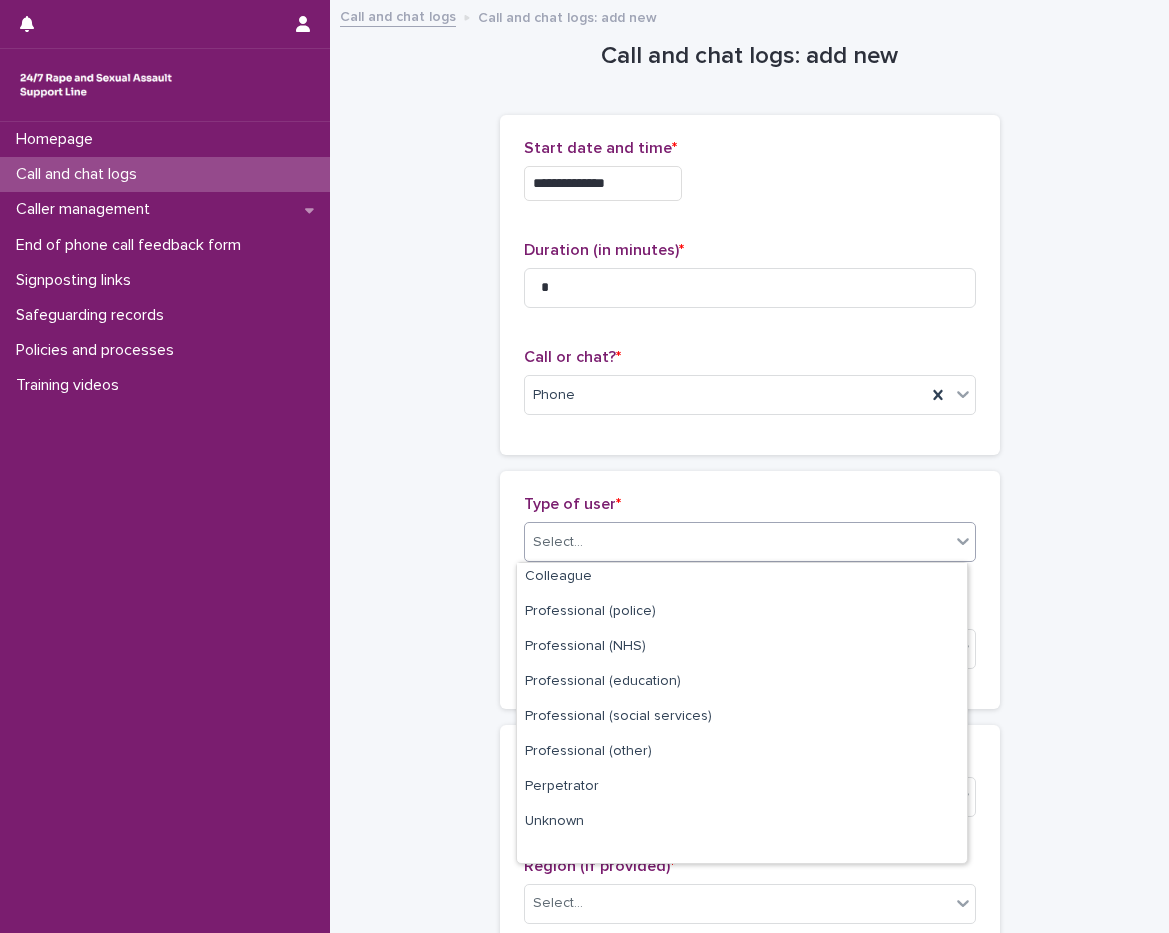 scroll, scrollTop: 225, scrollLeft: 0, axis: vertical 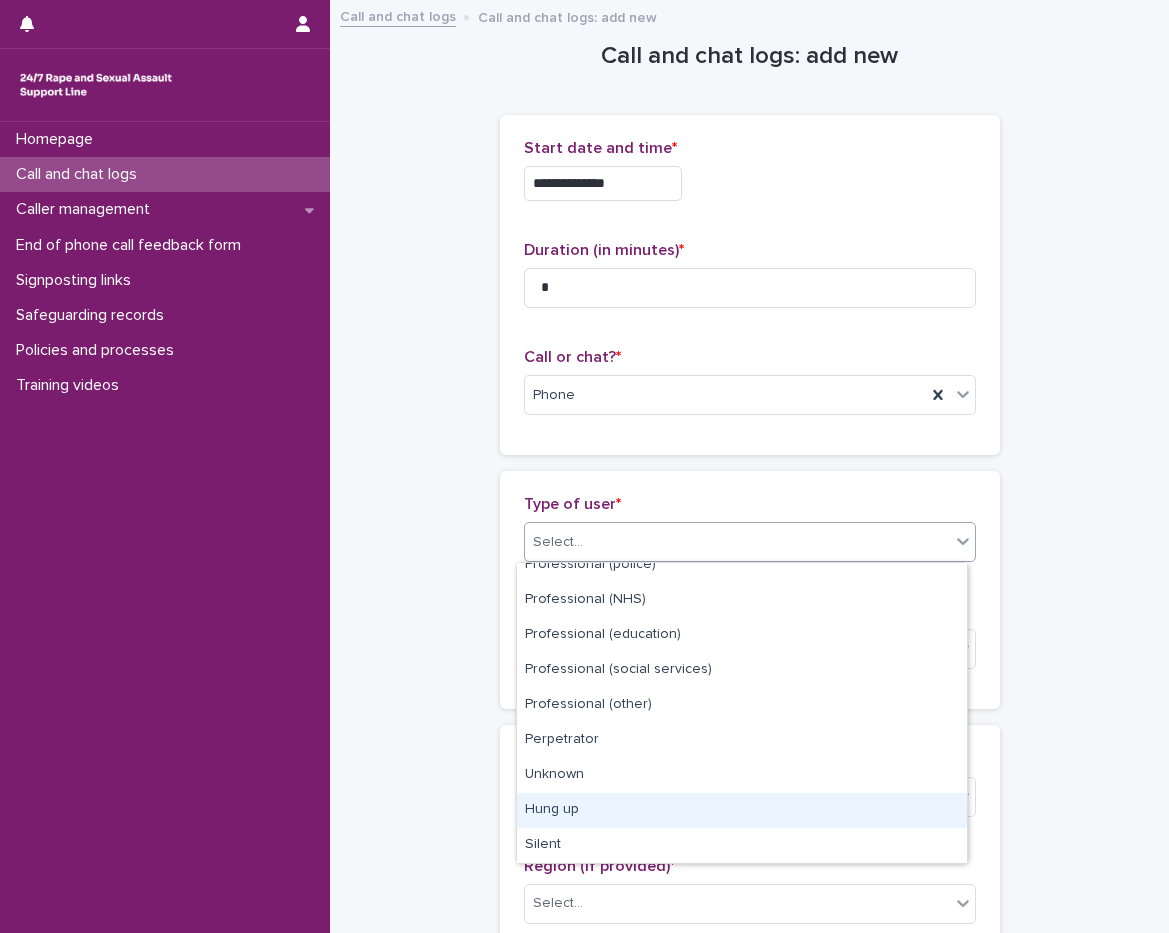 click on "Hung up" at bounding box center (742, 810) 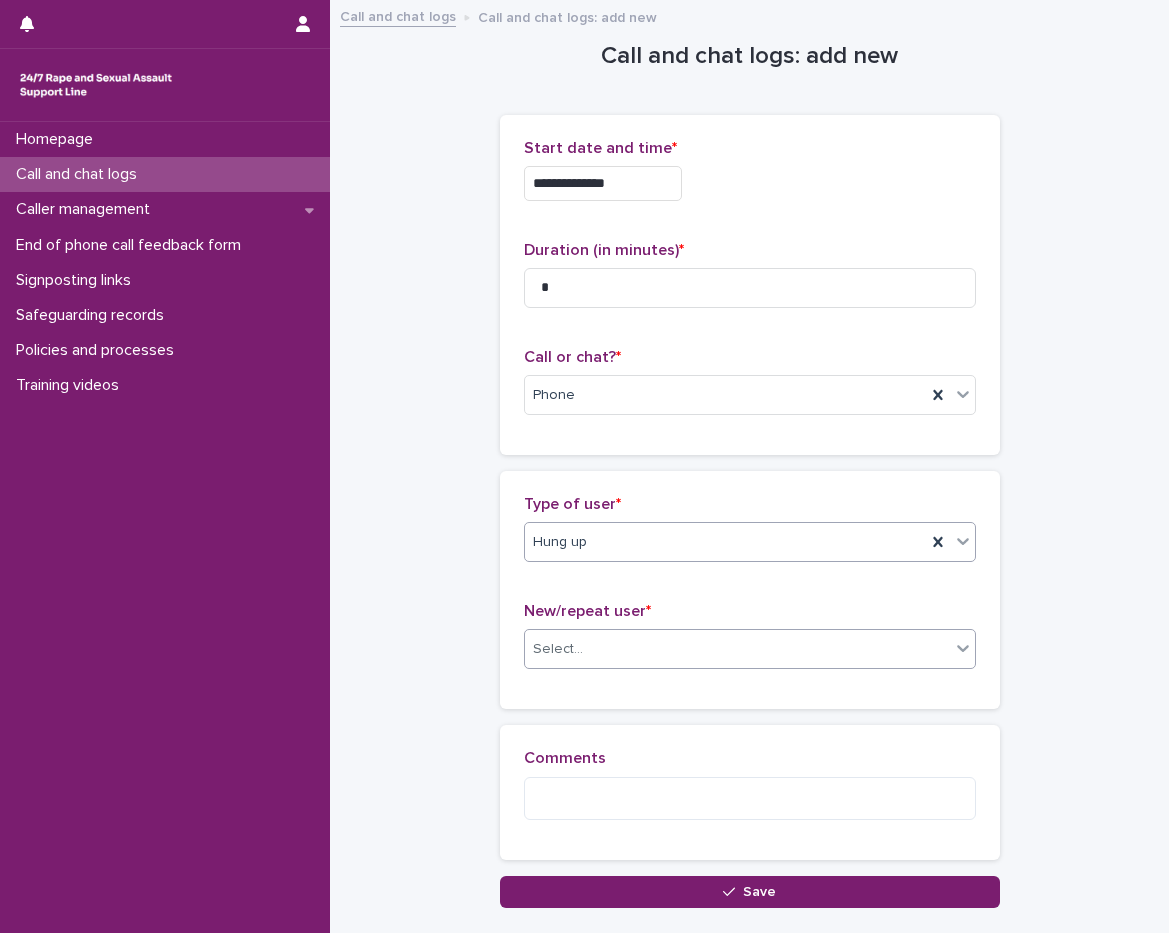 click on "Select..." at bounding box center [737, 649] 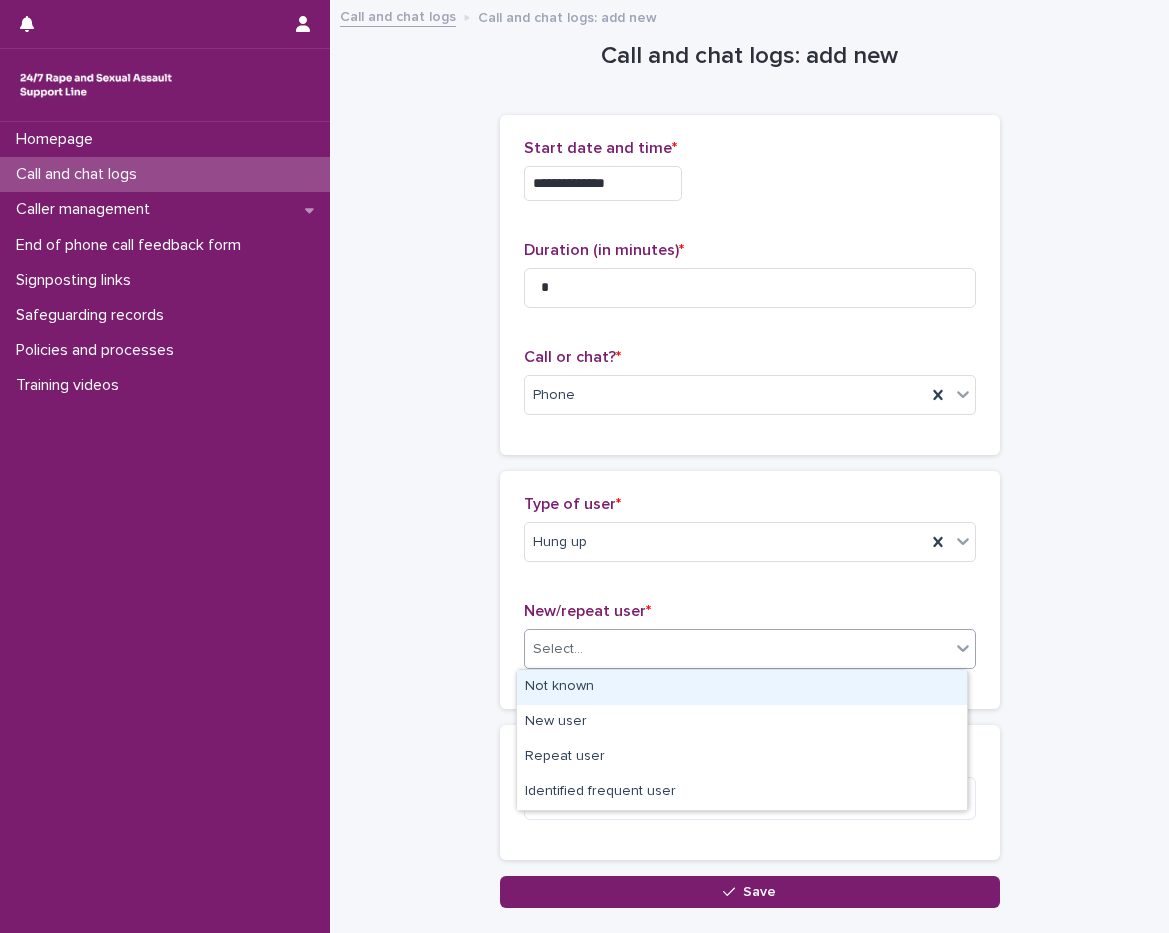 click on "Not known" at bounding box center [742, 687] 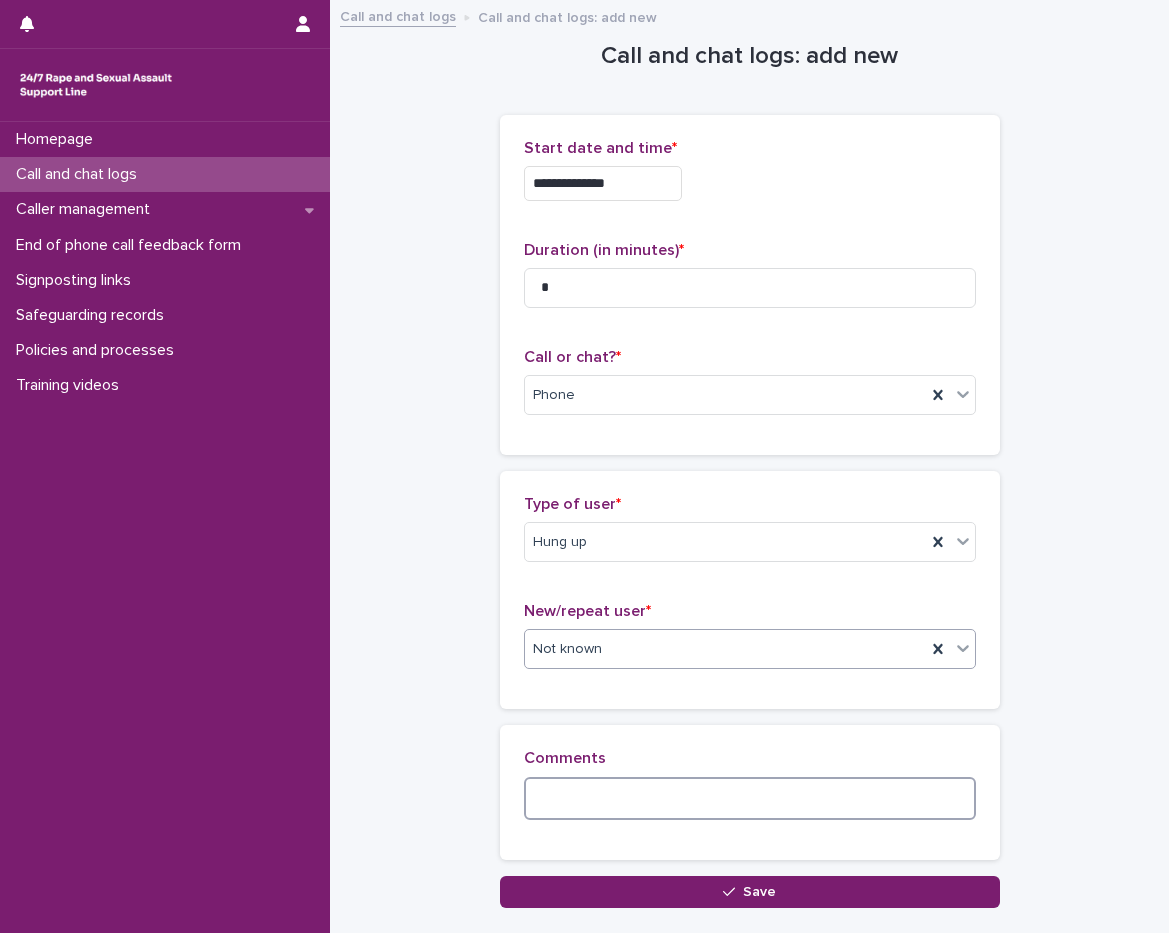 click at bounding box center (750, 798) 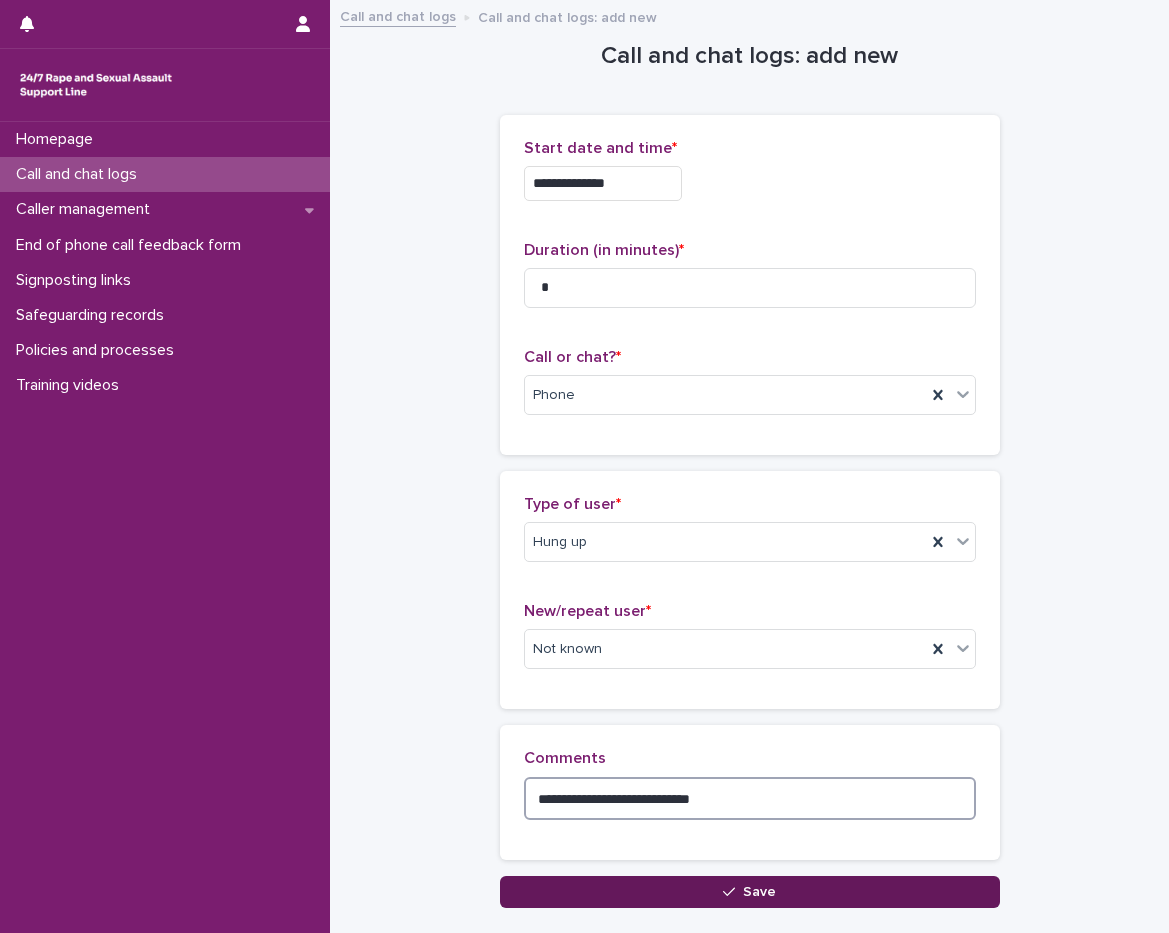 type on "**********" 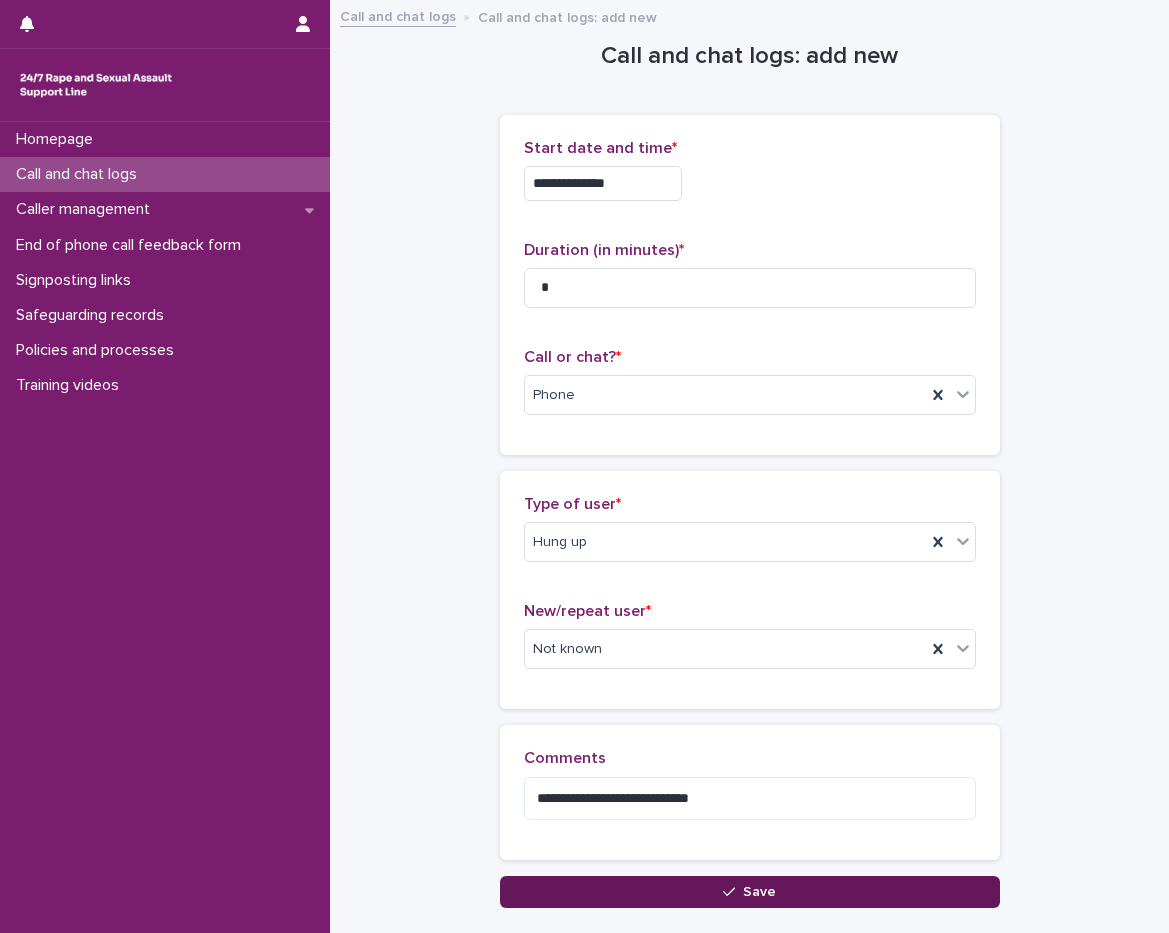 click at bounding box center [733, 892] 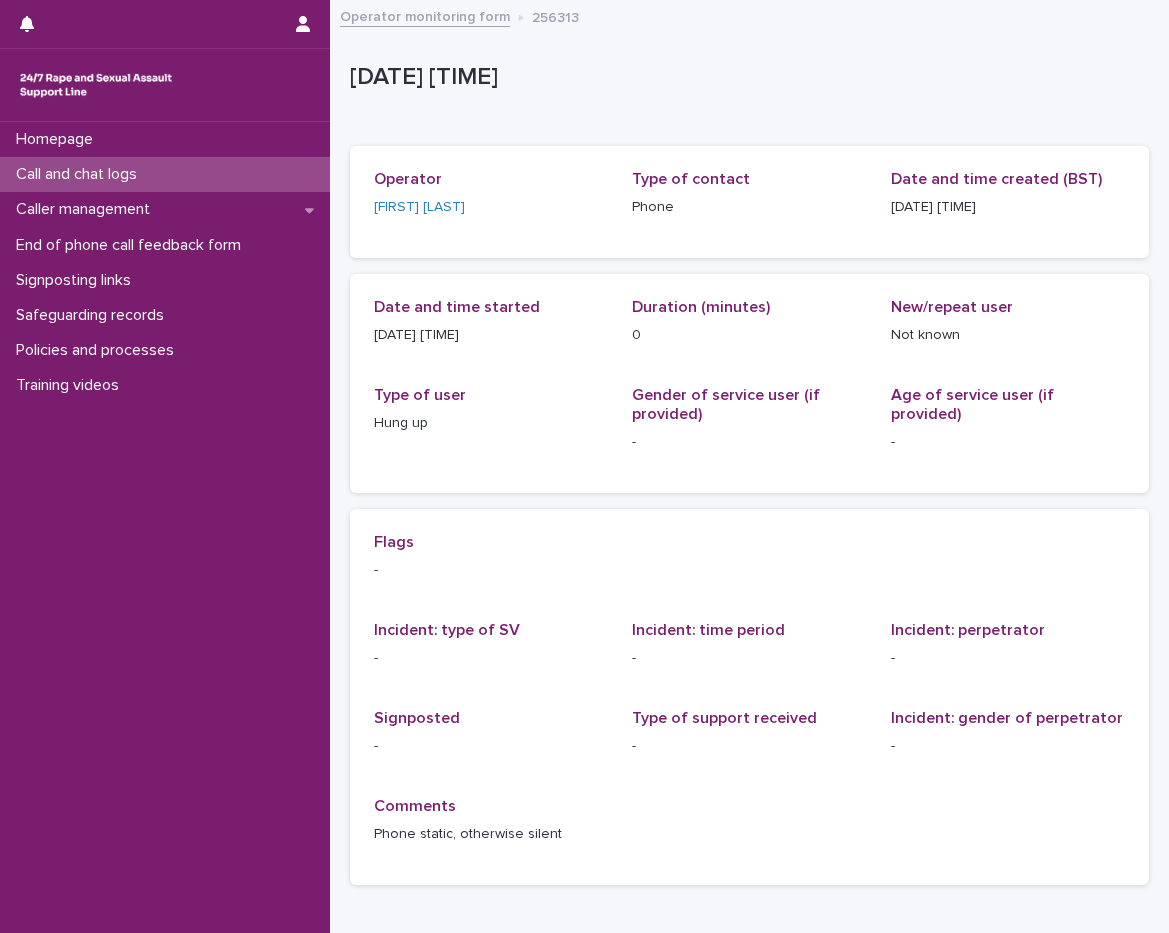 click on "Call and chat logs" at bounding box center [80, 174] 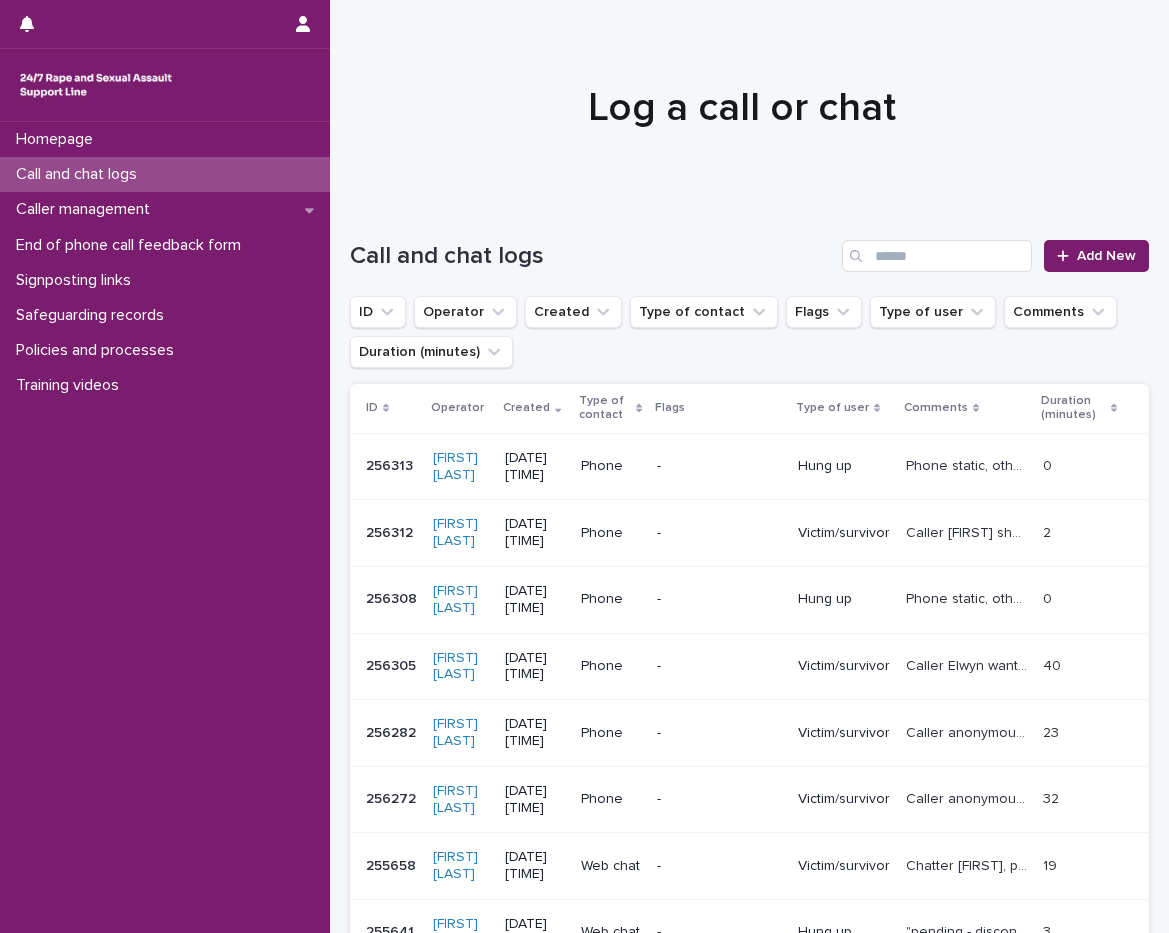 click at bounding box center [742, 99] 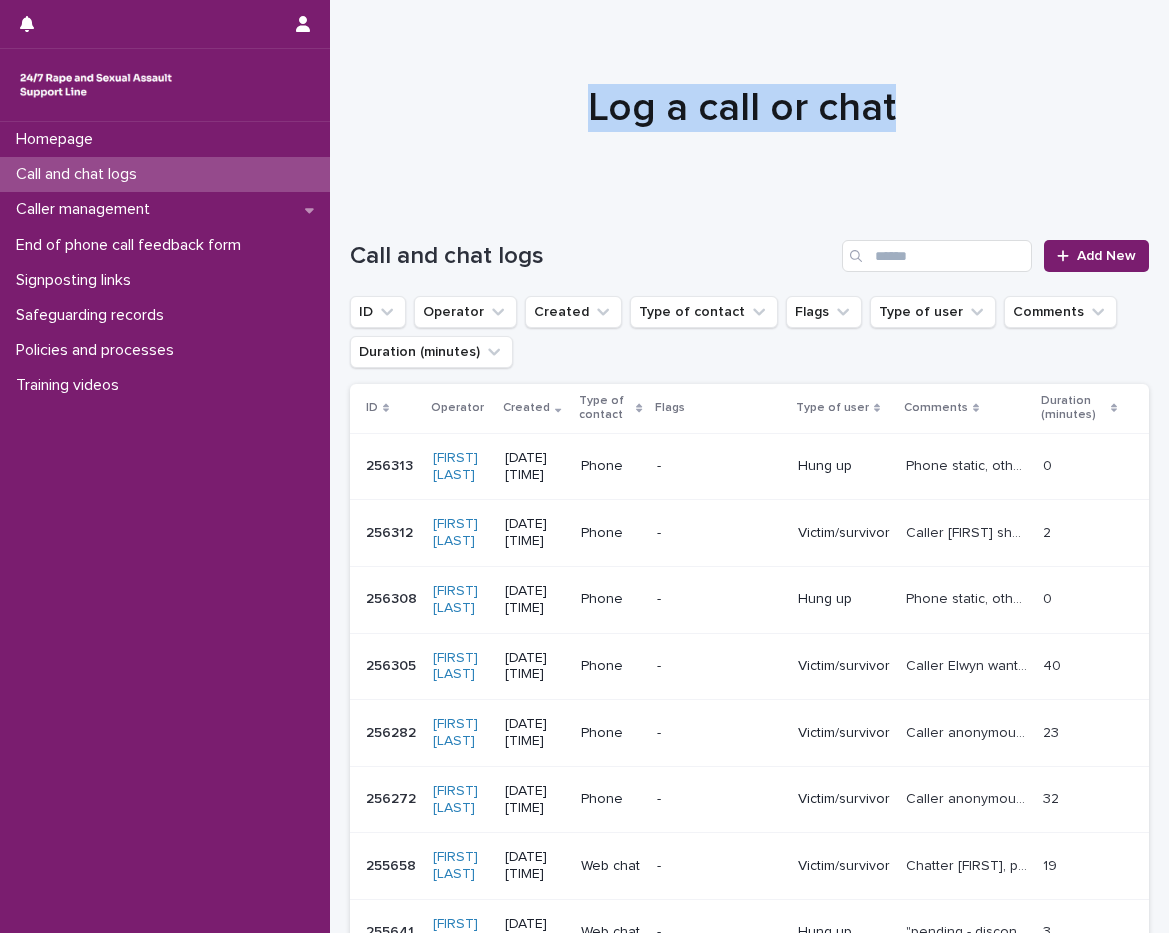 drag, startPoint x: 668, startPoint y: 113, endPoint x: 920, endPoint y: 116, distance: 252.01785 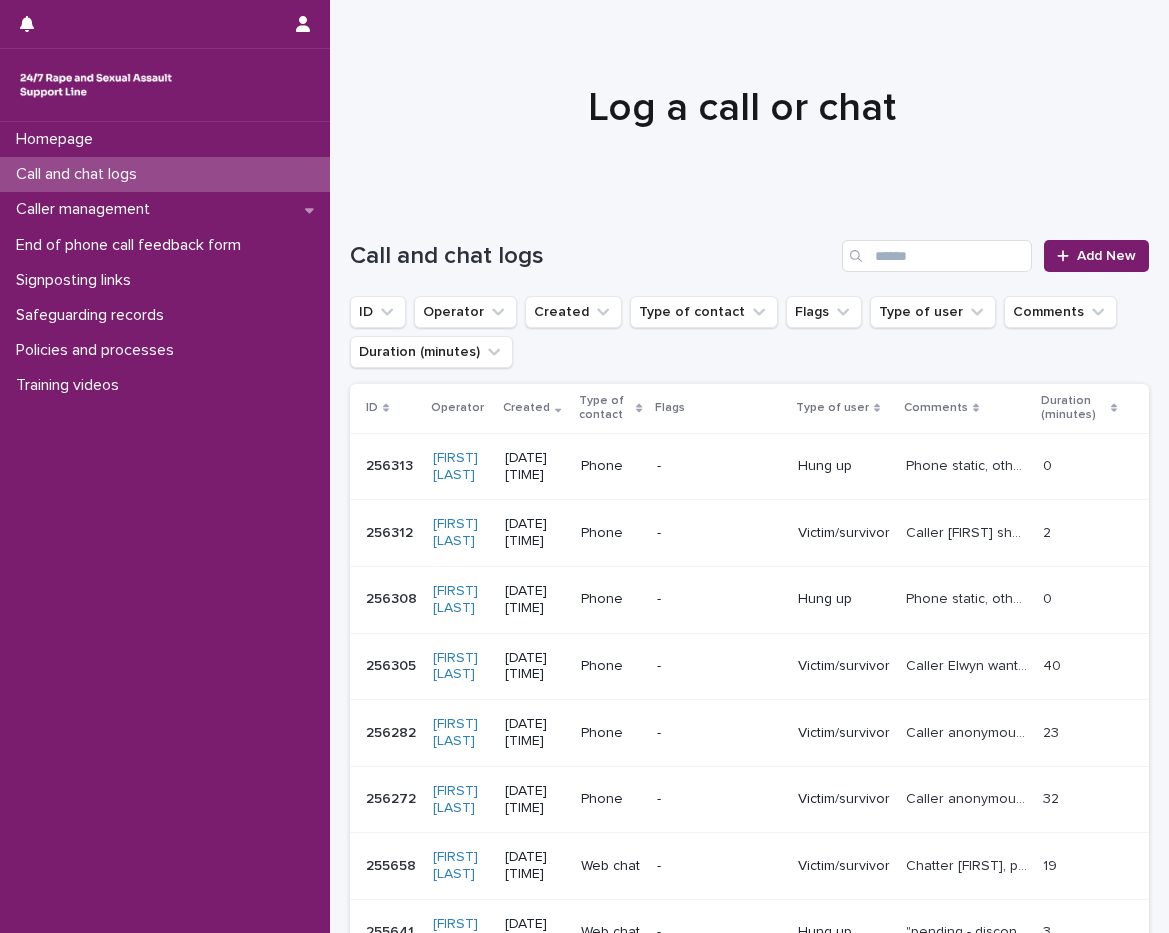 drag, startPoint x: 920, startPoint y: 116, endPoint x: 876, endPoint y: 152, distance: 56.85068 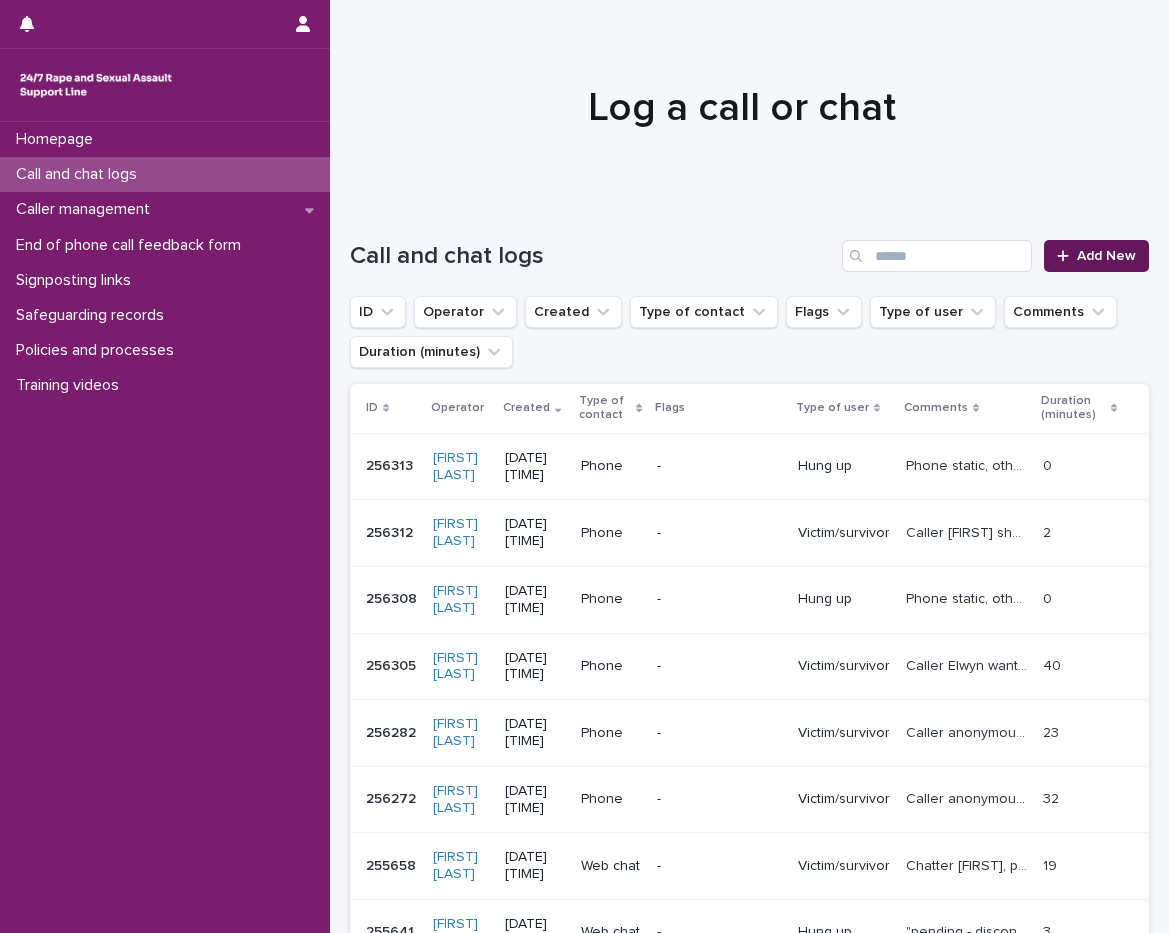 click on "Add New" at bounding box center [1106, 256] 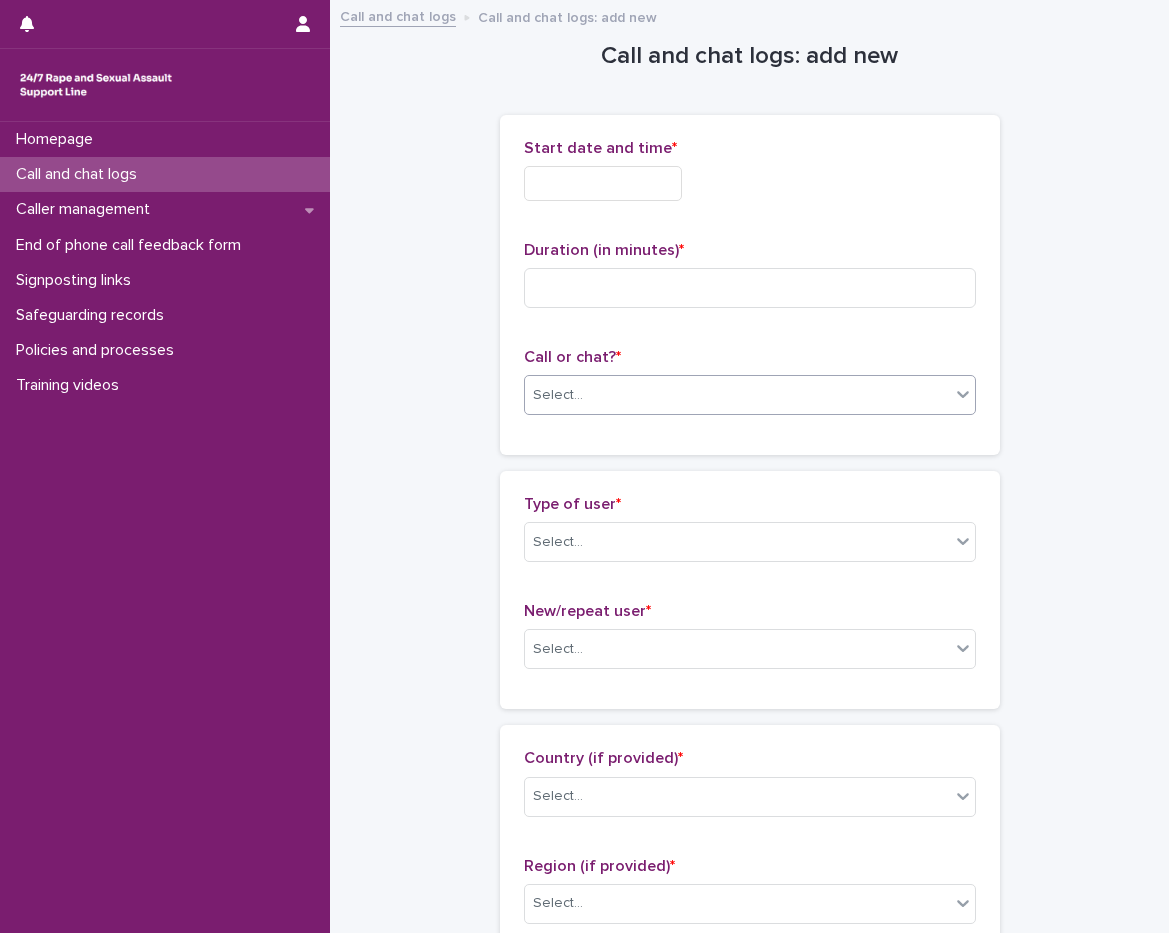 click on "Select..." at bounding box center [737, 395] 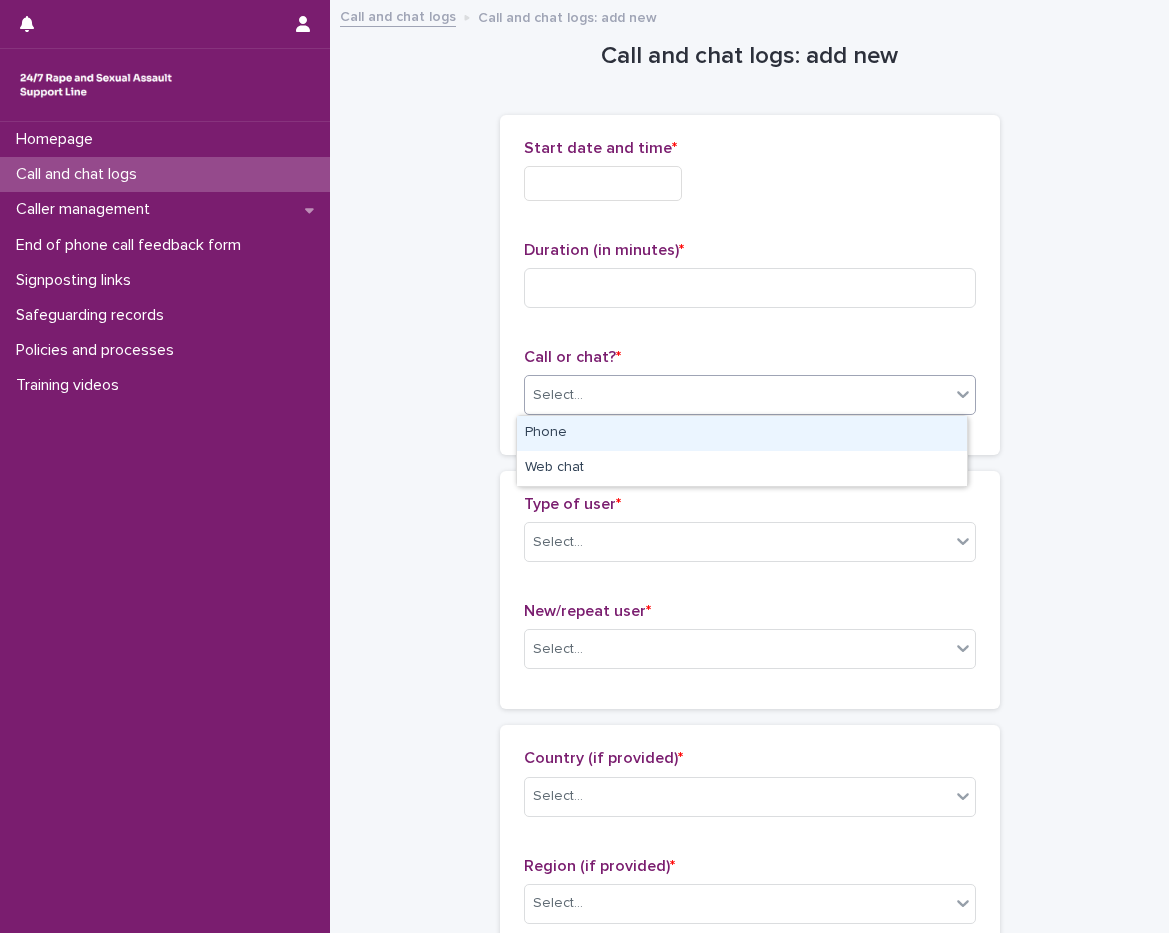 click on "Phone" at bounding box center (742, 433) 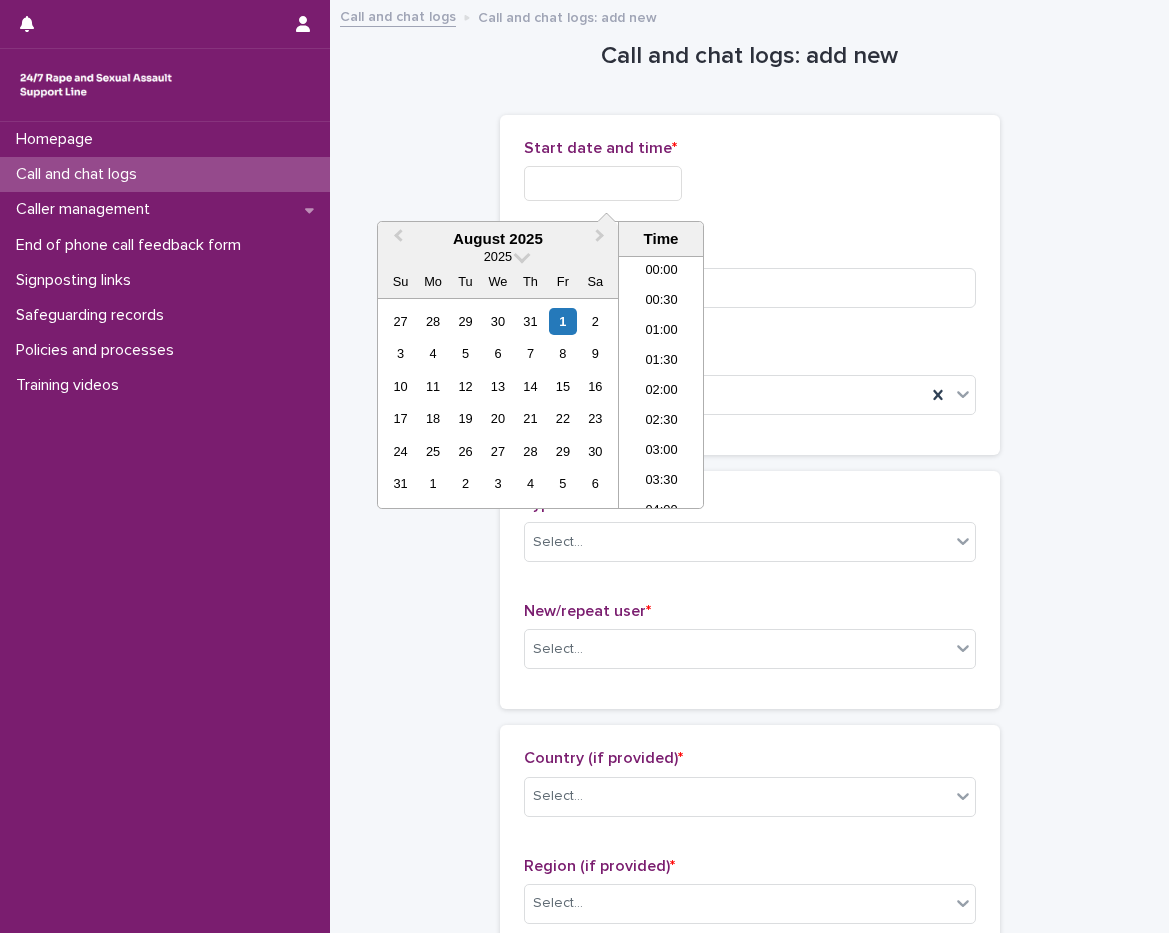 click at bounding box center [603, 183] 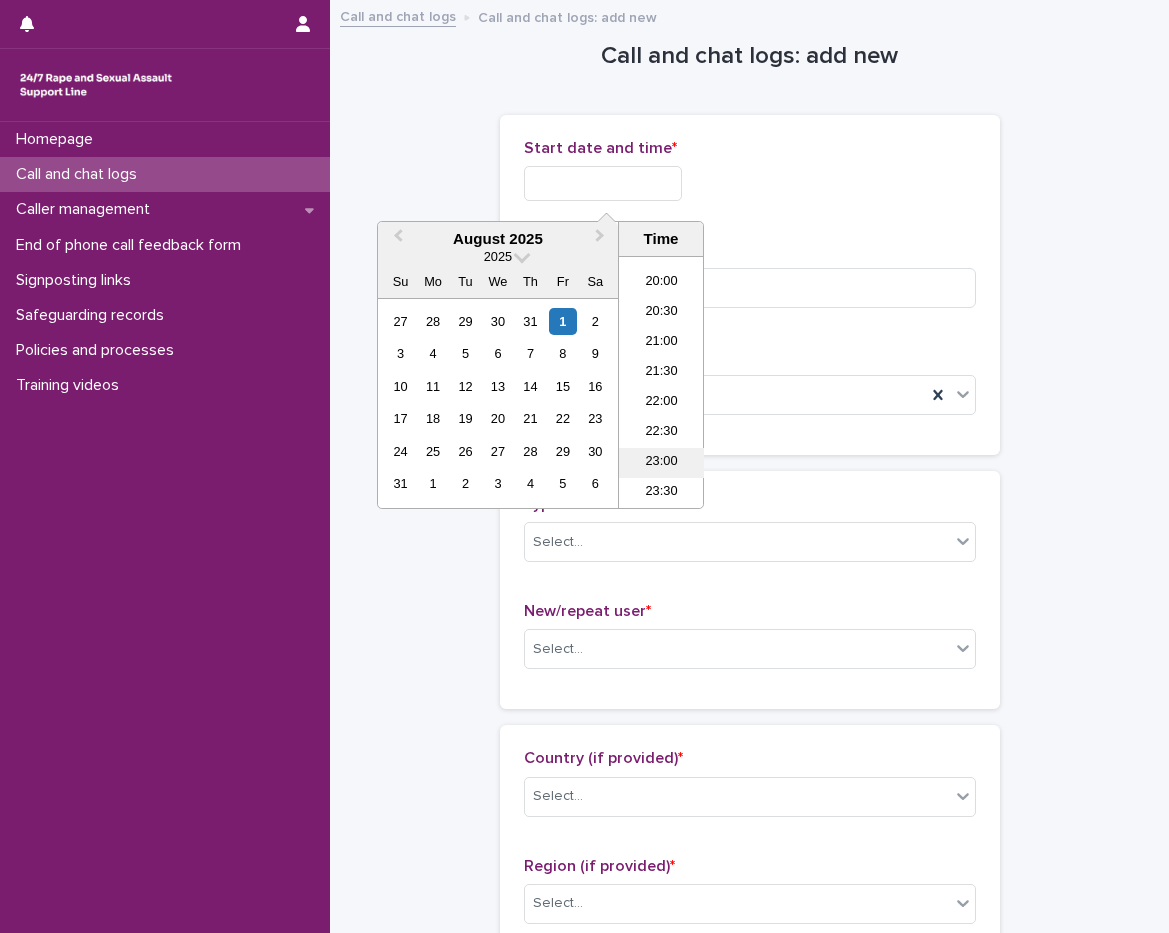 click on "23:00" at bounding box center (661, 463) 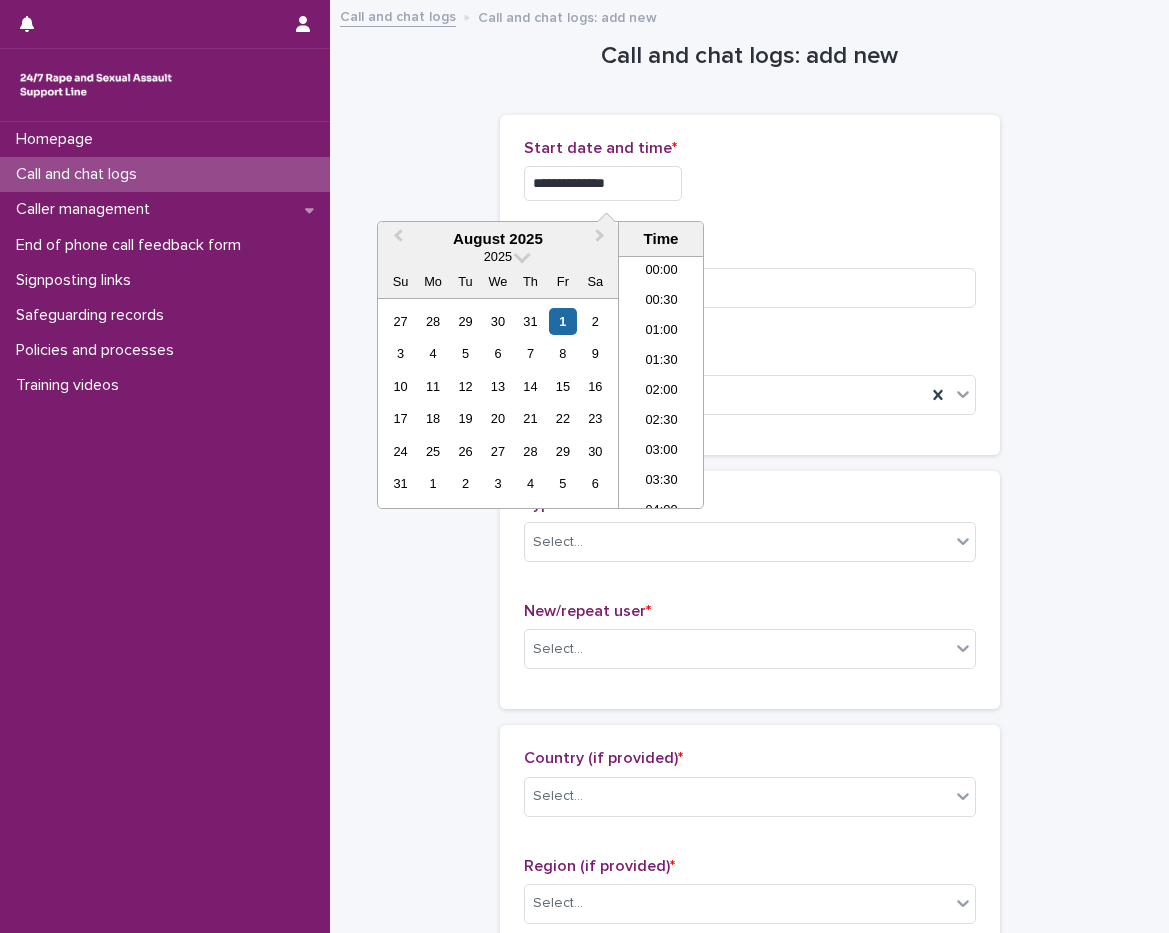 click on "**********" at bounding box center [603, 183] 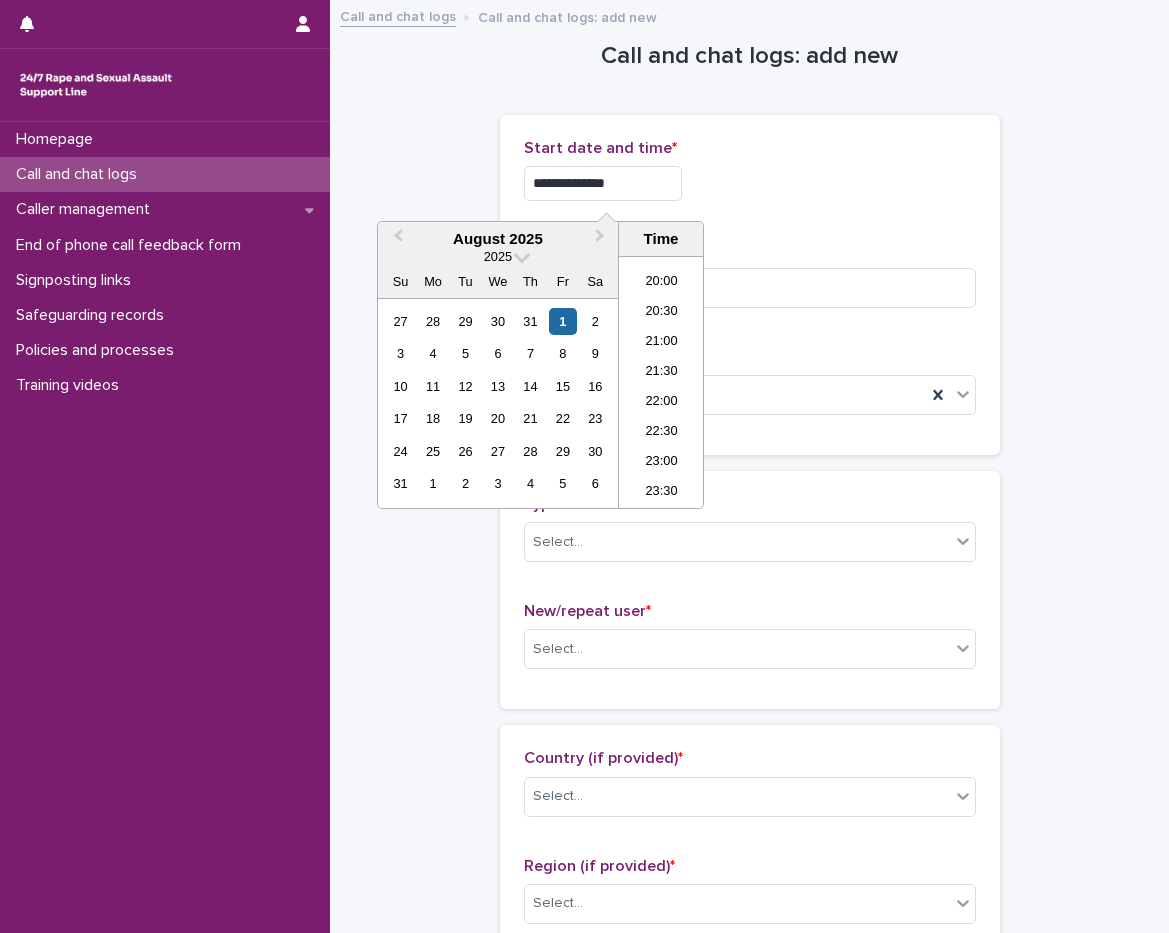 type on "**********" 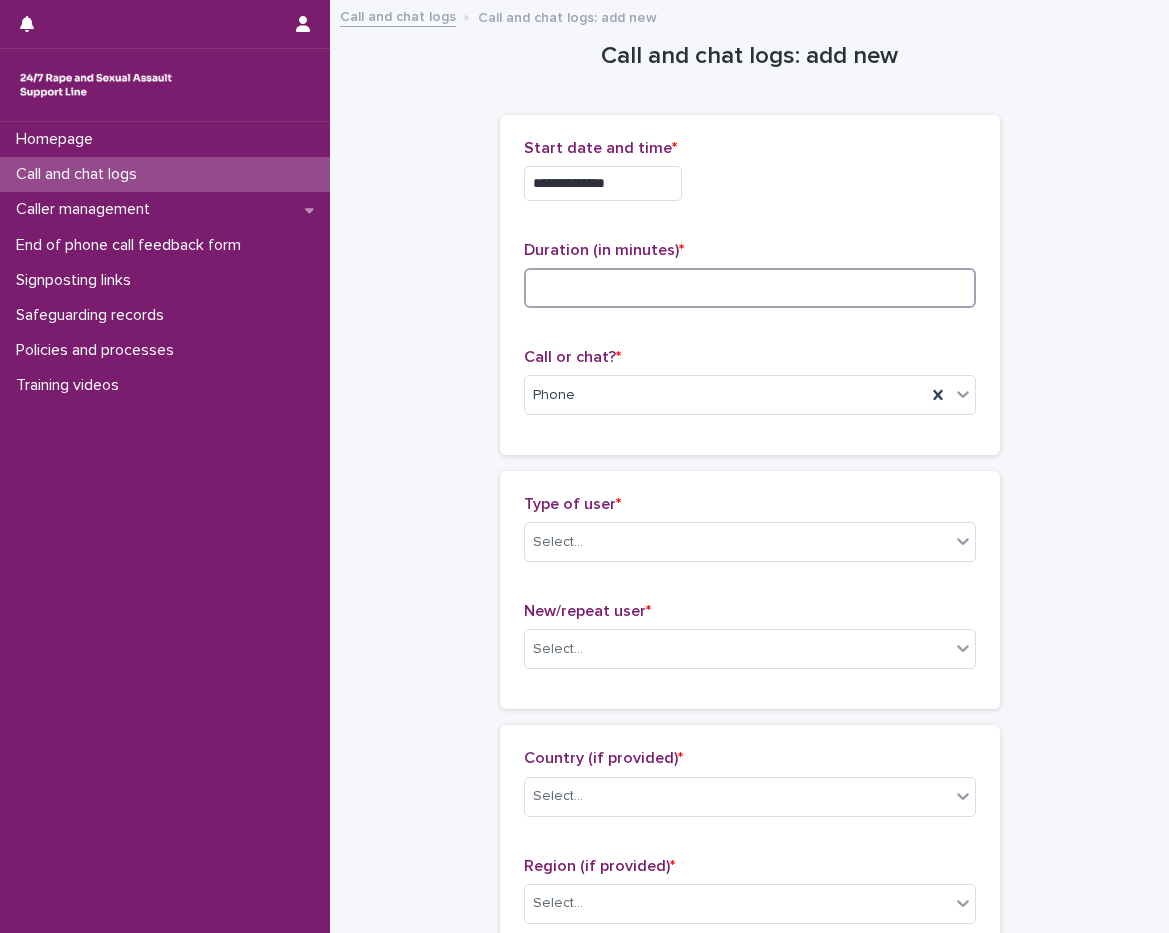 click at bounding box center [750, 288] 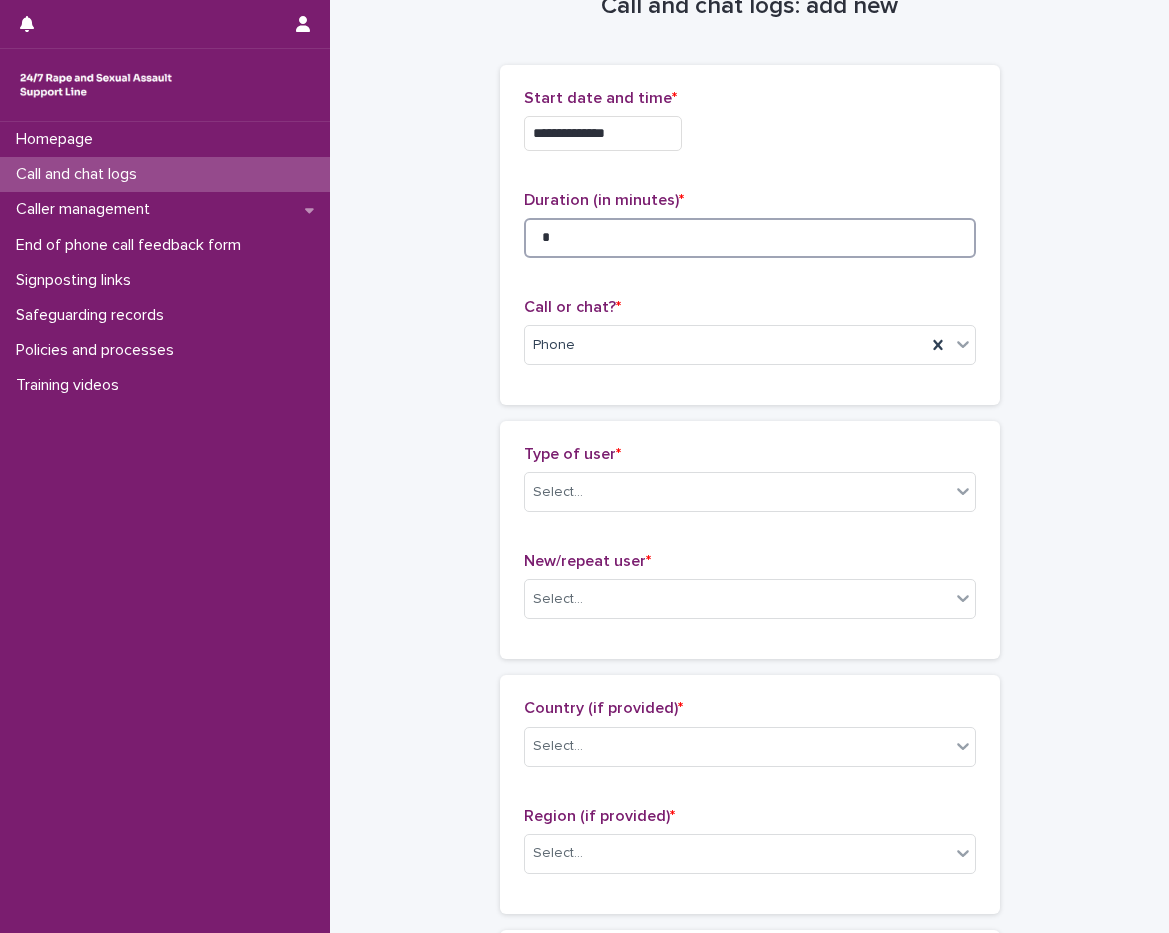 scroll, scrollTop: 100, scrollLeft: 0, axis: vertical 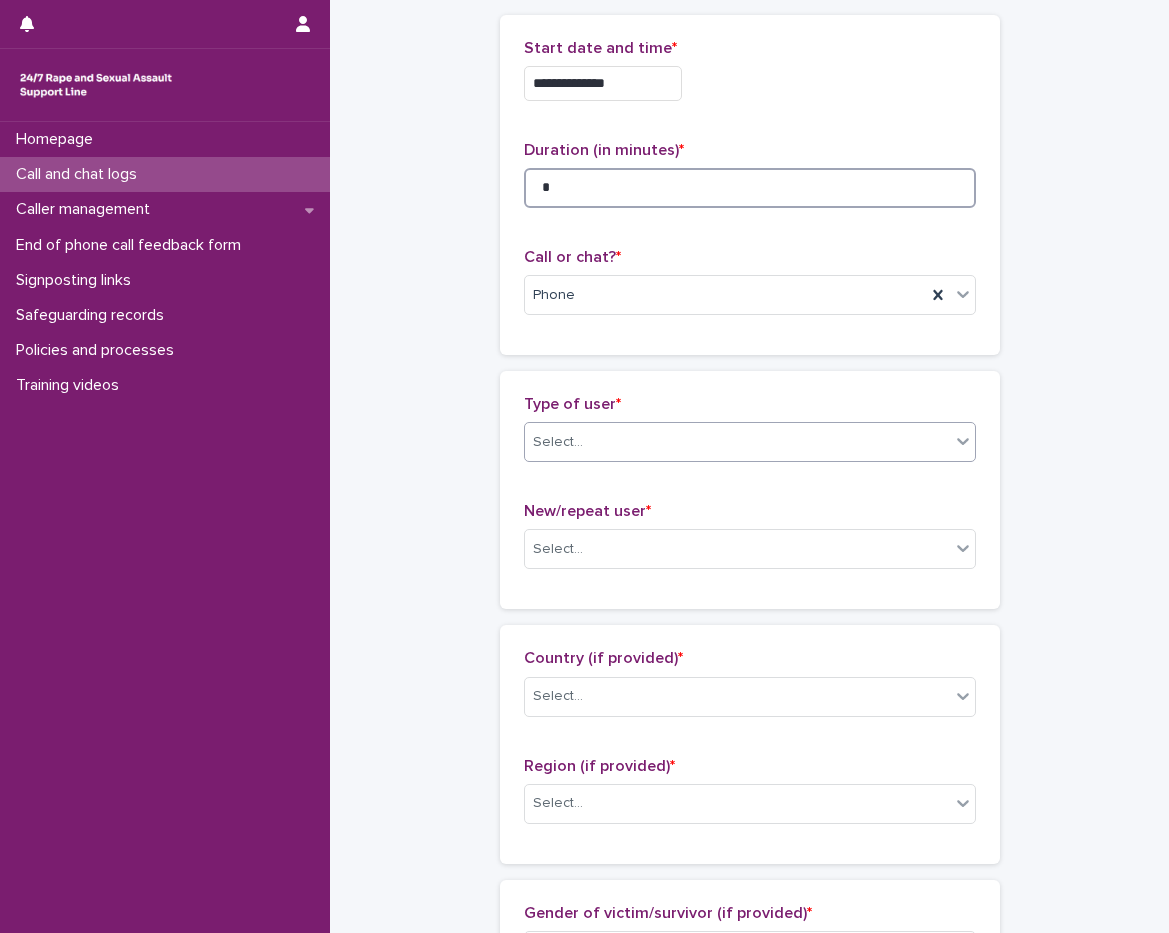 type on "*" 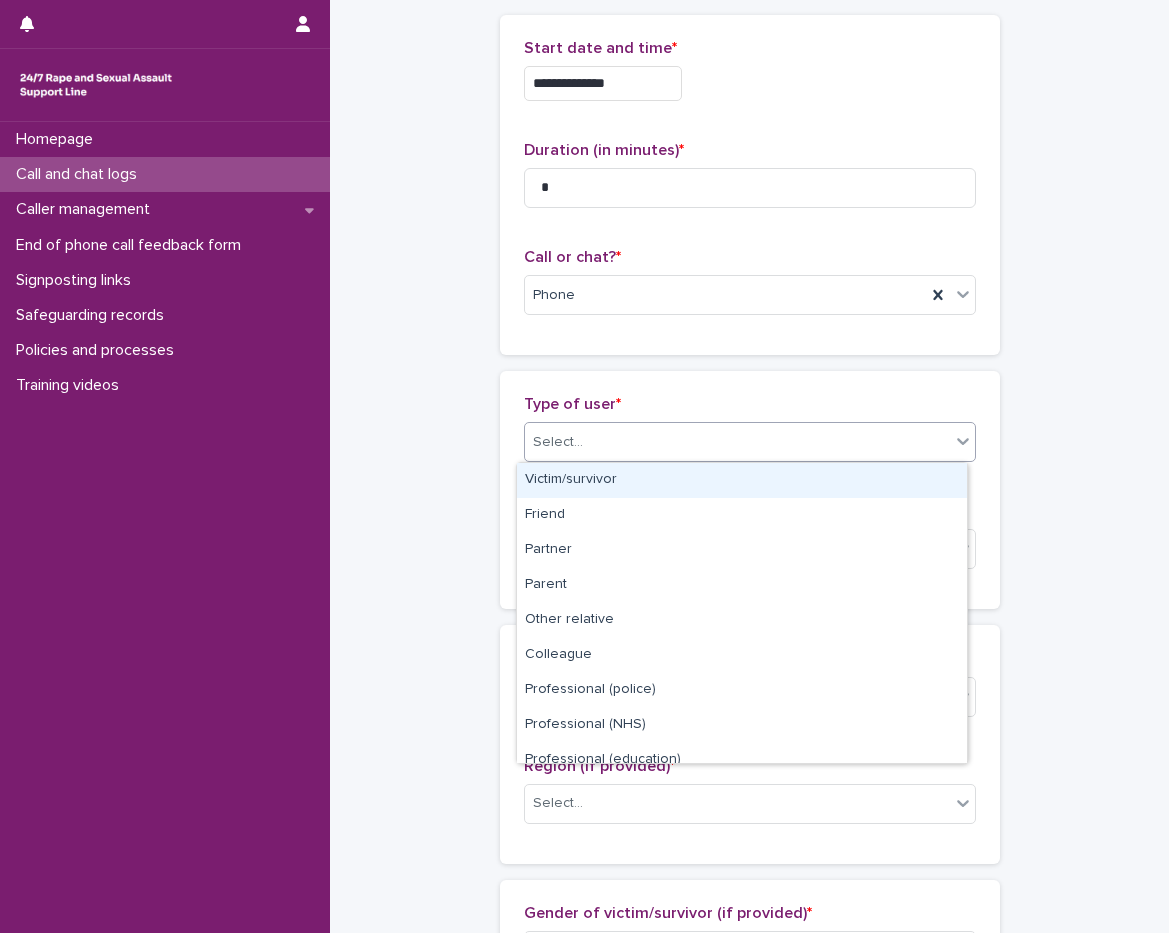 click on "Select..." at bounding box center [750, 442] 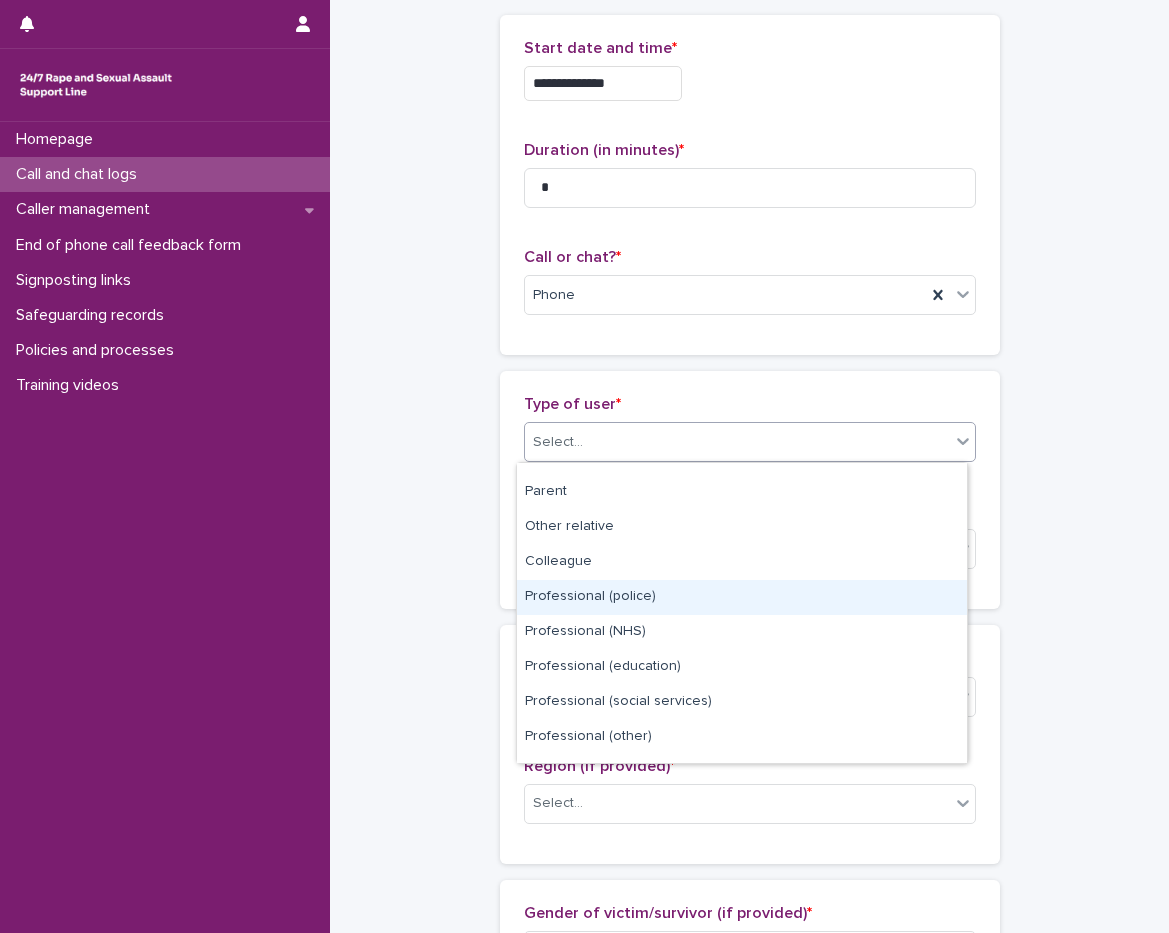 scroll, scrollTop: 225, scrollLeft: 0, axis: vertical 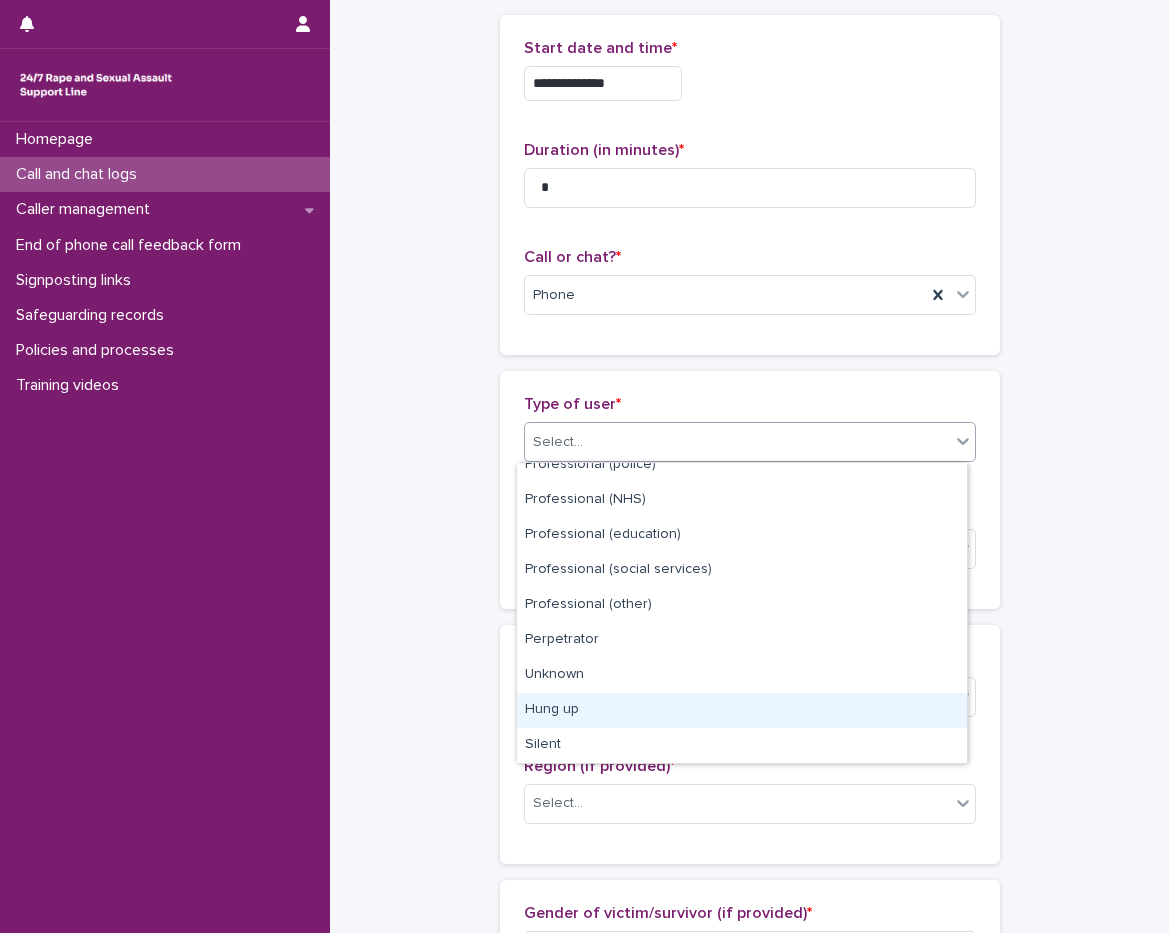 click on "Hung up" at bounding box center [742, 710] 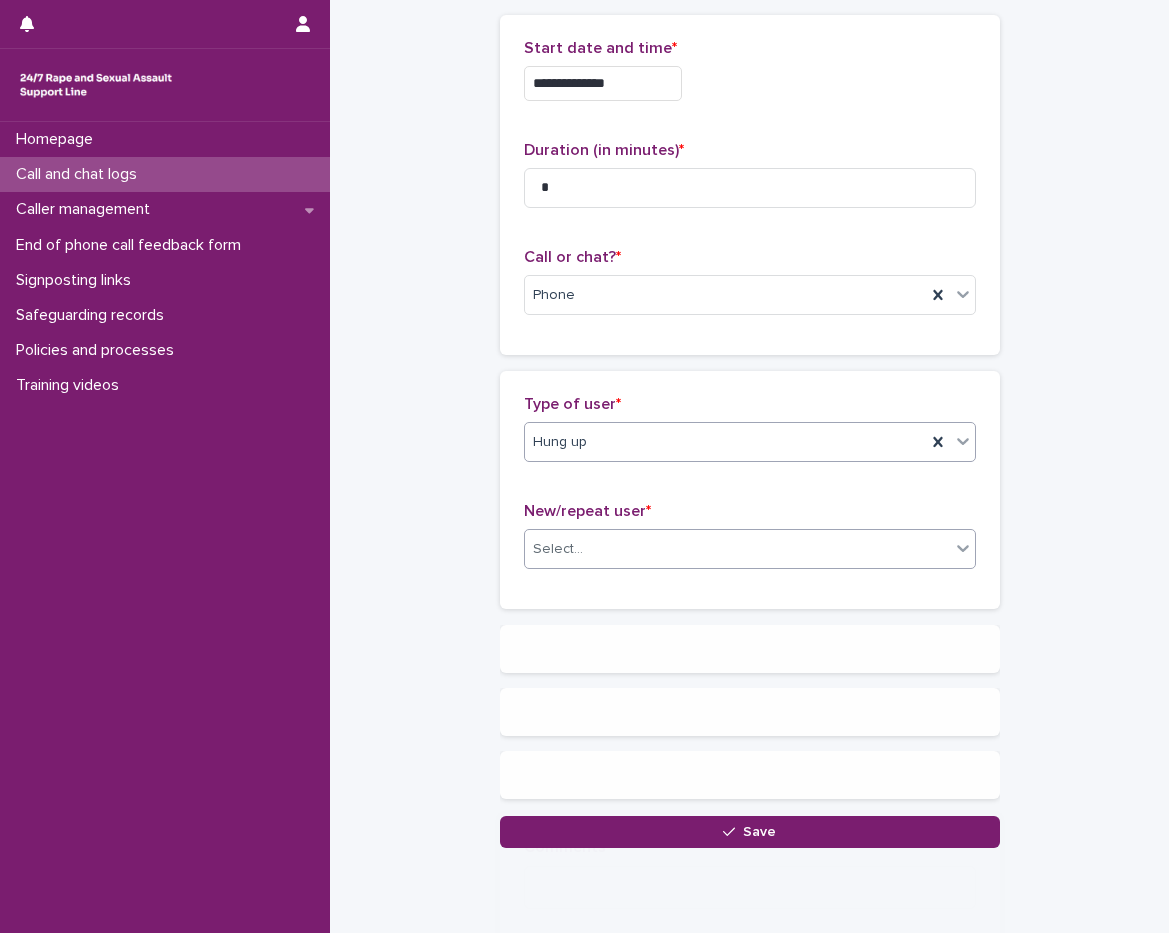 click on "Select..." at bounding box center (750, 549) 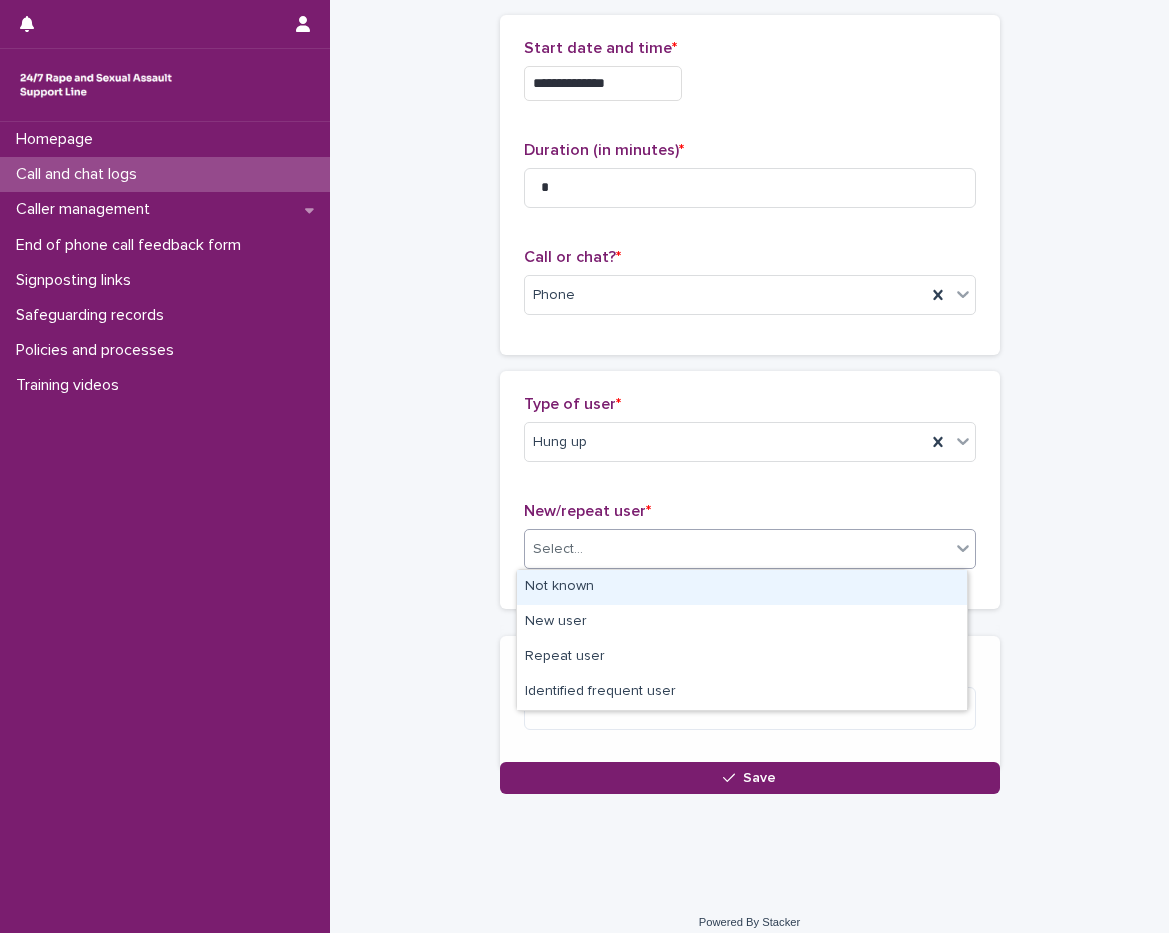 scroll, scrollTop: 98, scrollLeft: 0, axis: vertical 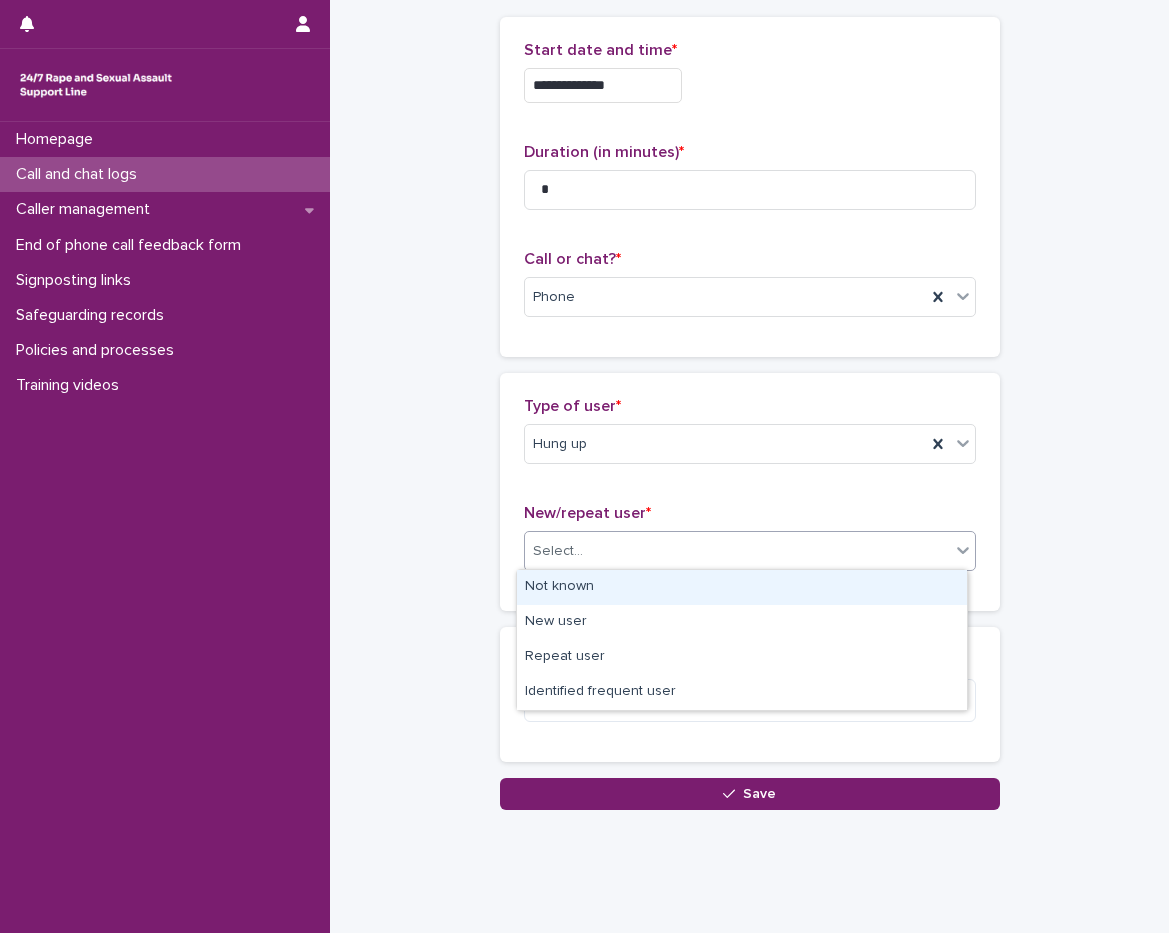 click on "Not known" at bounding box center (742, 587) 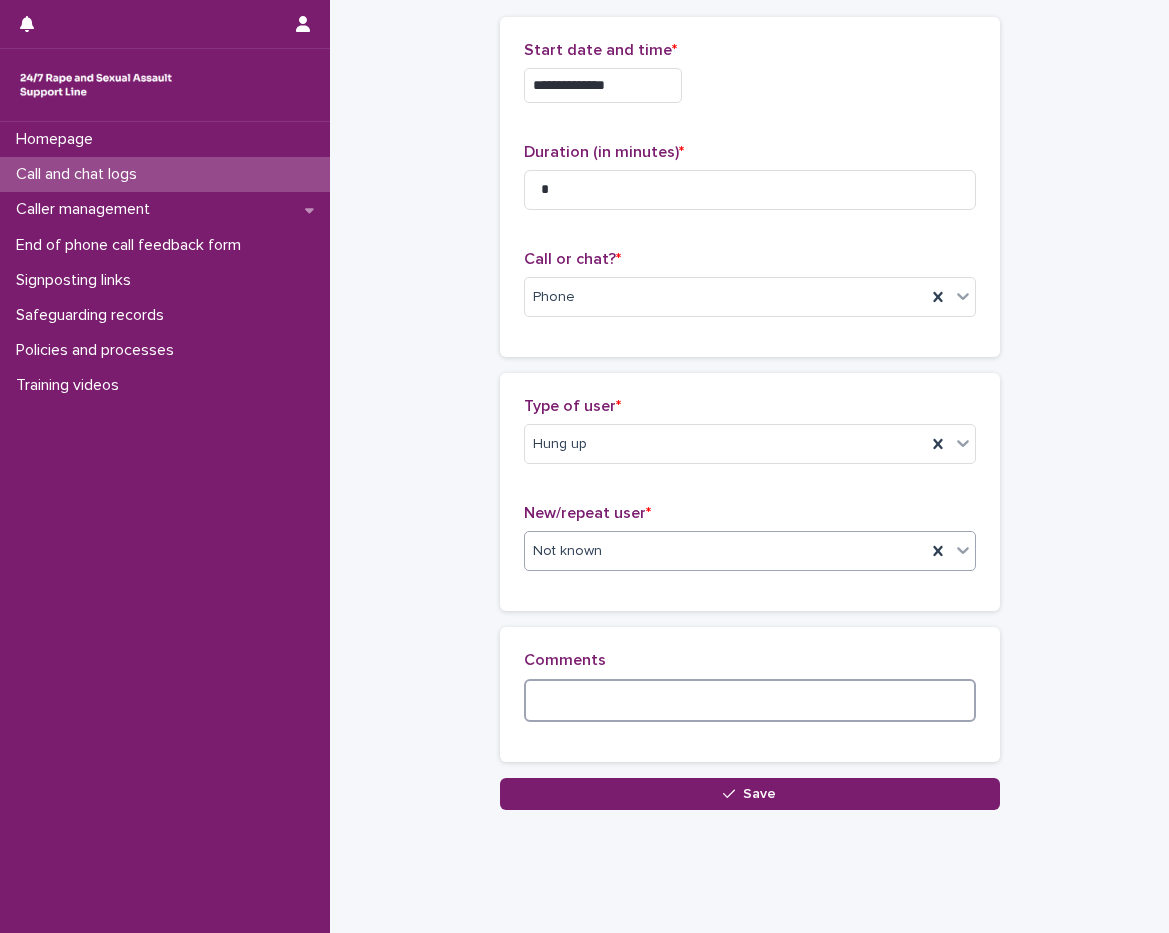 click at bounding box center (750, 700) 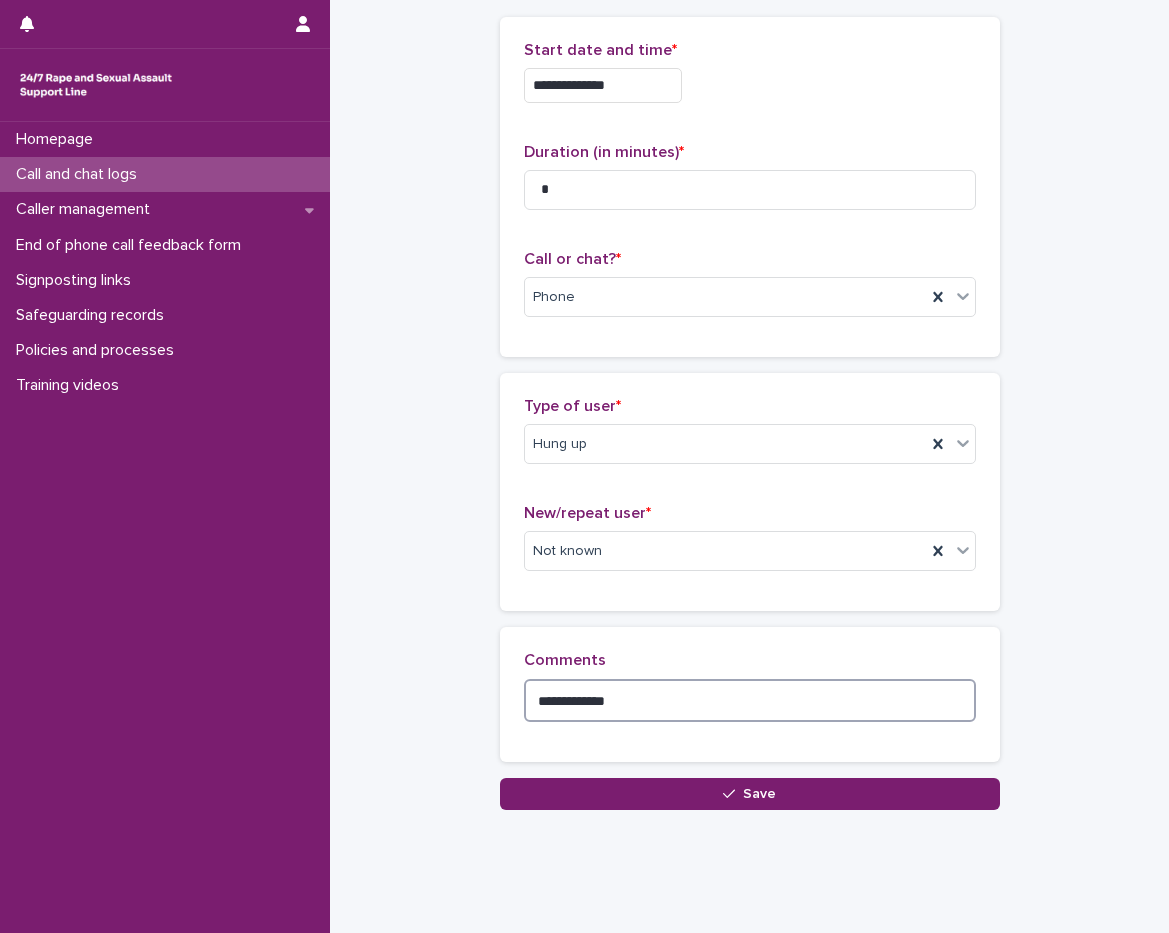 click on "**********" at bounding box center [750, 700] 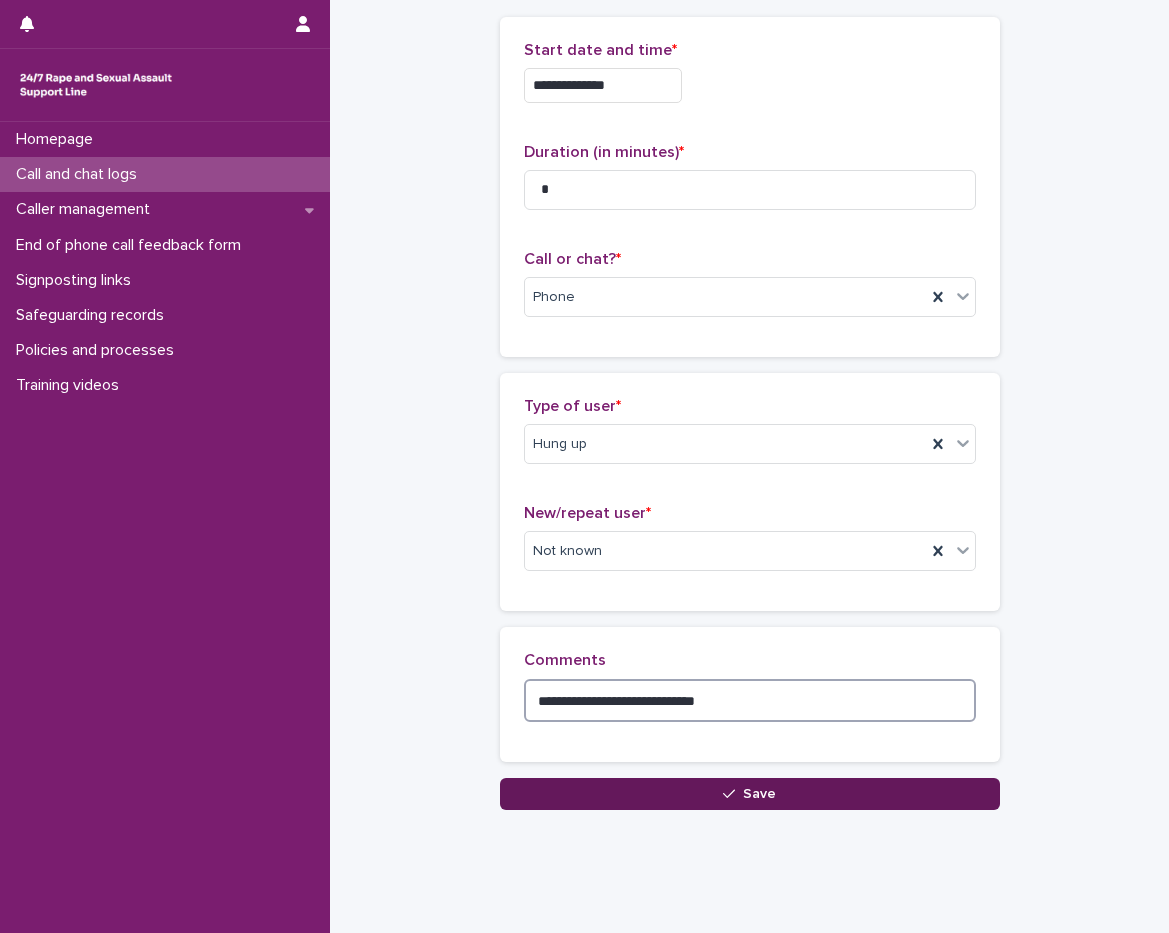 type on "**********" 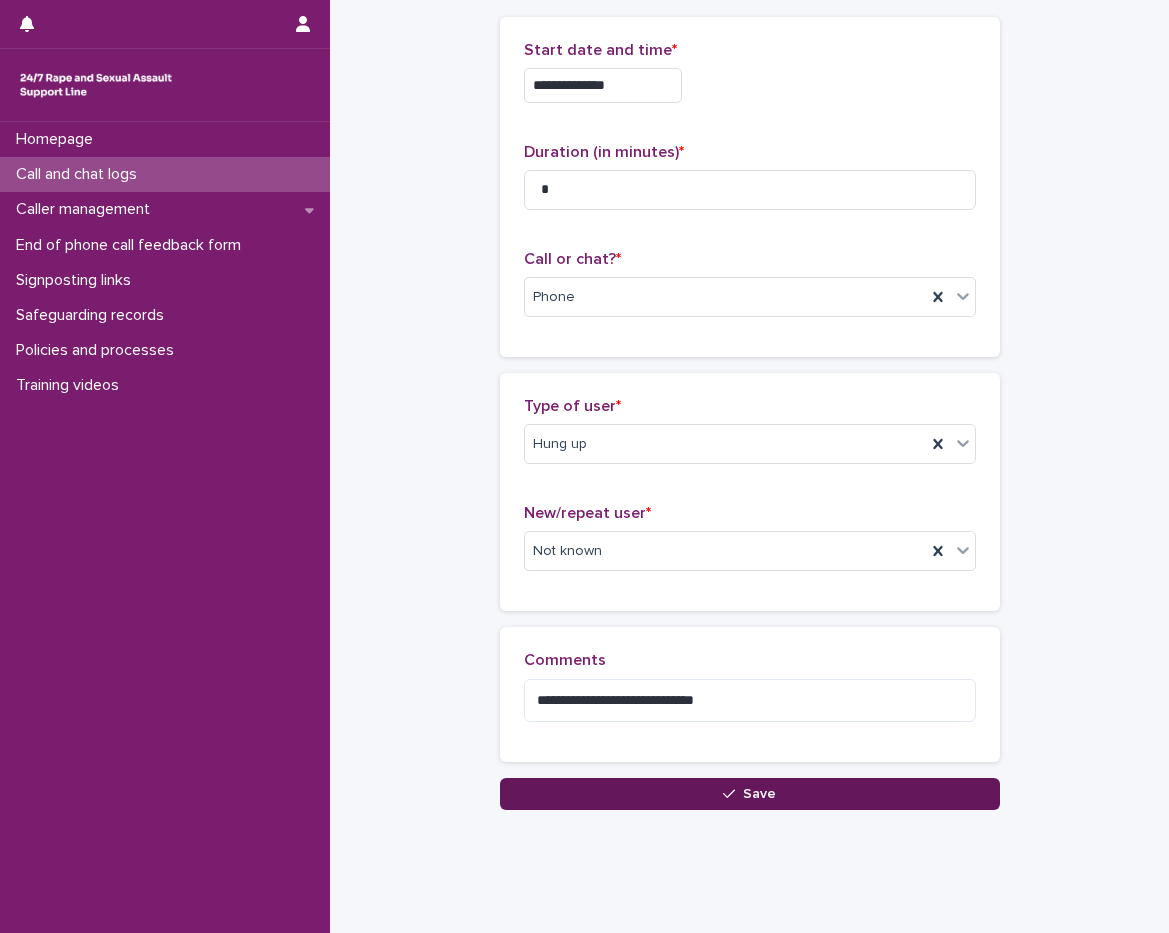 click on "Save" at bounding box center (750, 794) 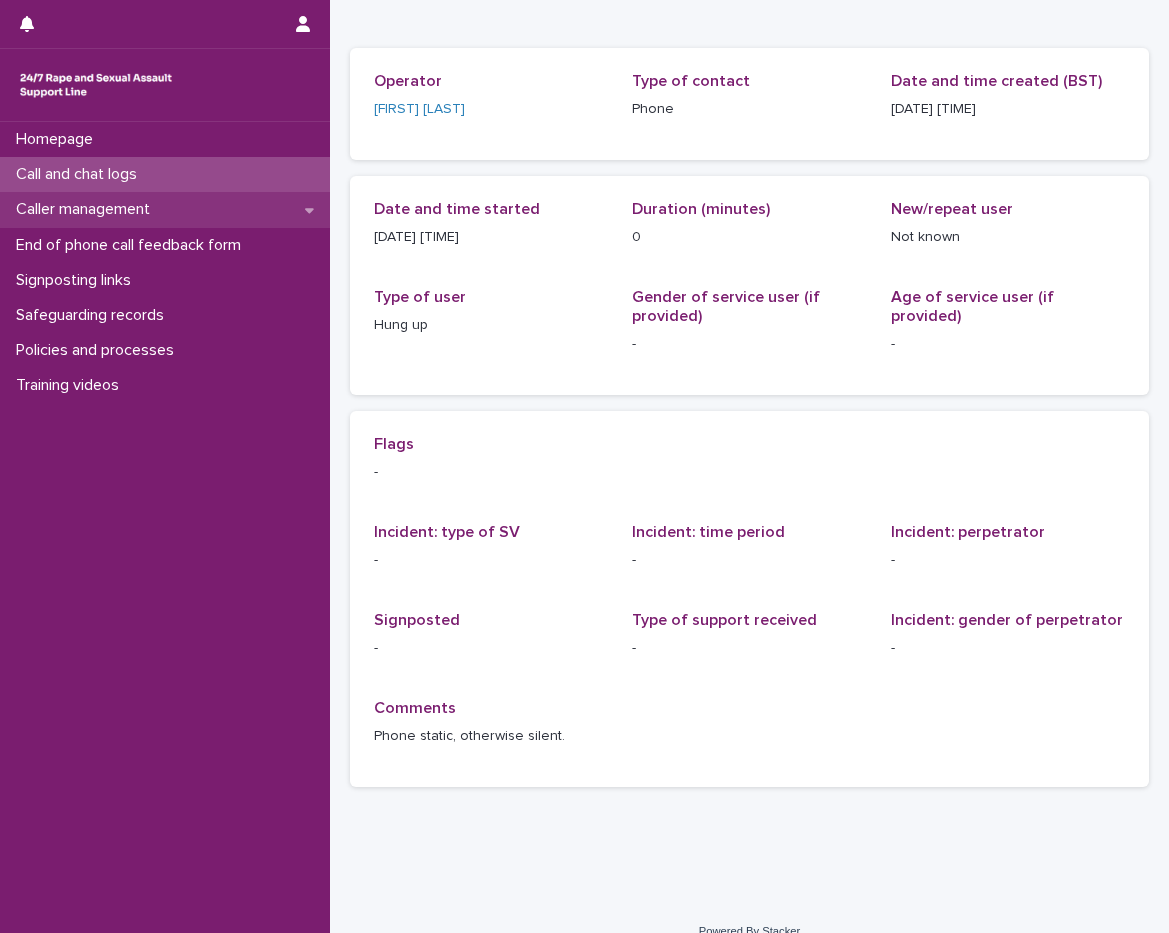 scroll, scrollTop: 0, scrollLeft: 0, axis: both 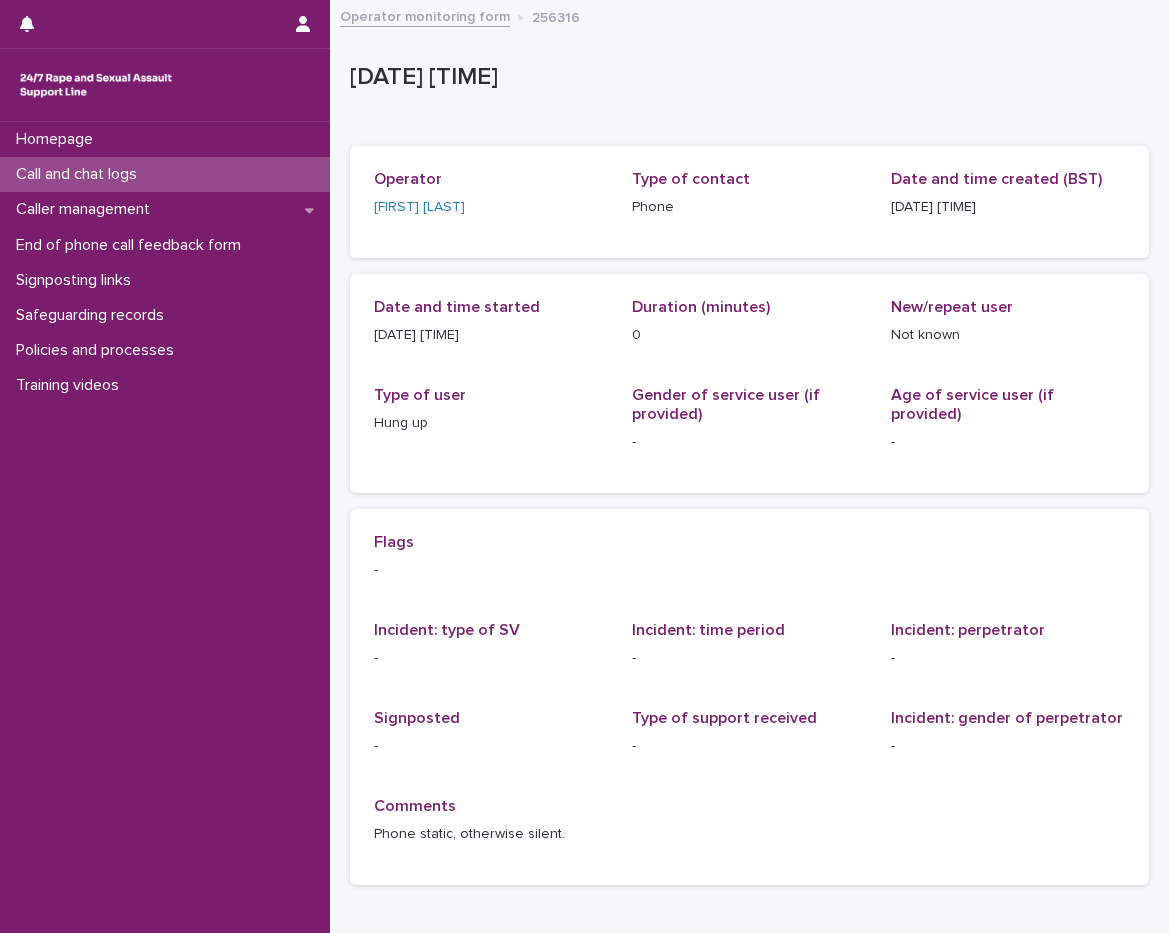 click on "Call and chat logs" at bounding box center [80, 174] 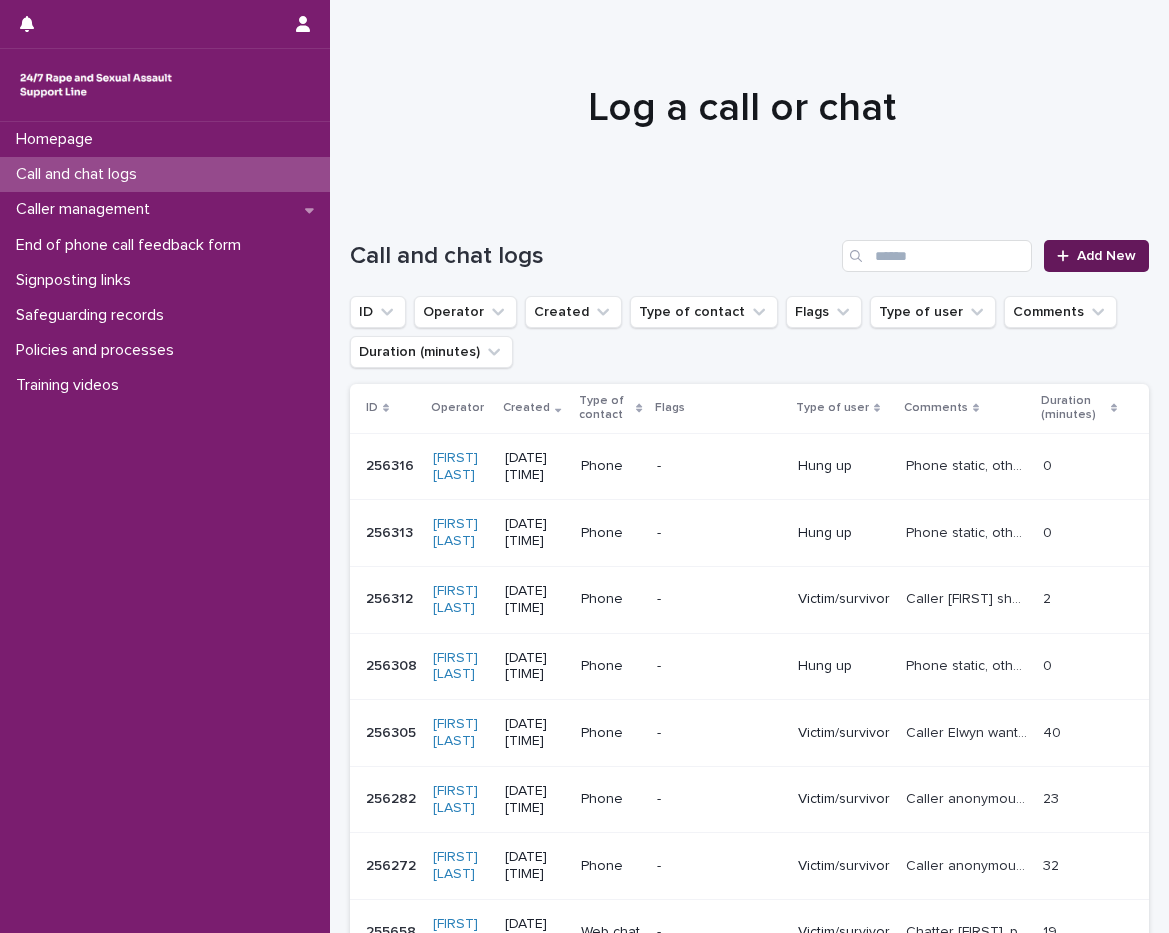 click at bounding box center [1067, 256] 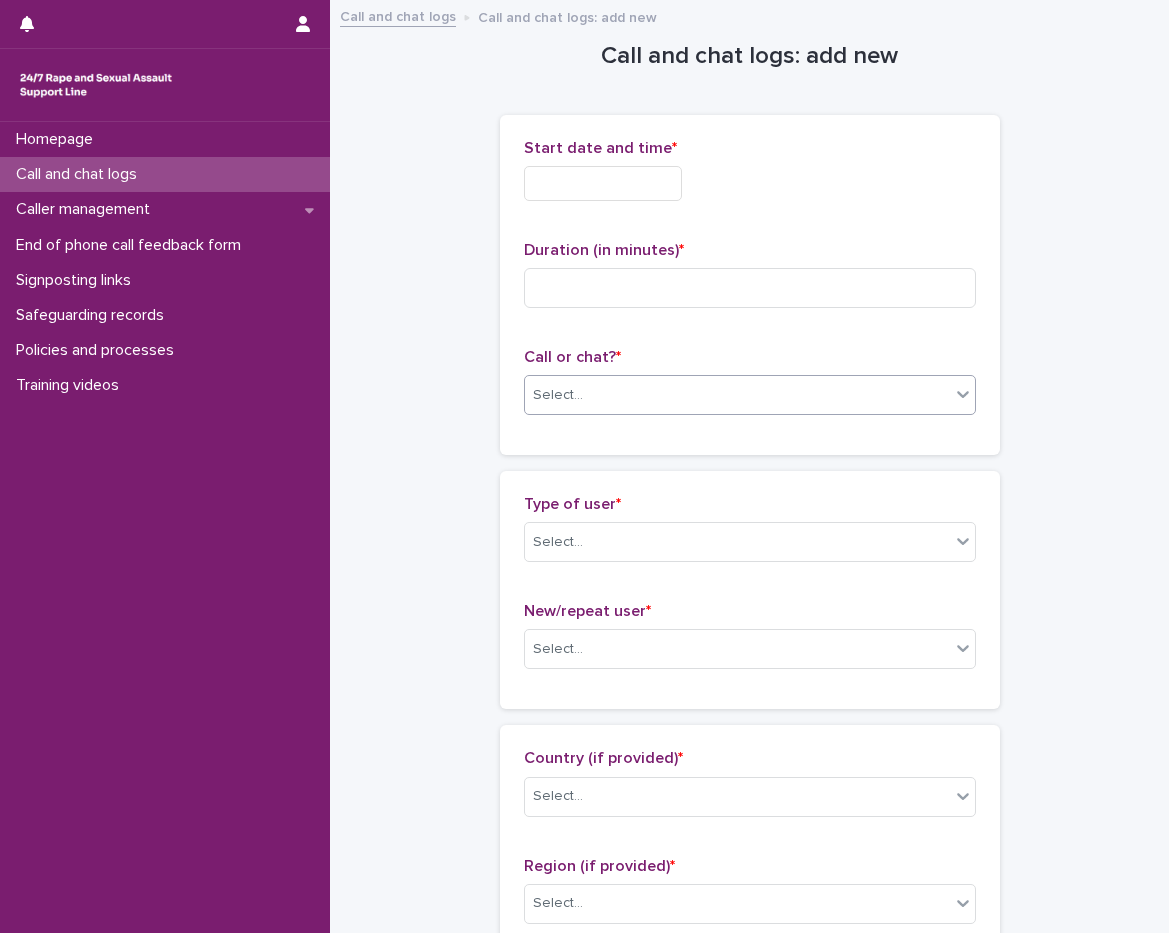click on "Select..." at bounding box center [558, 395] 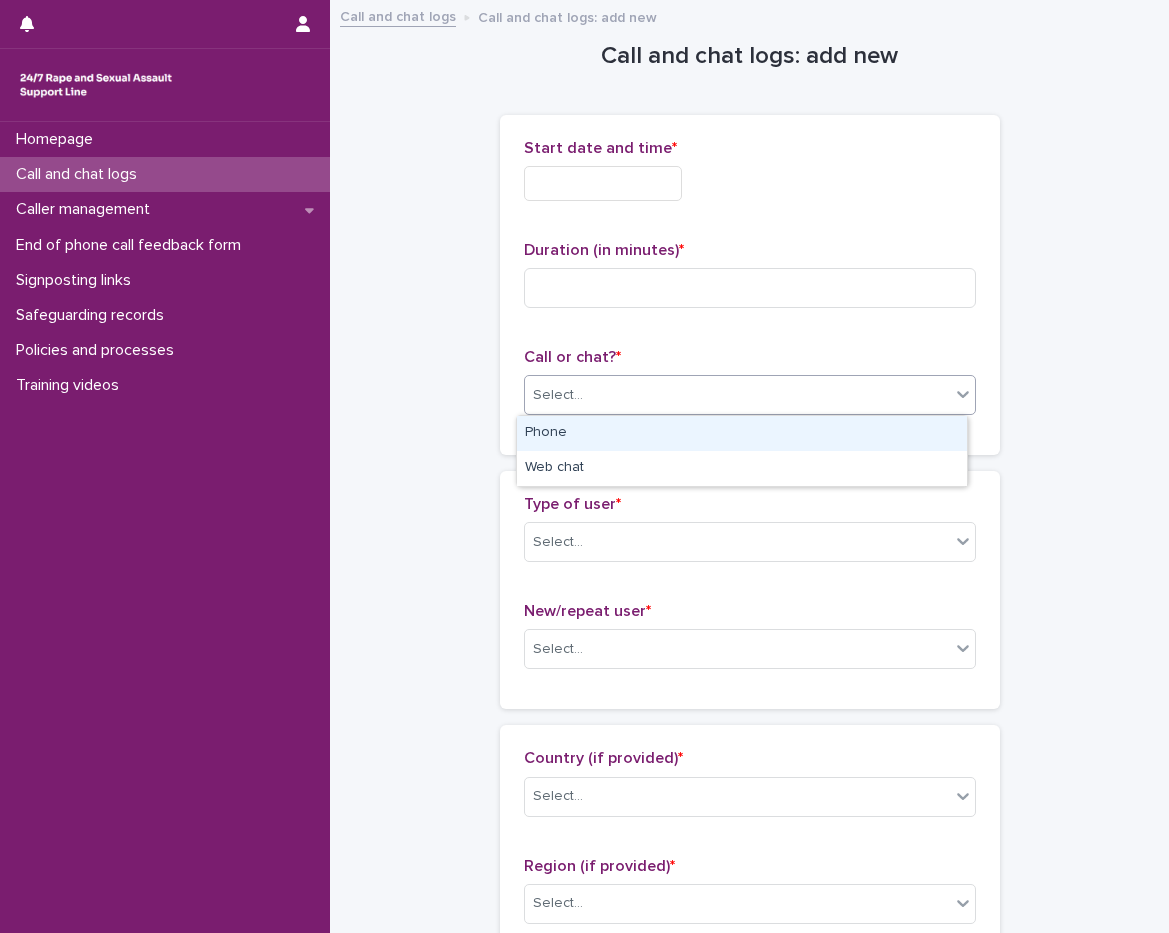 click on "Phone" at bounding box center (742, 433) 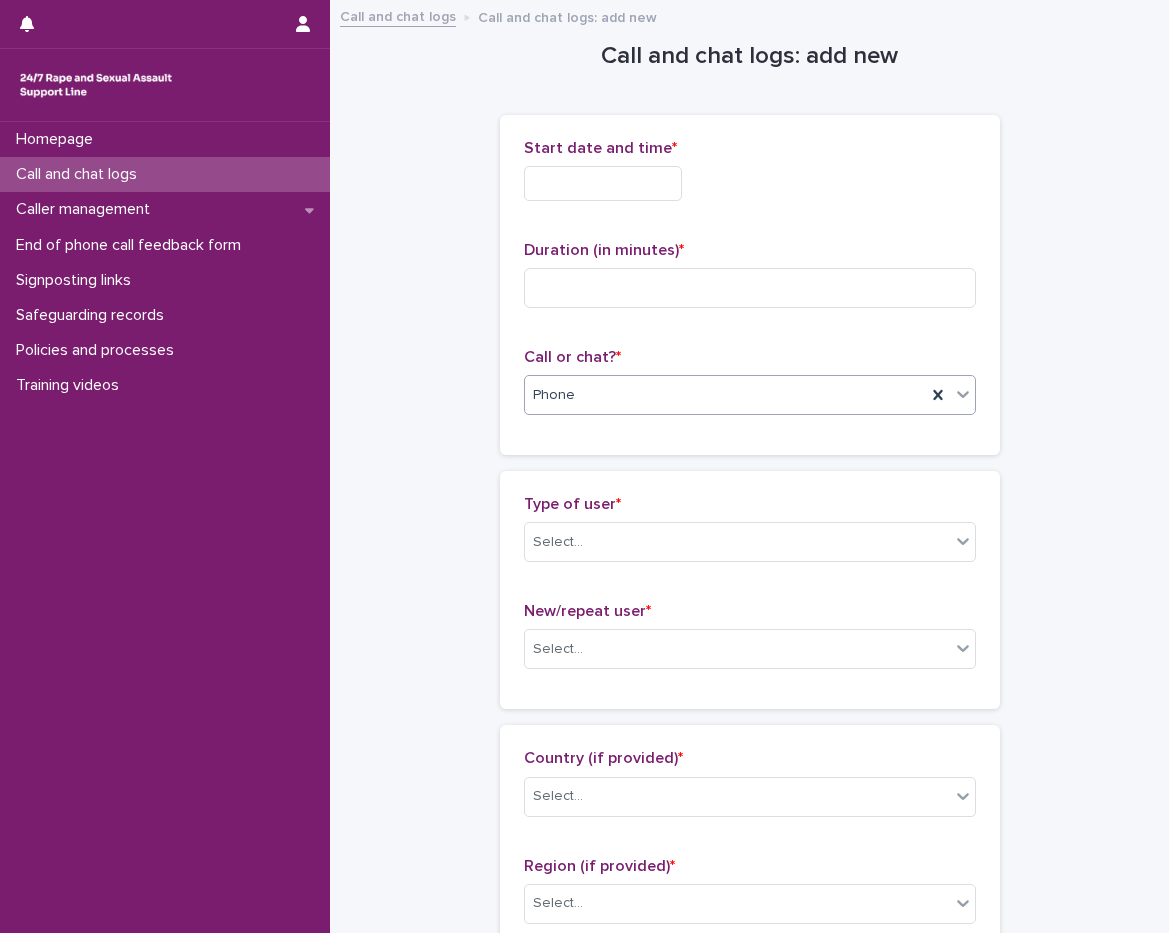 click at bounding box center (603, 183) 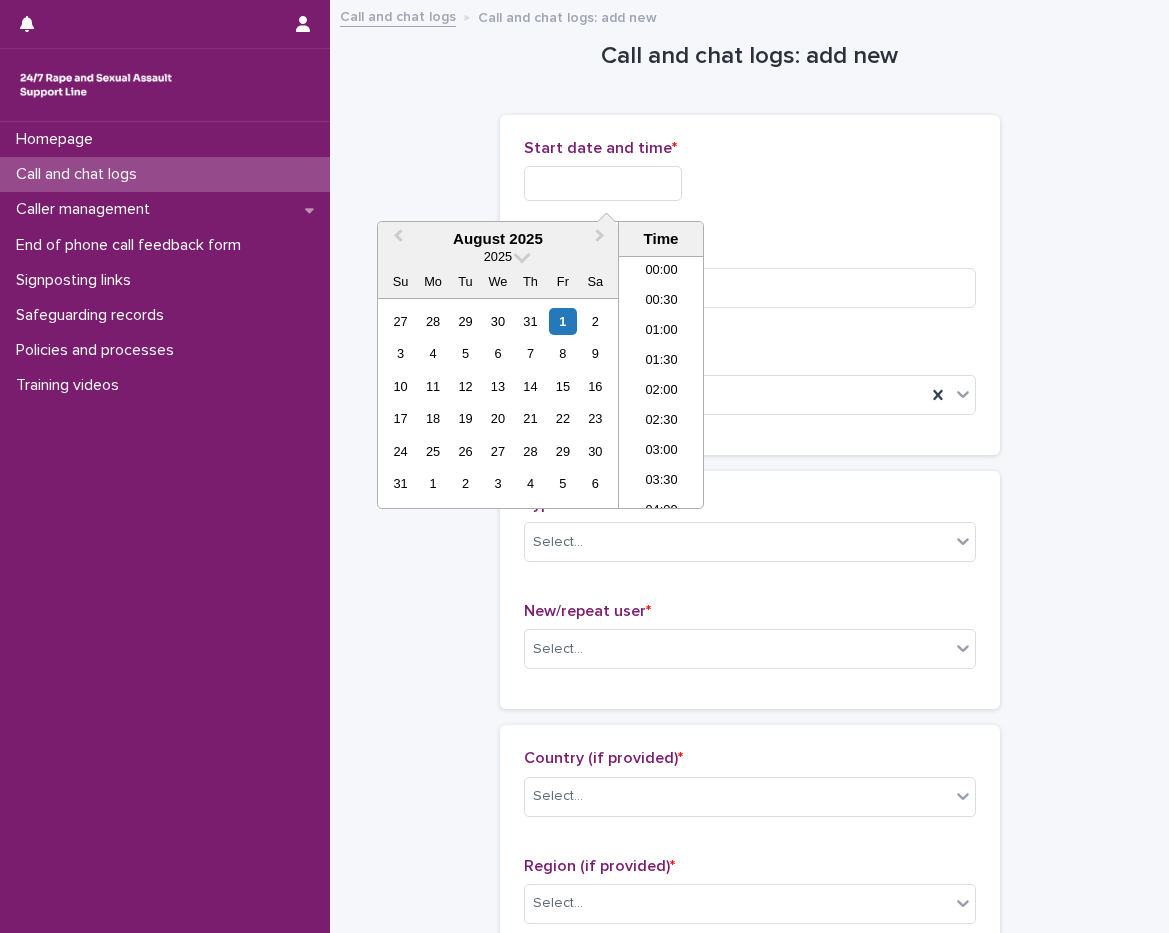 scroll, scrollTop: 1189, scrollLeft: 0, axis: vertical 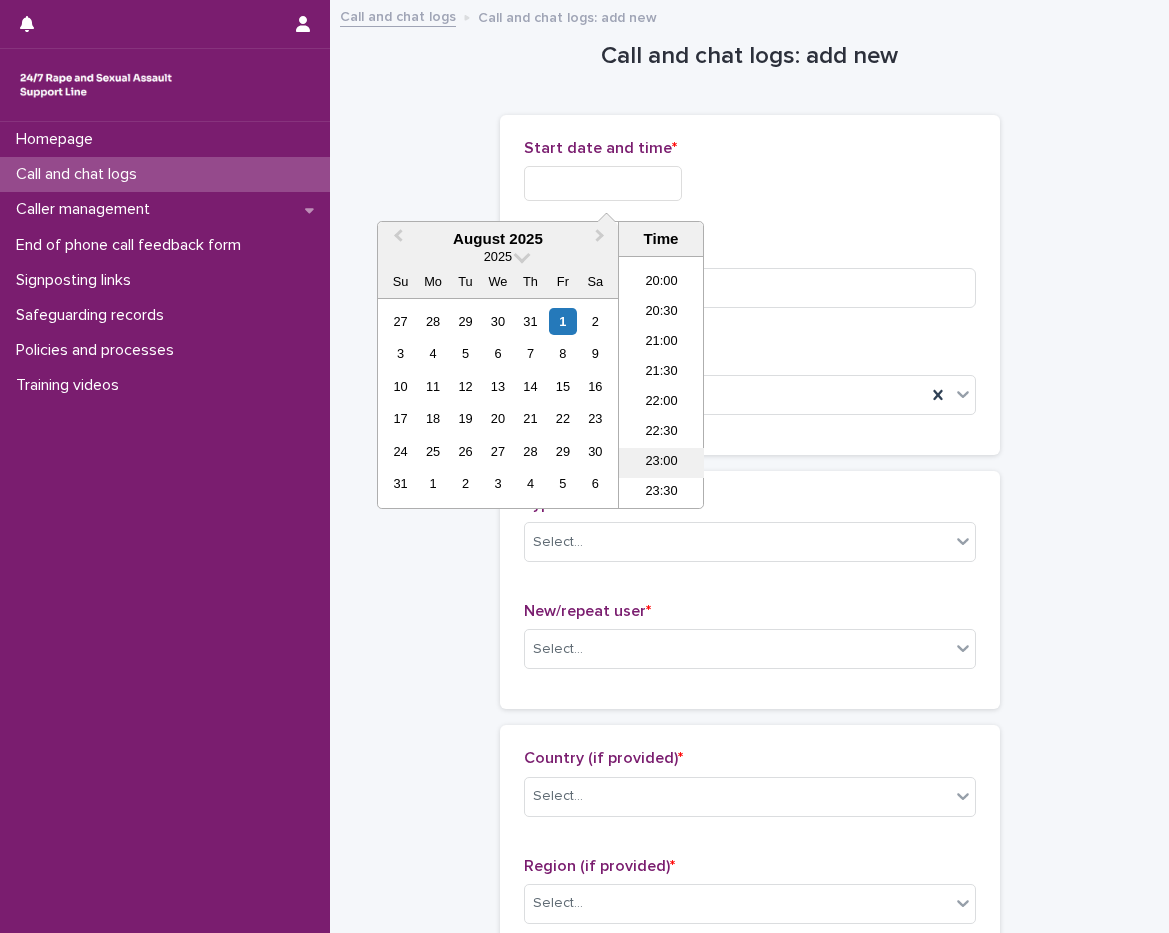 click on "23:00" at bounding box center (661, 463) 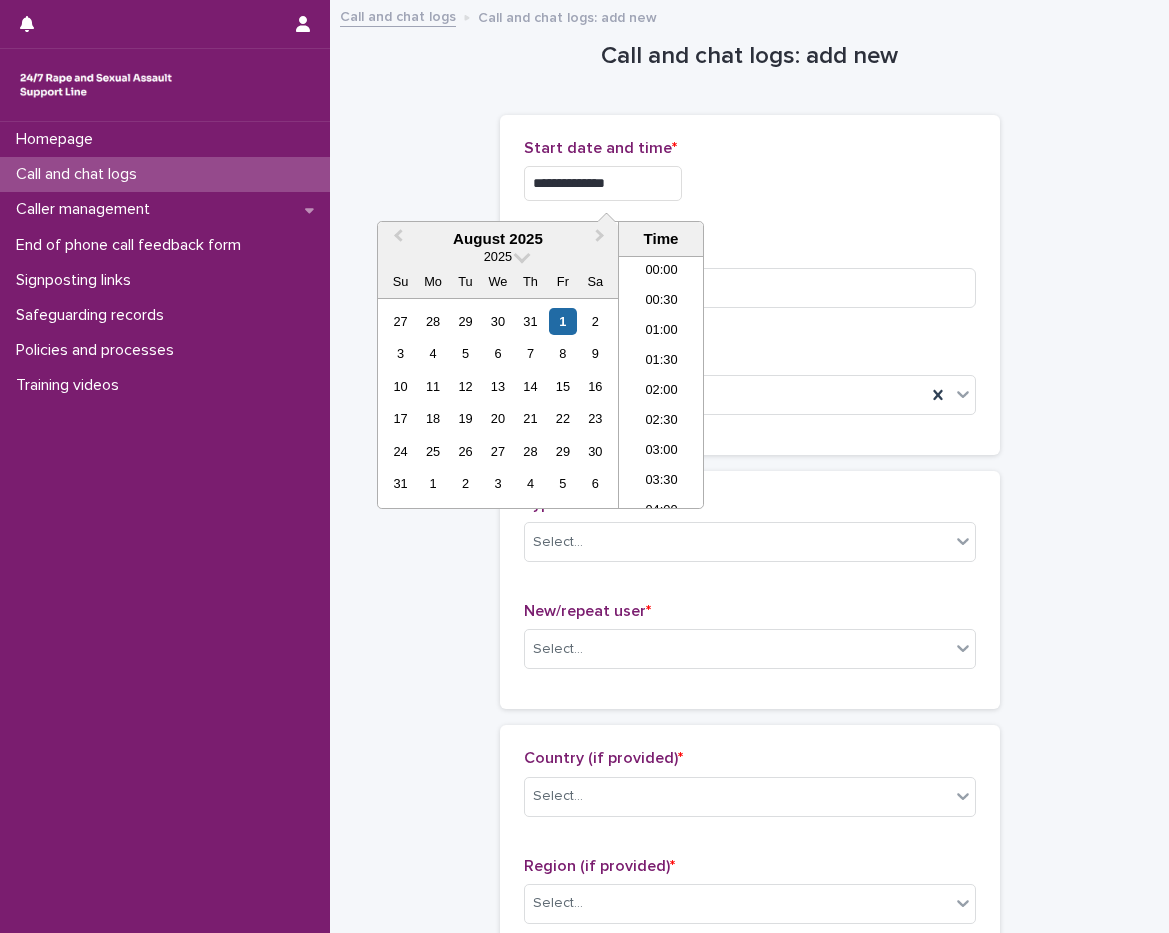click on "**********" at bounding box center (603, 183) 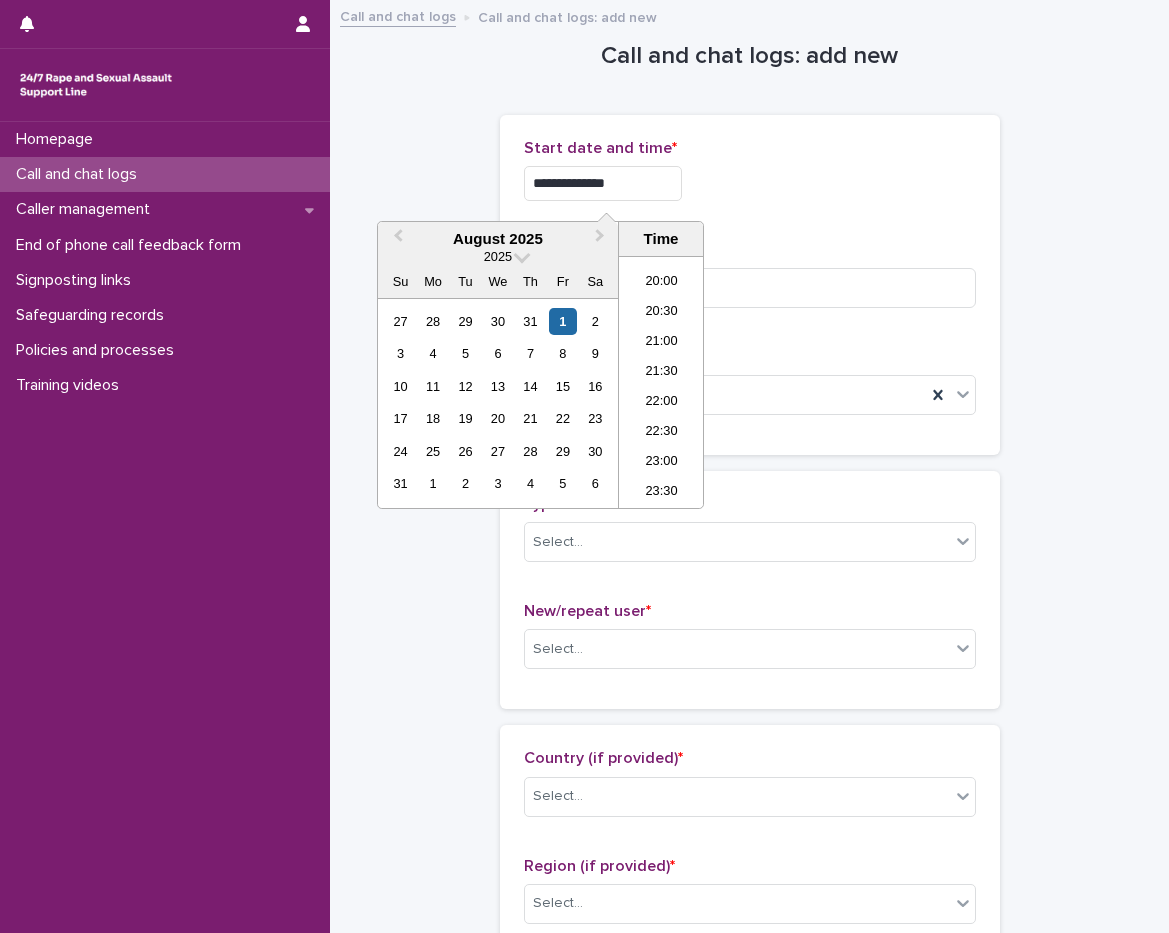 type on "**********" 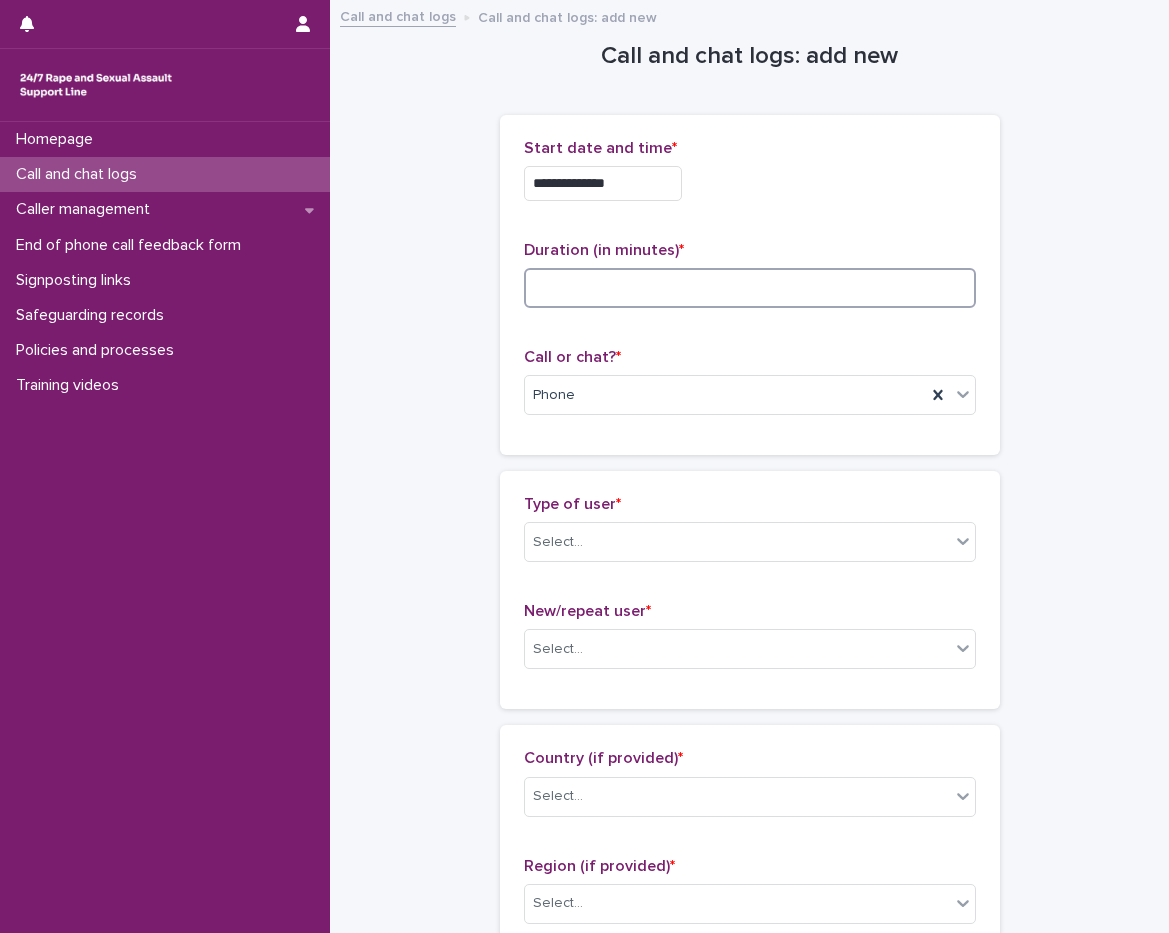 click at bounding box center [750, 288] 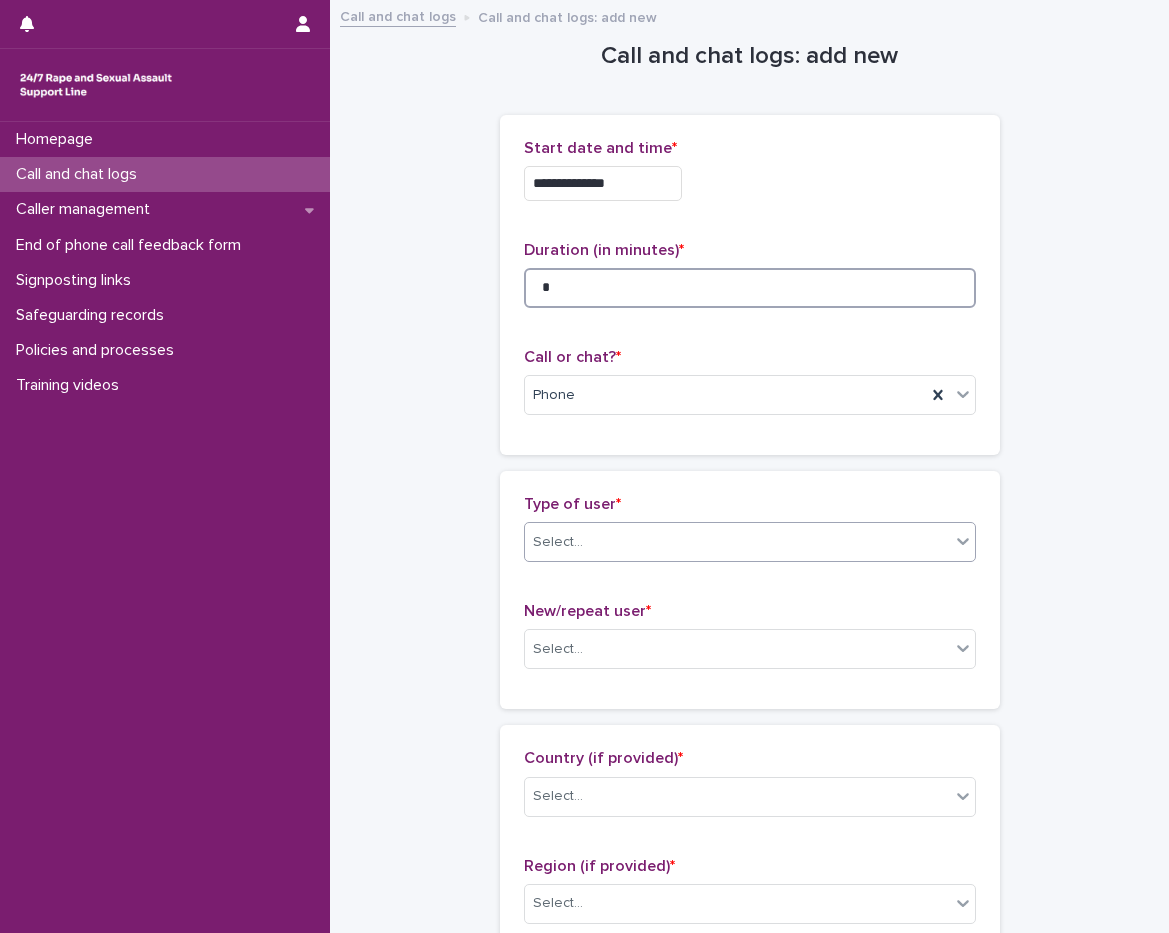 type on "*" 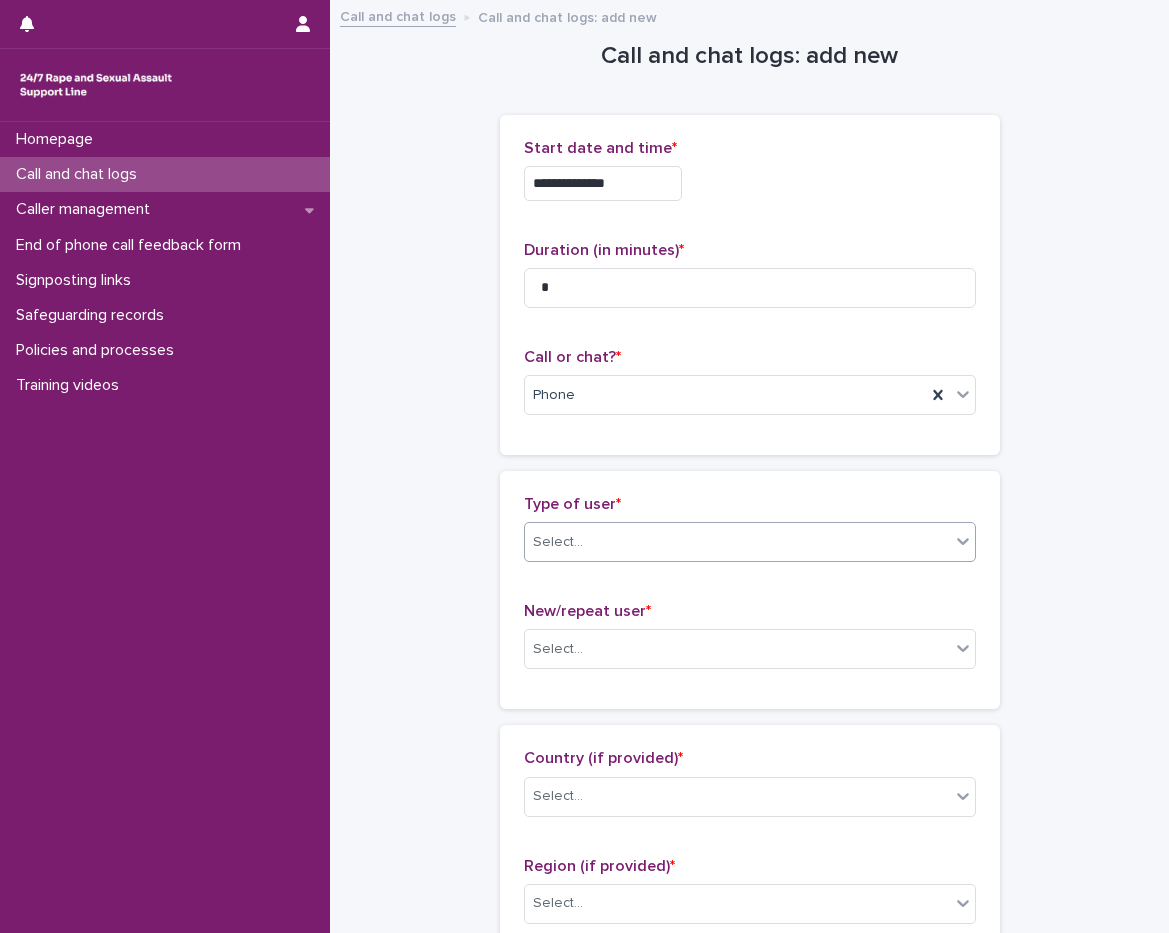 click on "Select..." at bounding box center [737, 542] 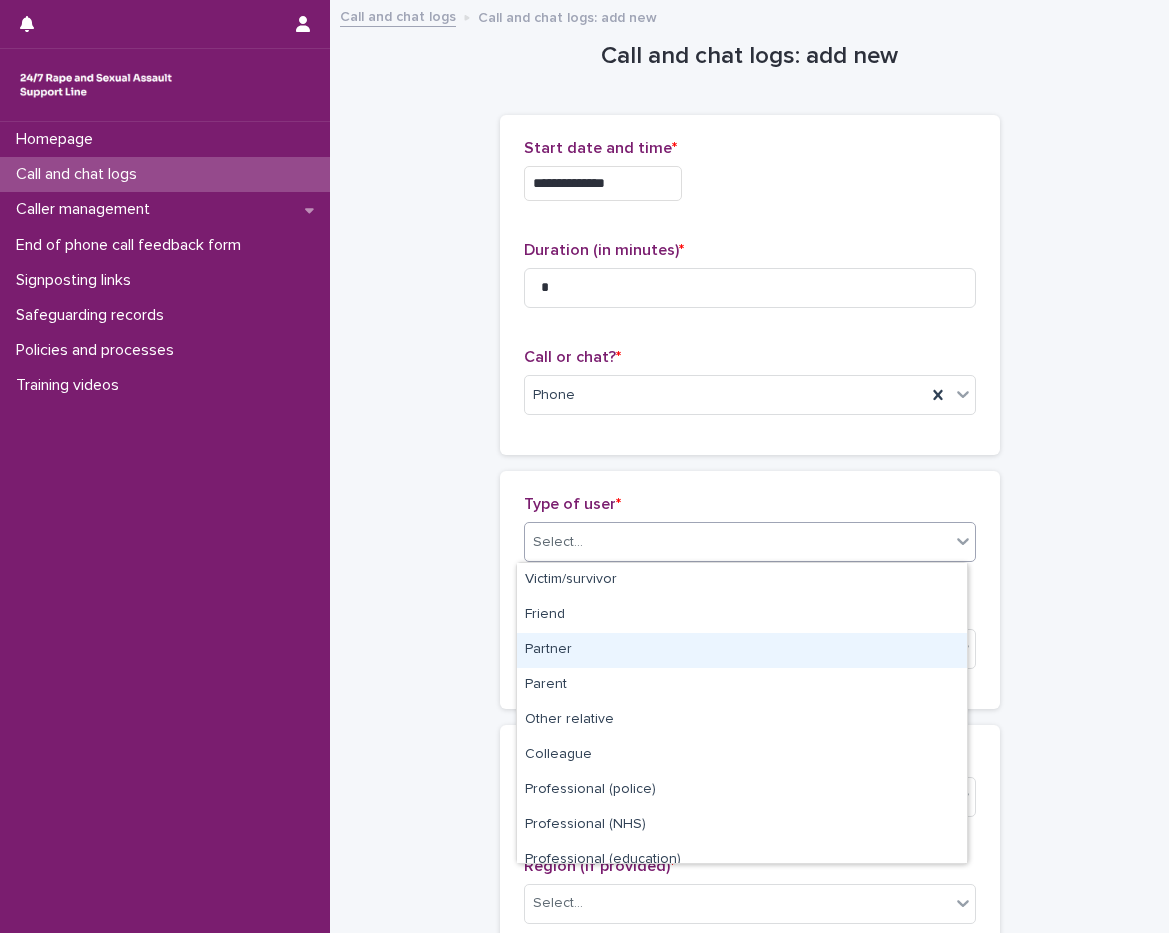 scroll, scrollTop: 225, scrollLeft: 0, axis: vertical 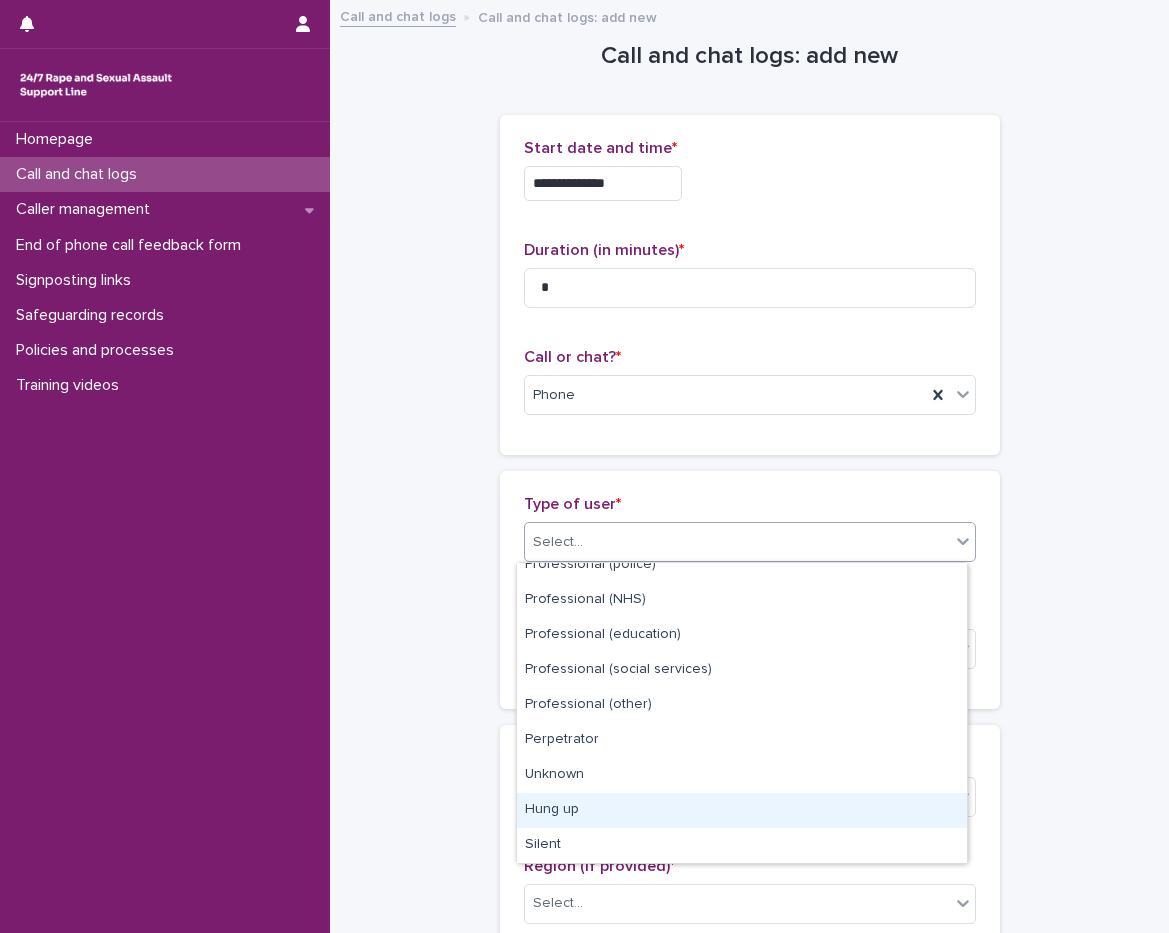 click on "Hung up" at bounding box center (742, 810) 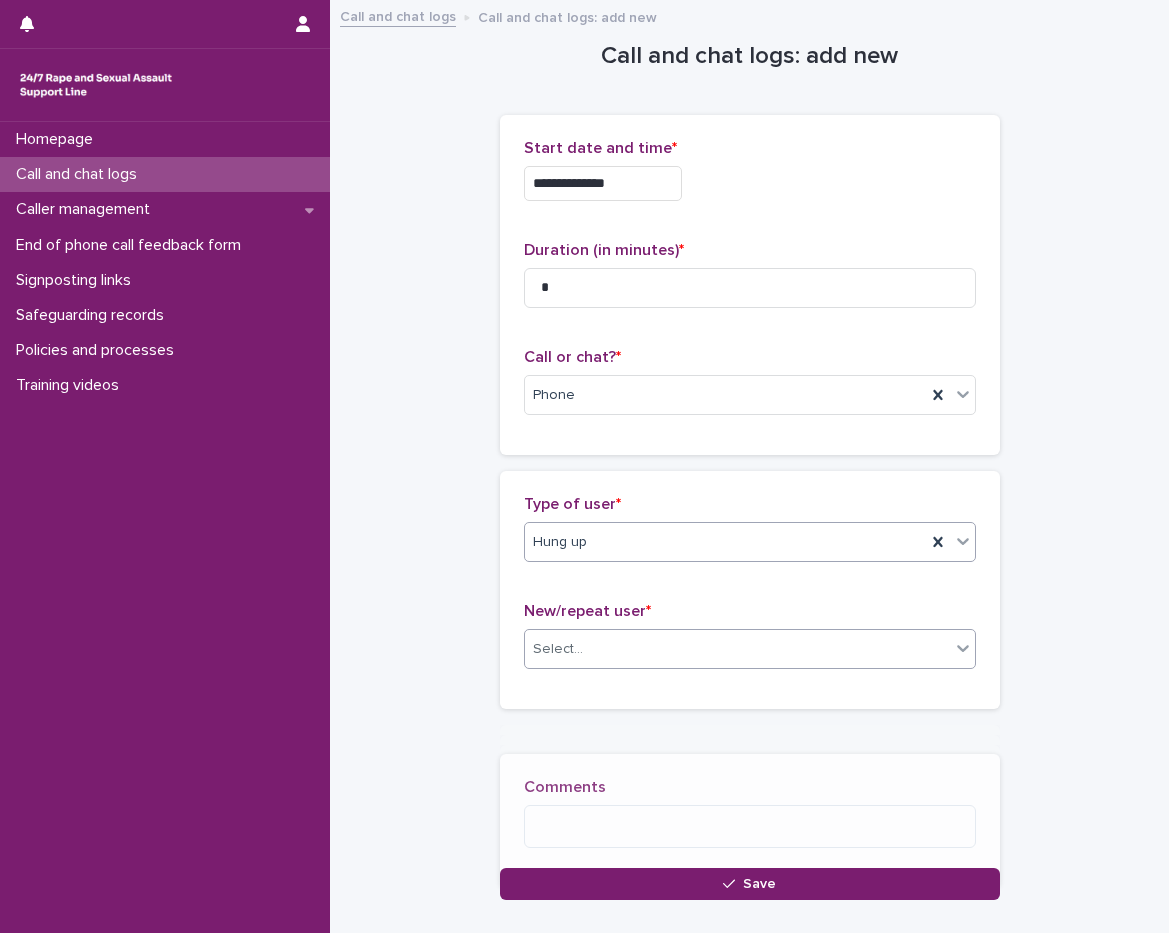 click at bounding box center [586, 649] 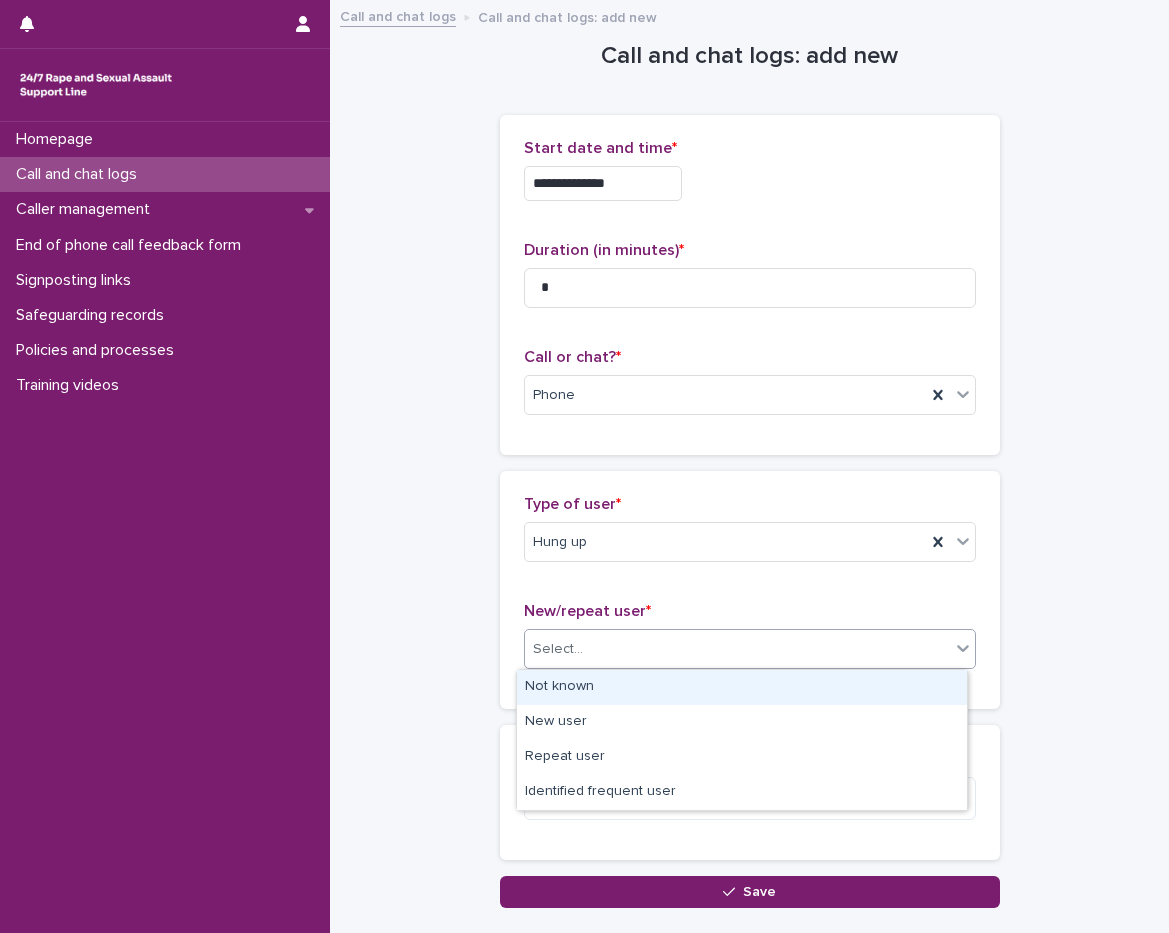 click on "Not known" at bounding box center (742, 687) 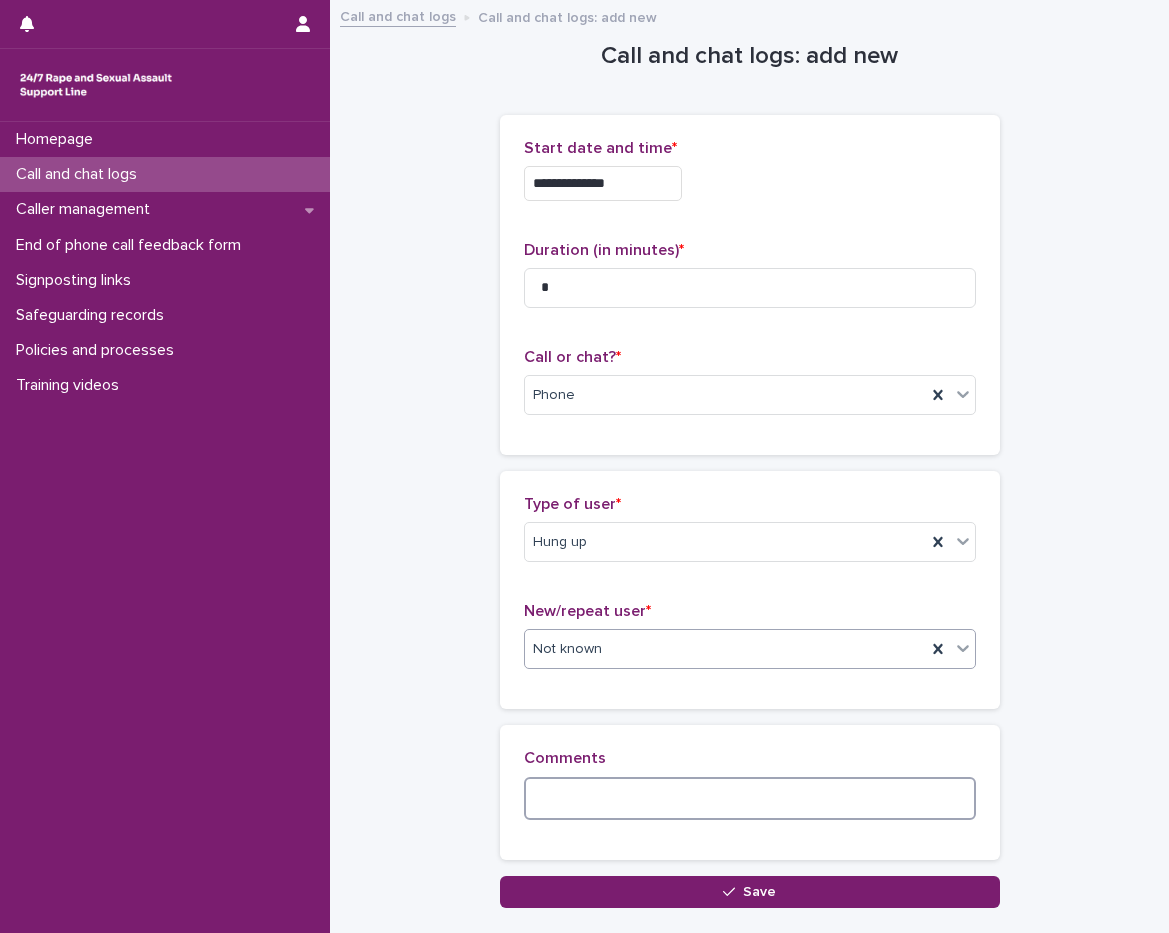 click at bounding box center [750, 798] 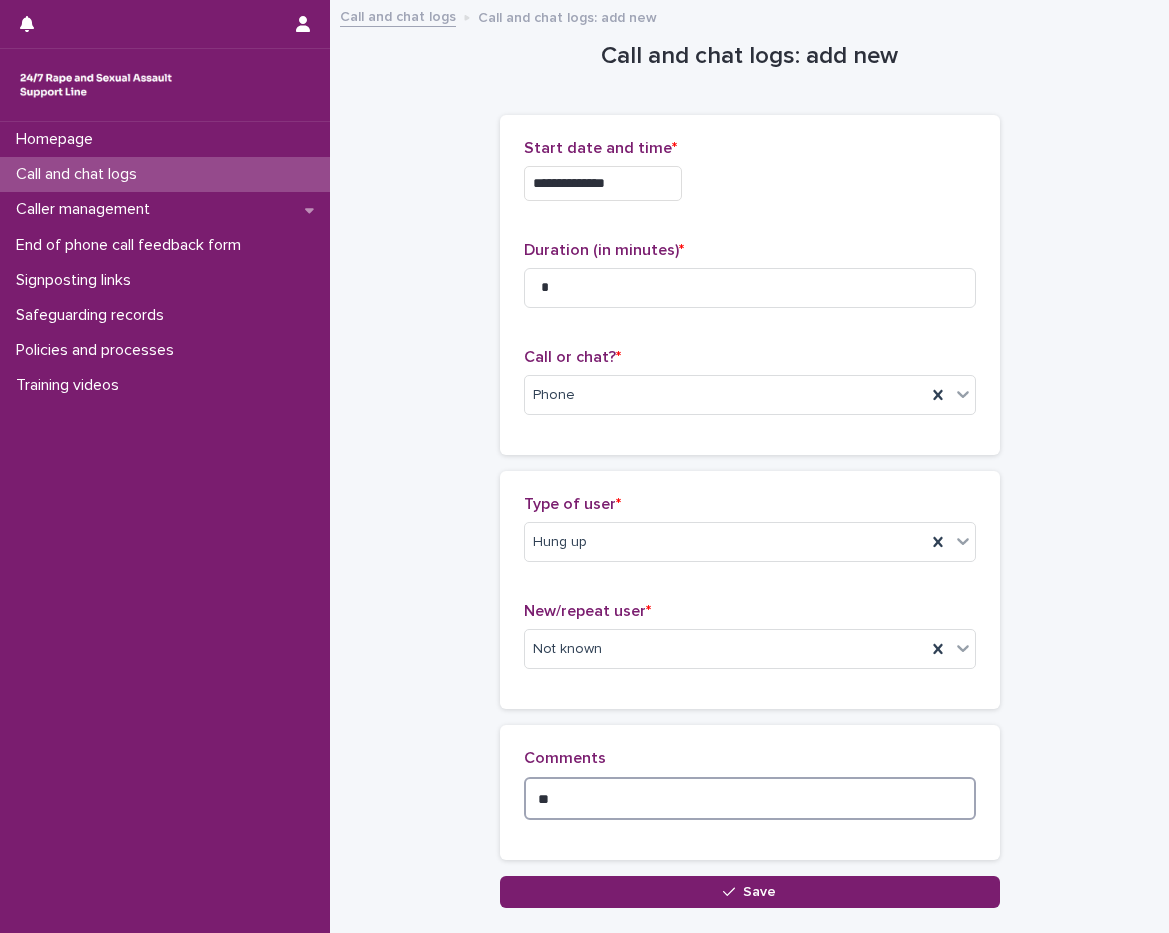 type on "*" 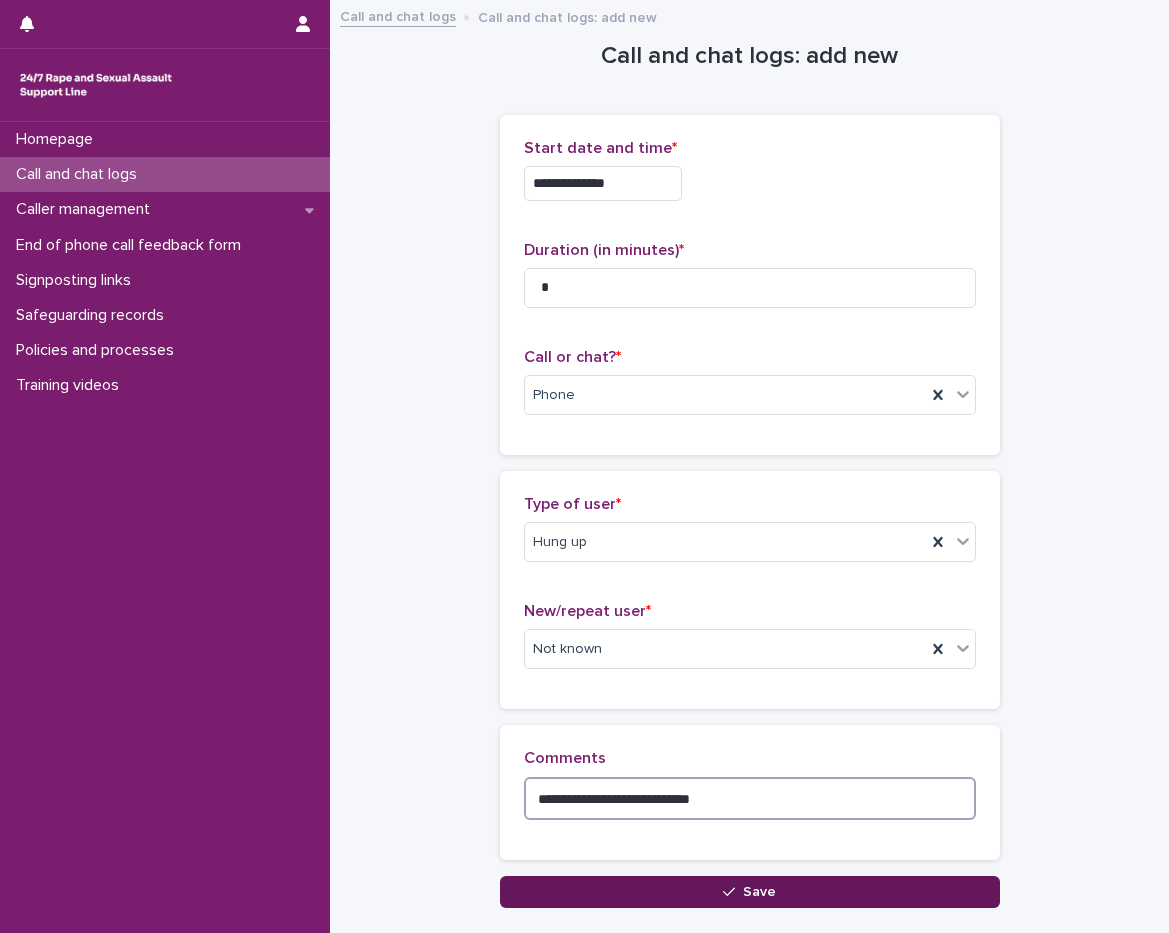 type on "**********" 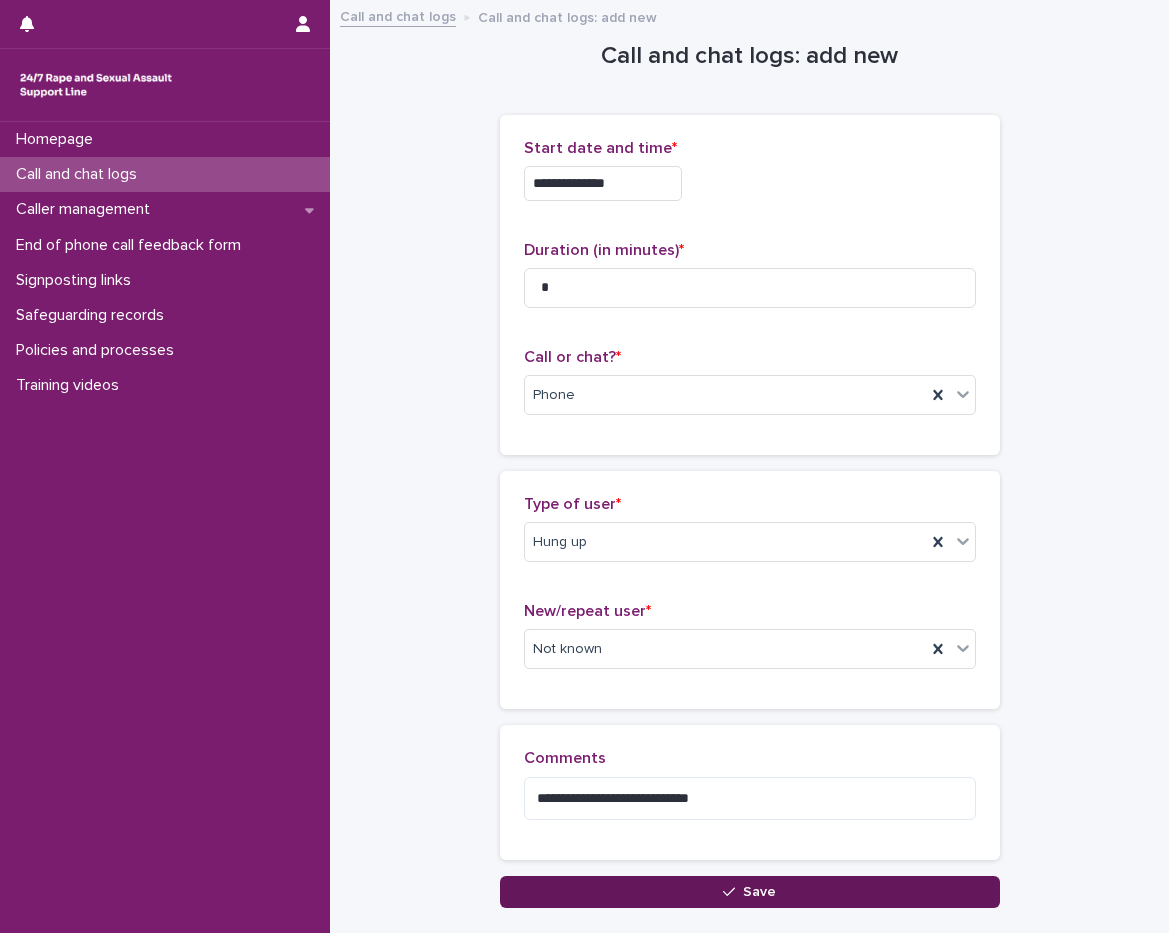 click on "Save" at bounding box center [750, 892] 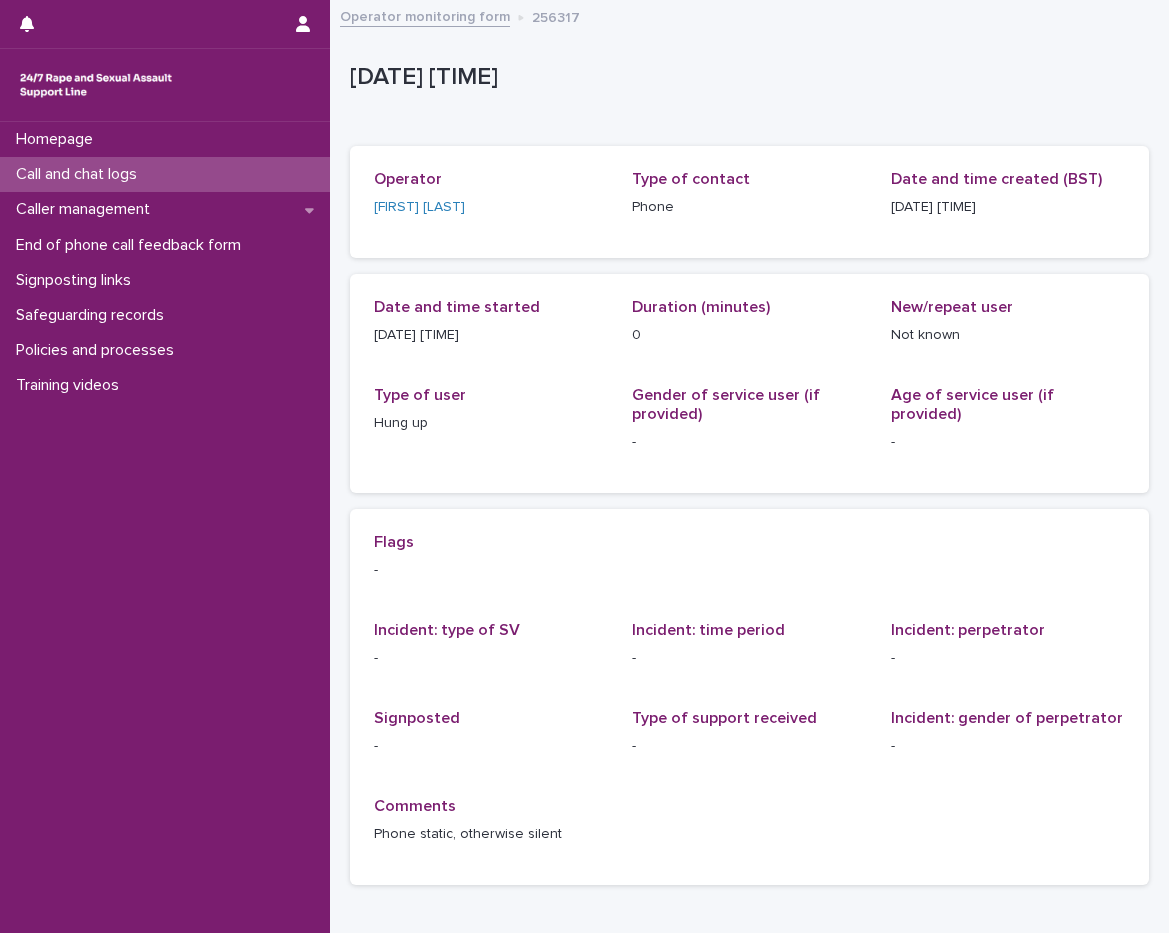 click on "Call and chat logs" at bounding box center [80, 174] 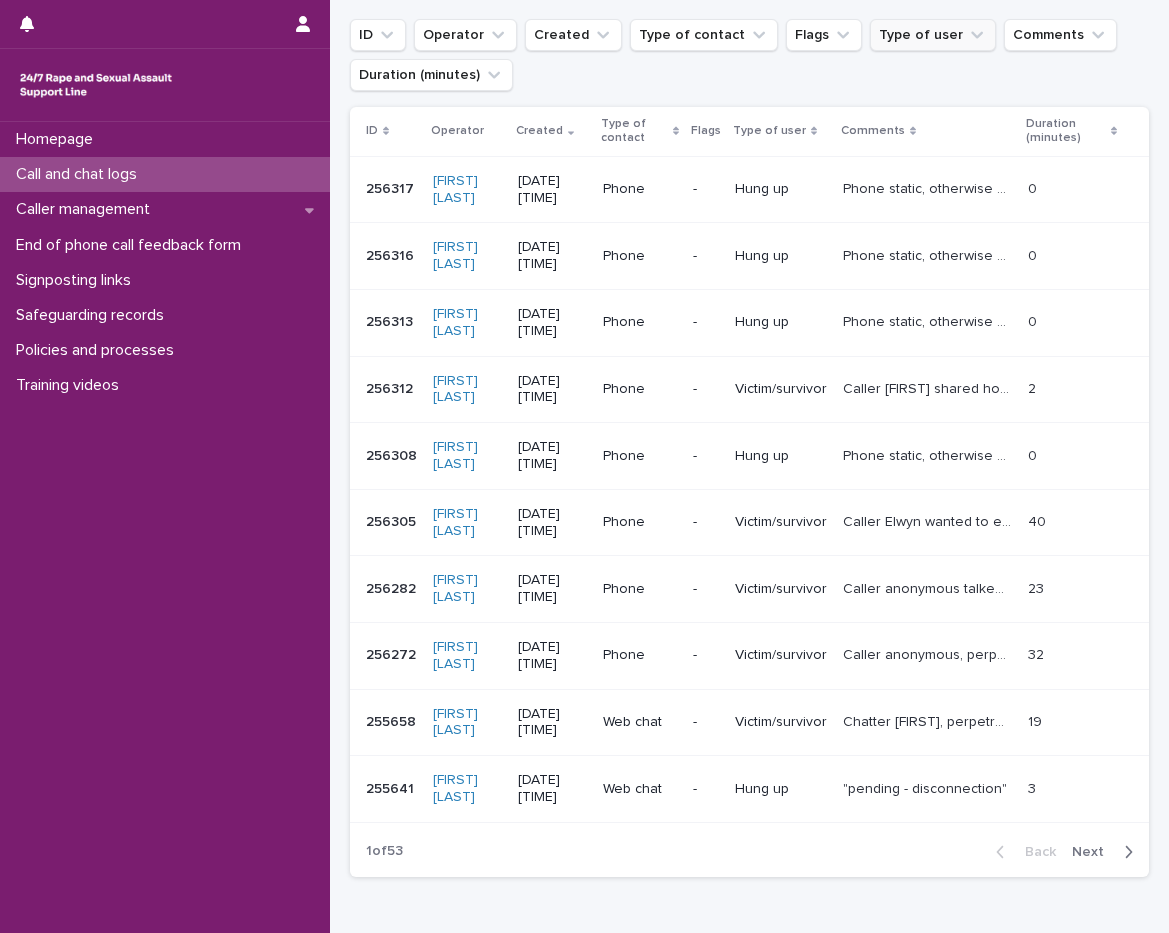 scroll, scrollTop: 300, scrollLeft: 0, axis: vertical 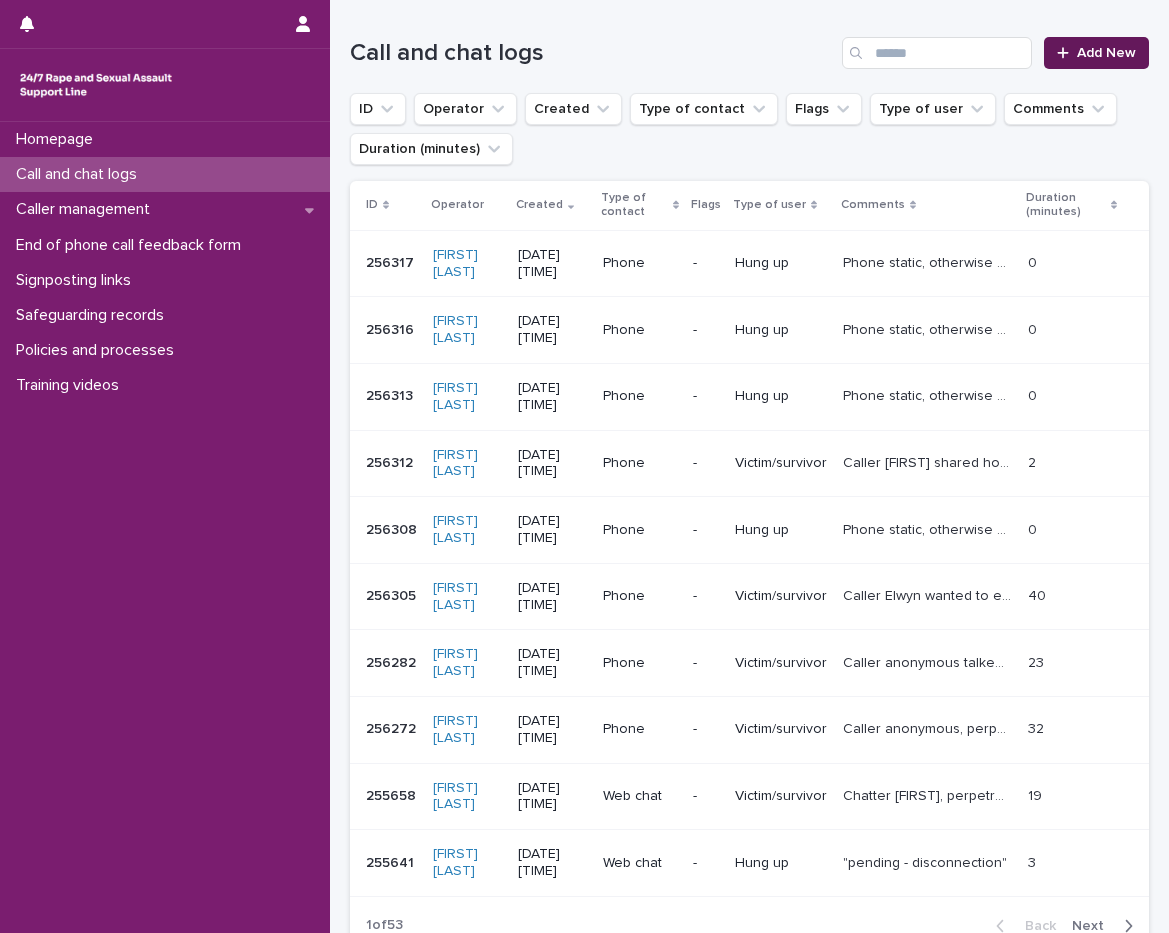 click on "Add New" at bounding box center (1106, 53) 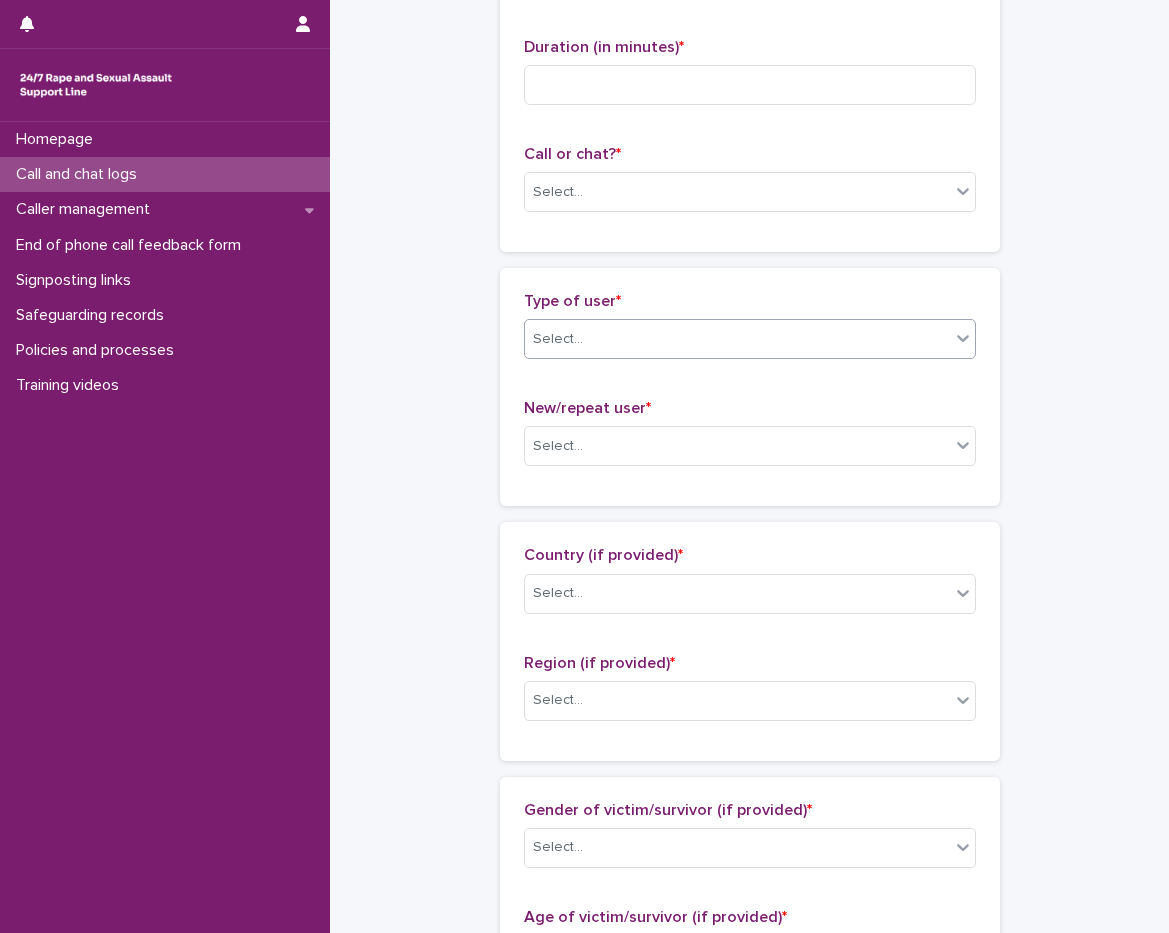 scroll, scrollTop: 205, scrollLeft: 0, axis: vertical 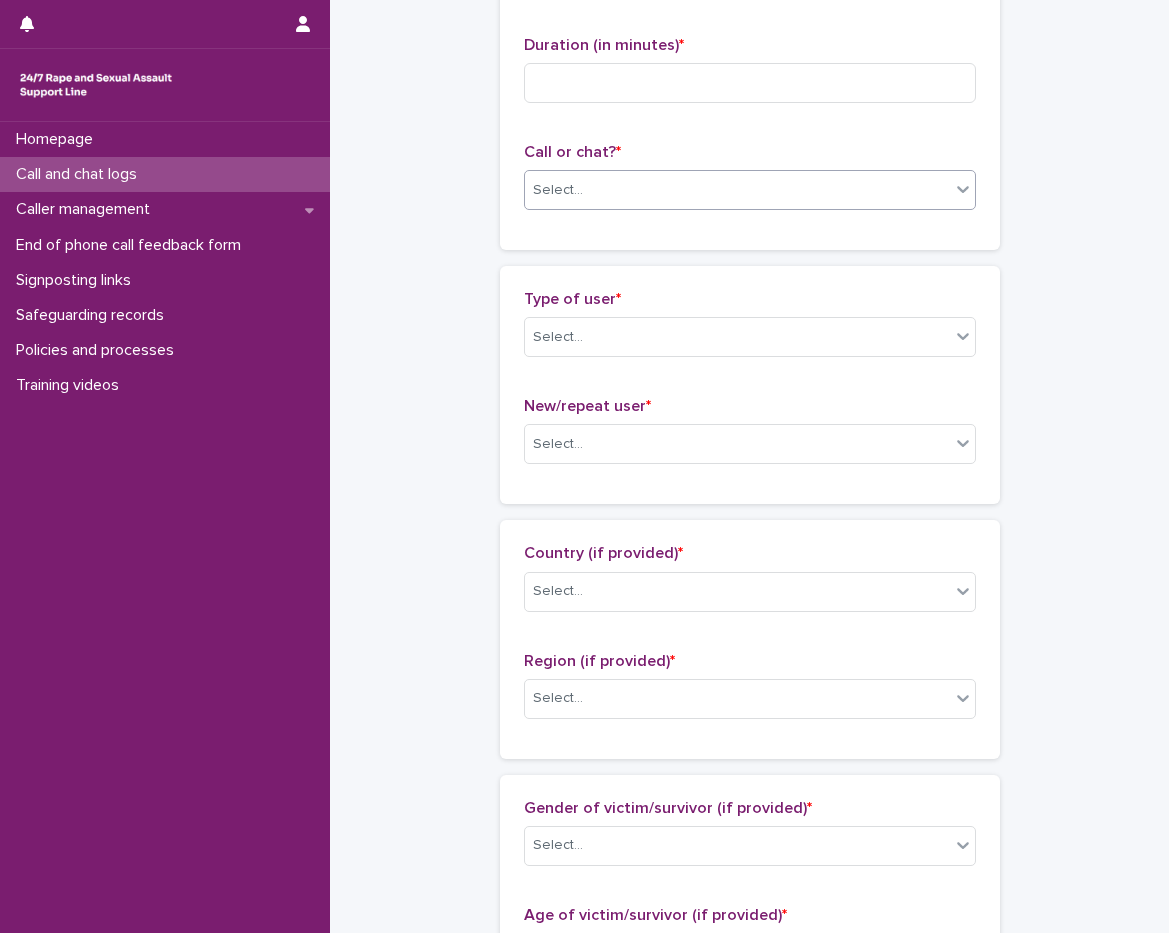 click on "Select..." at bounding box center (737, 190) 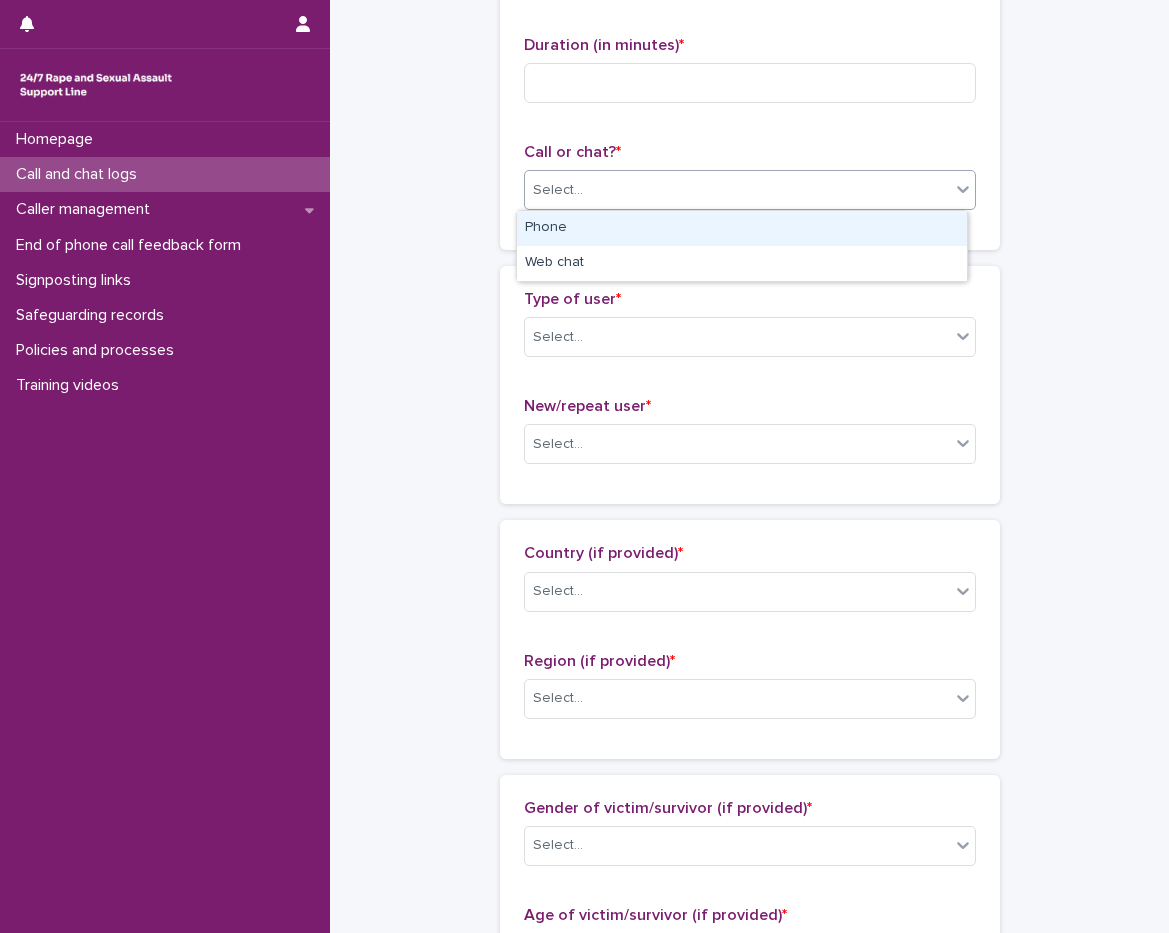 click on "Phone" at bounding box center [742, 228] 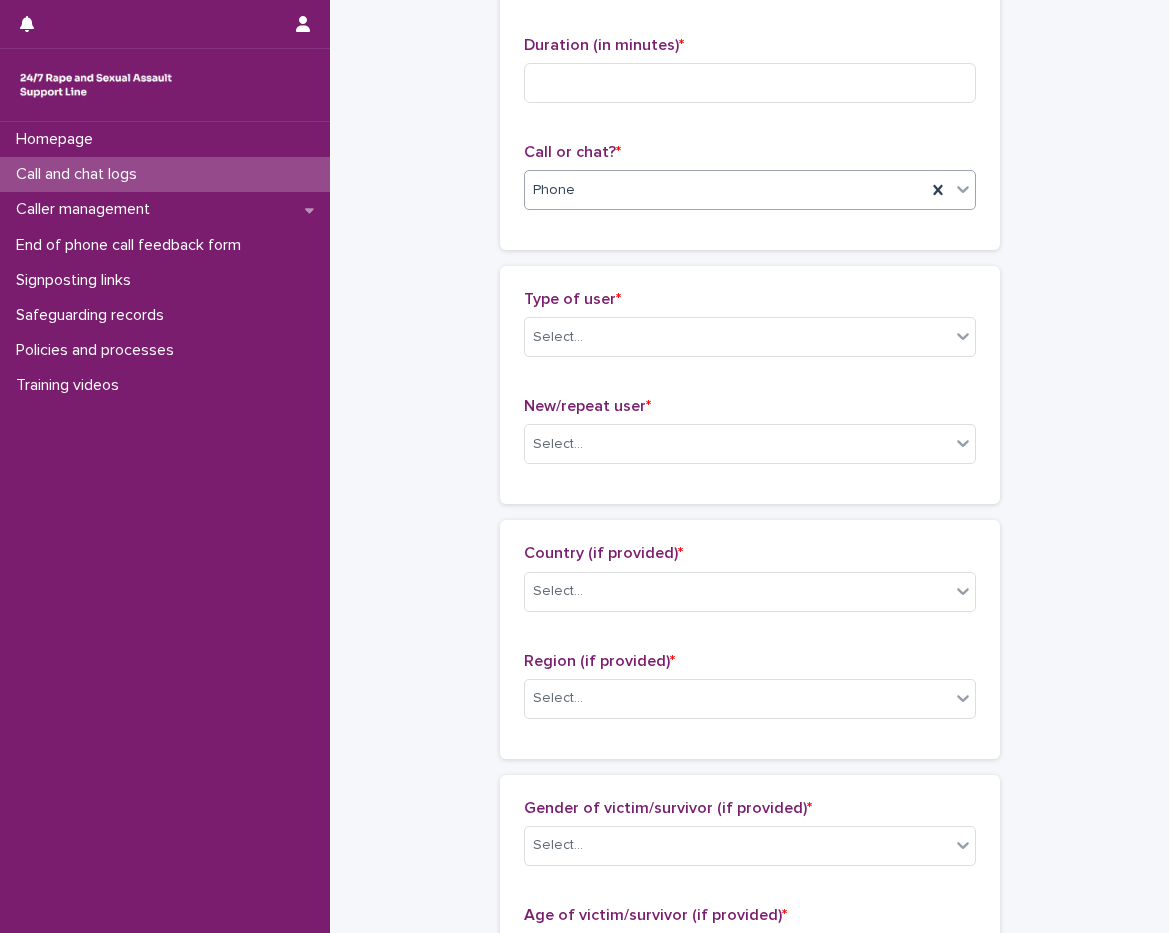 scroll, scrollTop: 105, scrollLeft: 0, axis: vertical 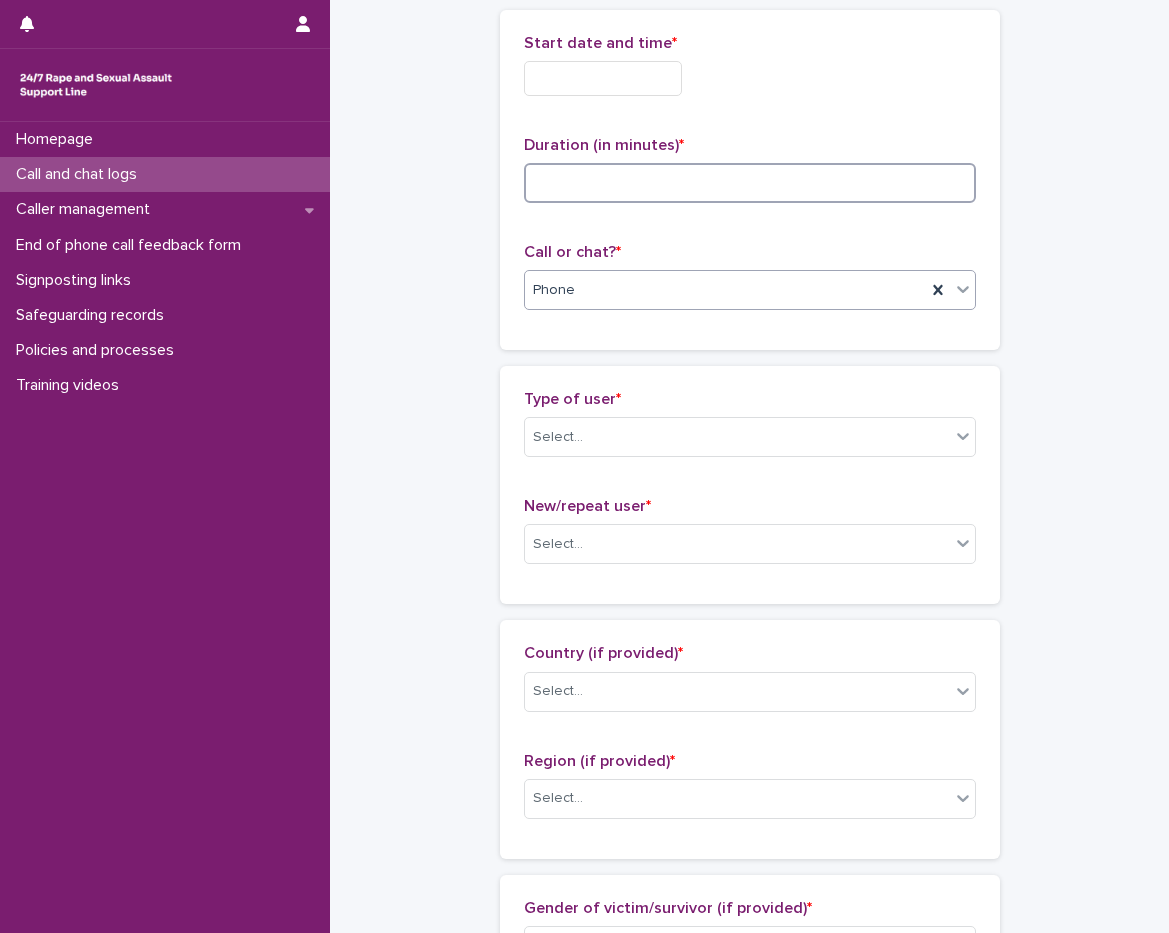 click at bounding box center [750, 183] 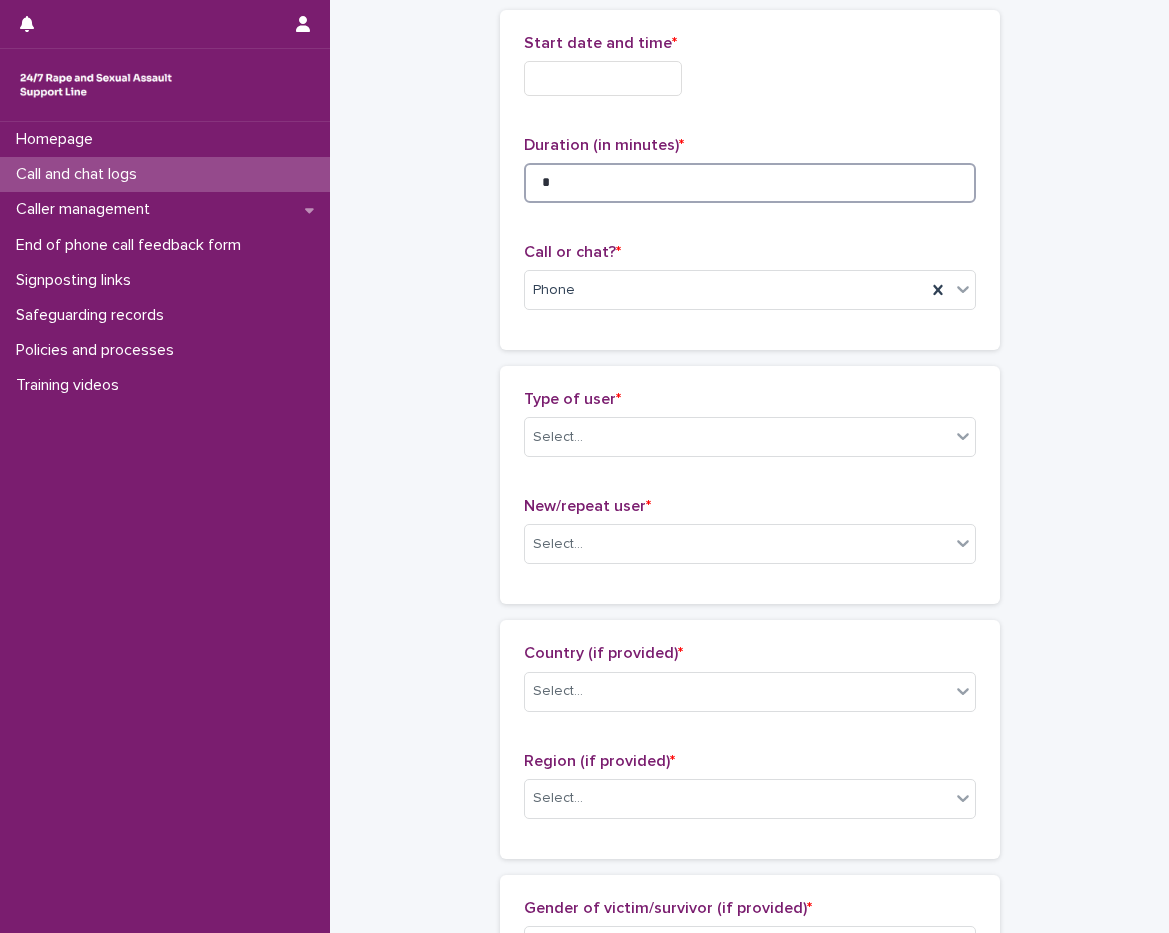 type on "*" 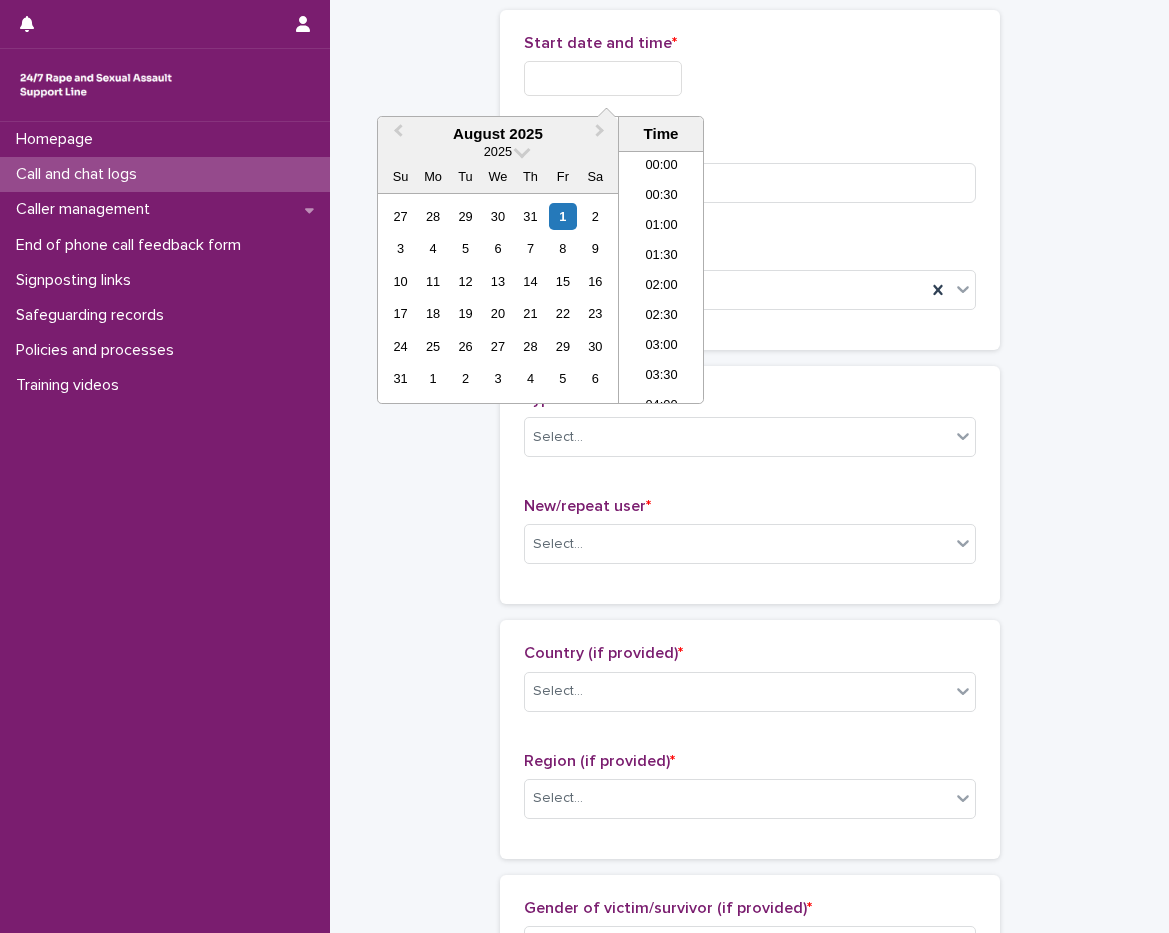click at bounding box center [603, 78] 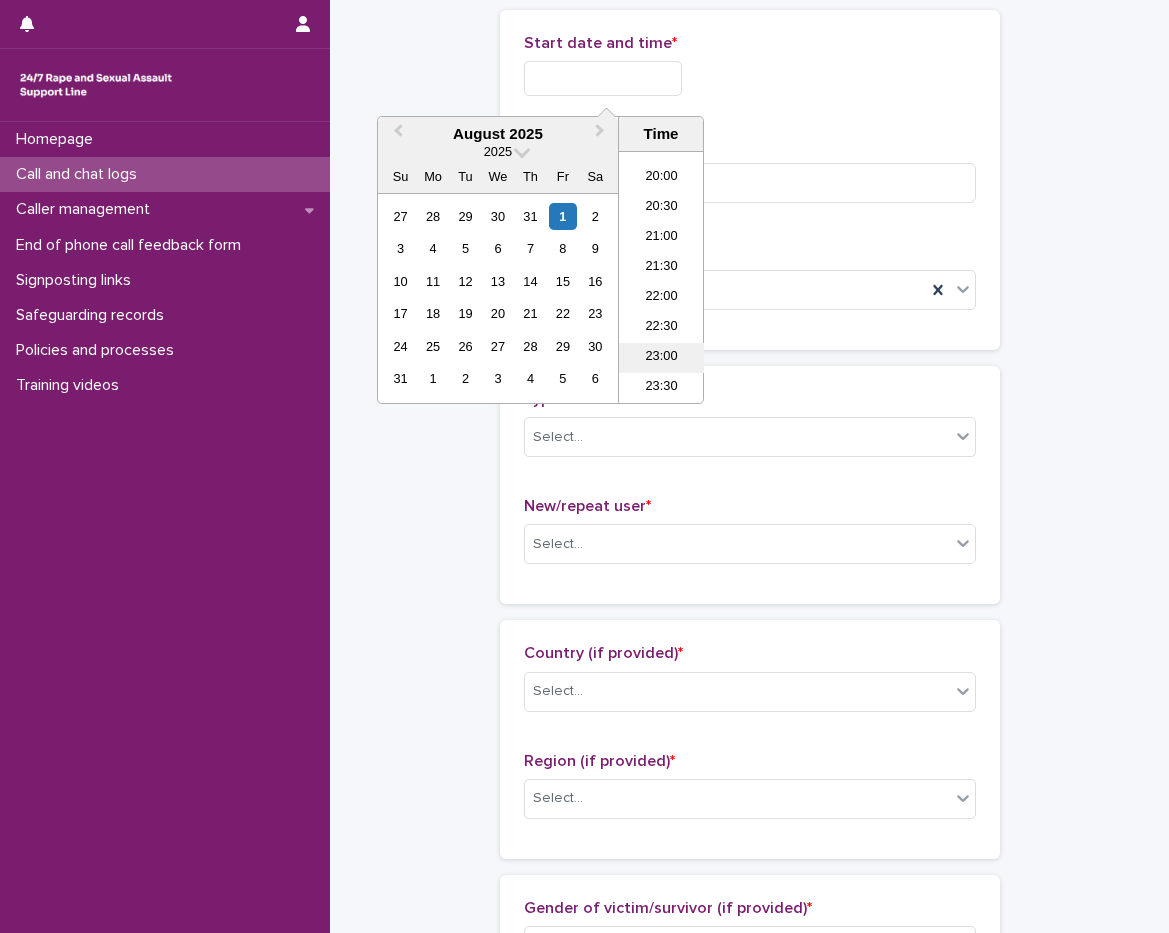 click on "23:00" at bounding box center (661, 358) 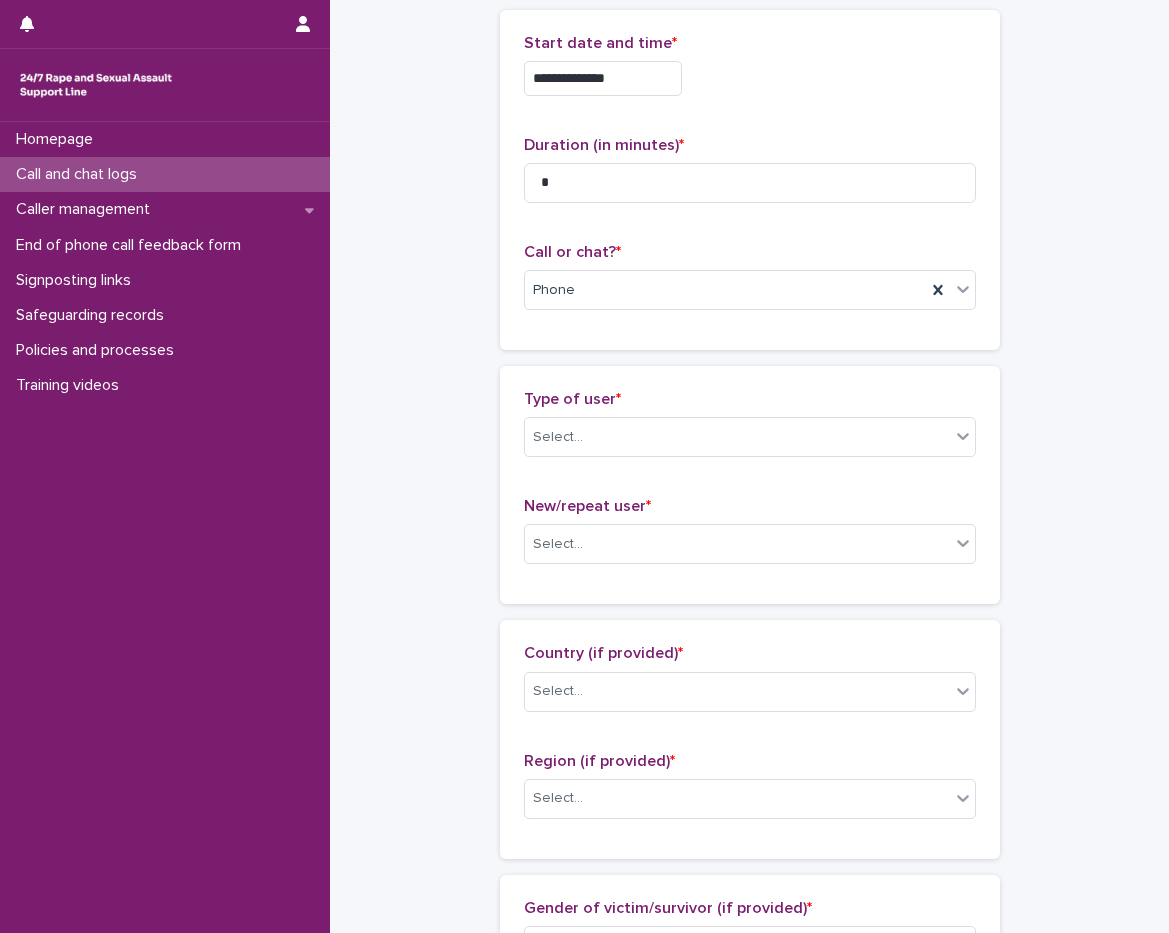 click on "**********" at bounding box center [603, 78] 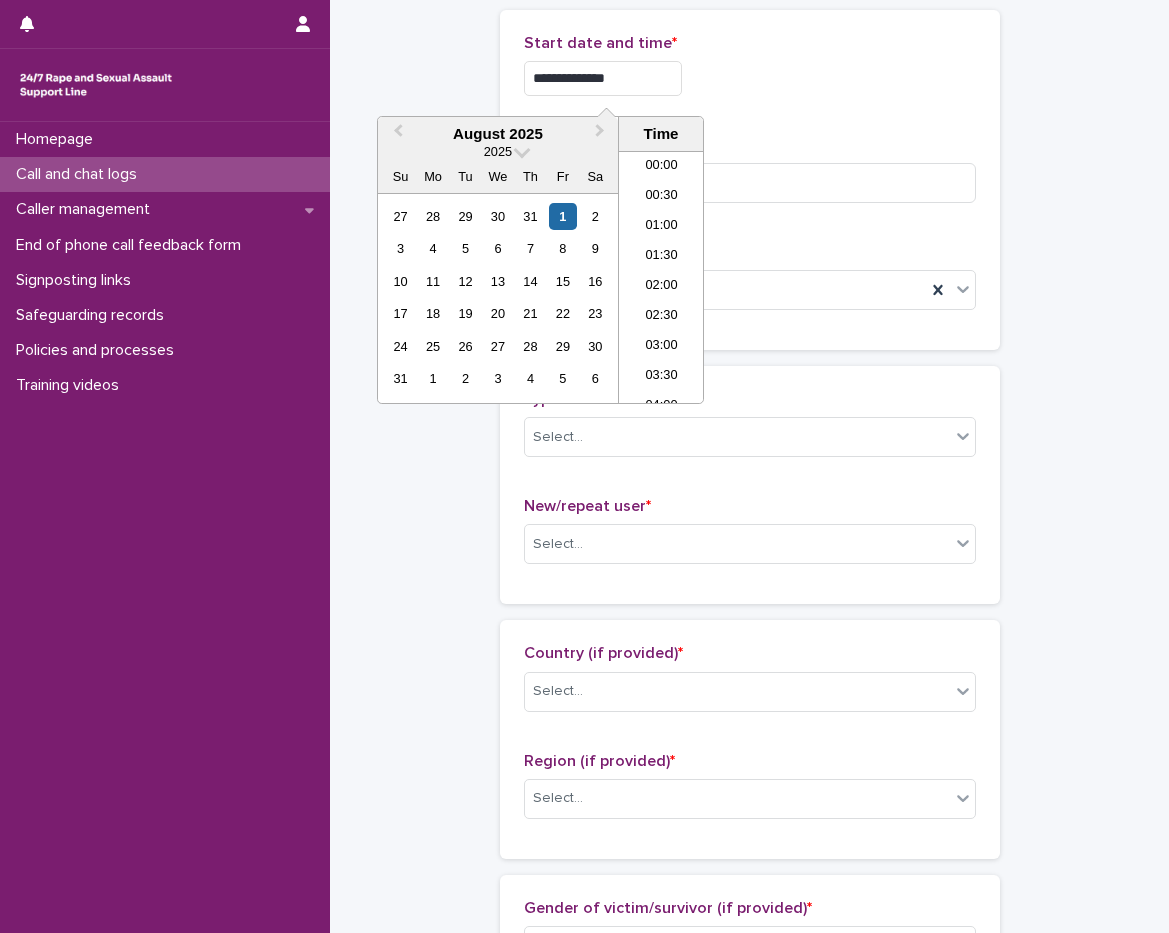 scroll, scrollTop: 1189, scrollLeft: 0, axis: vertical 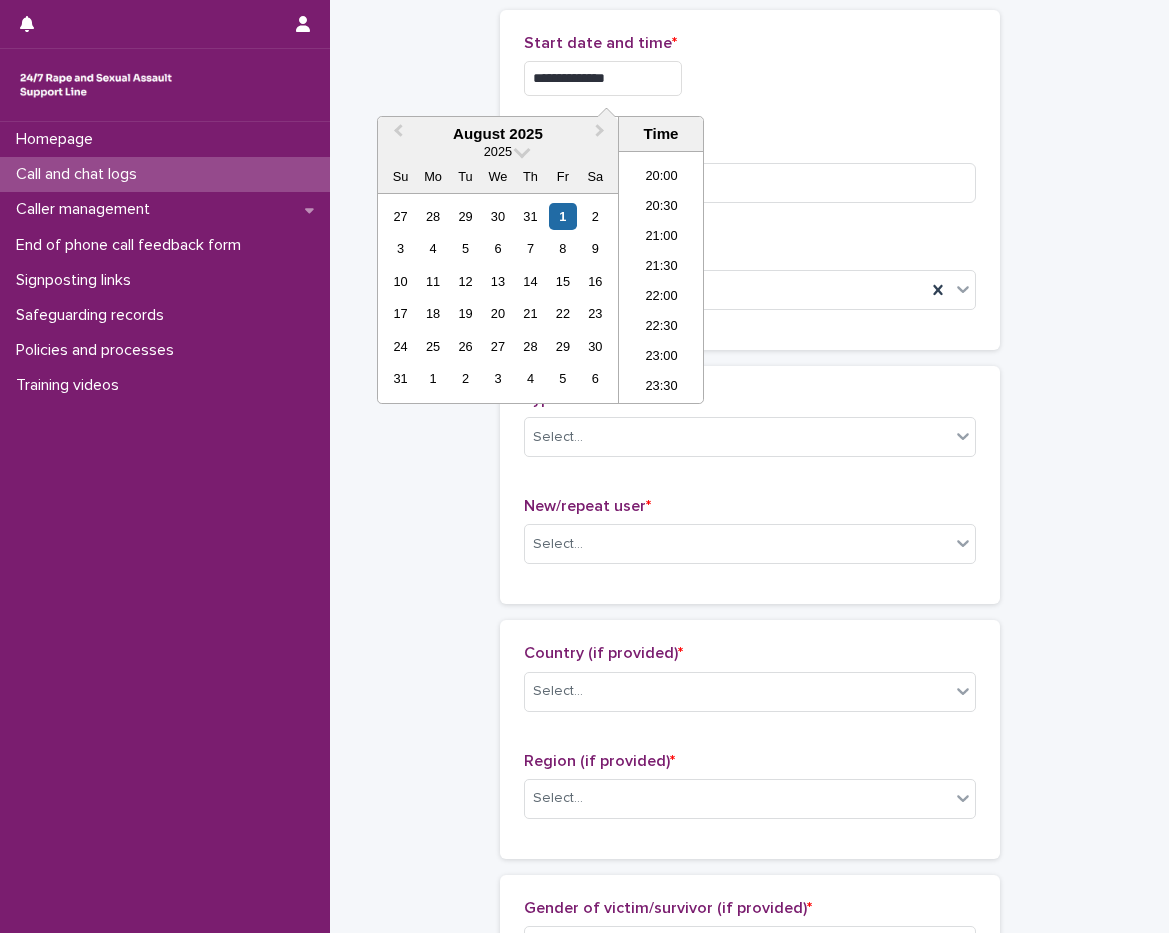 type on "**********" 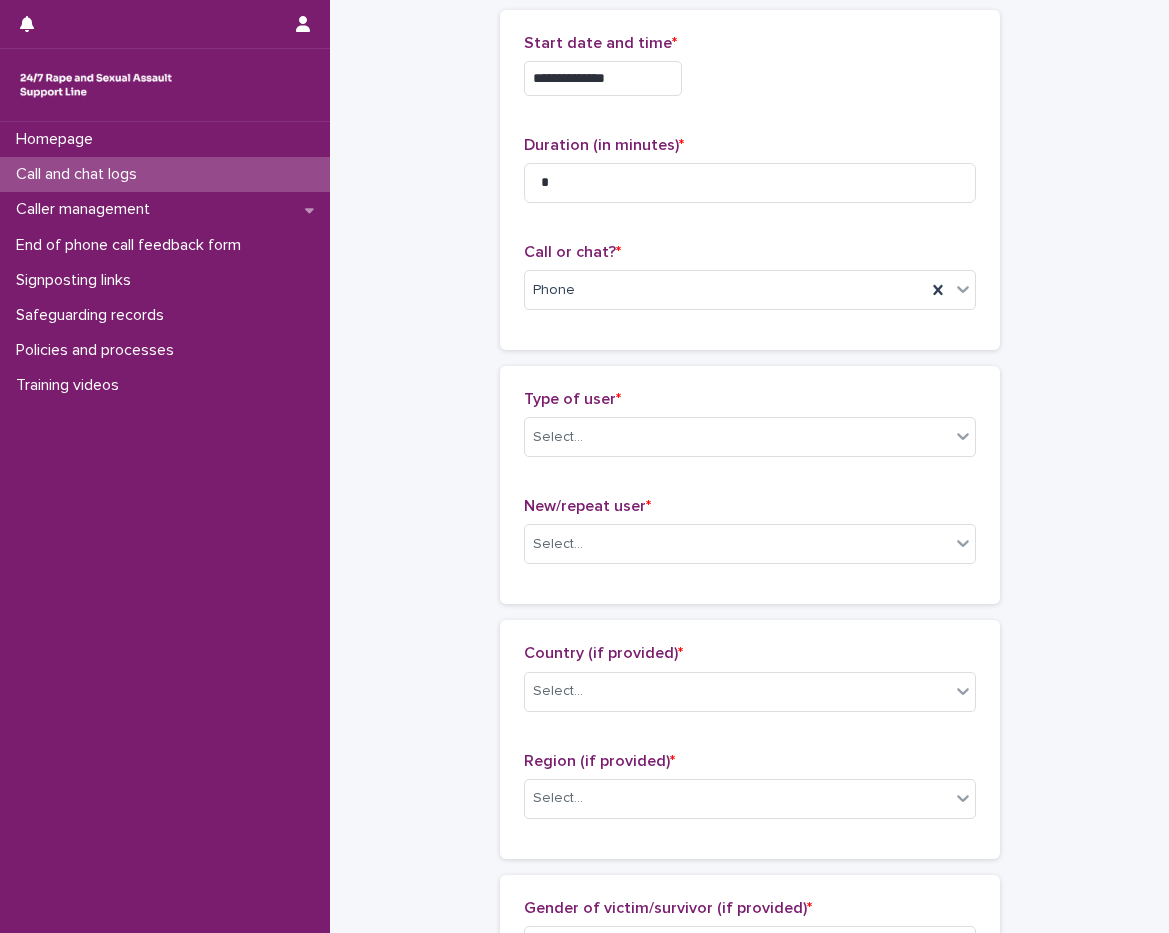 click on "**********" at bounding box center (750, 78) 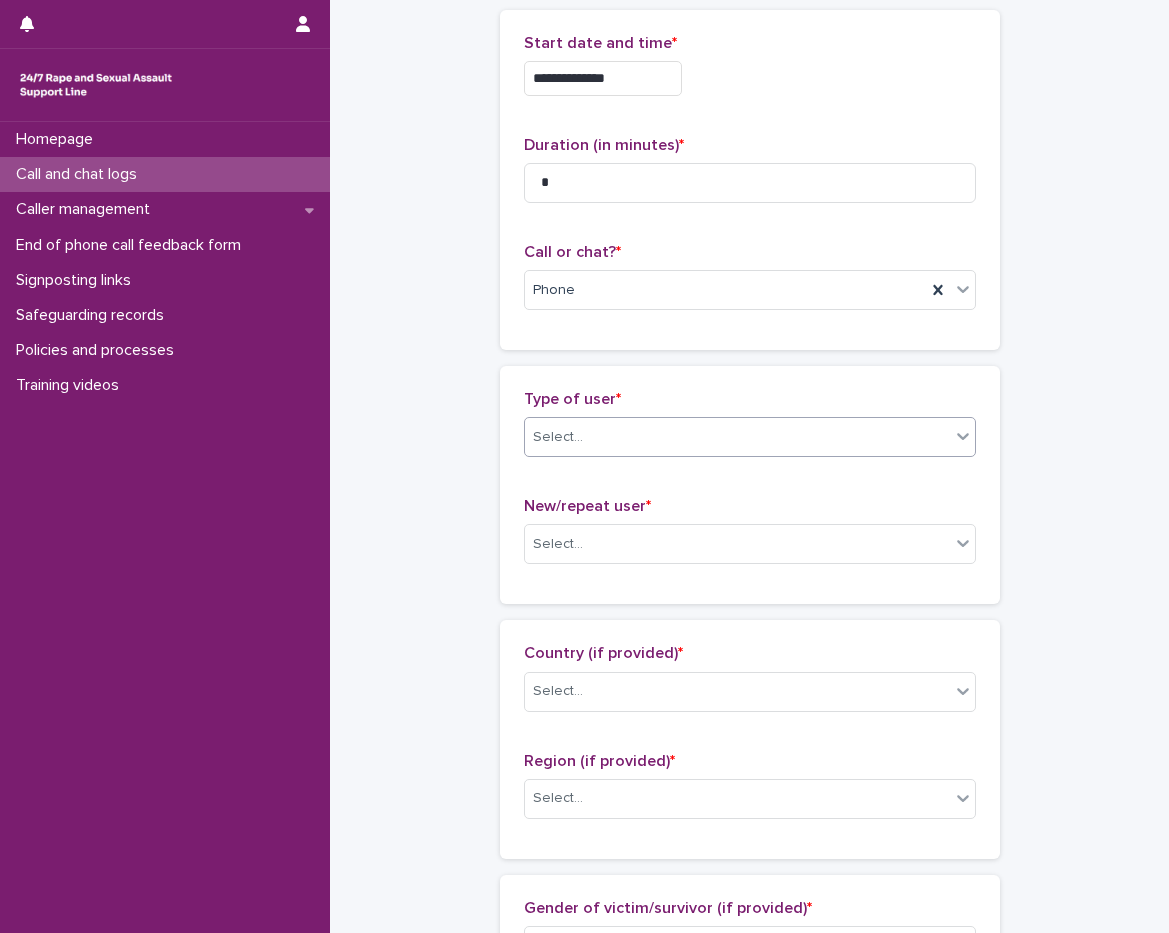click on "Select..." at bounding box center [750, 437] 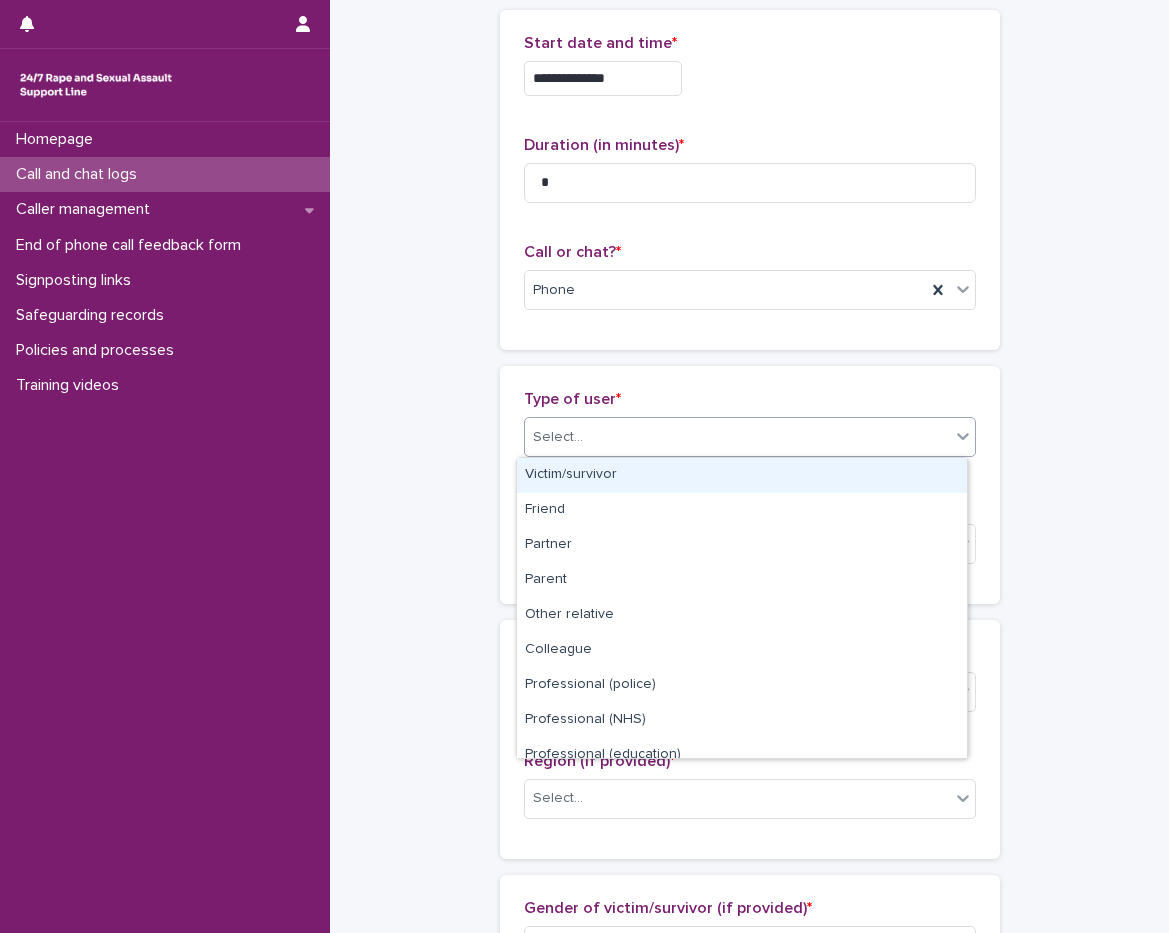 scroll, scrollTop: 505, scrollLeft: 0, axis: vertical 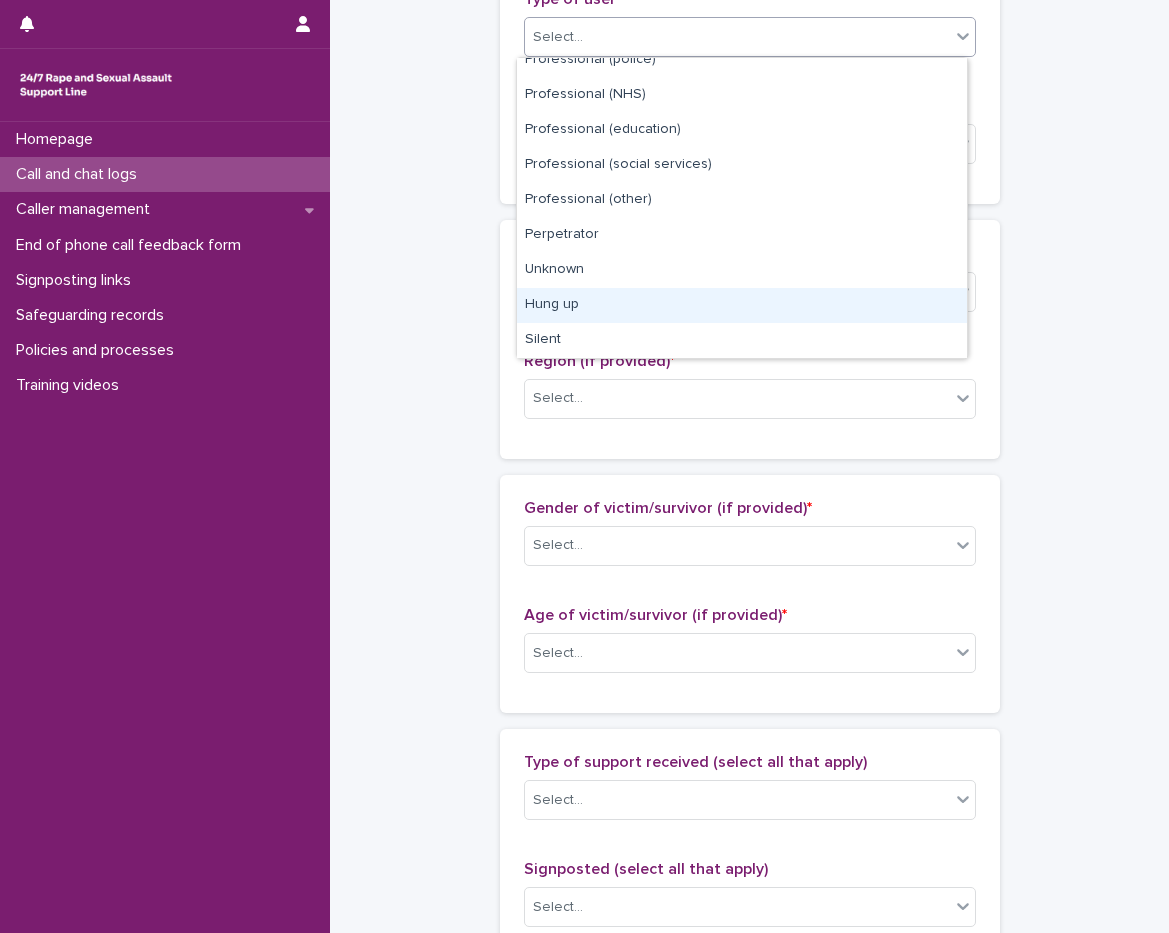 click on "Hung up" at bounding box center (742, 305) 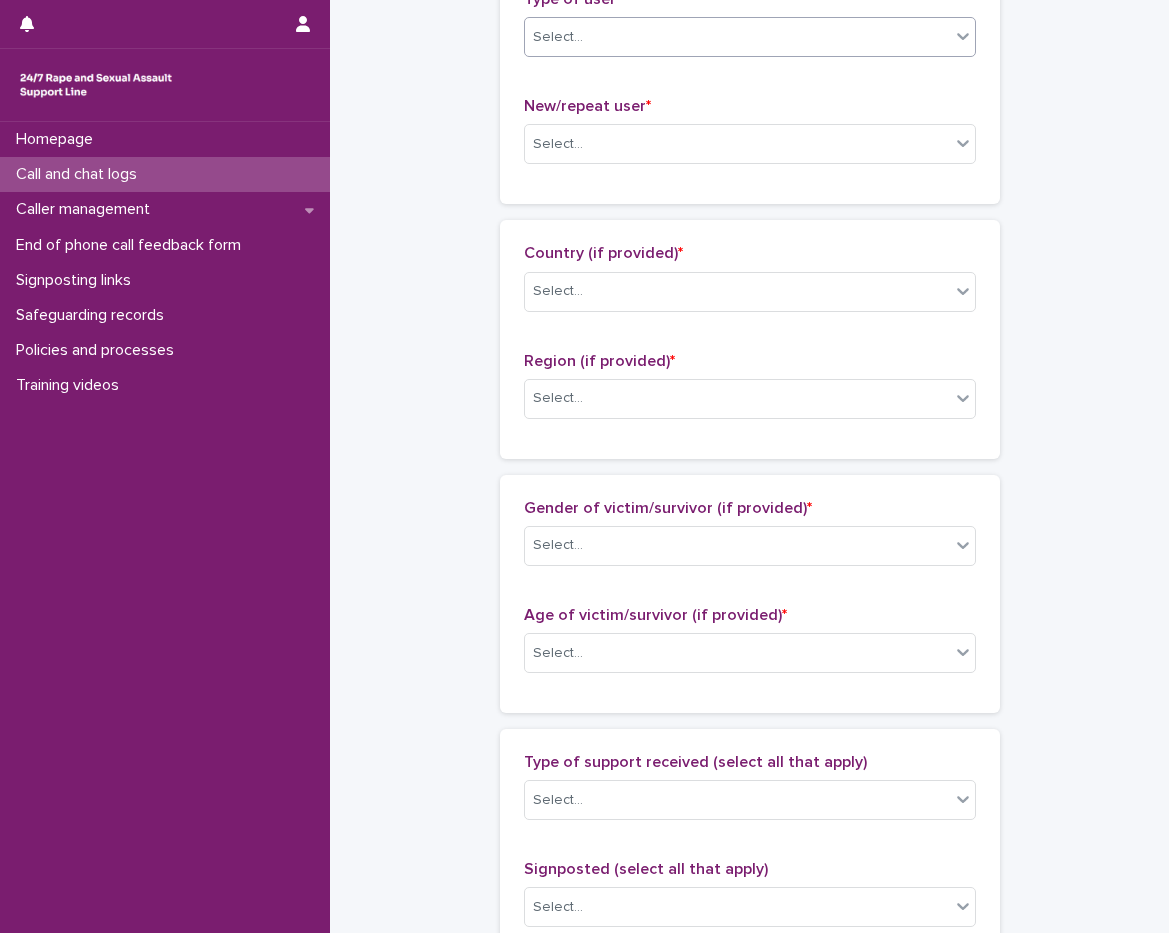 scroll, scrollTop: 0, scrollLeft: 0, axis: both 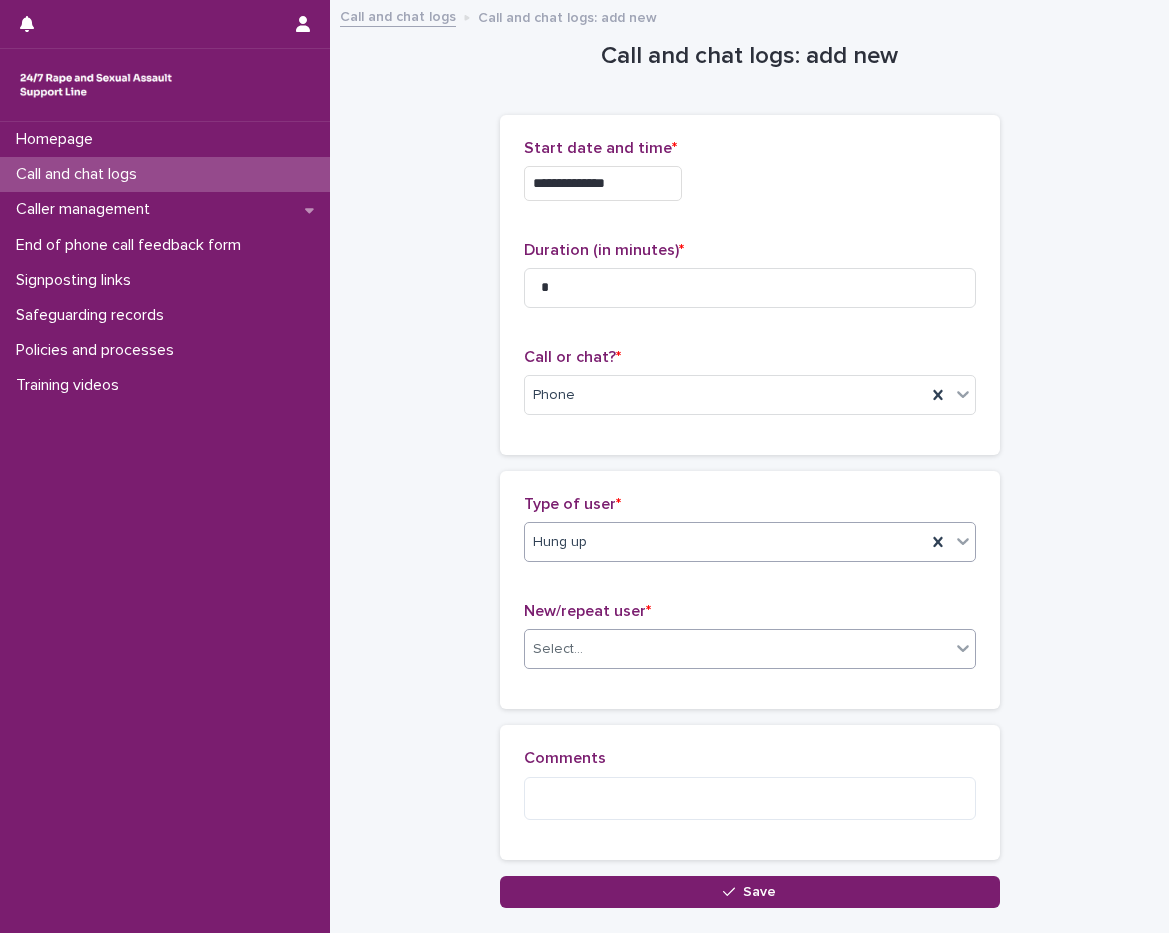 click on "Select..." at bounding box center [750, 649] 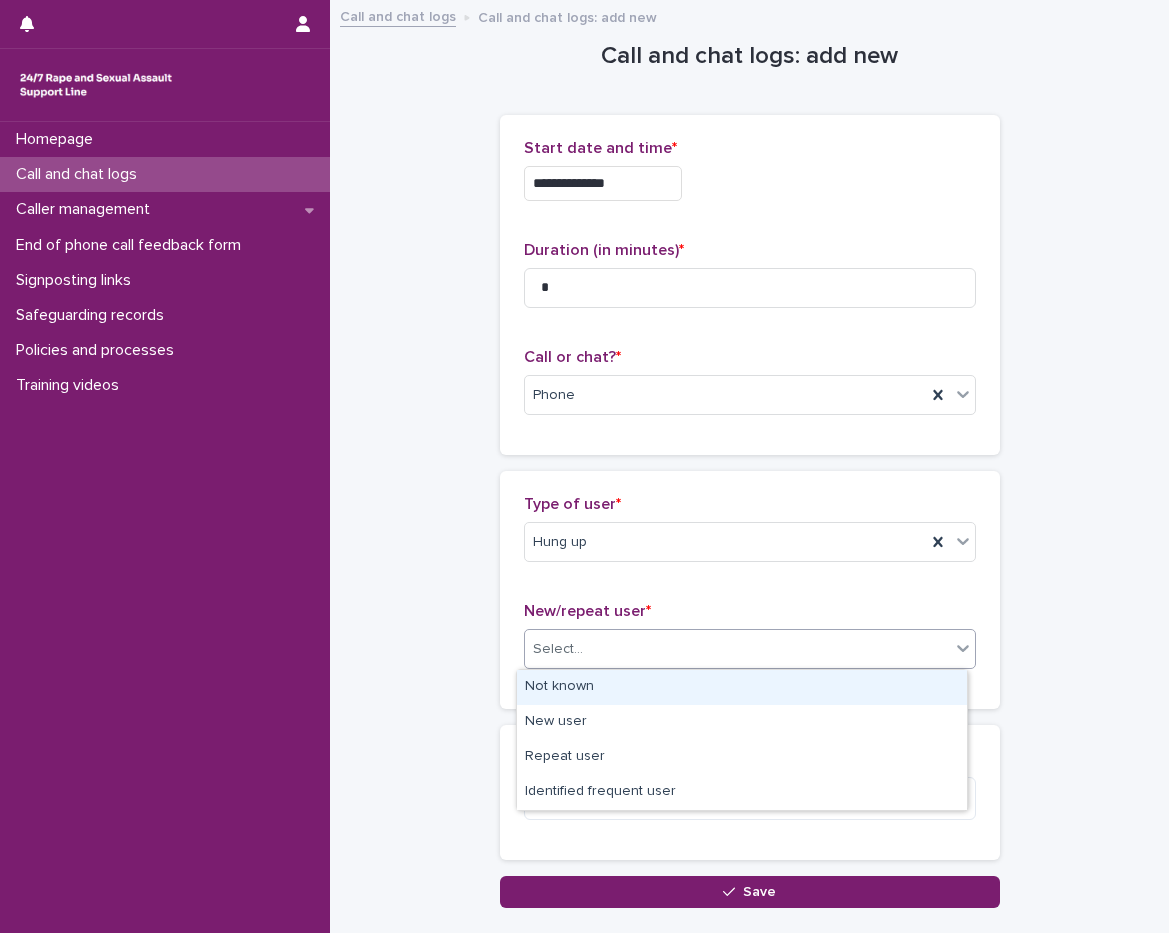 click on "Not known" at bounding box center (742, 687) 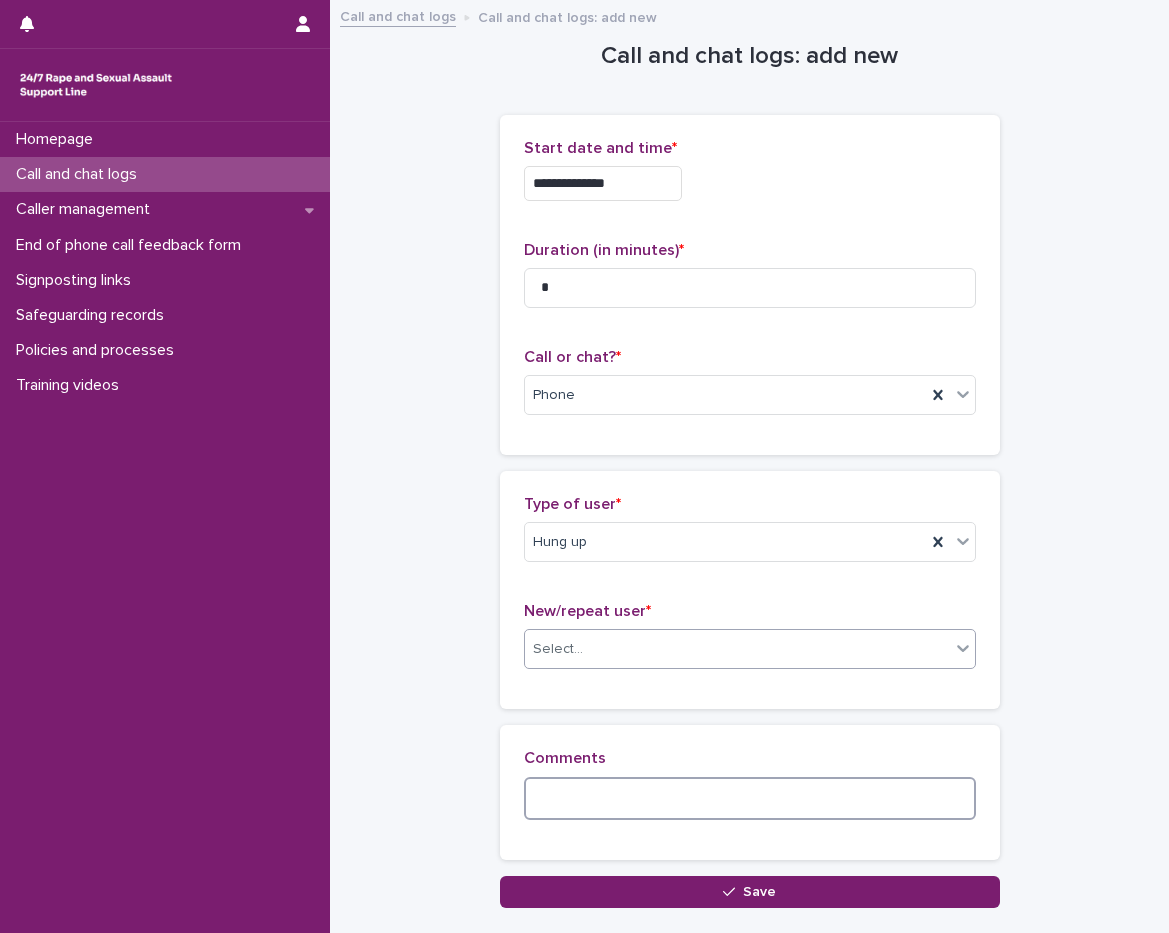 click at bounding box center (750, 798) 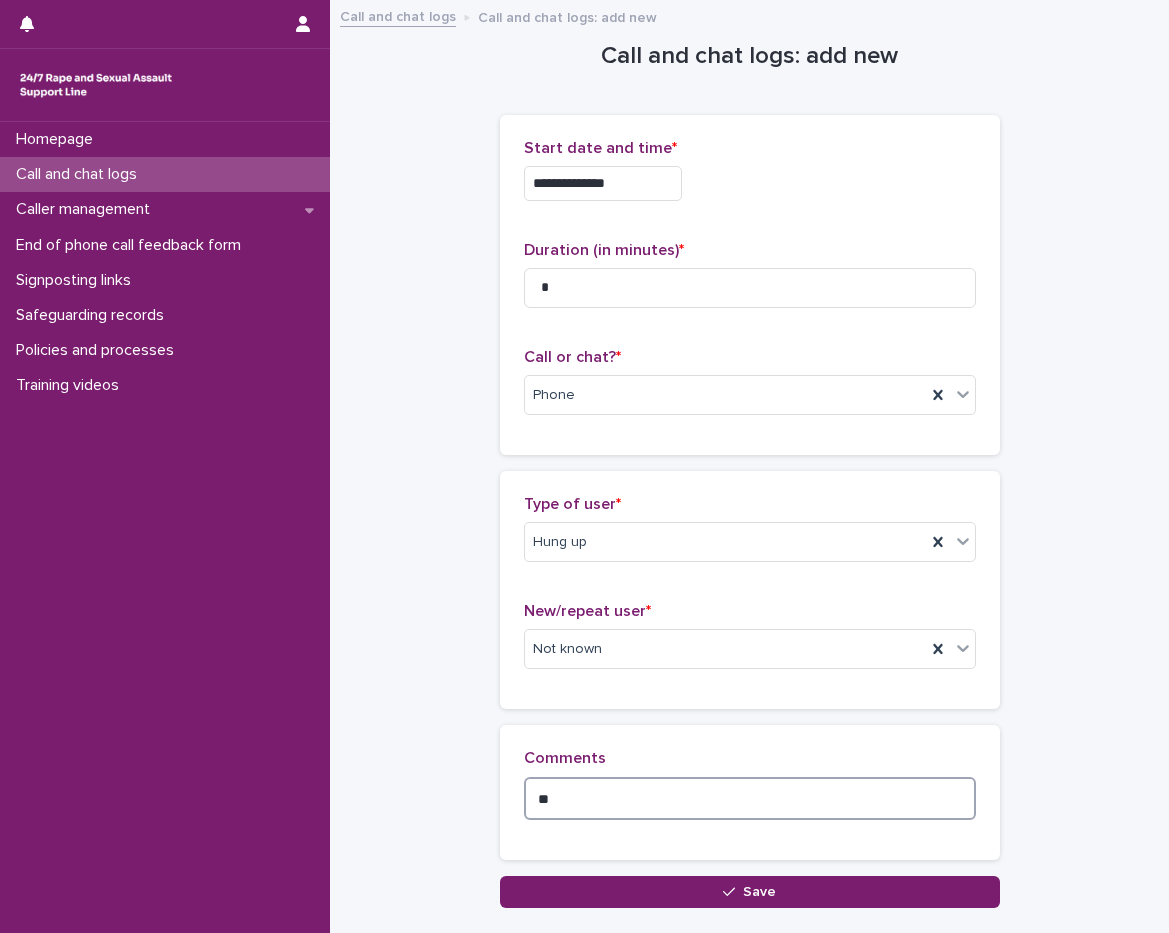 type on "*" 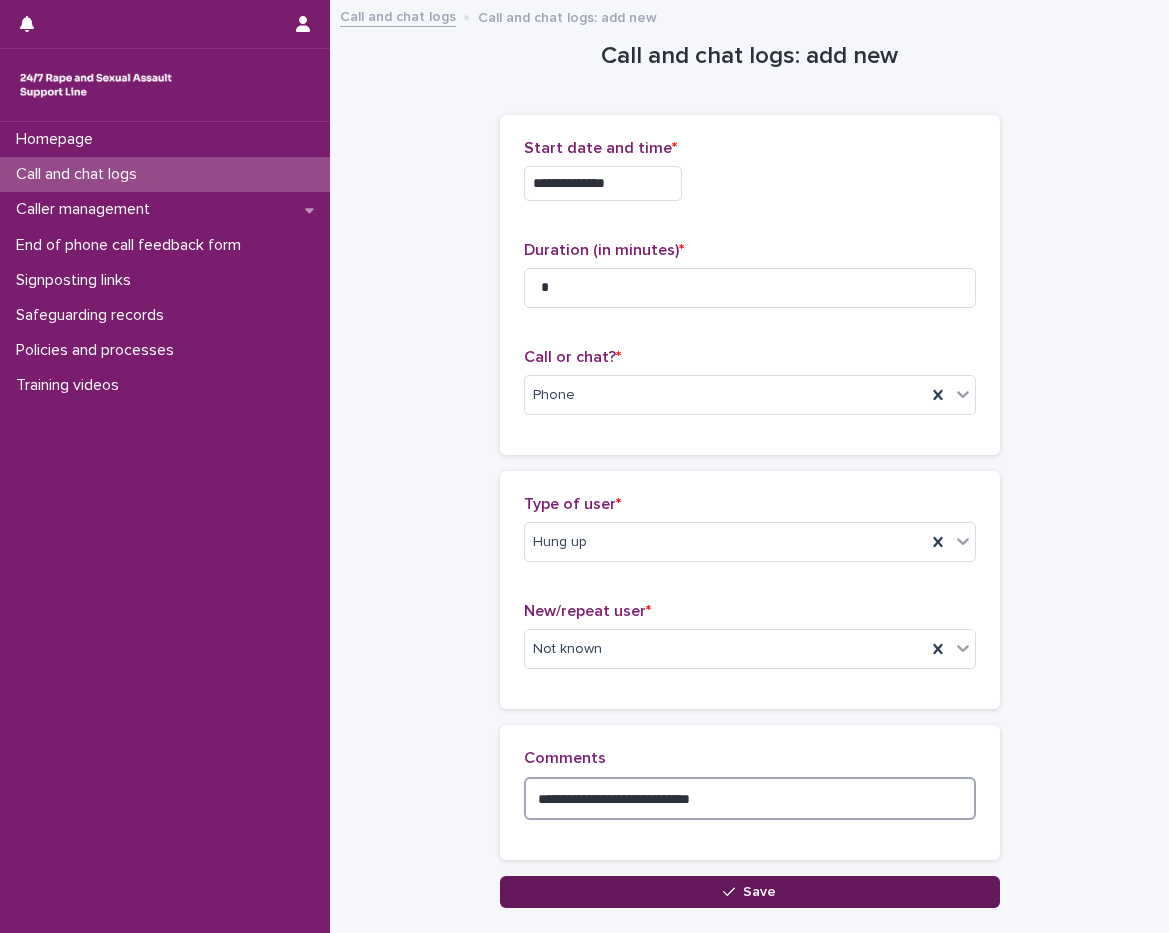 type on "**********" 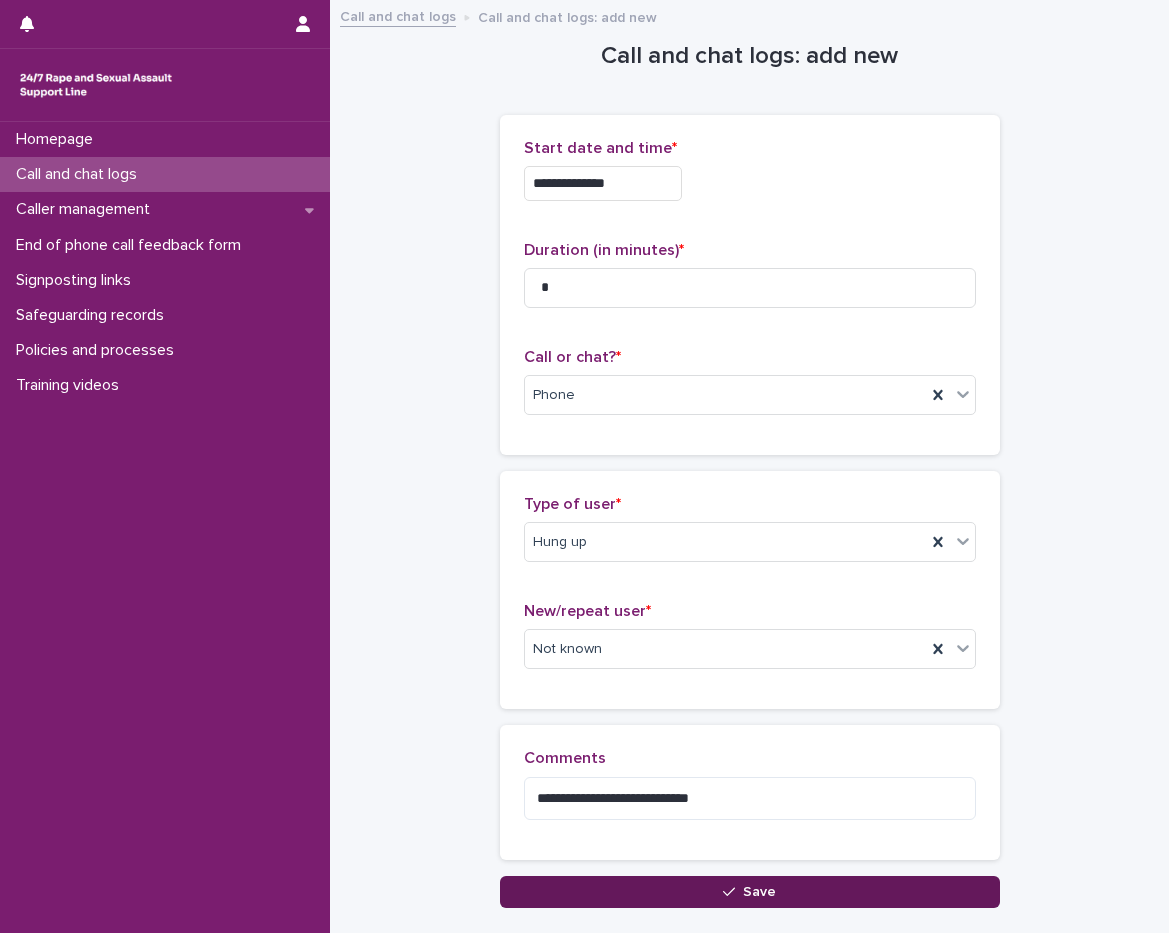 click on "Save" at bounding box center (750, 892) 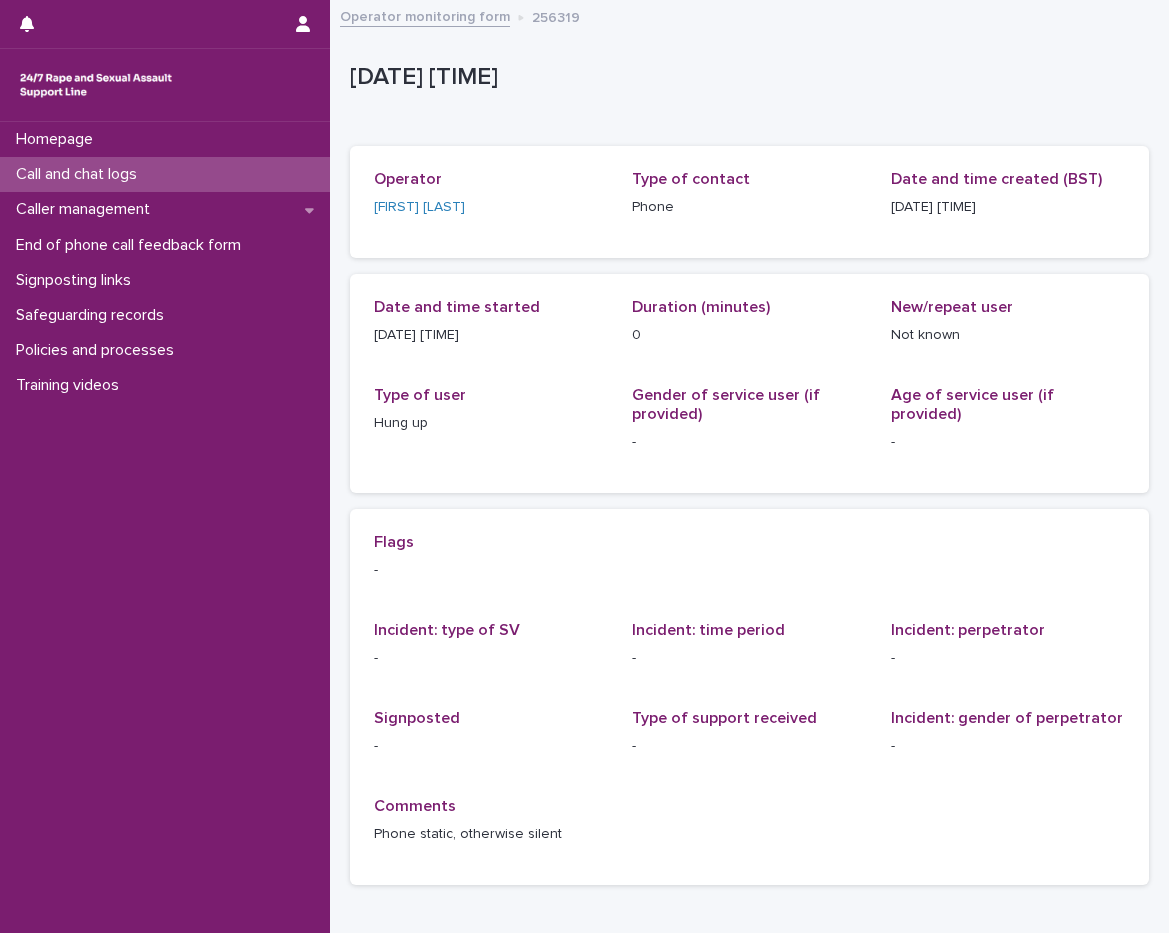 click on "Call and chat logs" at bounding box center (80, 174) 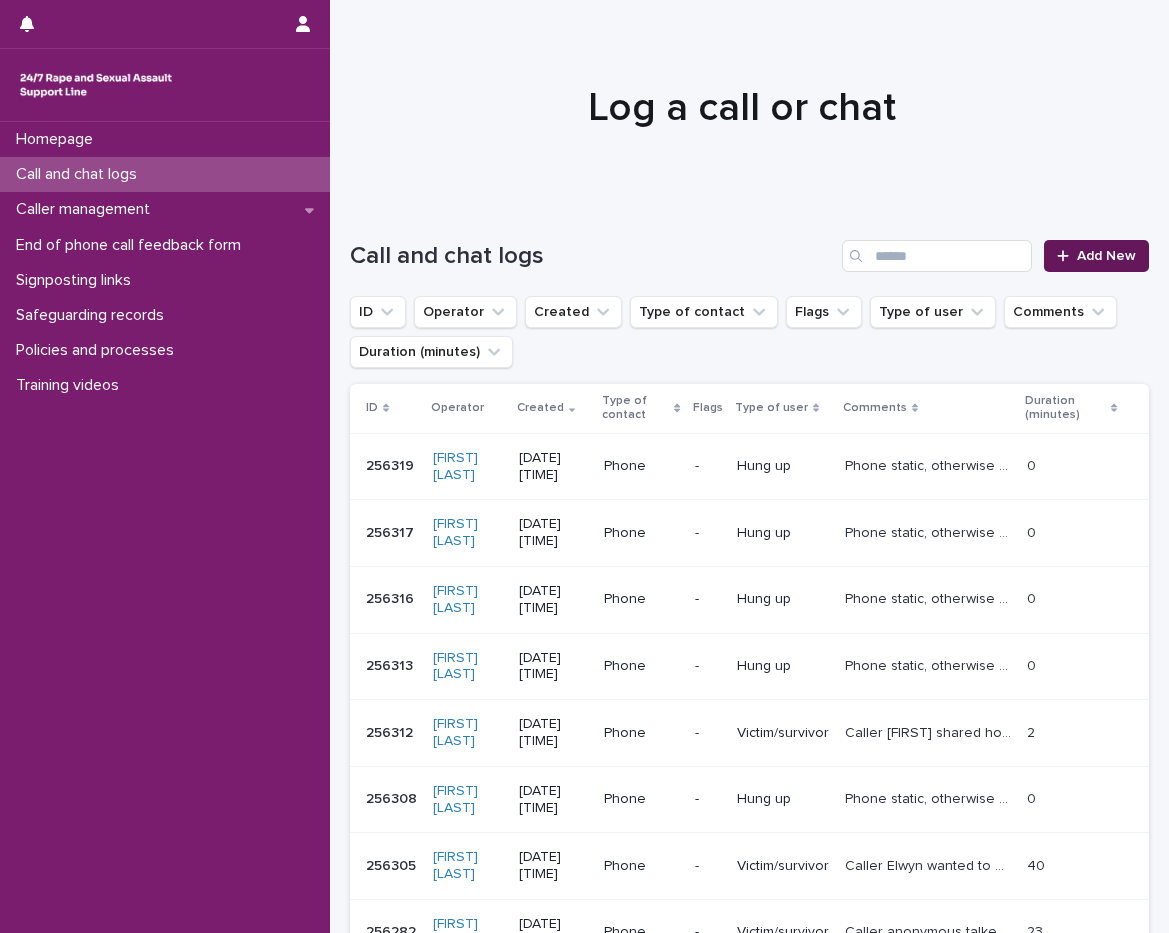click on "Add New" at bounding box center (1106, 256) 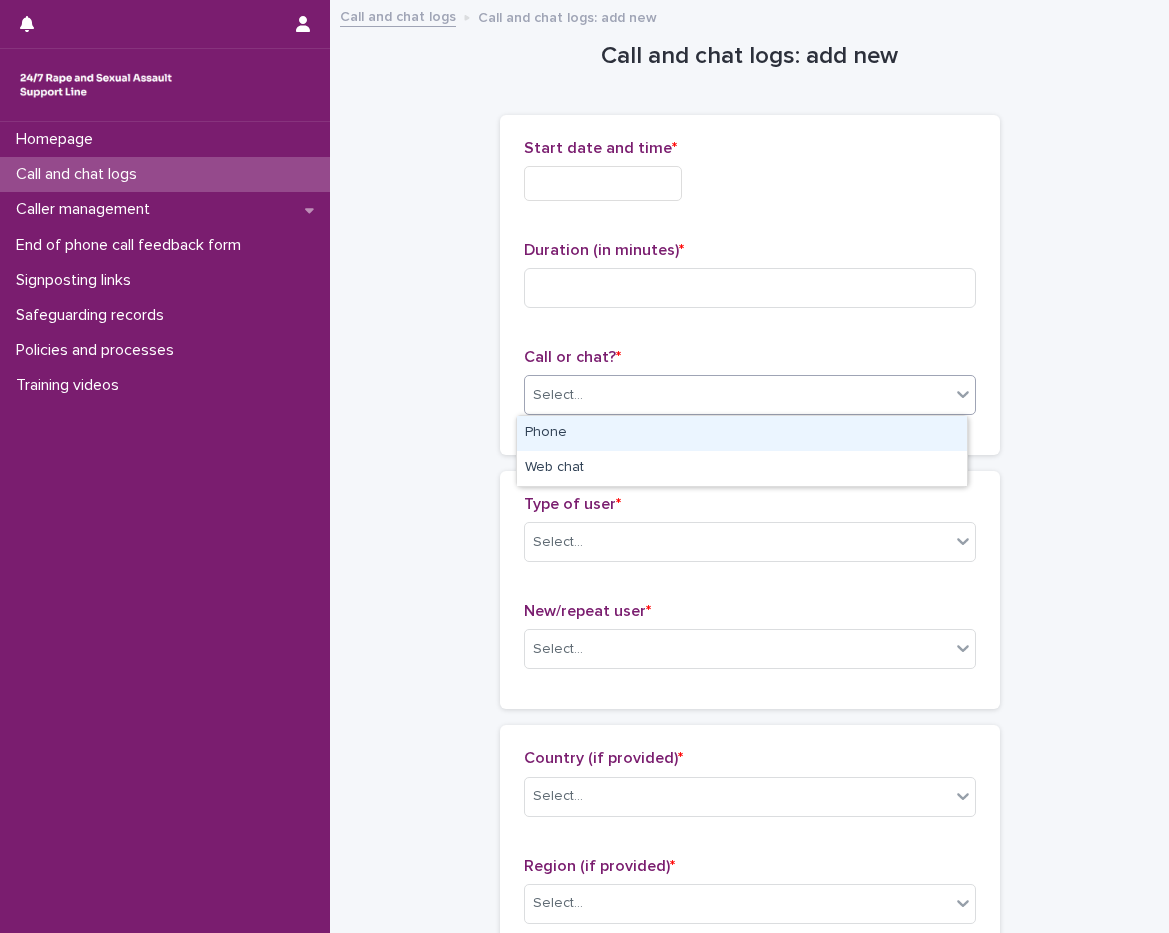 click on "Select..." at bounding box center (737, 395) 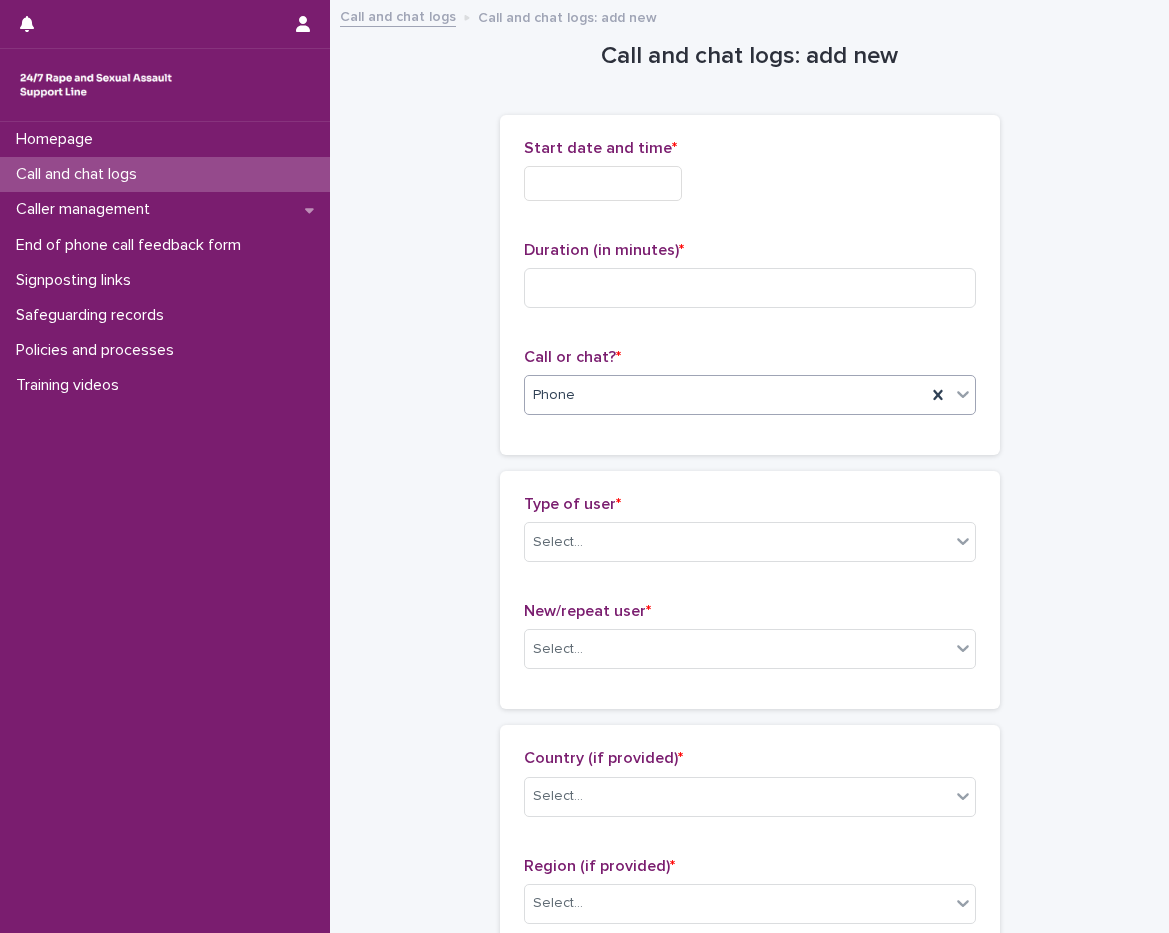 click at bounding box center [603, 183] 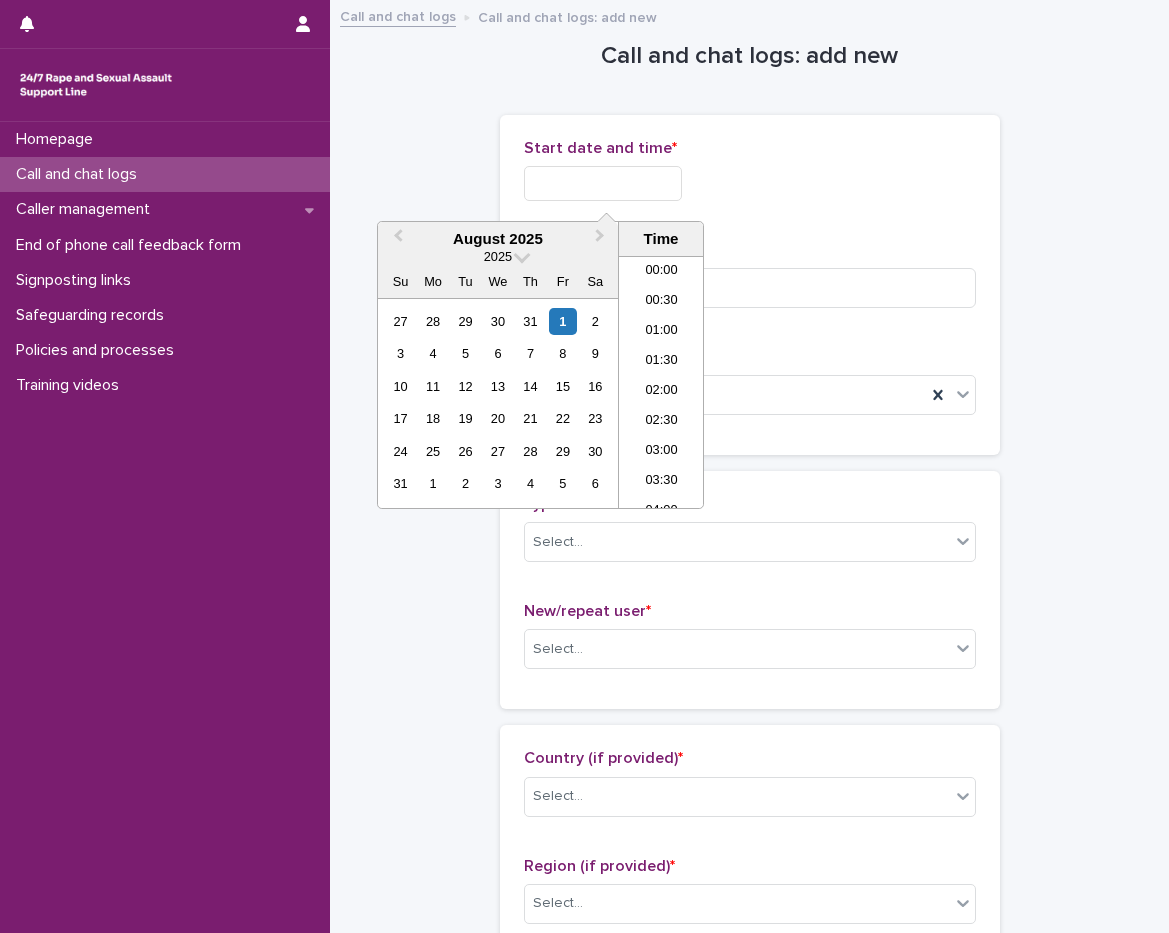scroll, scrollTop: 1189, scrollLeft: 0, axis: vertical 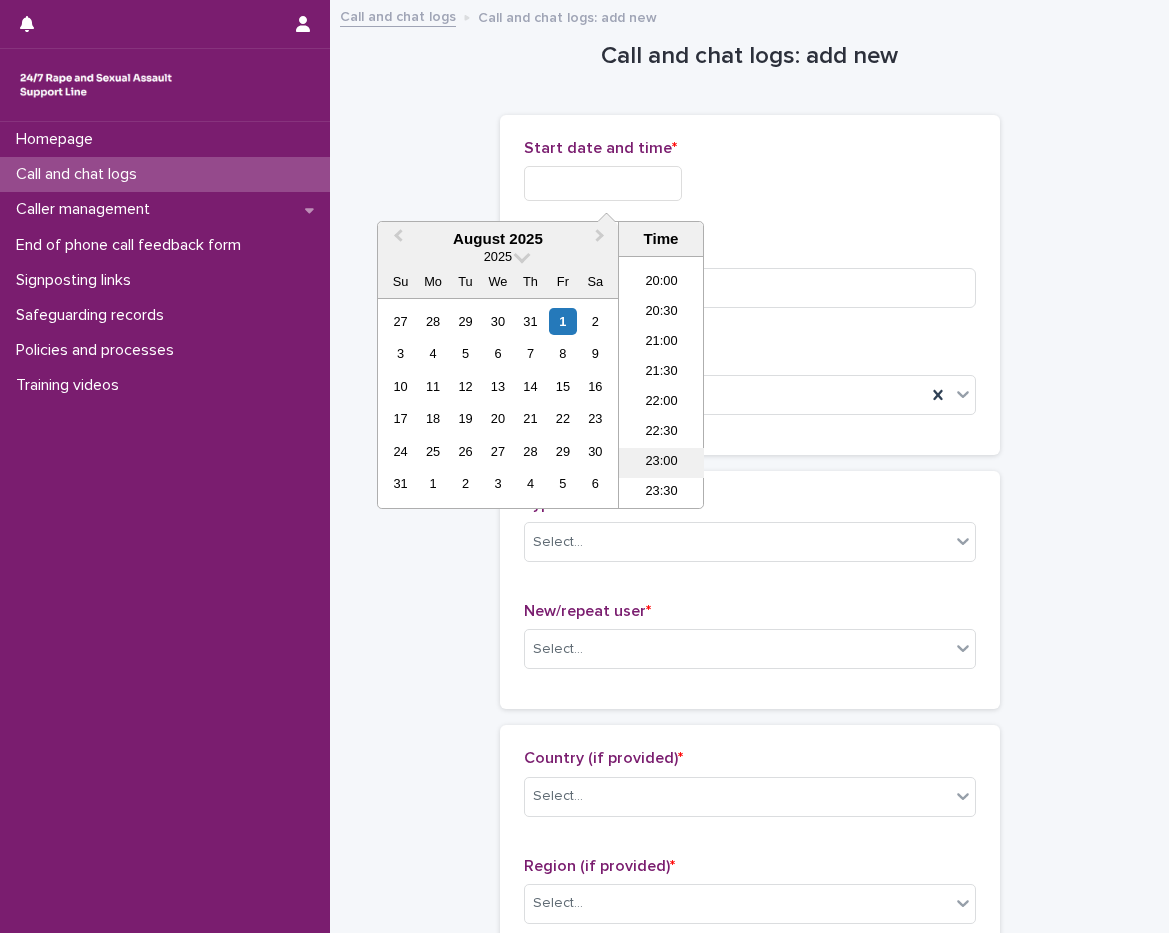 click on "23:00" at bounding box center [661, 463] 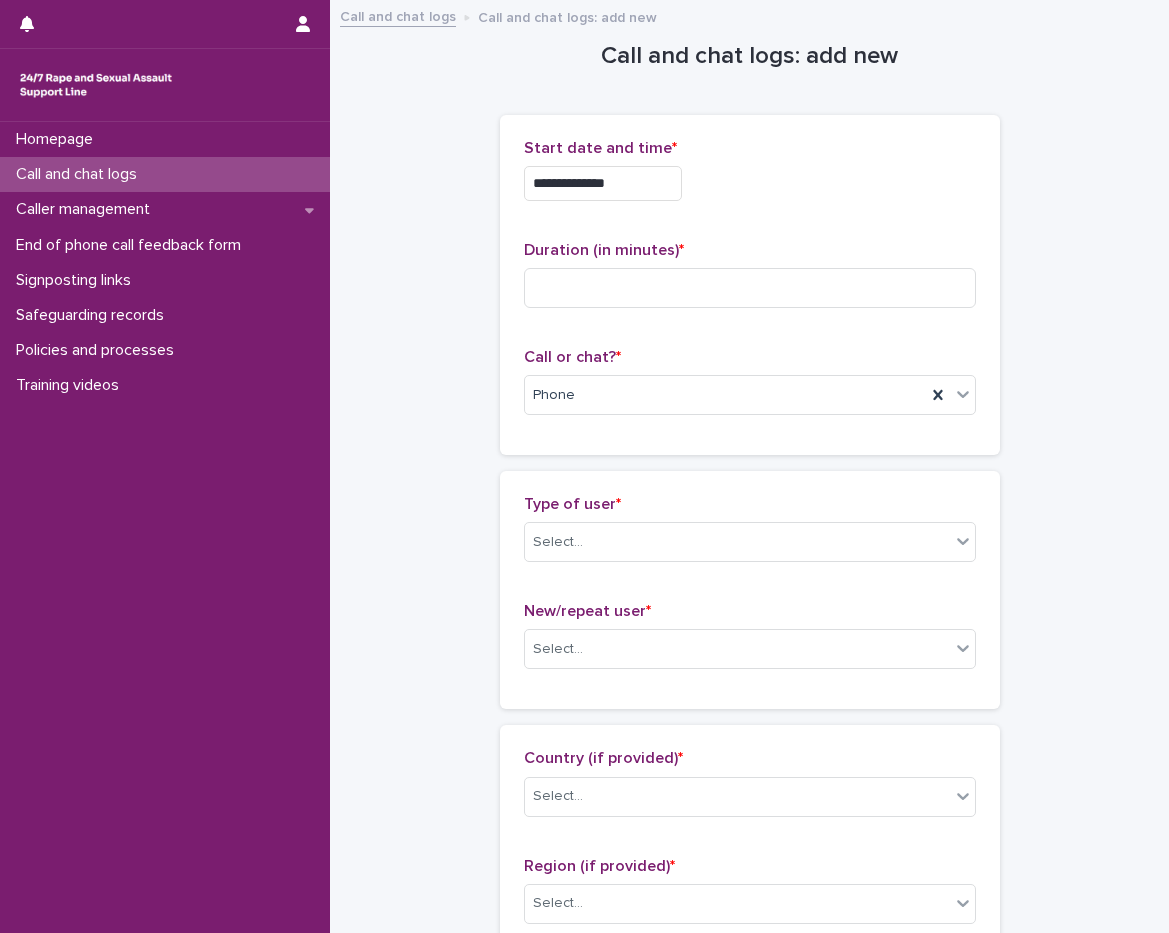 click on "**********" at bounding box center [603, 183] 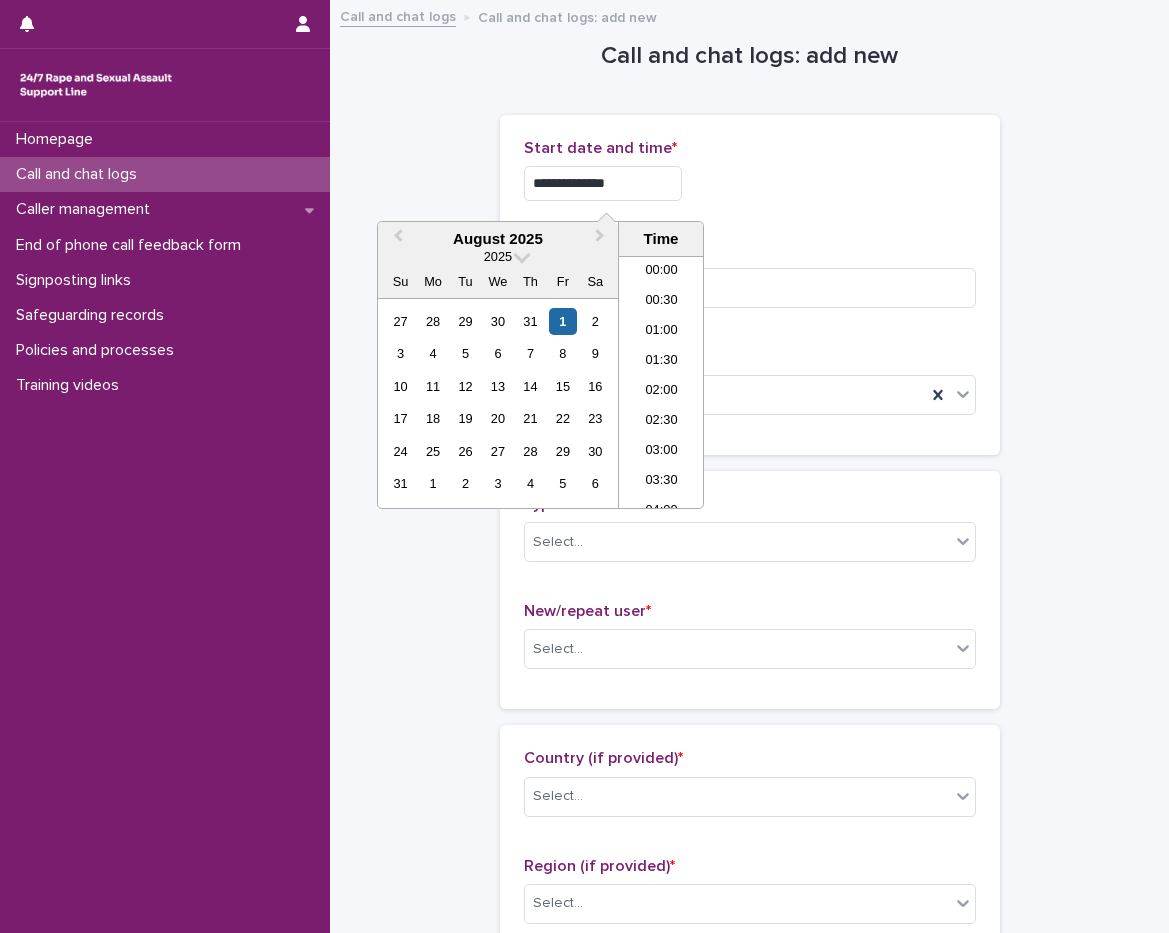 scroll, scrollTop: 1189, scrollLeft: 0, axis: vertical 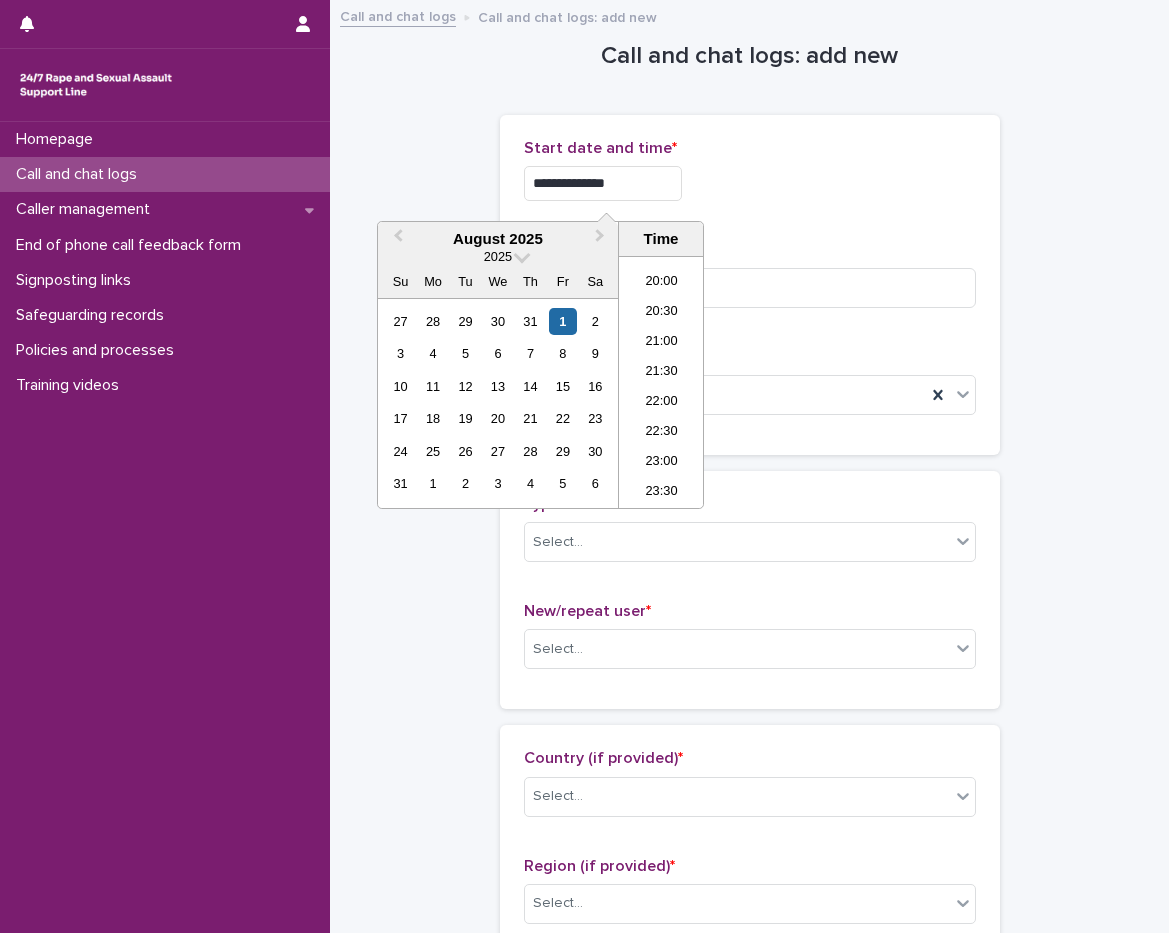type on "**********" 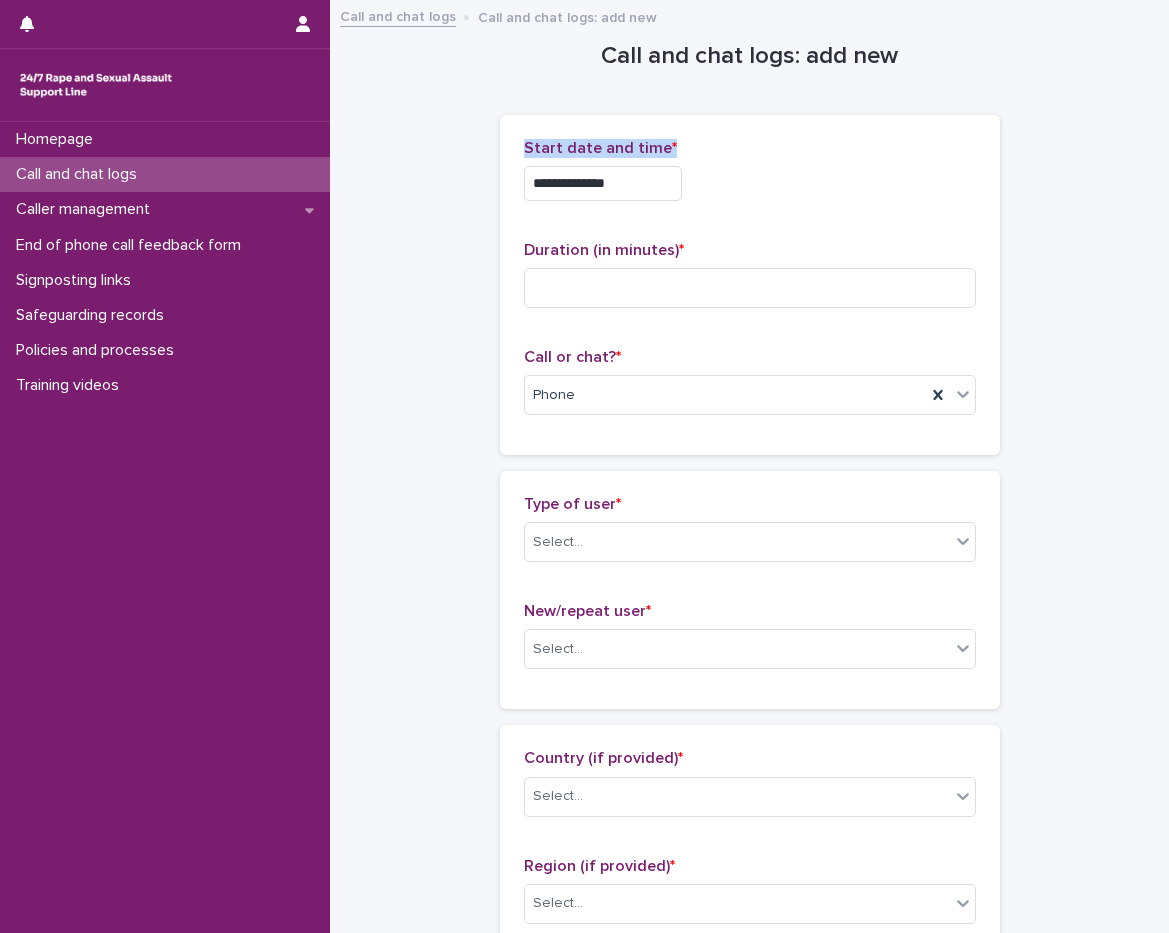 drag, startPoint x: 689, startPoint y: 137, endPoint x: 505, endPoint y: 137, distance: 184 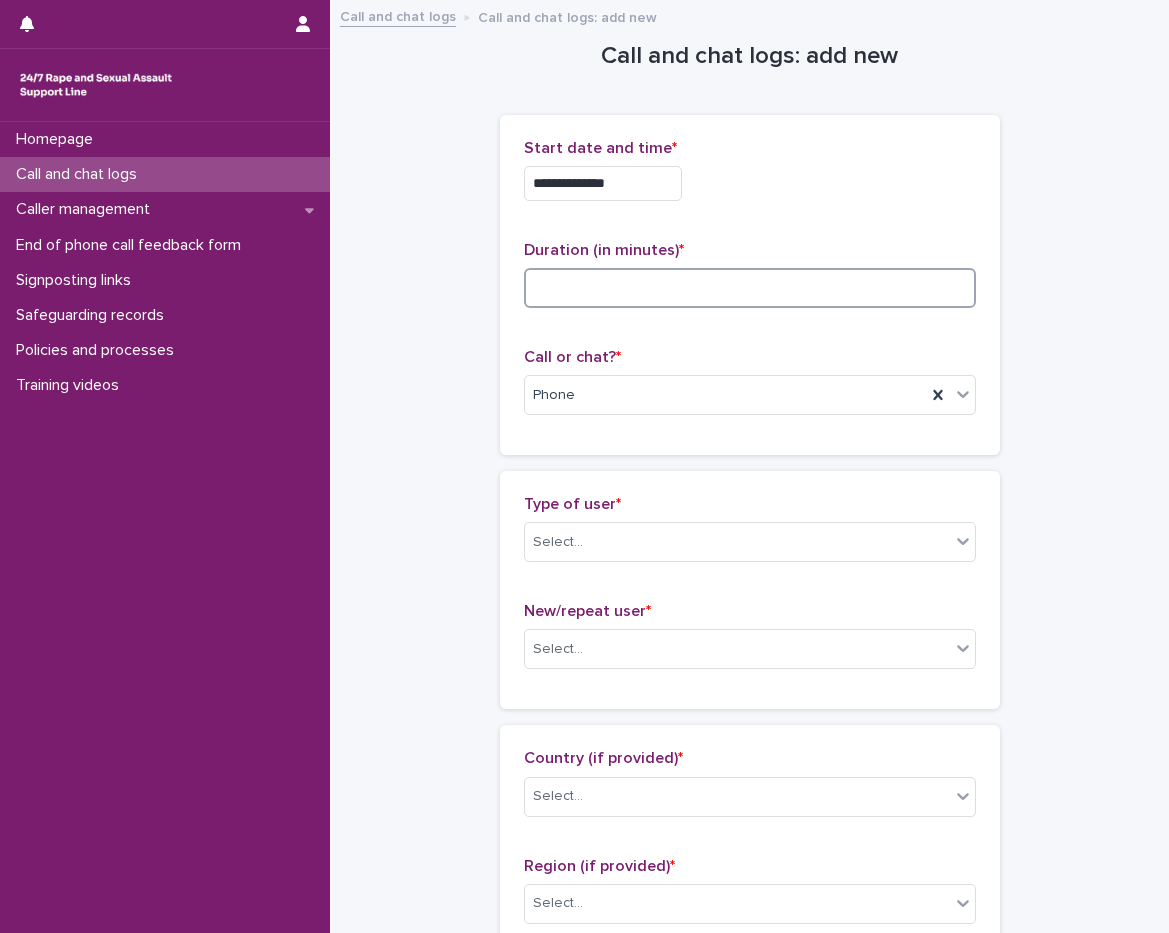 click at bounding box center (750, 288) 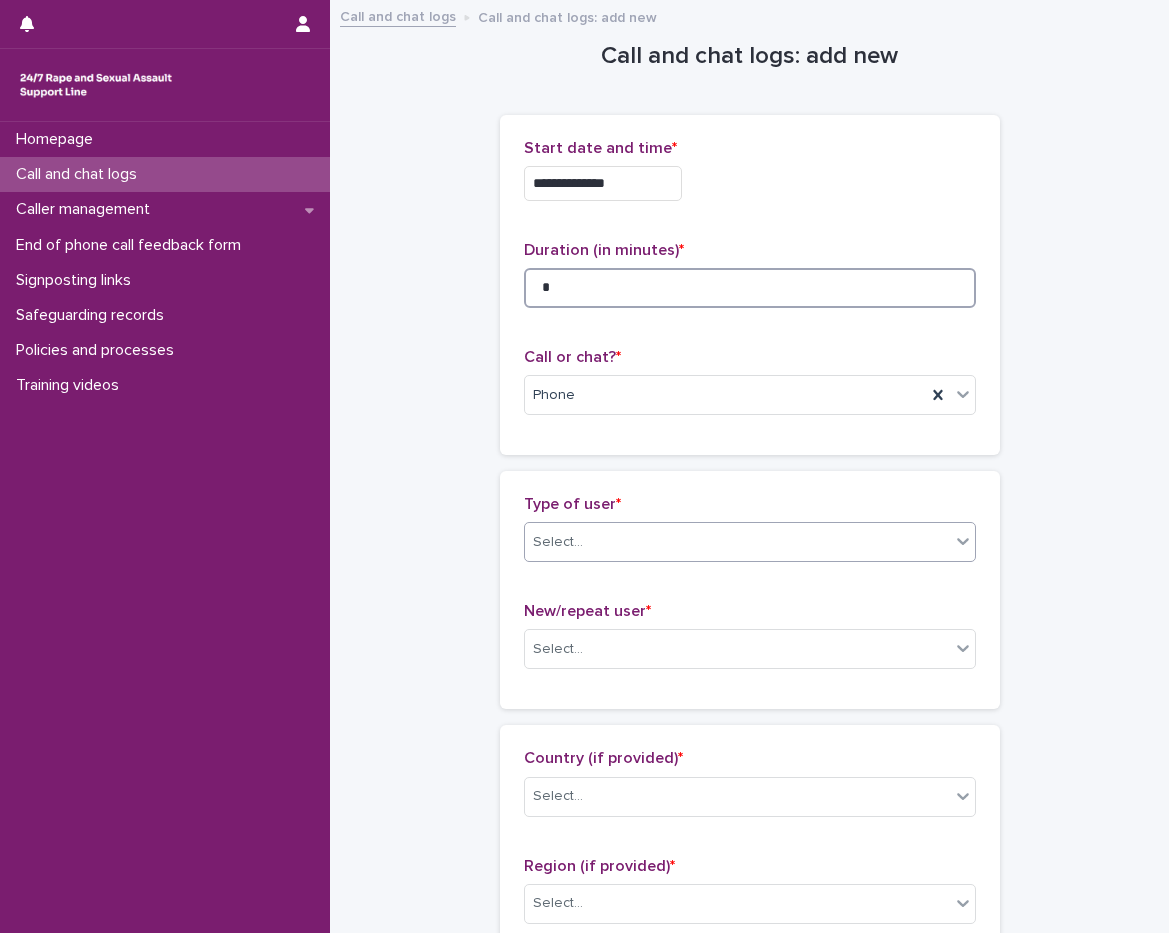 type on "*" 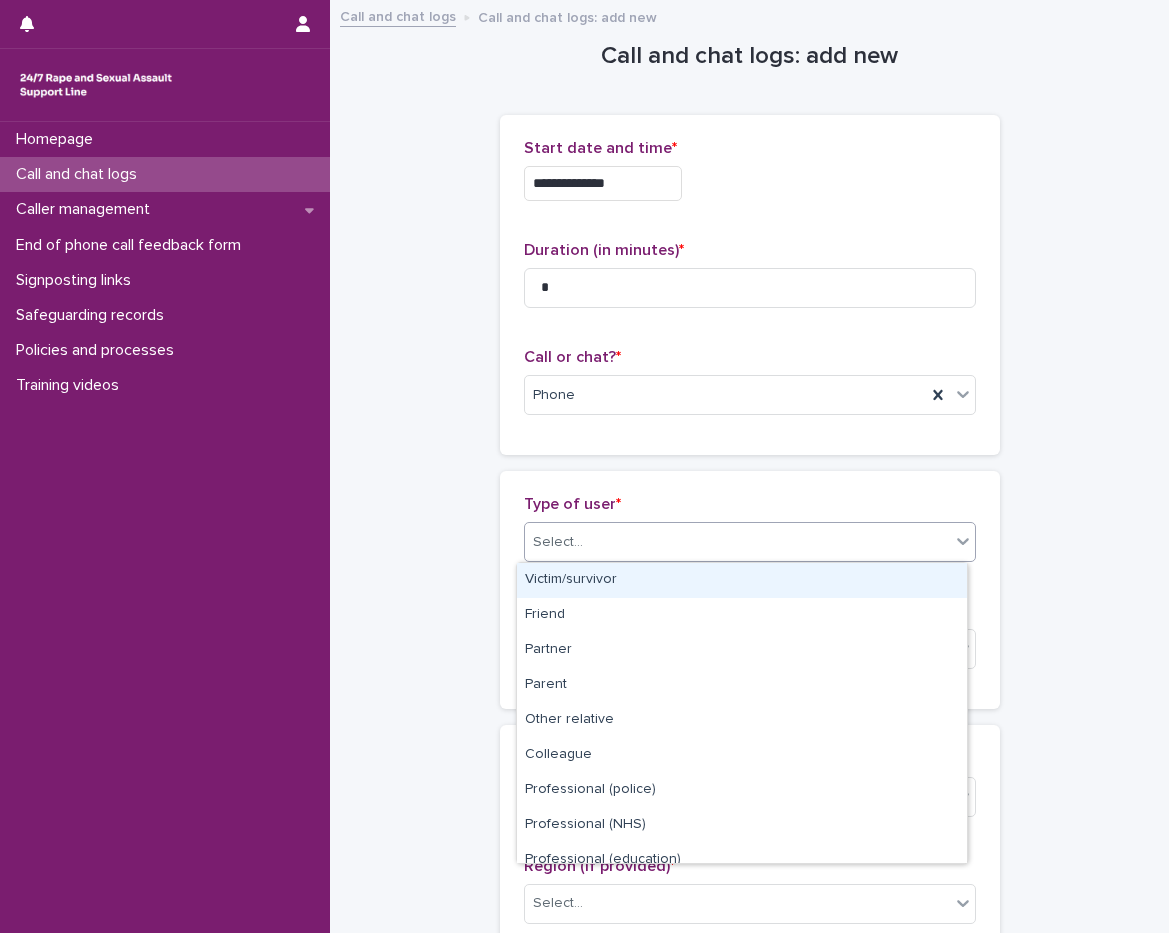 click on "Select..." at bounding box center [558, 542] 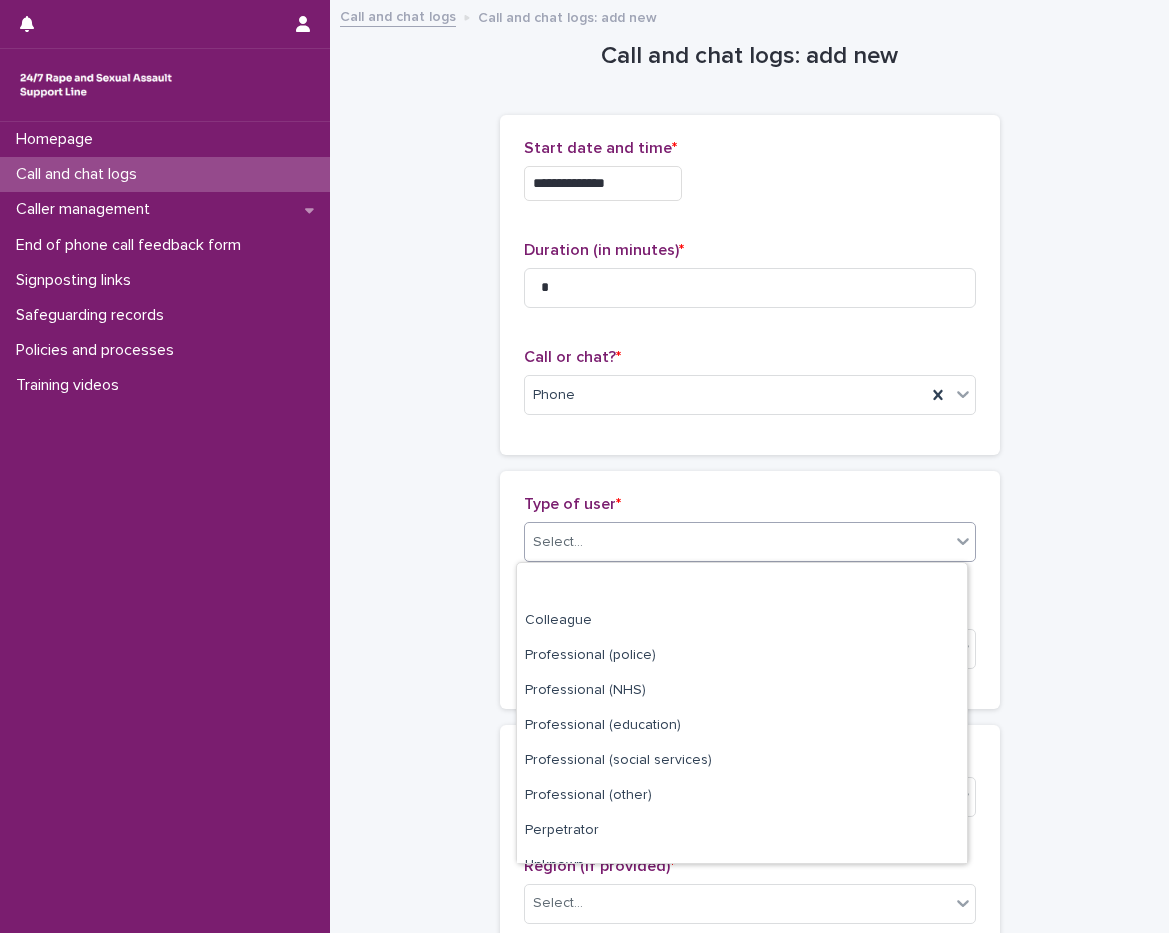 scroll, scrollTop: 225, scrollLeft: 0, axis: vertical 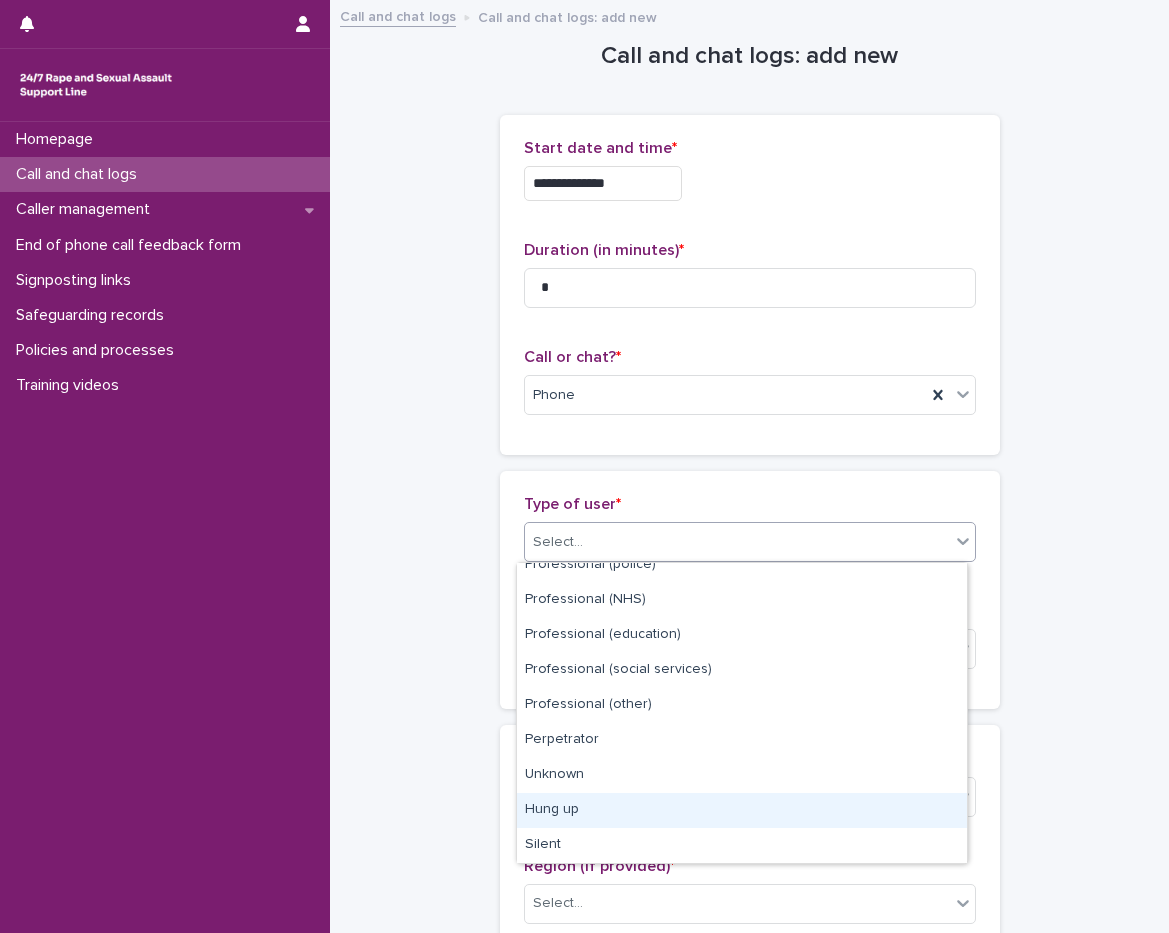 click on "Hung up" at bounding box center [742, 810] 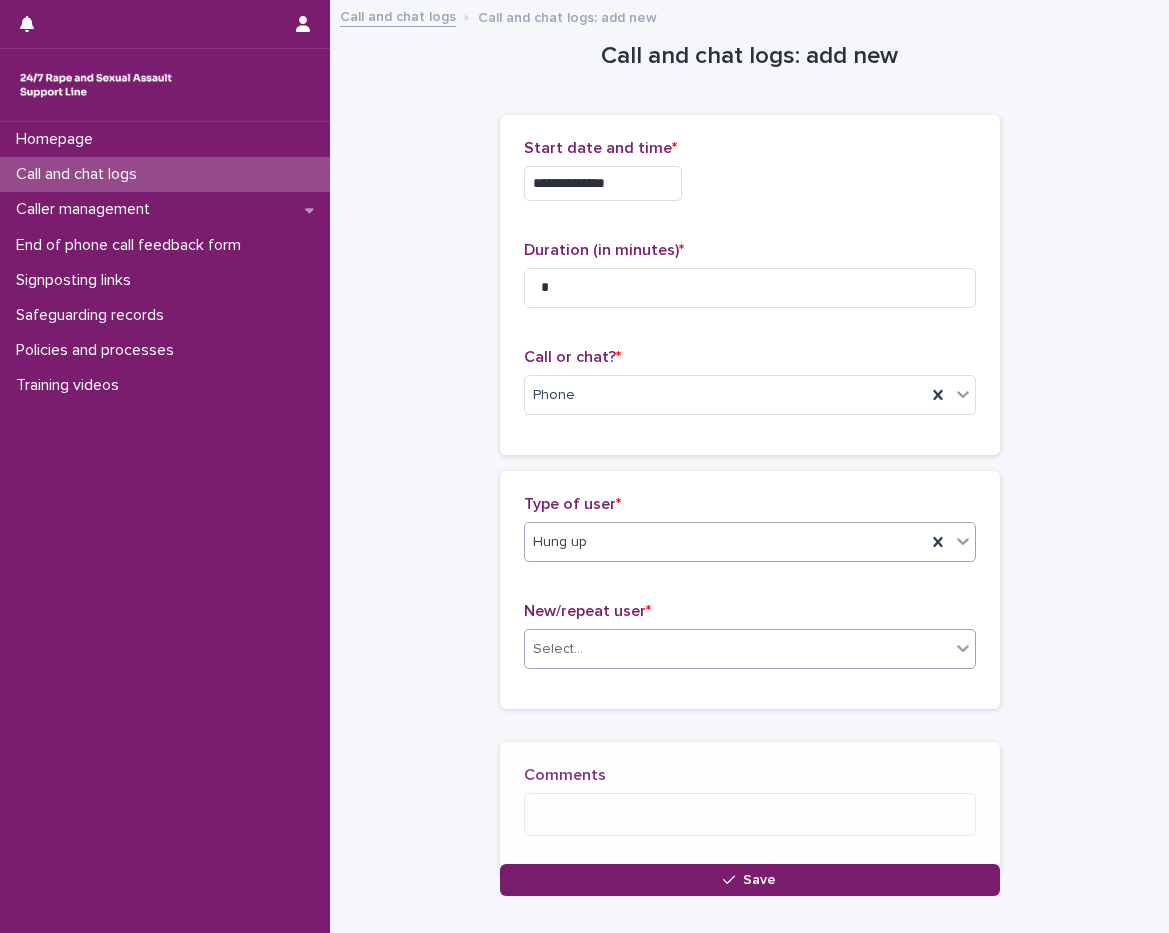click on "Select..." at bounding box center (737, 649) 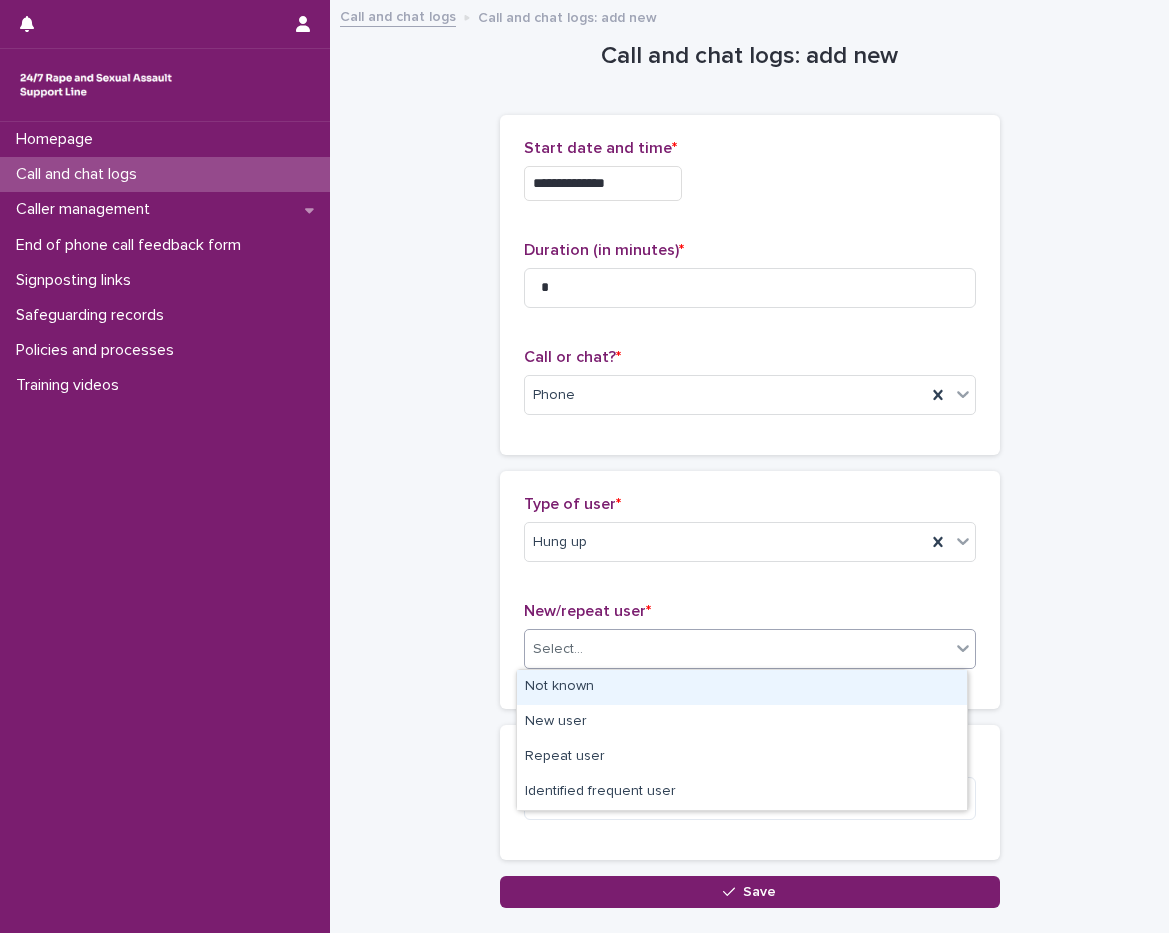 click on "Not known" at bounding box center (742, 687) 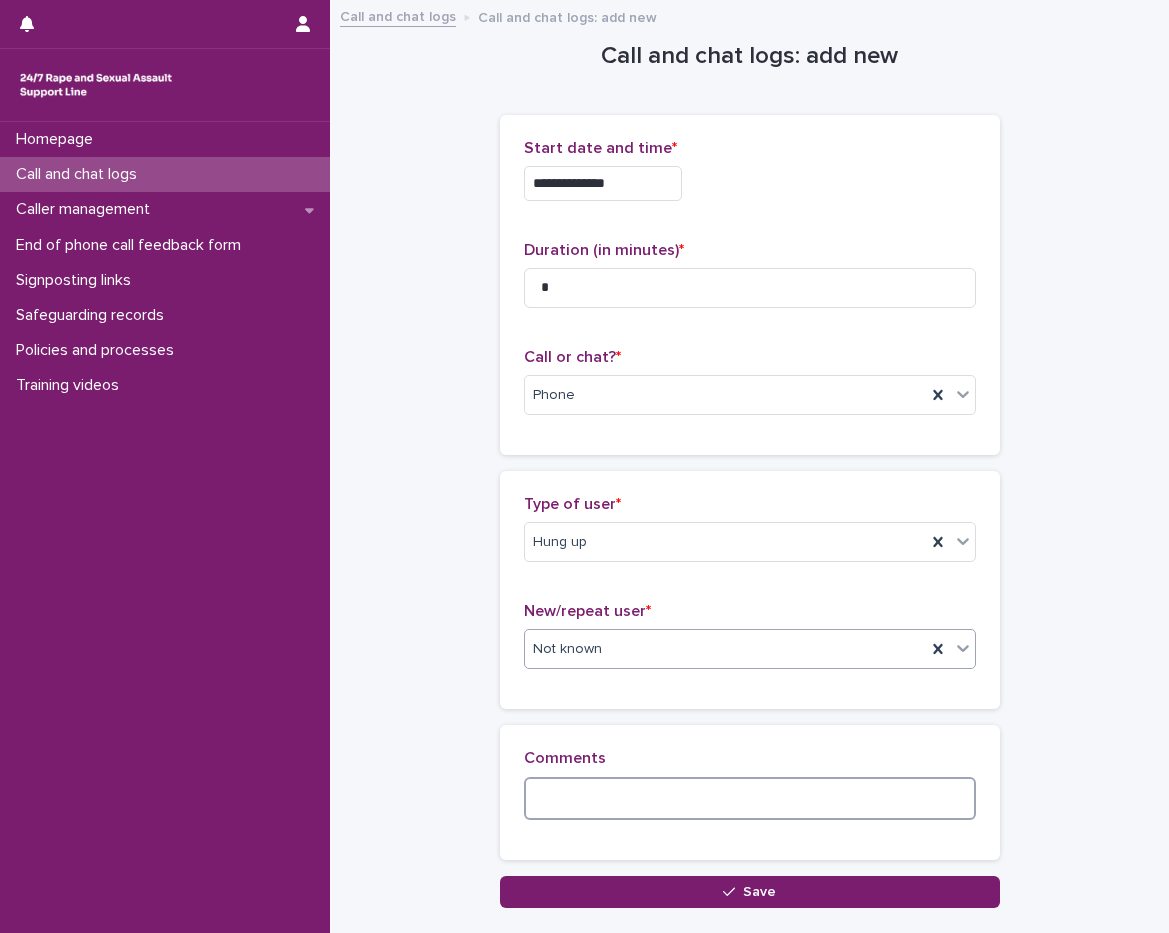click at bounding box center (750, 798) 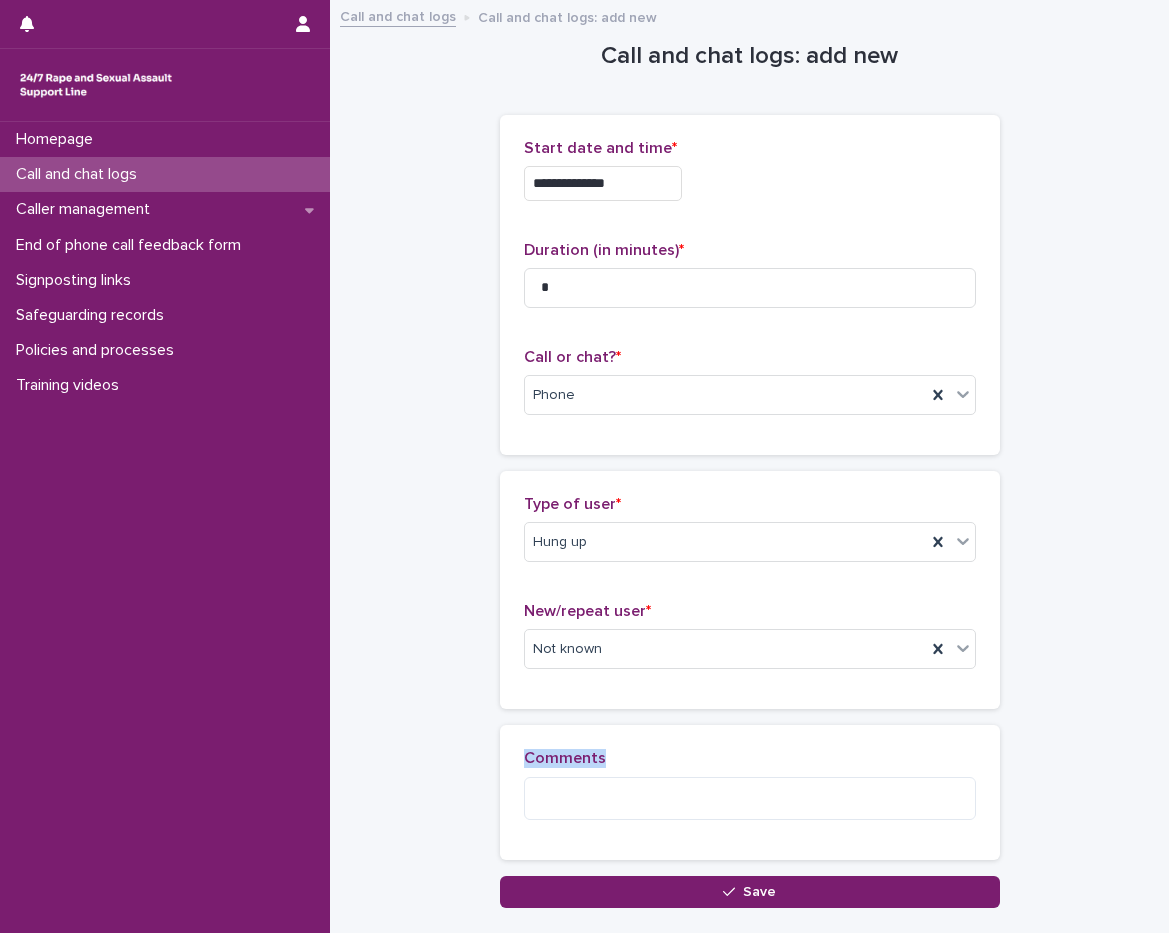 drag, startPoint x: 635, startPoint y: 761, endPoint x: 495, endPoint y: 751, distance: 140.35669 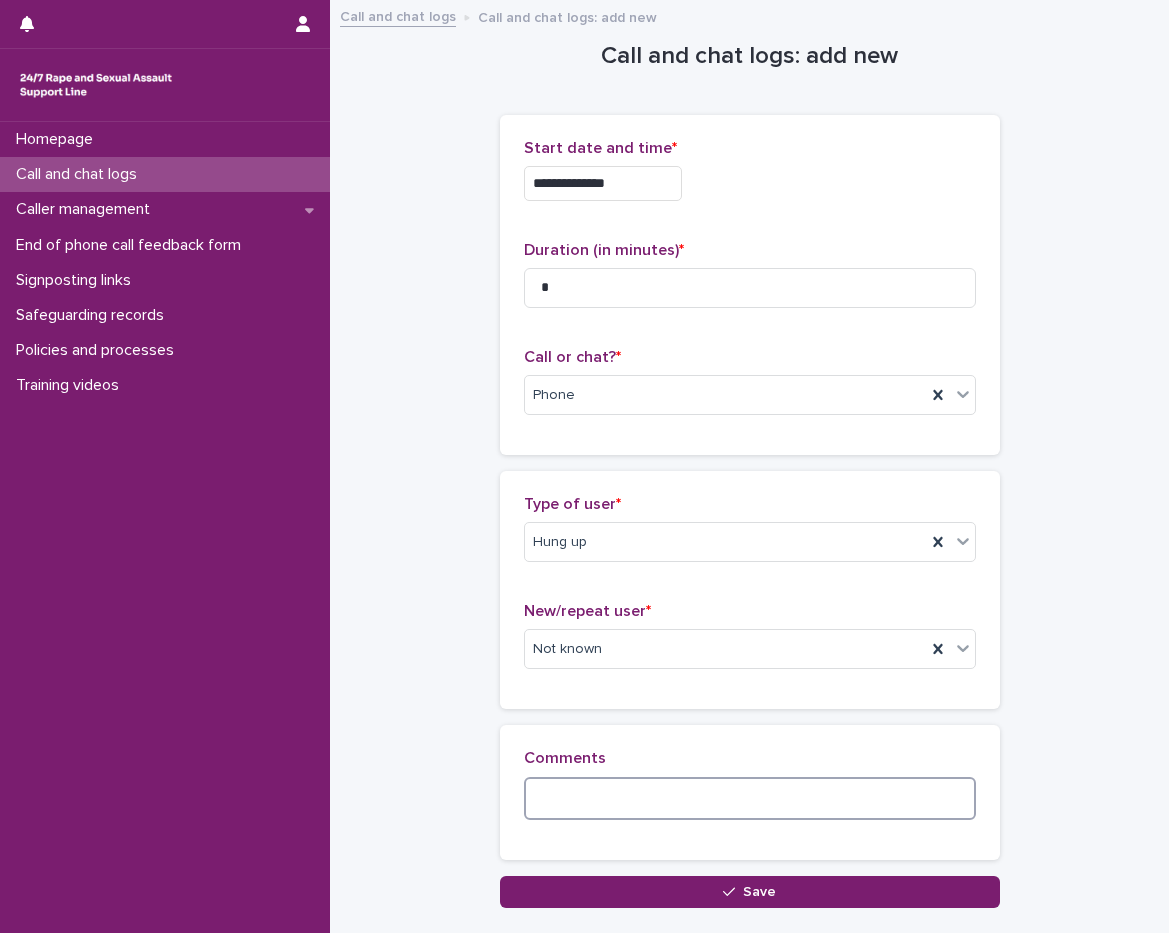 click at bounding box center (750, 798) 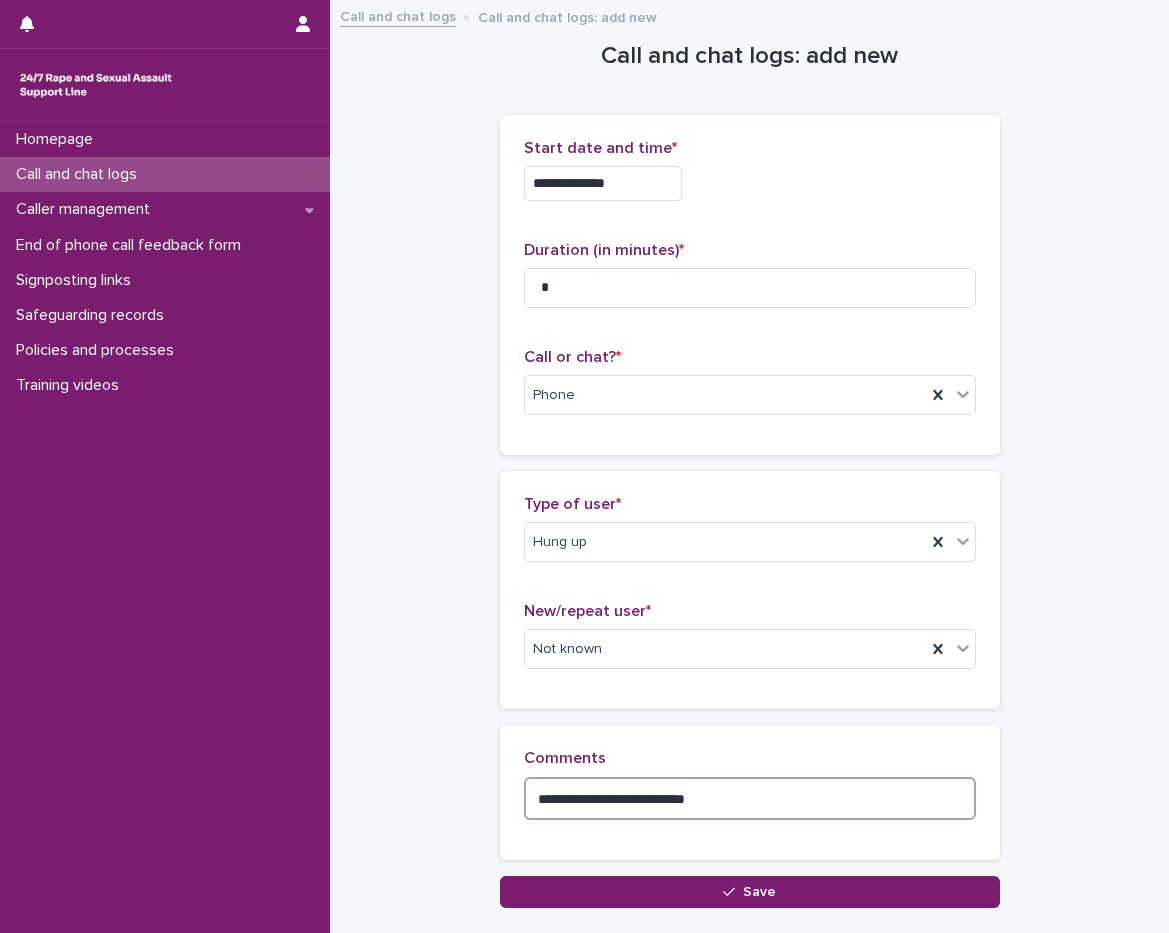 click on "**********" at bounding box center (750, 798) 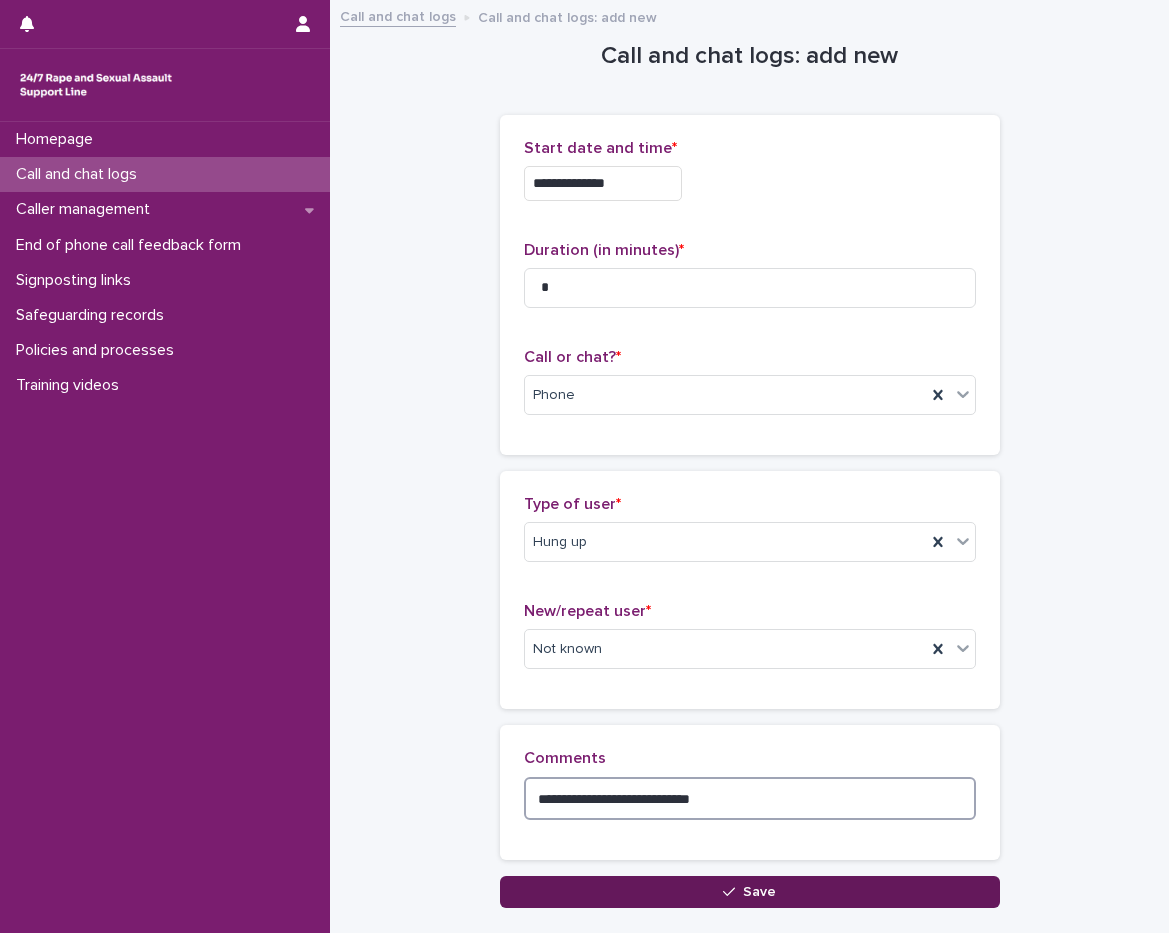 type on "**********" 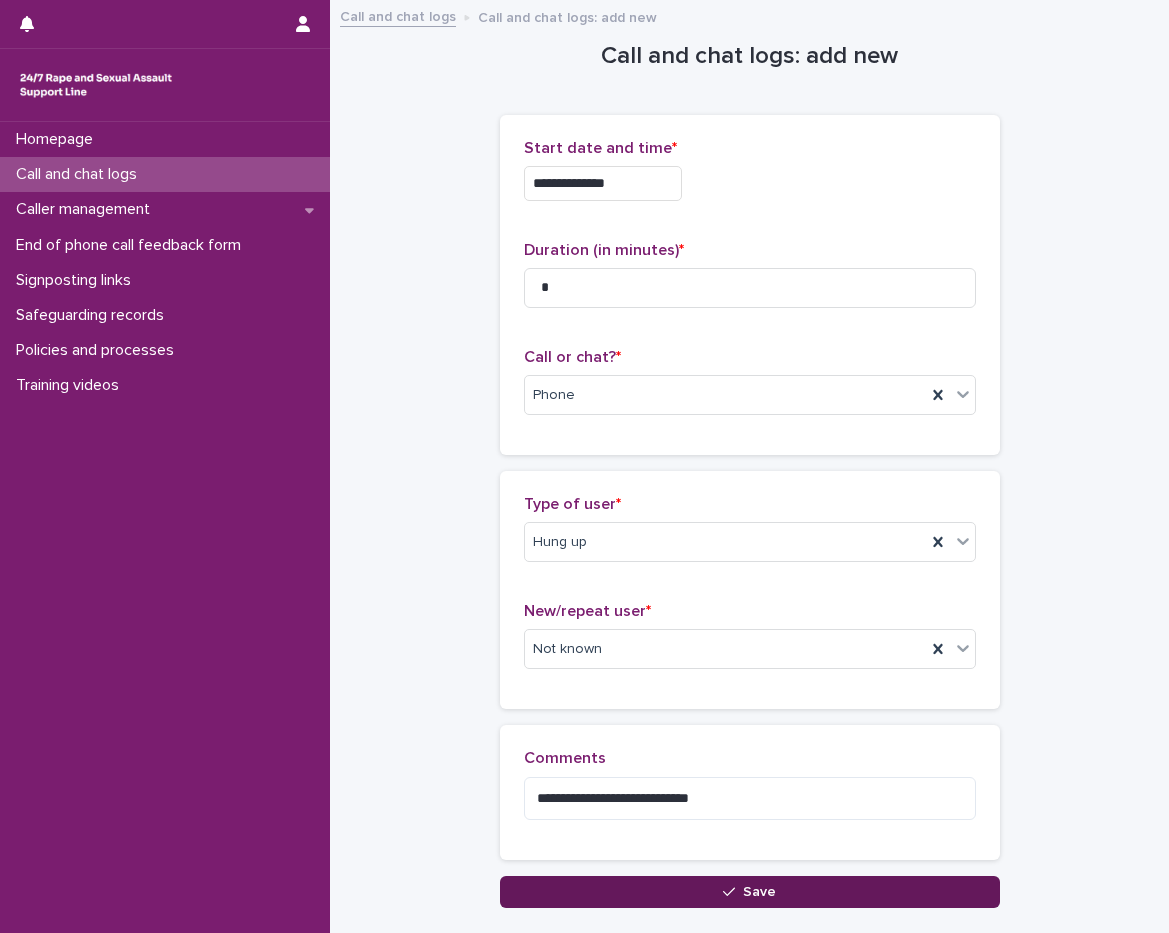 click on "Save" at bounding box center (750, 892) 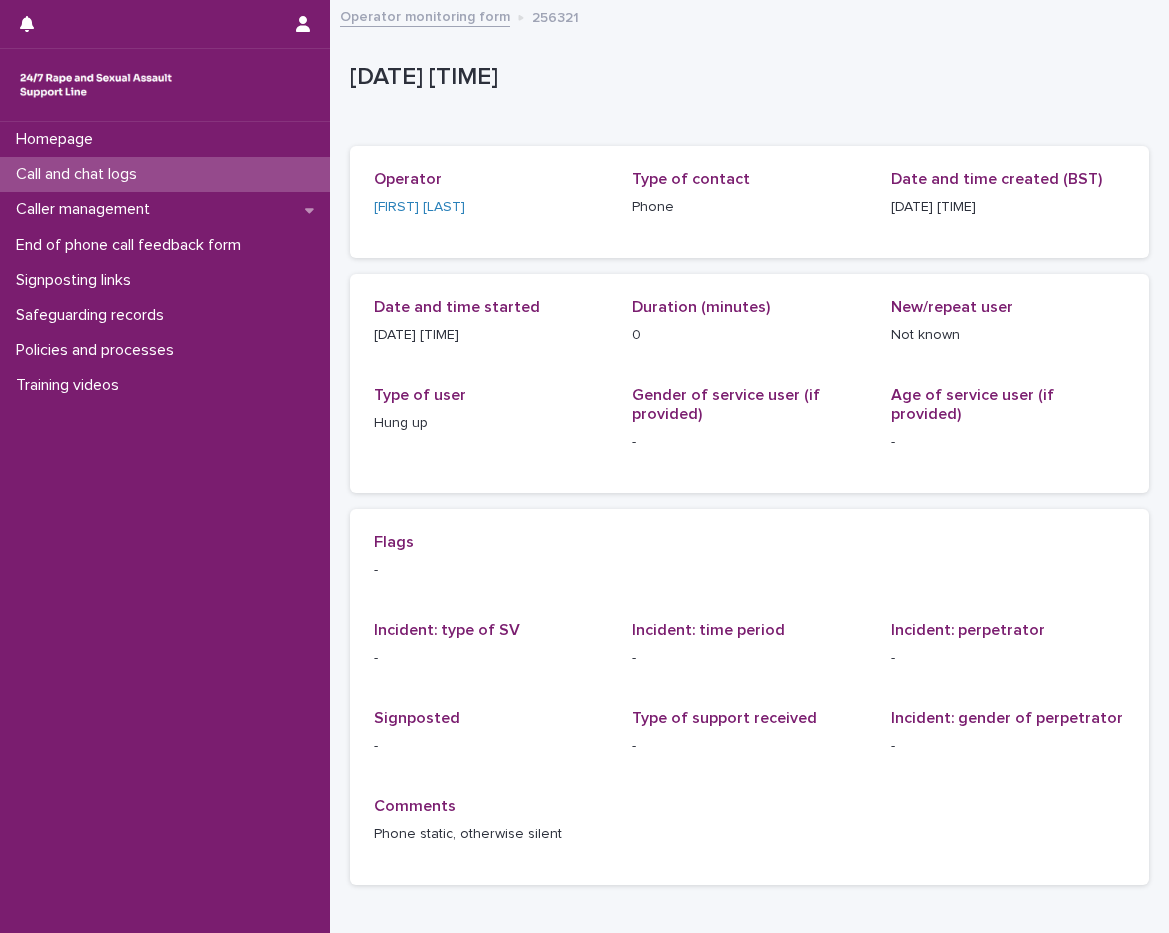 click on "Call and chat logs" at bounding box center [80, 174] 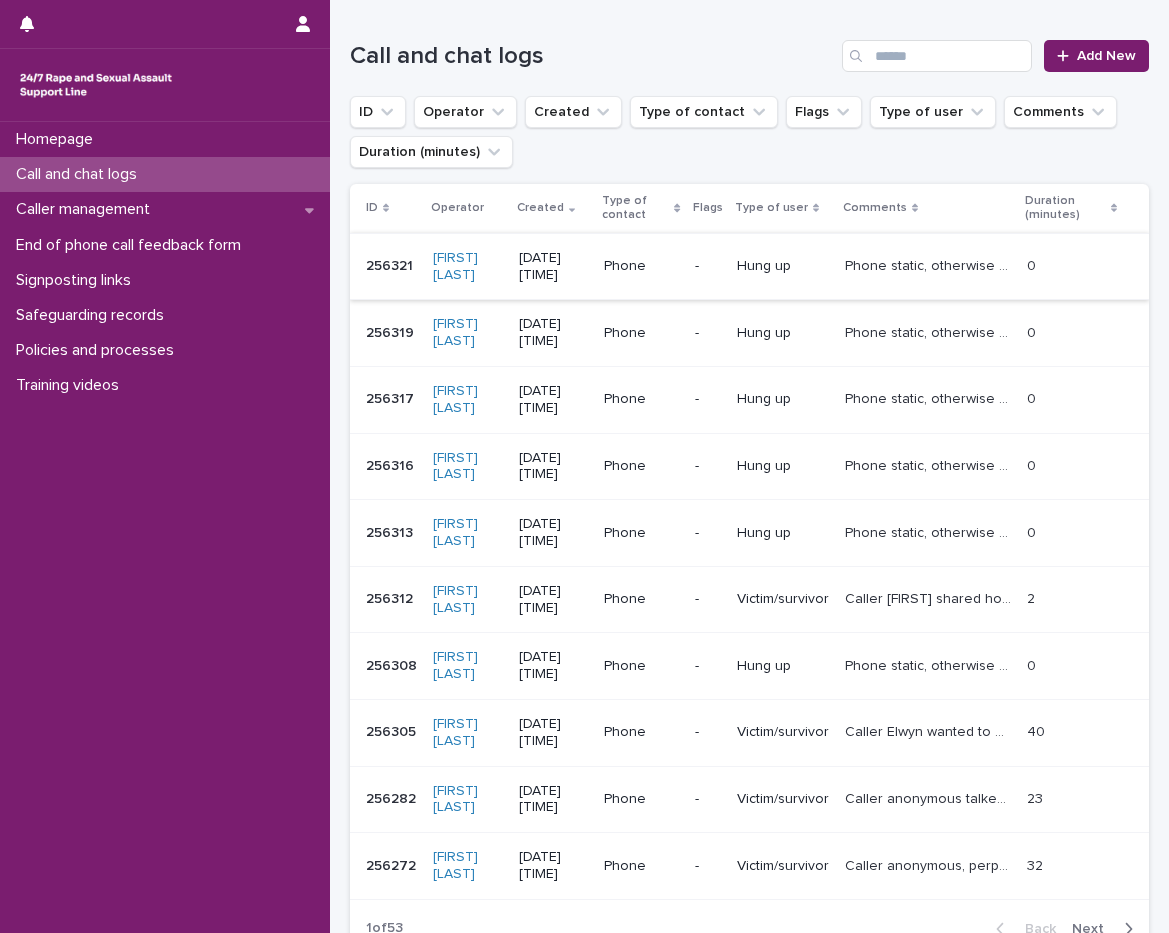 scroll, scrollTop: 300, scrollLeft: 0, axis: vertical 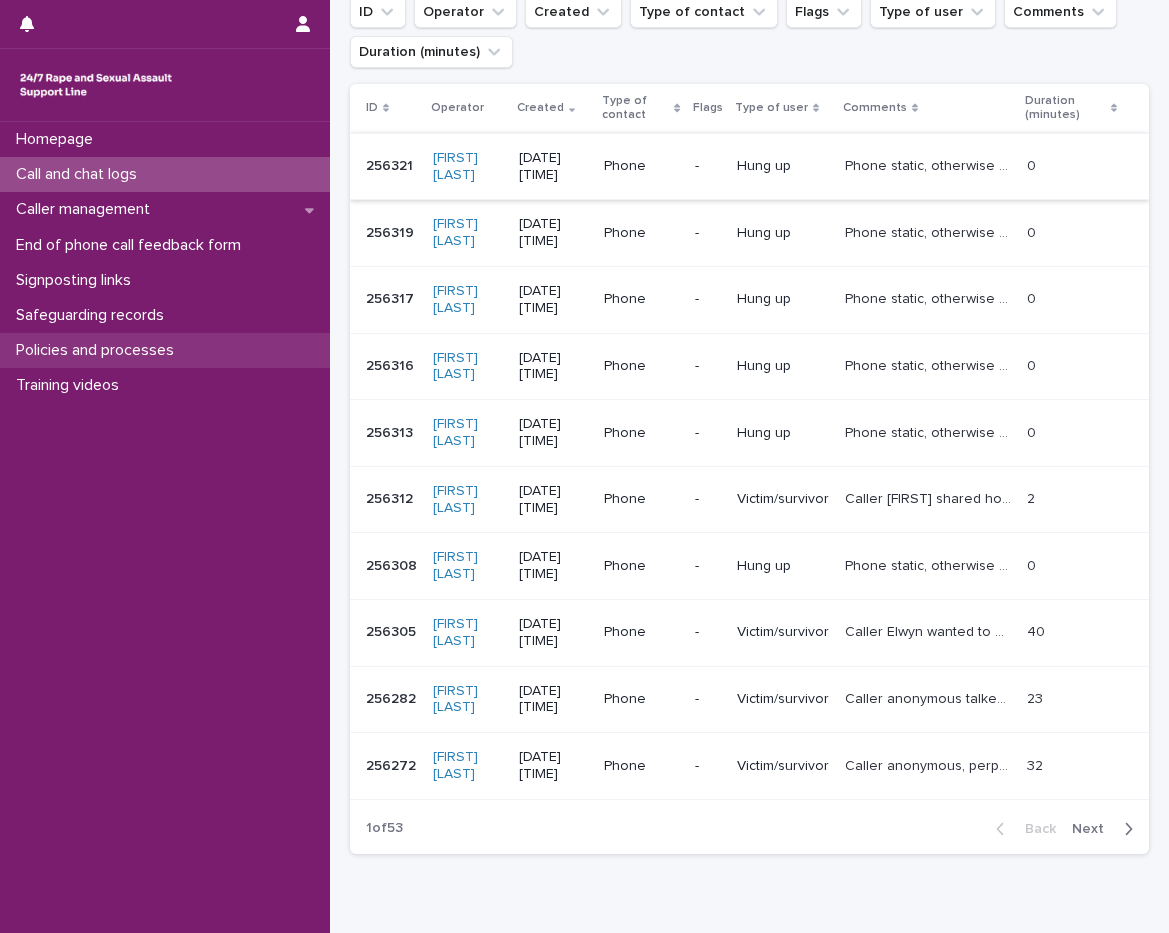 click on "Policies and processes" at bounding box center [99, 350] 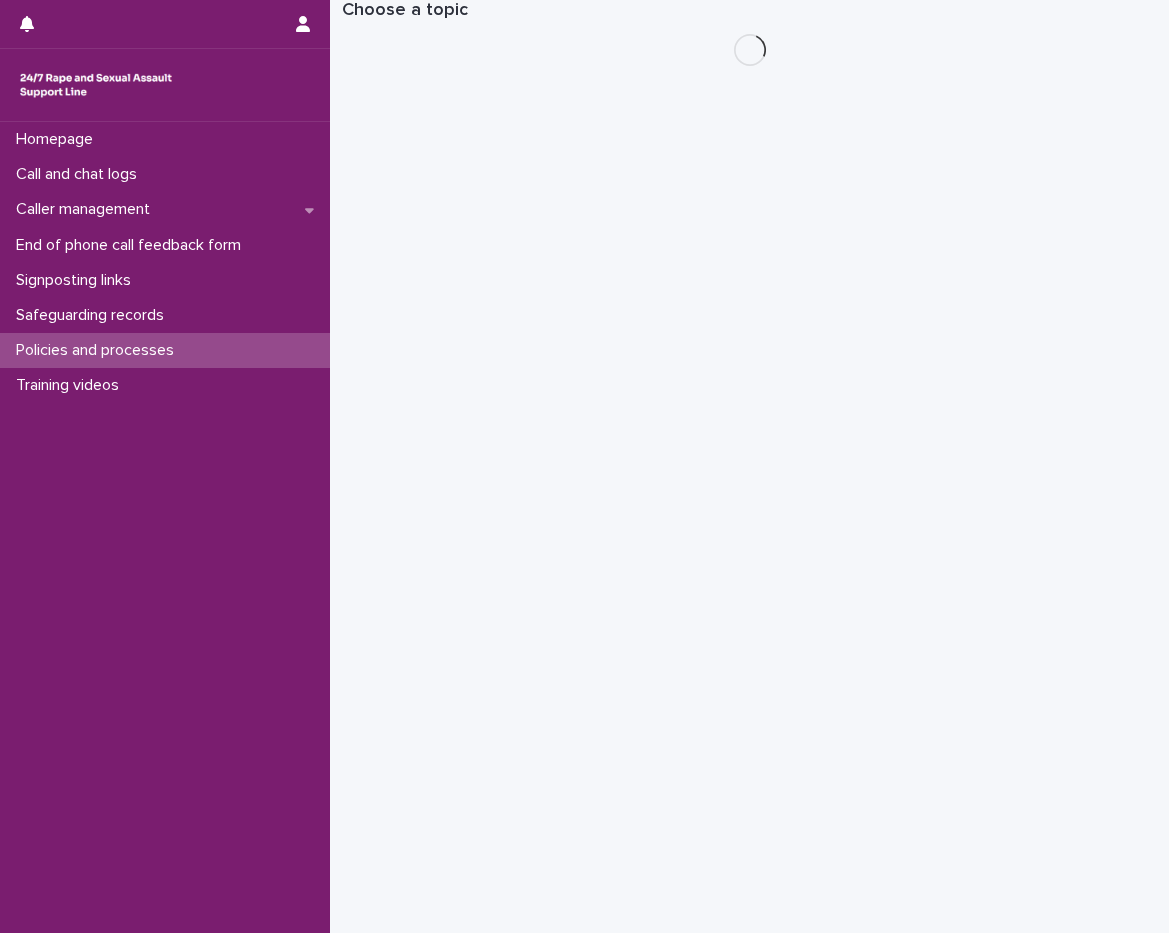 scroll, scrollTop: 0, scrollLeft: 0, axis: both 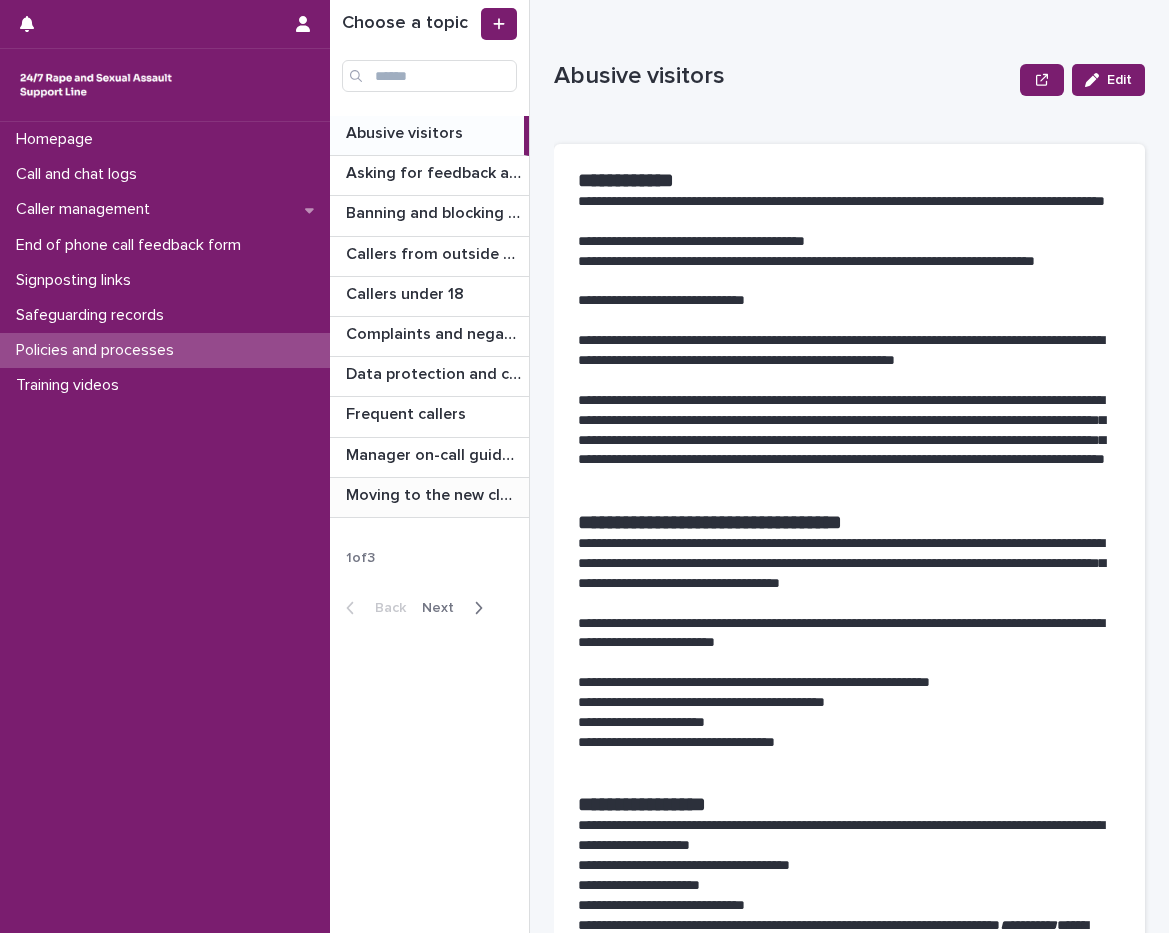 click on "Moving to the new cloud contact centre" at bounding box center (435, 493) 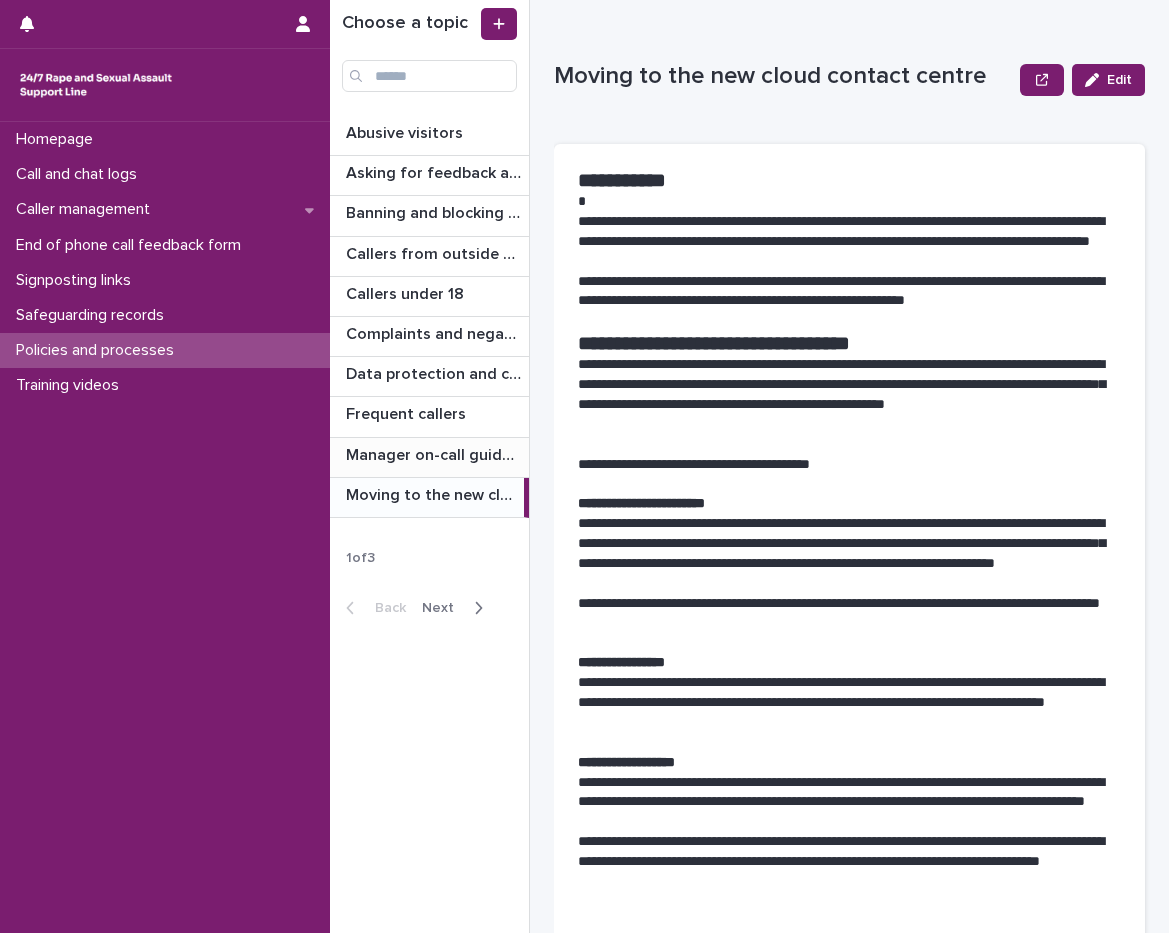 click on "Manager on-call guidance" at bounding box center (435, 453) 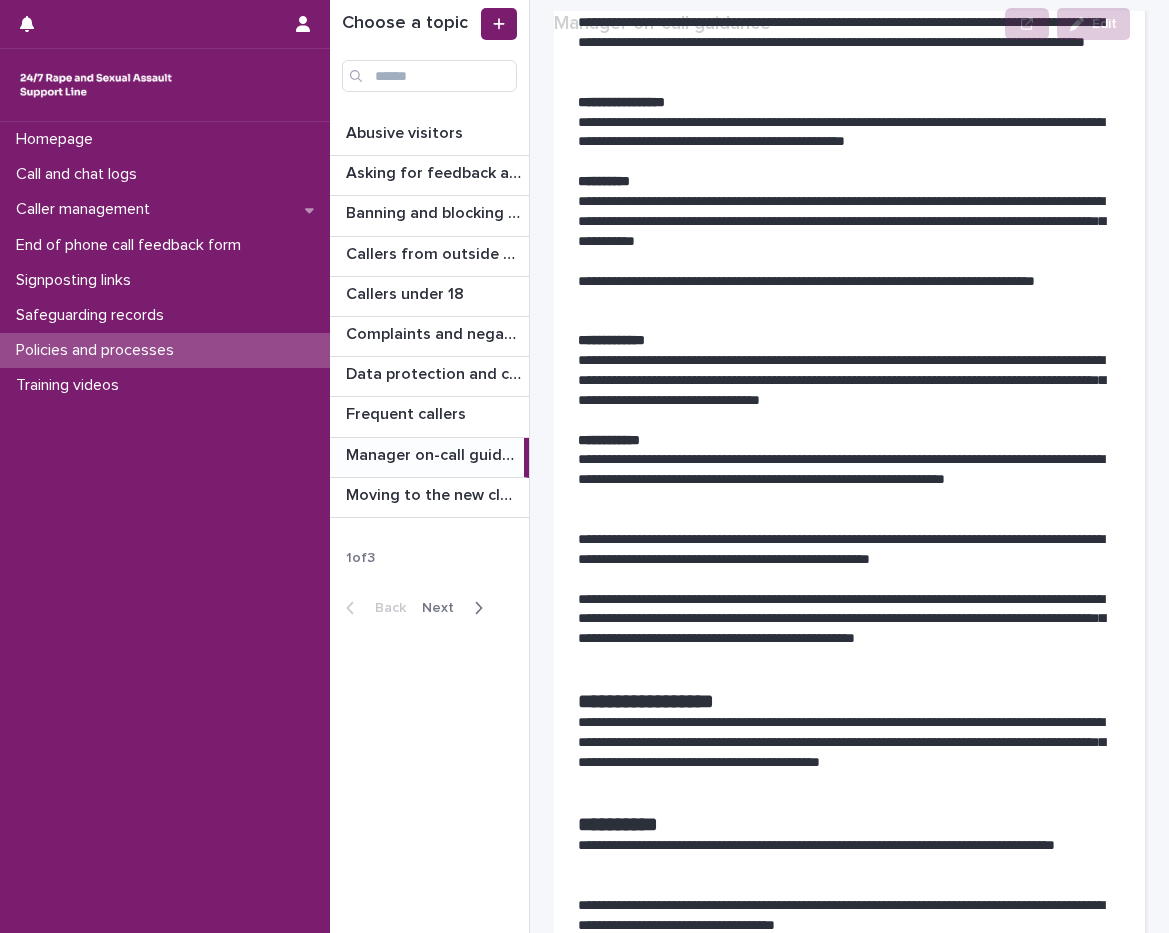scroll, scrollTop: 400, scrollLeft: 0, axis: vertical 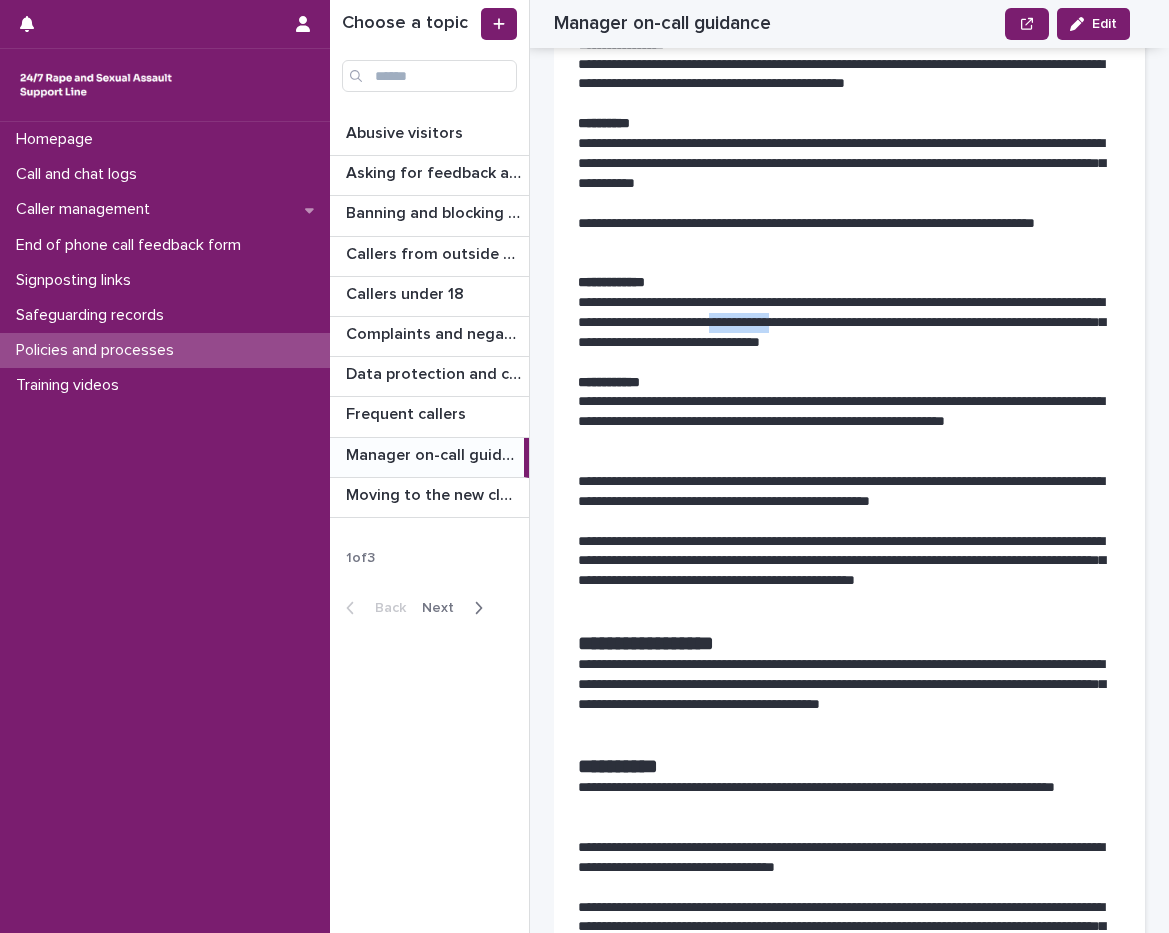 drag, startPoint x: 907, startPoint y: 324, endPoint x: 993, endPoint y: 320, distance: 86.09297 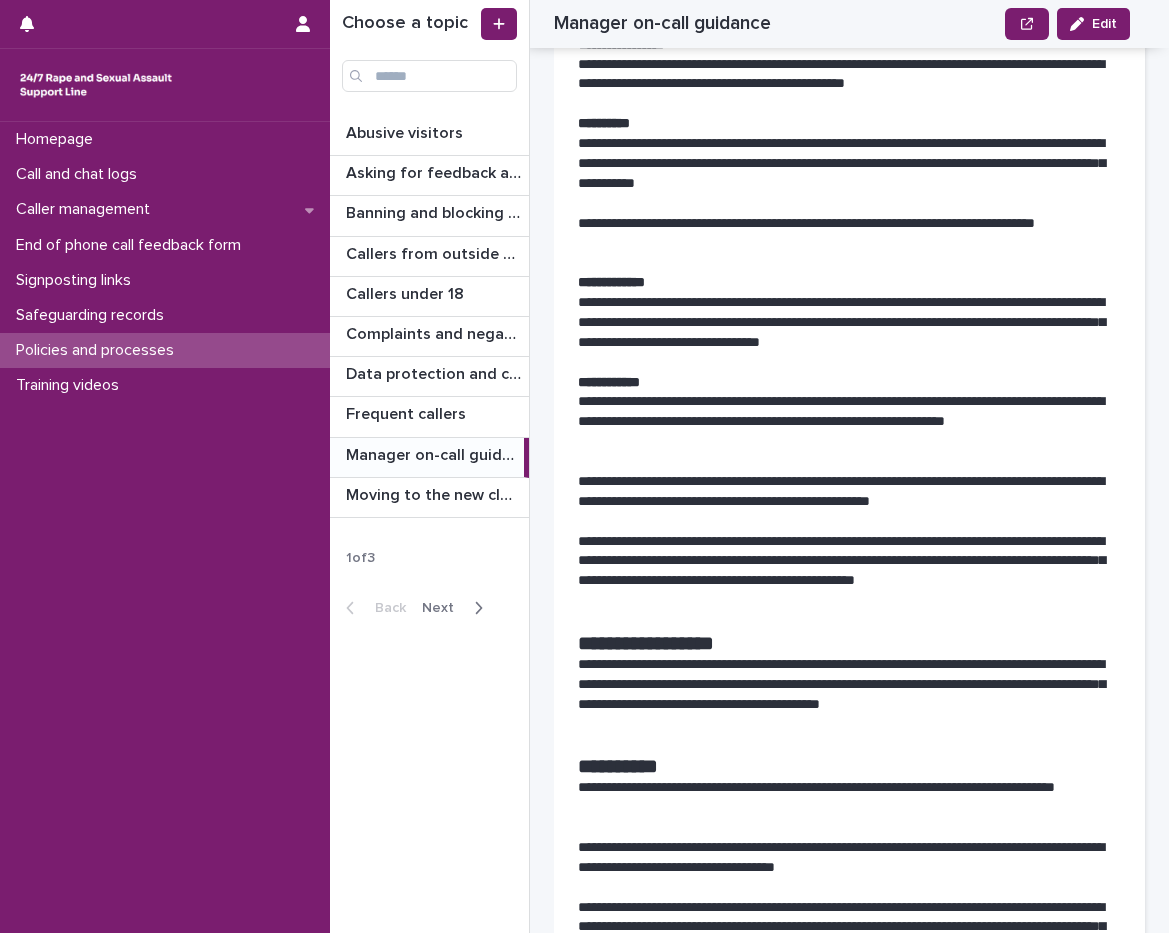 click on "**********" at bounding box center (842, 422) 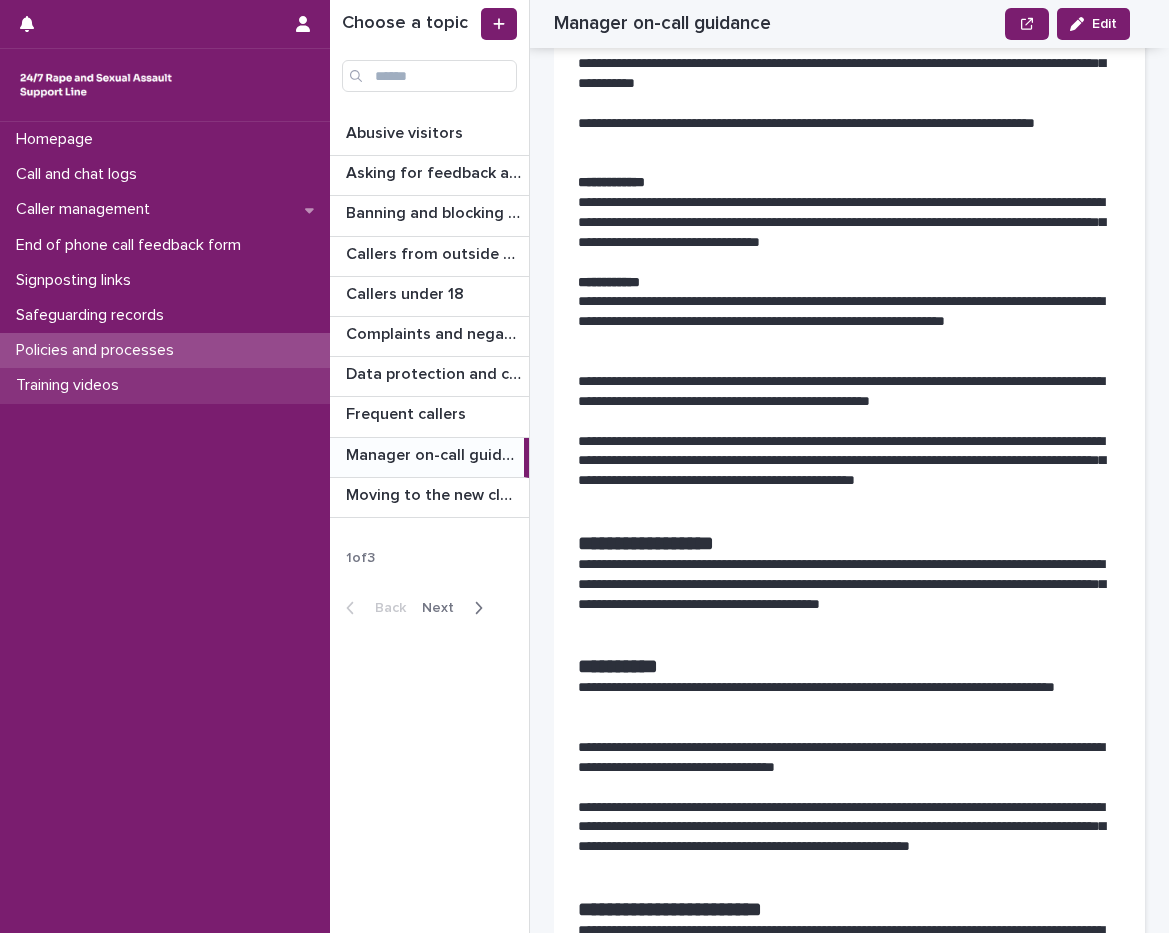 click on "Training videos" at bounding box center [165, 385] 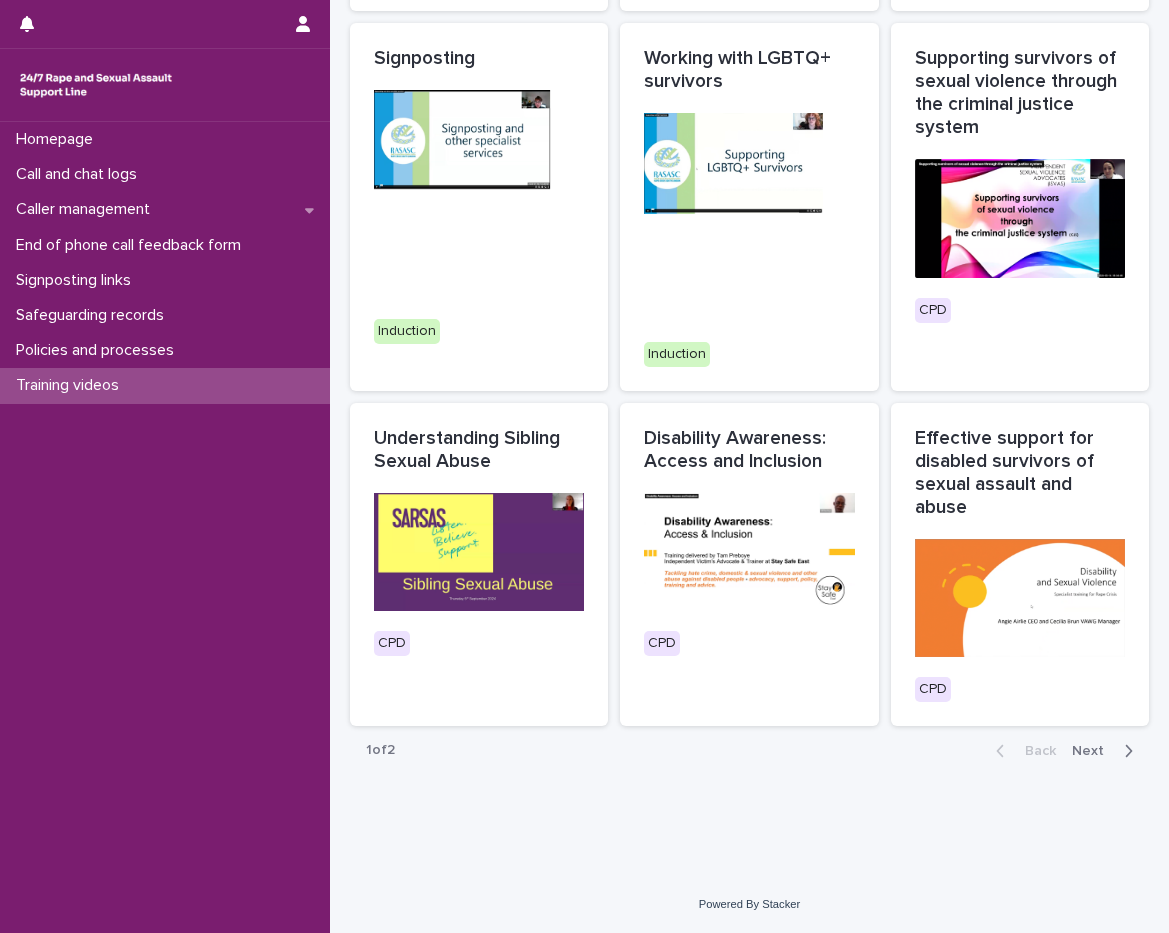scroll, scrollTop: 708, scrollLeft: 0, axis: vertical 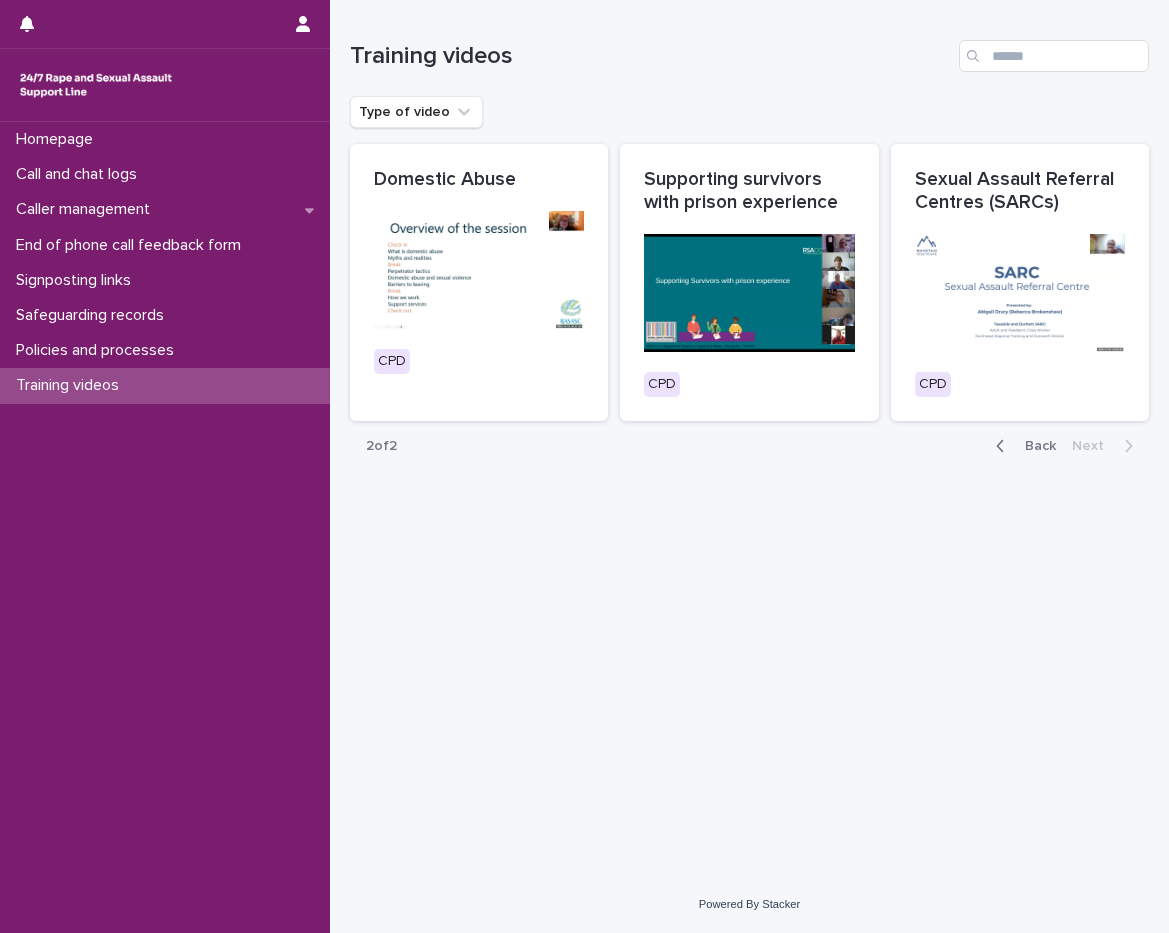 click on "Back" at bounding box center [1034, 446] 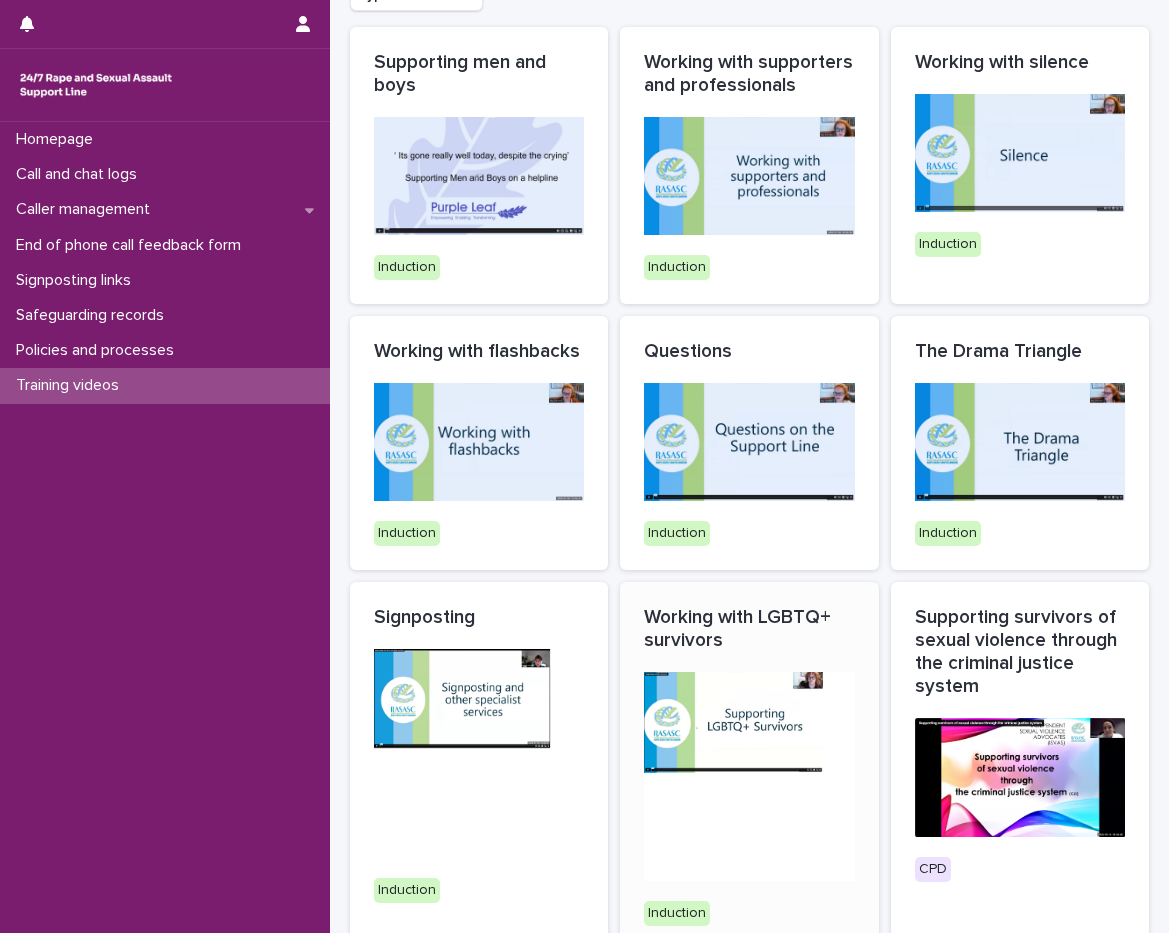 scroll, scrollTop: 0, scrollLeft: 0, axis: both 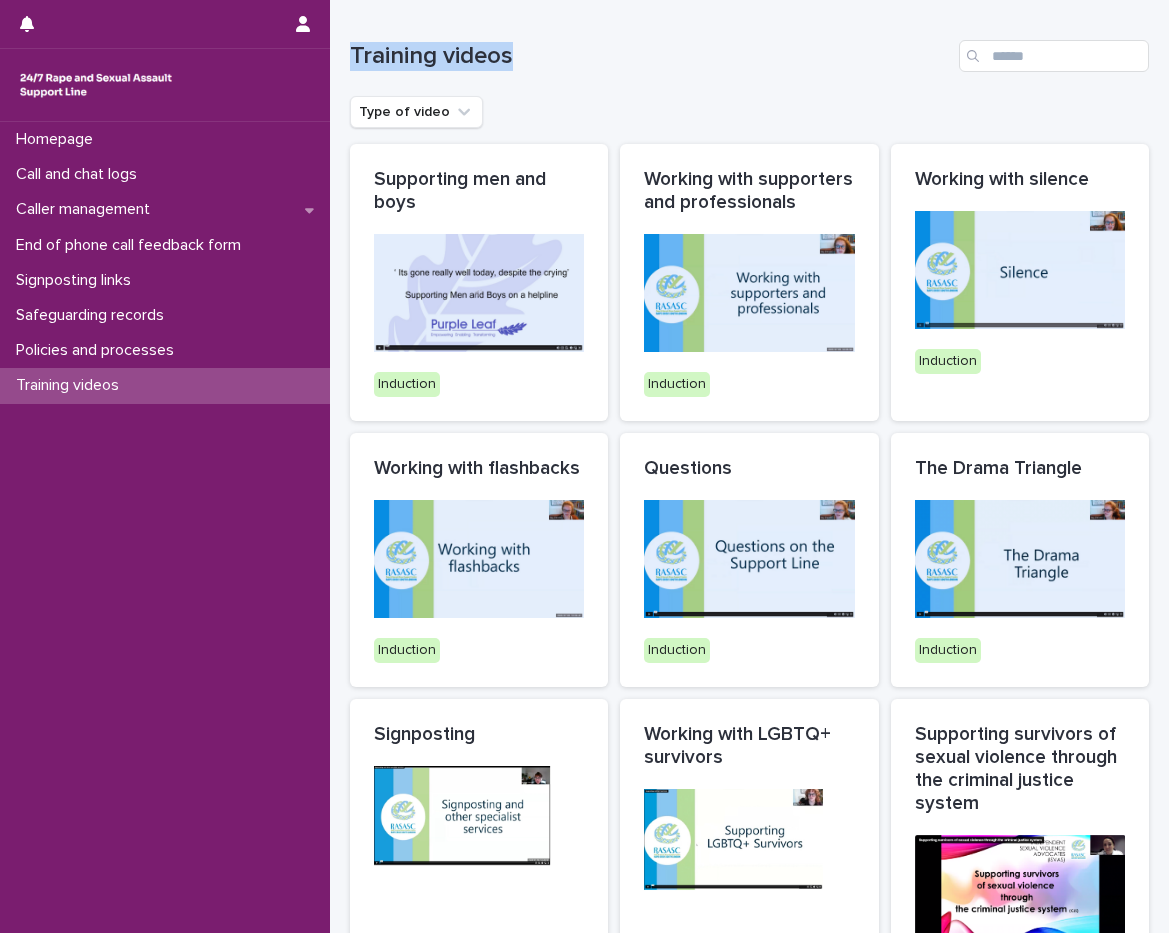 drag, startPoint x: 553, startPoint y: 63, endPoint x: 346, endPoint y: 44, distance: 207.87015 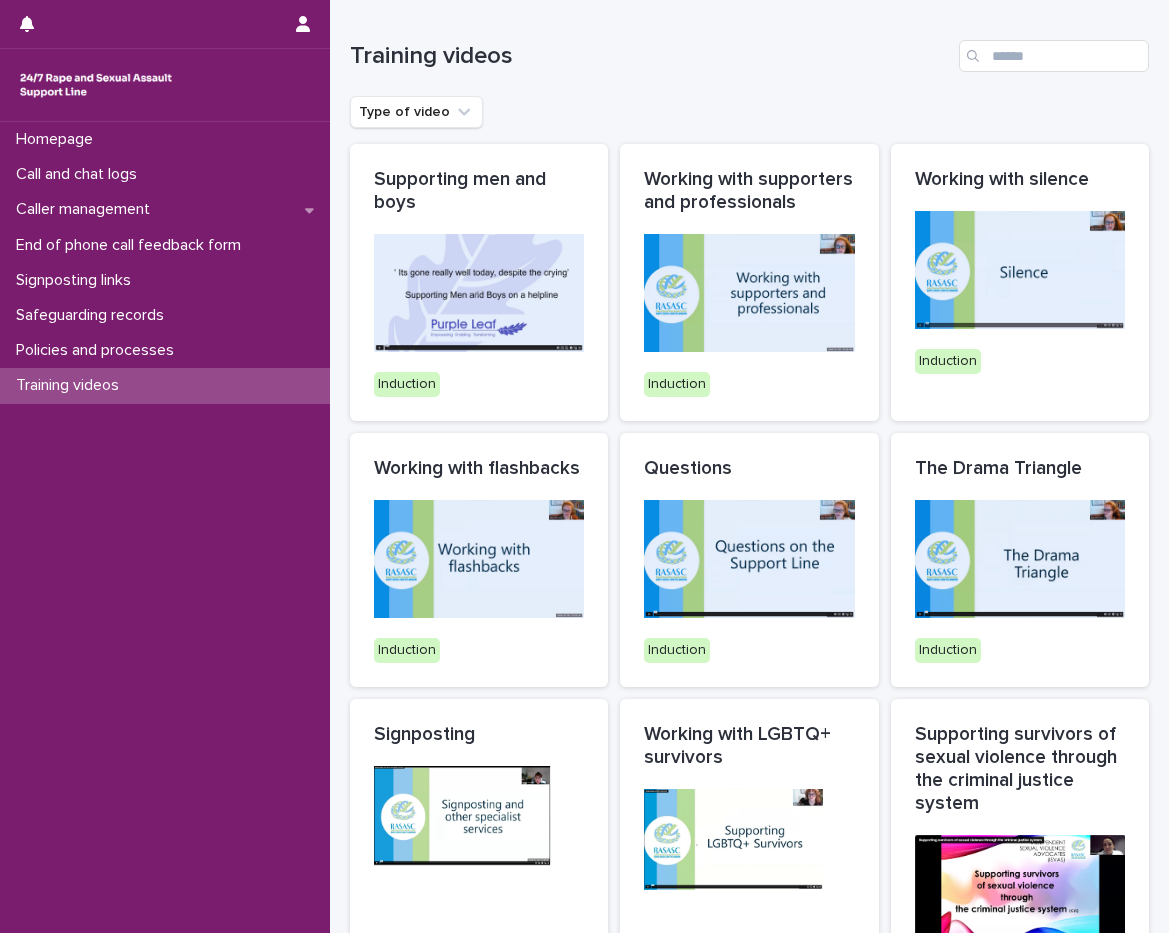 click on "Training videos" at bounding box center [650, 56] 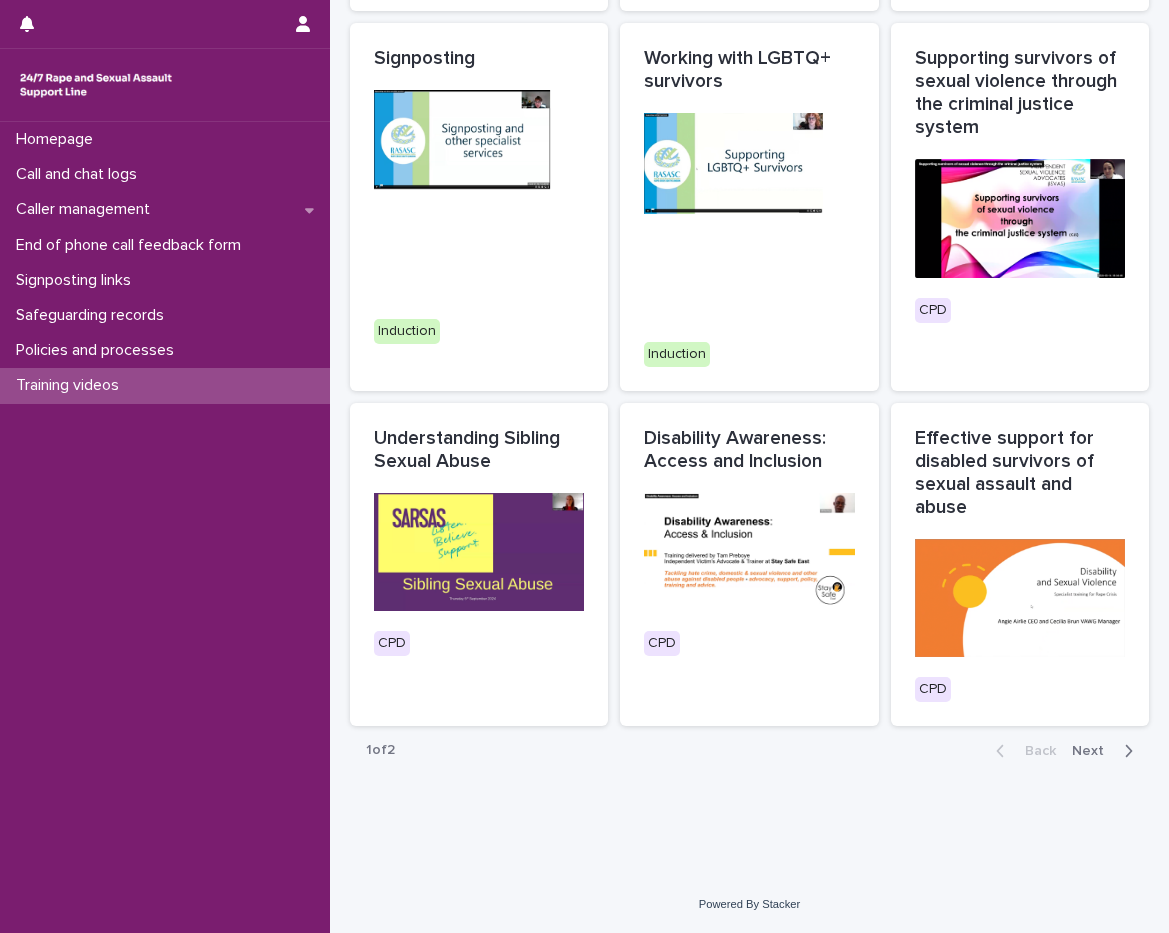 scroll, scrollTop: 708, scrollLeft: 0, axis: vertical 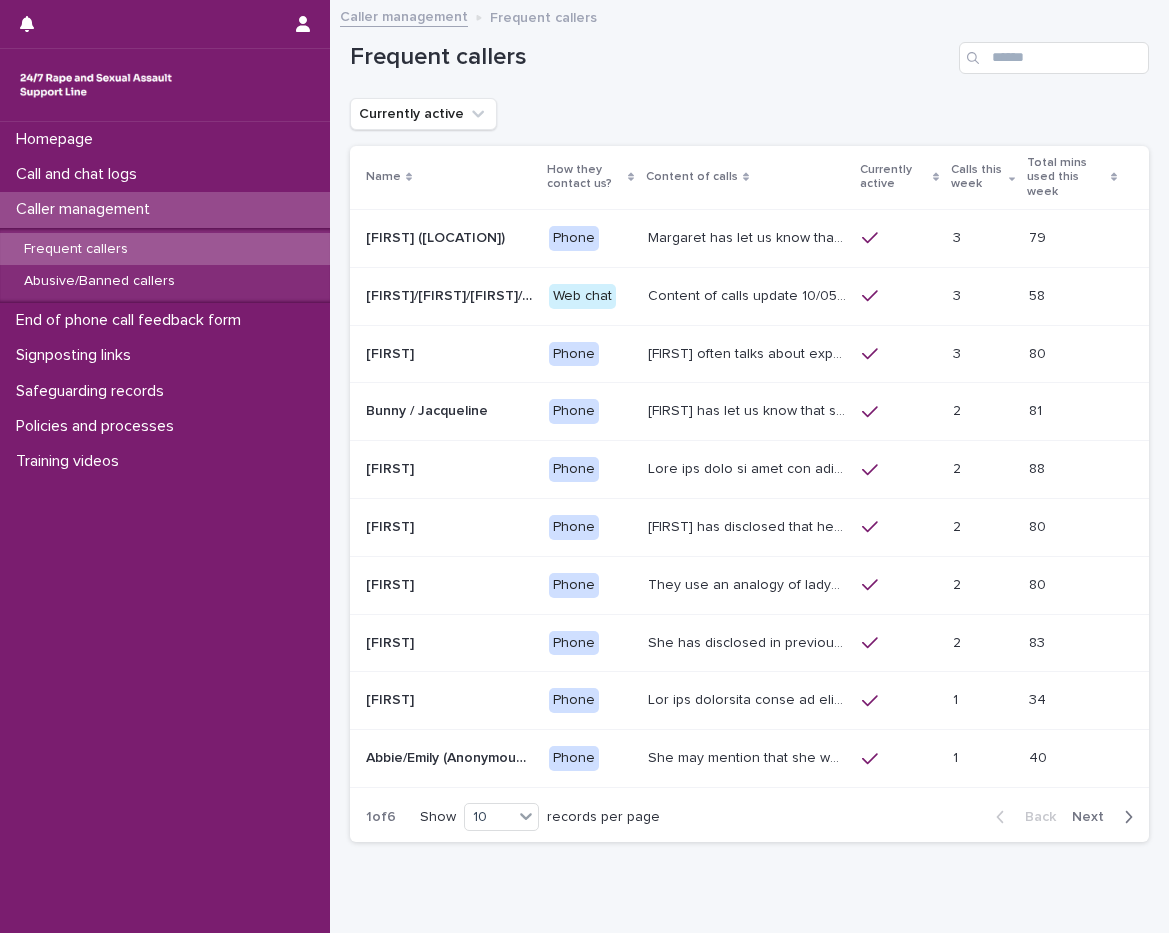 click at bounding box center [899, 296] 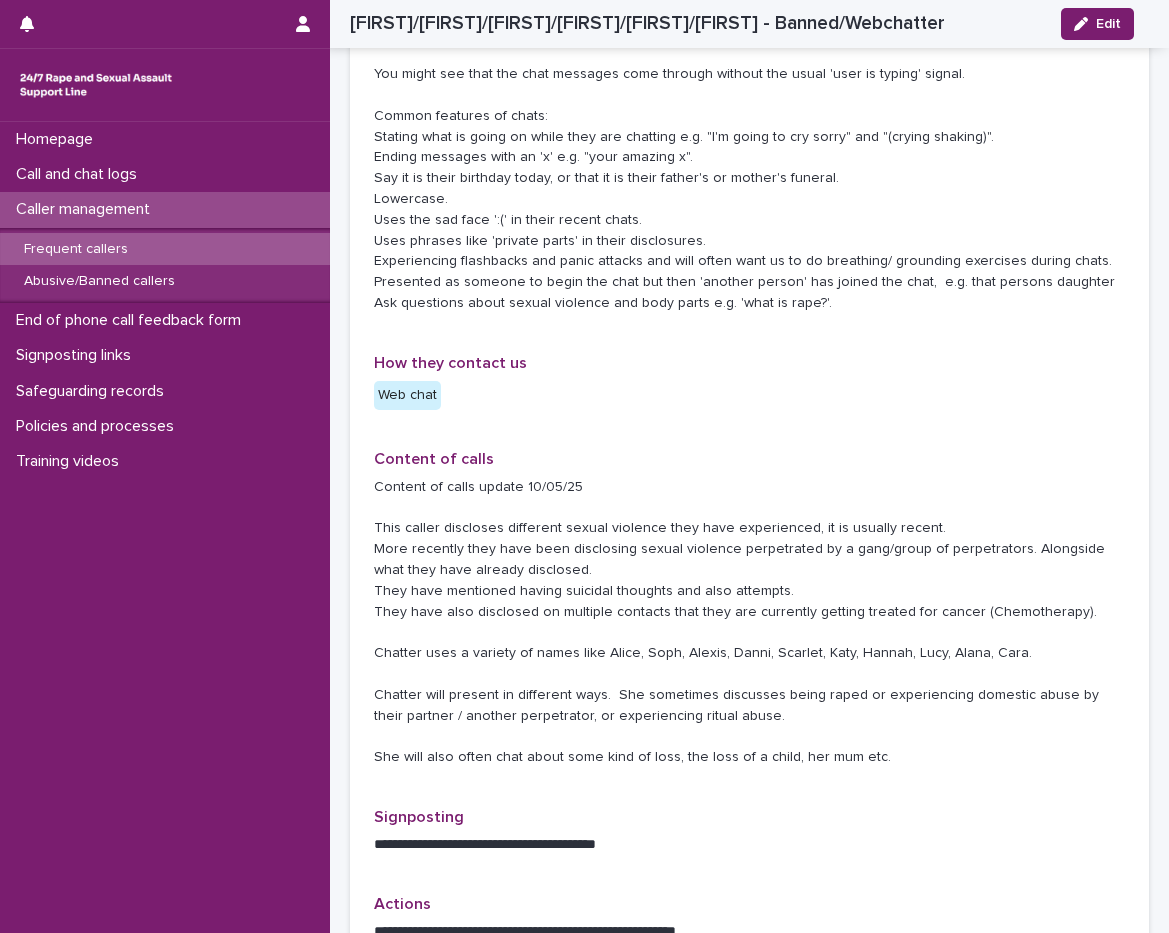 scroll, scrollTop: 1000, scrollLeft: 0, axis: vertical 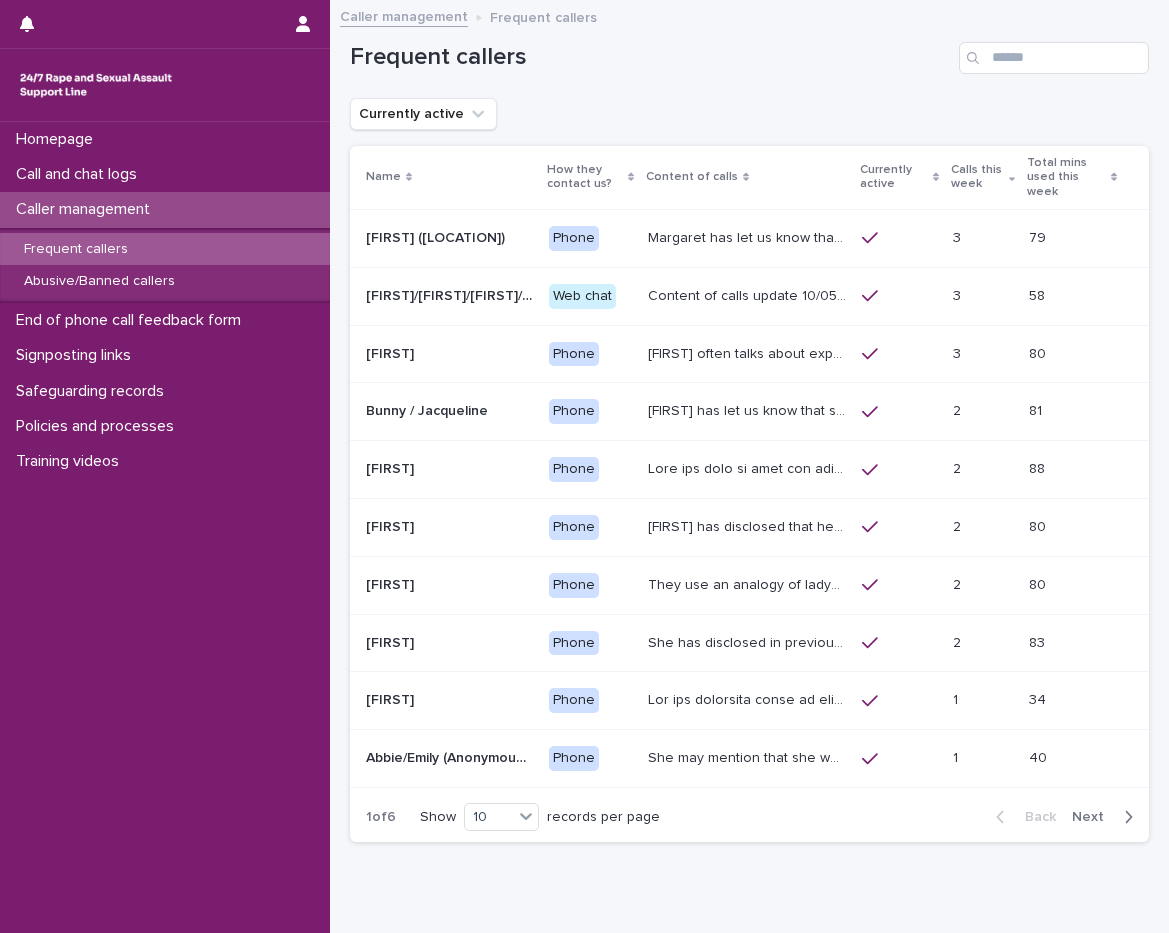 click on "Next" at bounding box center (1094, 817) 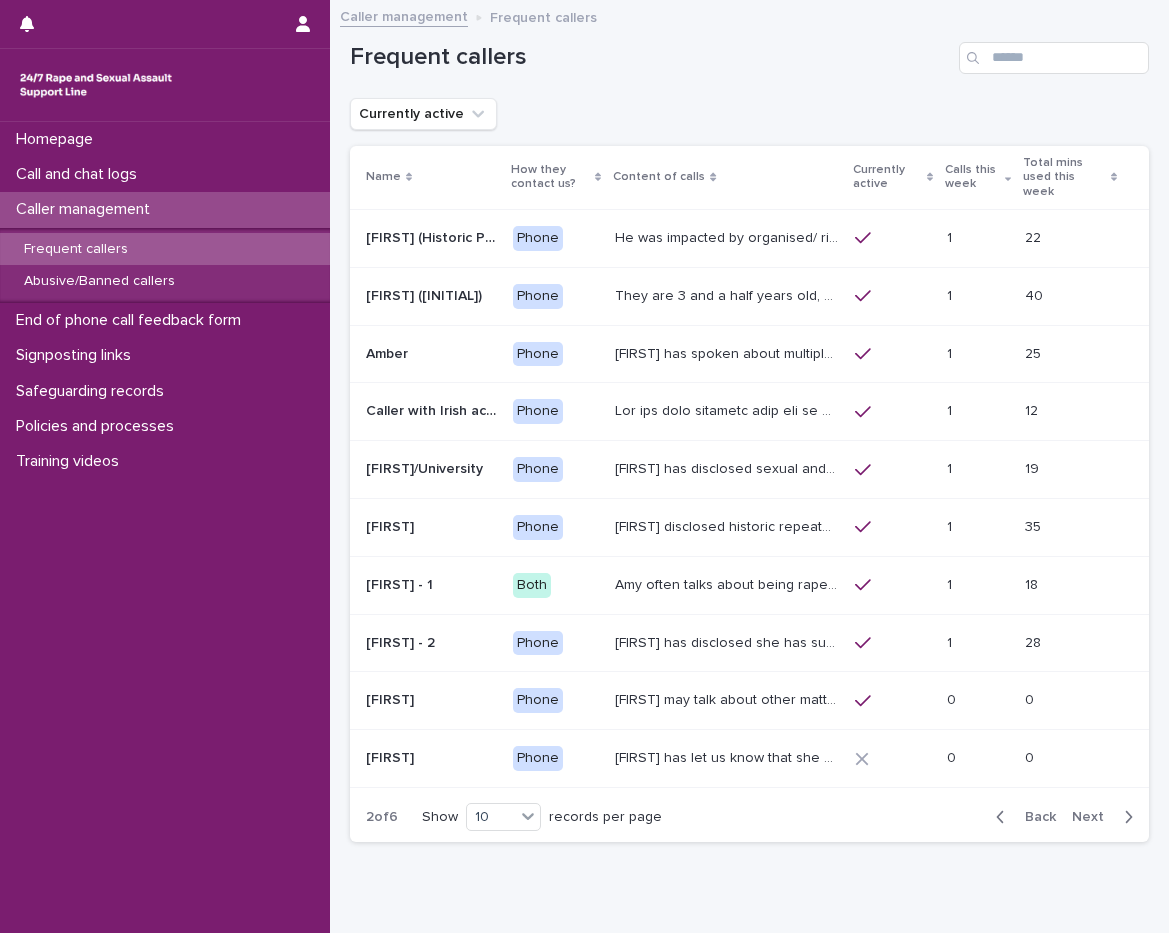click on "Back" at bounding box center [1034, 817] 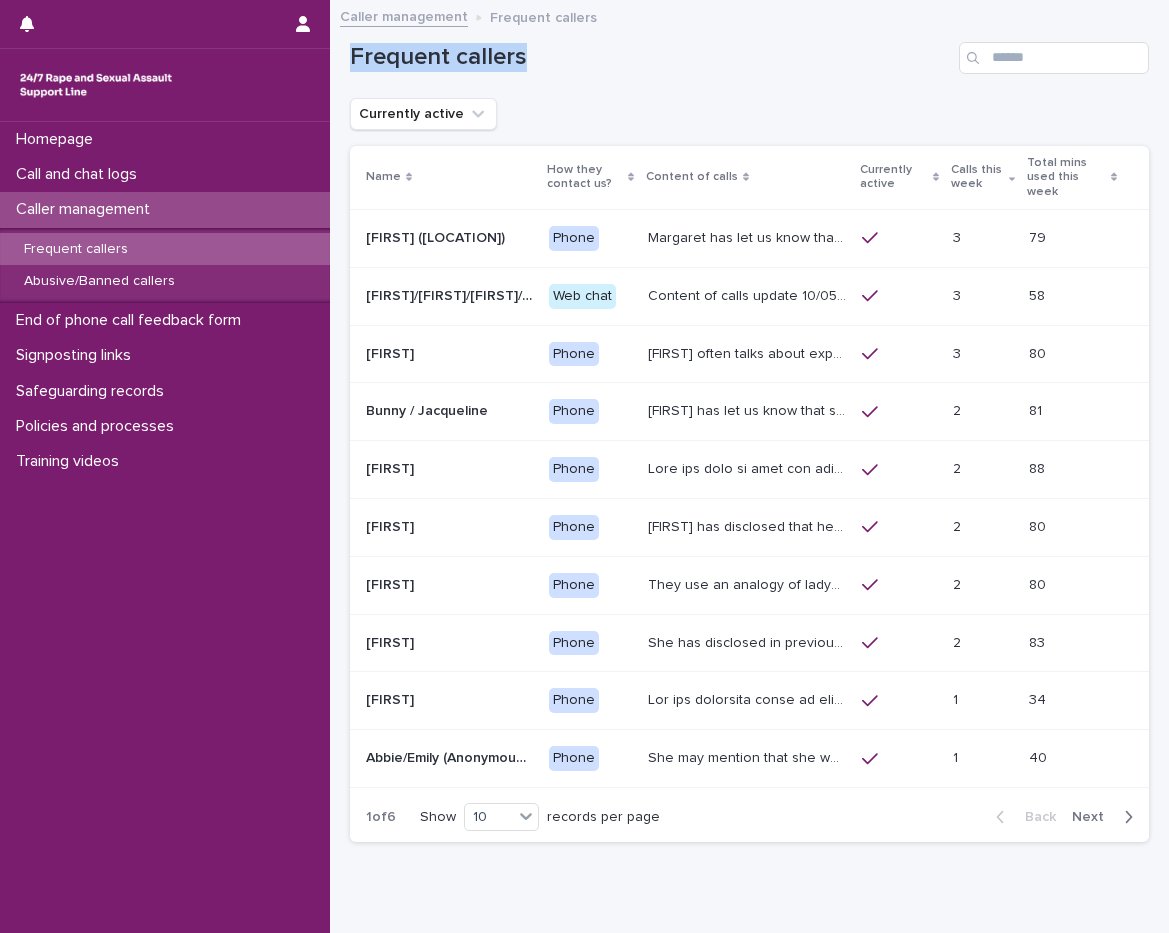 drag, startPoint x: 344, startPoint y: 54, endPoint x: 559, endPoint y: 65, distance: 215.2812 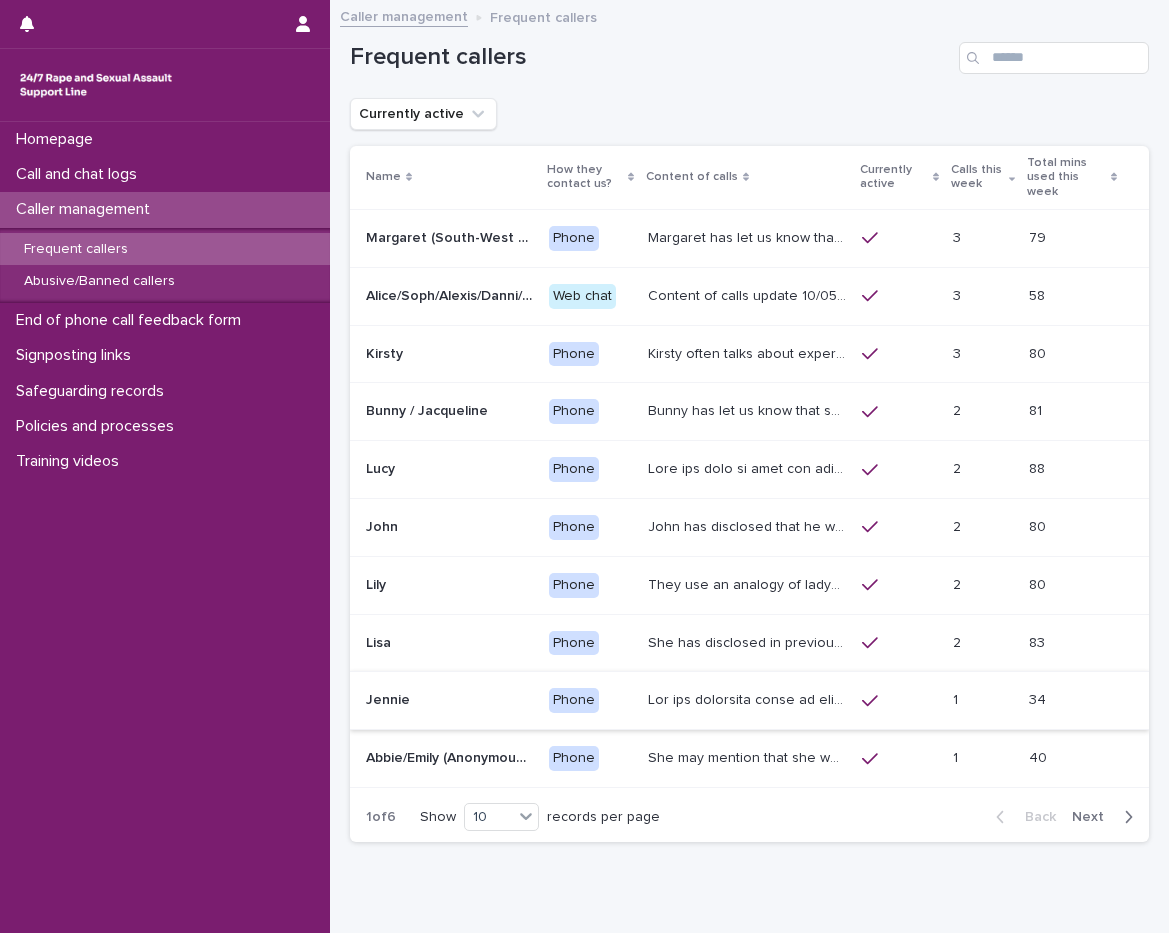 scroll, scrollTop: 0, scrollLeft: 0, axis: both 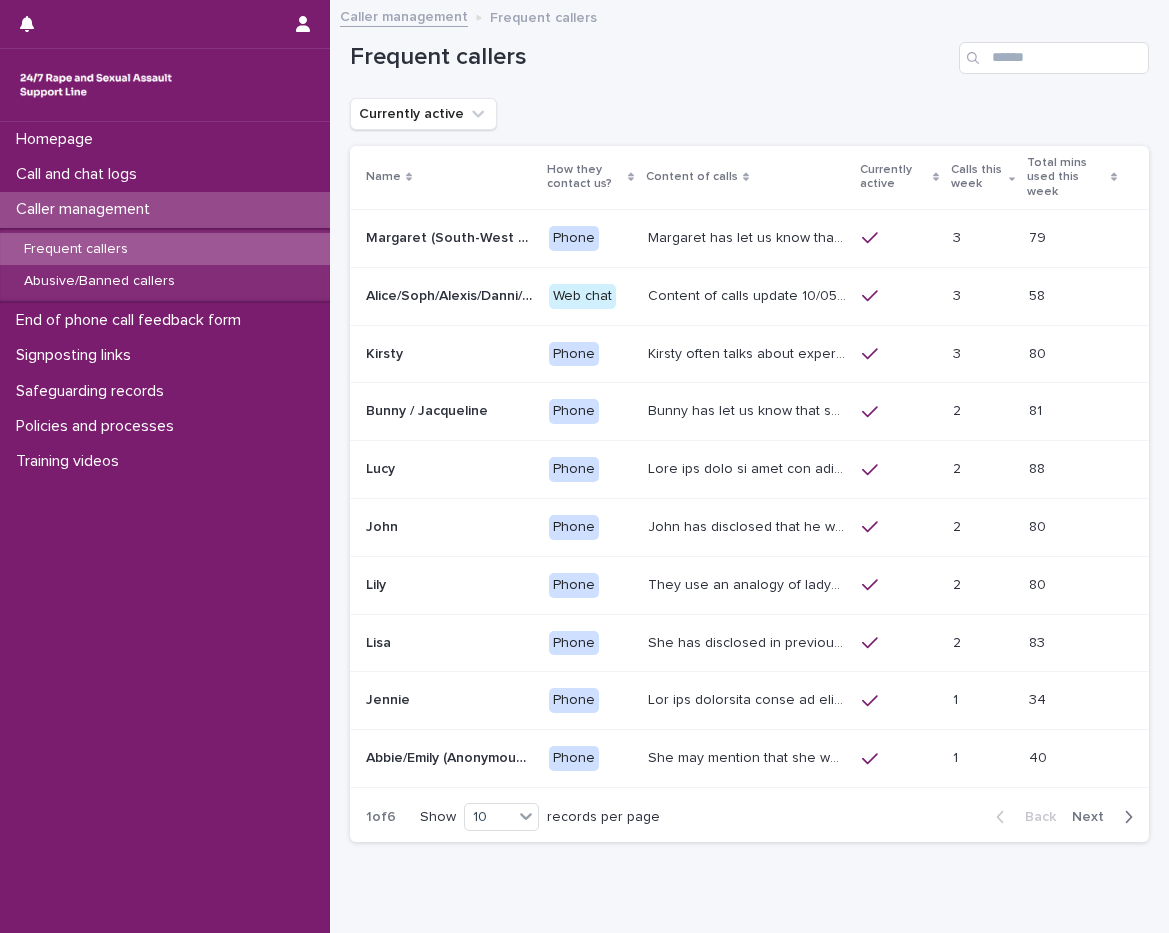 click on "Next" at bounding box center (1094, 817) 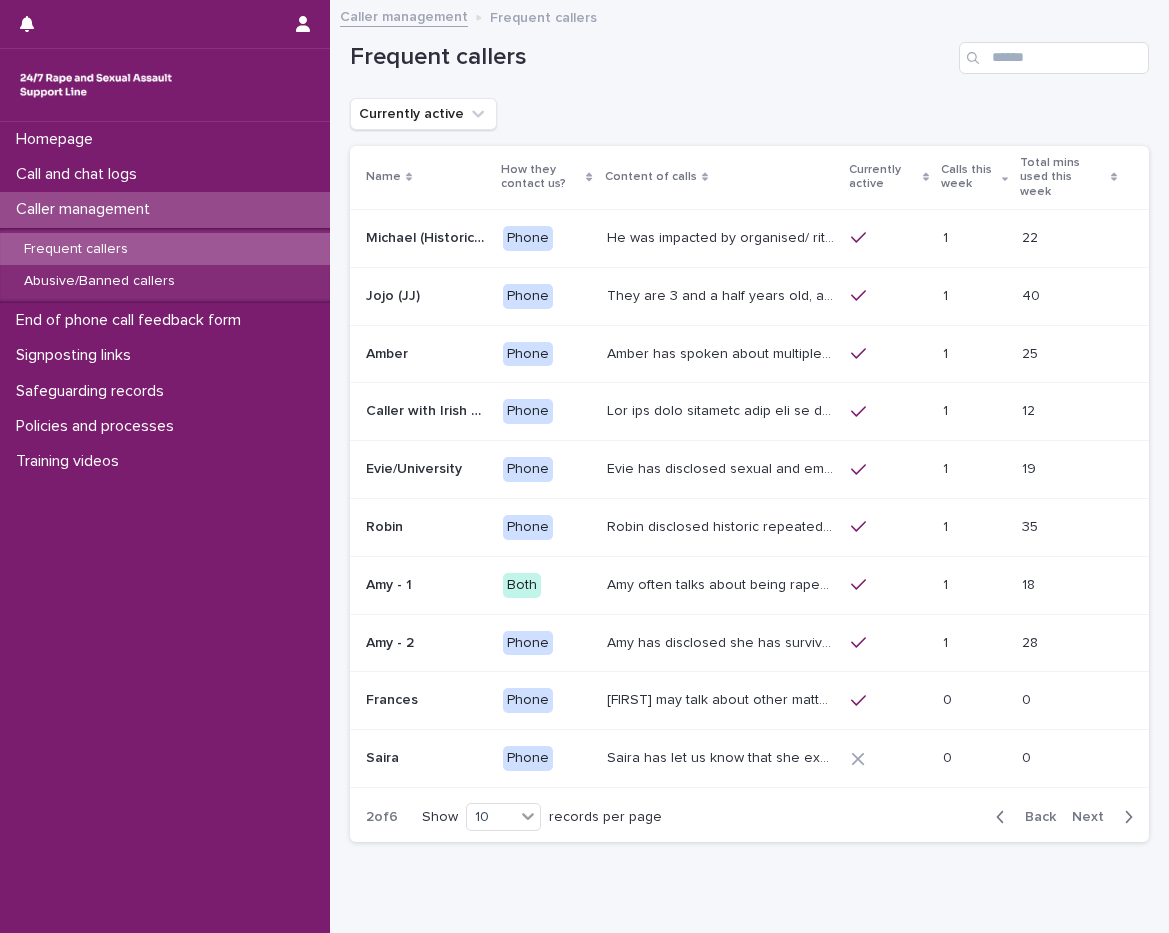 click on "Back Next" at bounding box center [1064, 817] 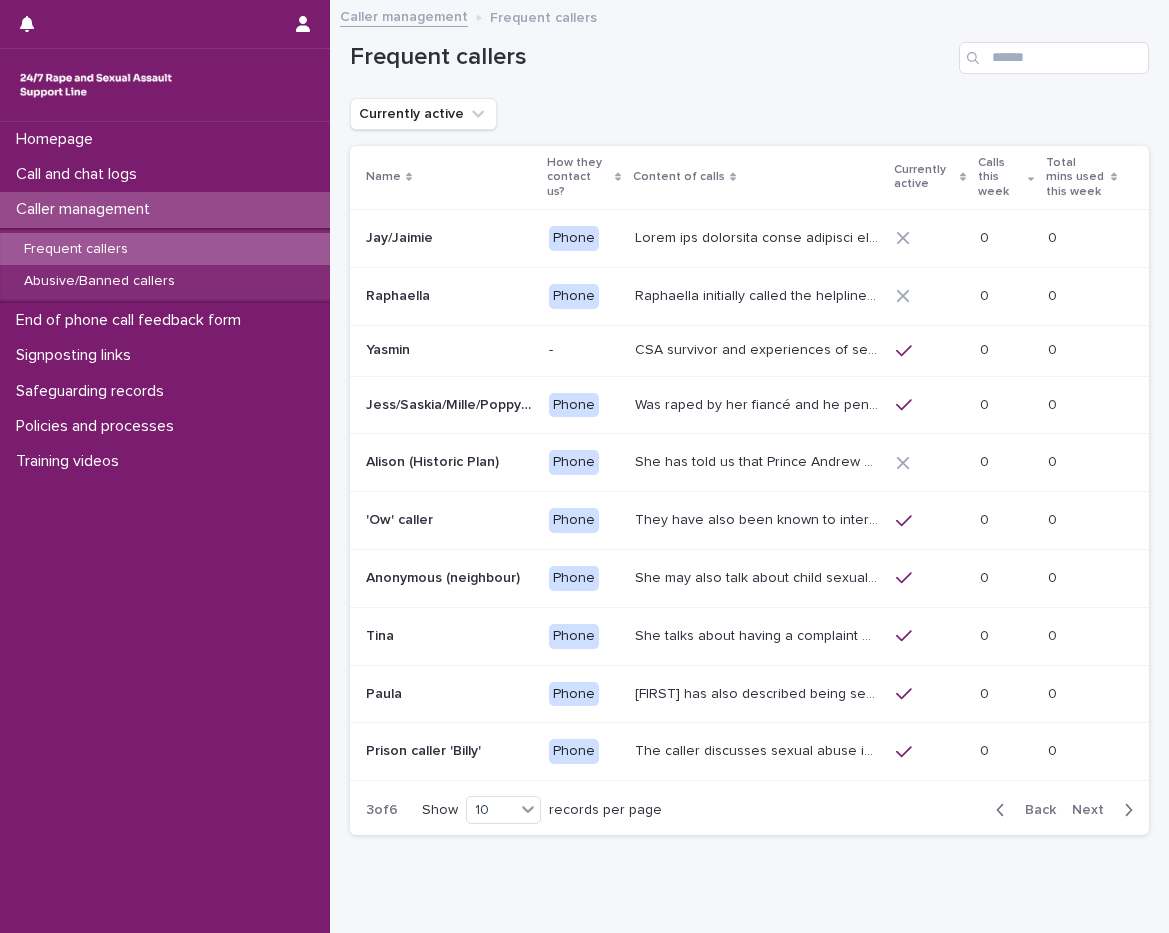 click on "Next" at bounding box center [1094, 810] 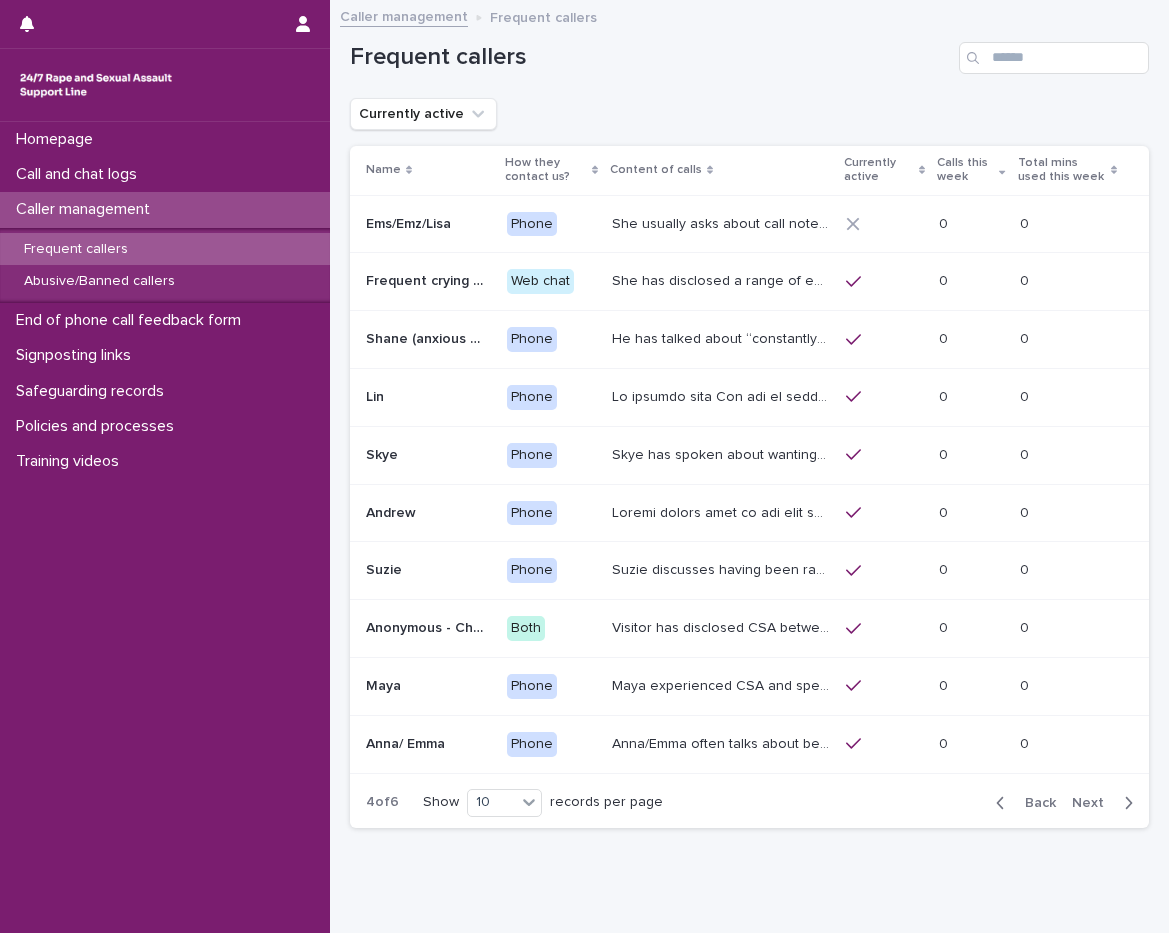 click on "Next" at bounding box center [1094, 803] 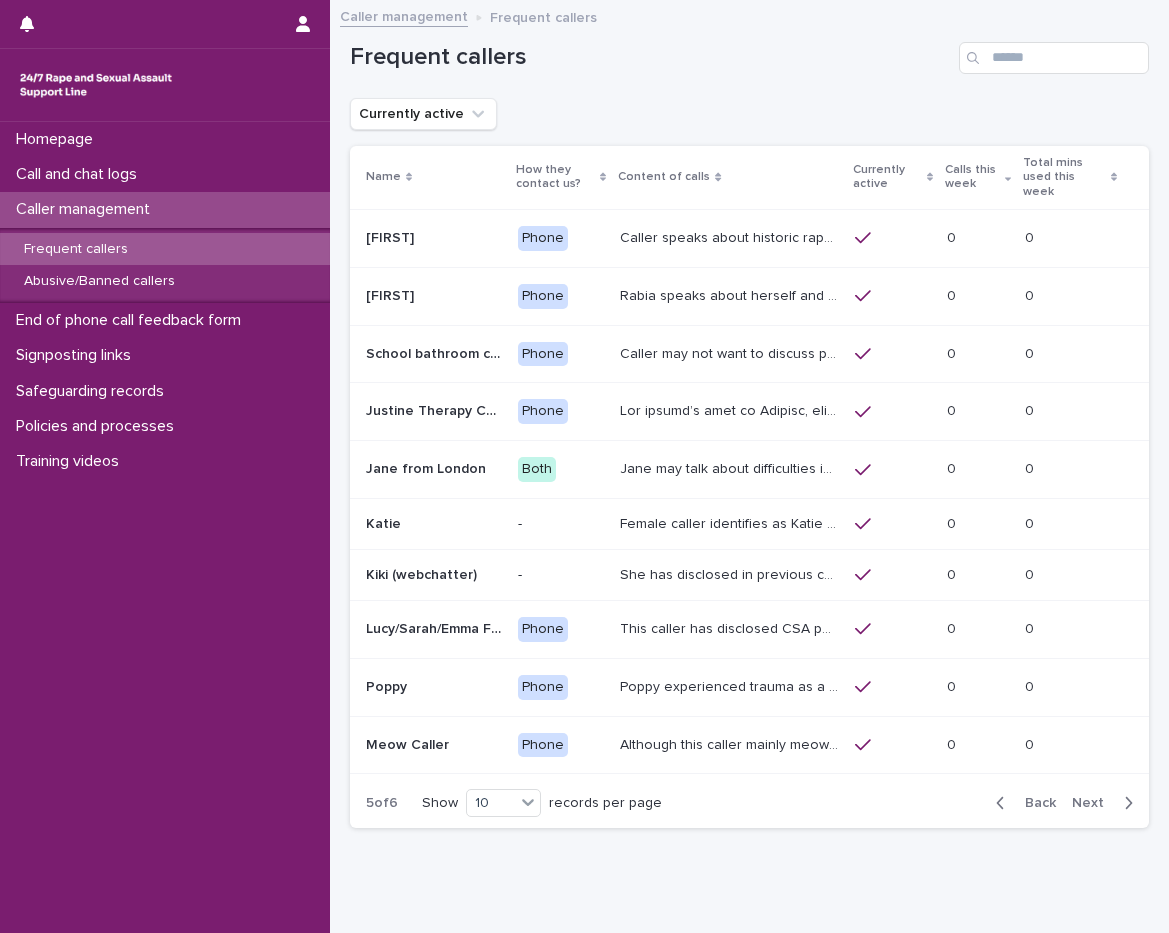 click on "Back" at bounding box center (1034, 803) 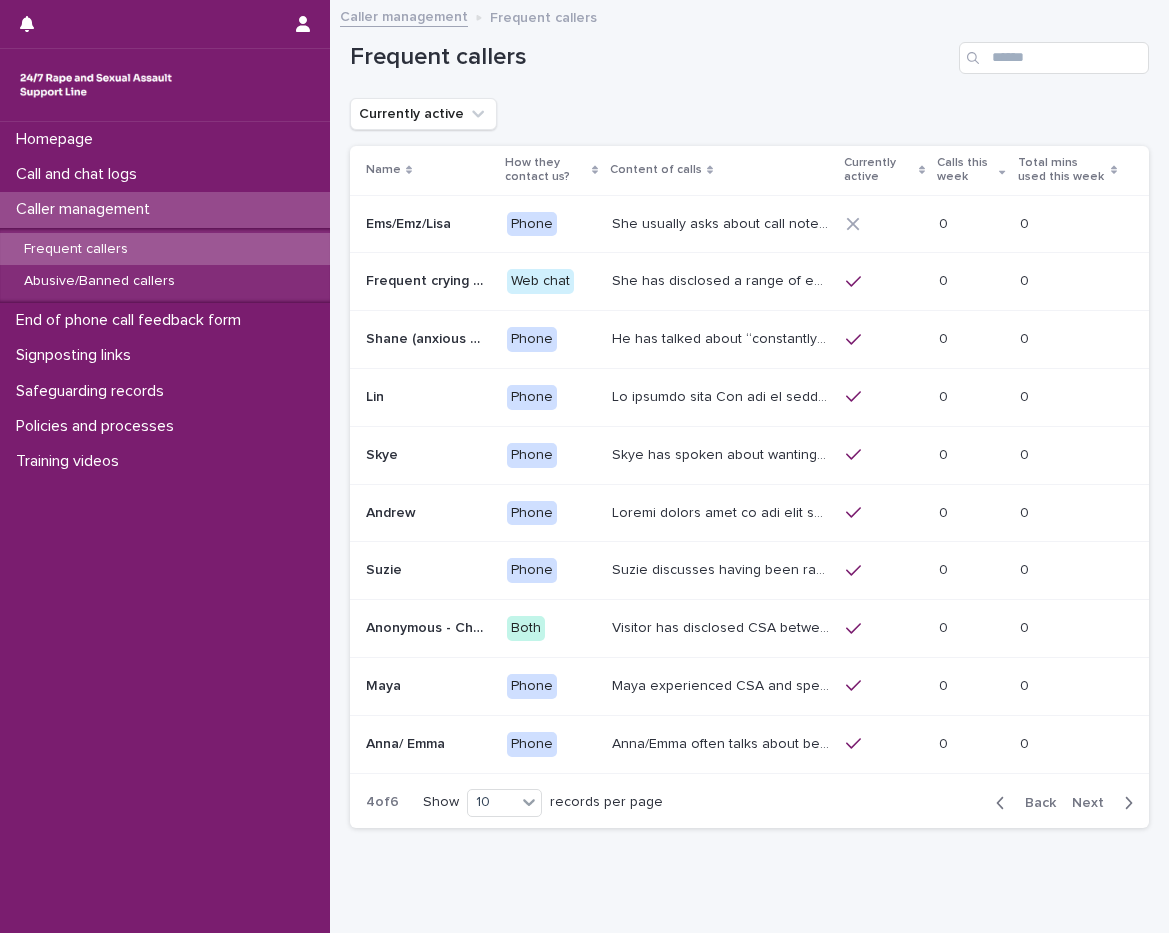 click on "Back" at bounding box center [1034, 803] 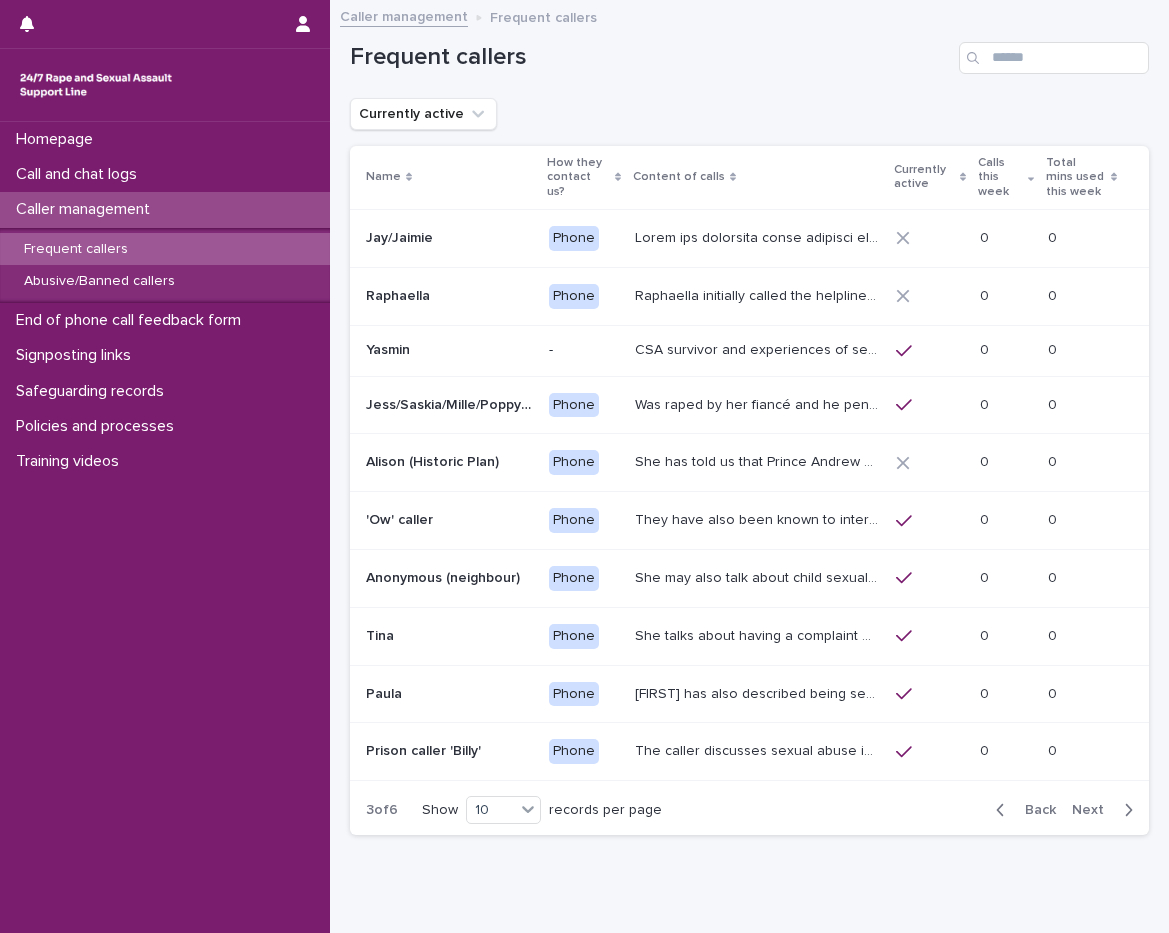 click on "Back Next" at bounding box center [1064, 810] 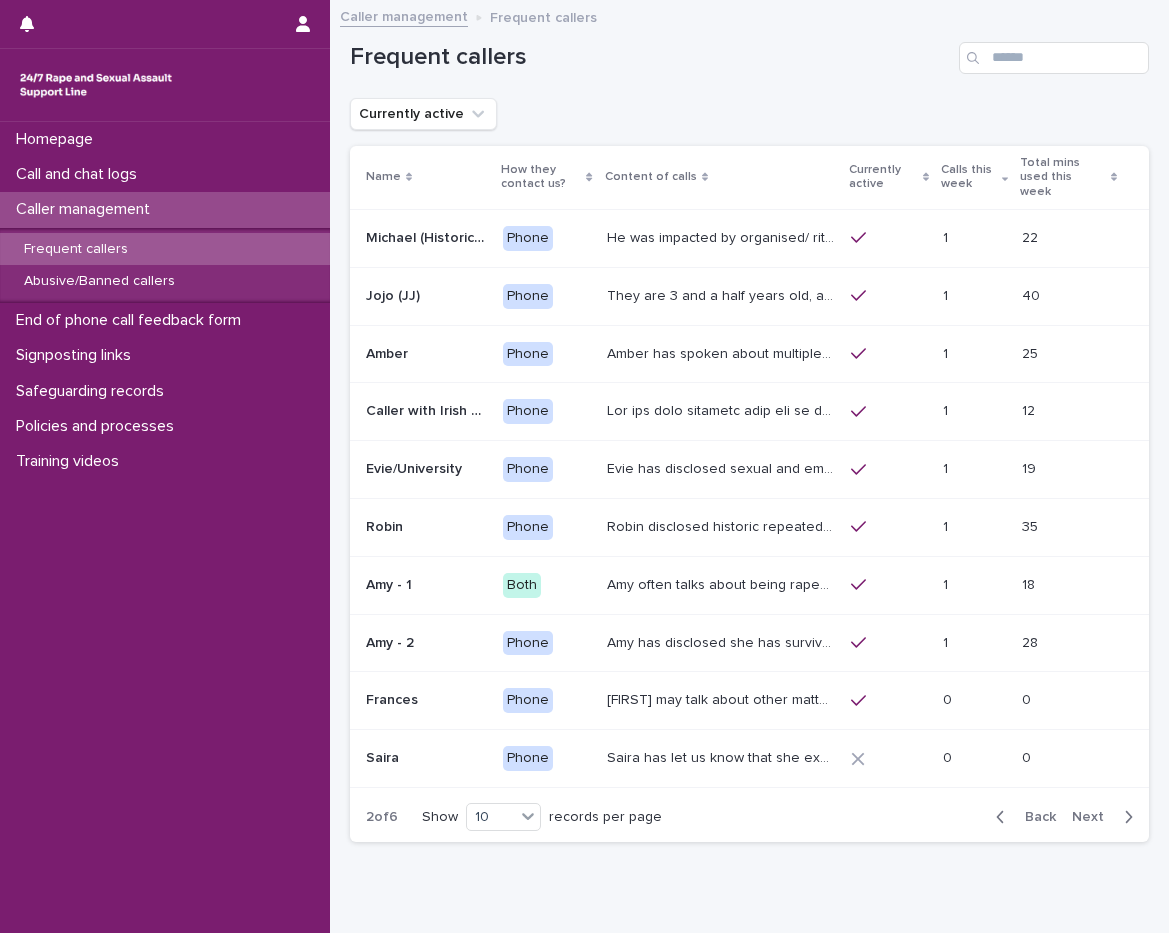 click on "Back Next" at bounding box center [1064, 817] 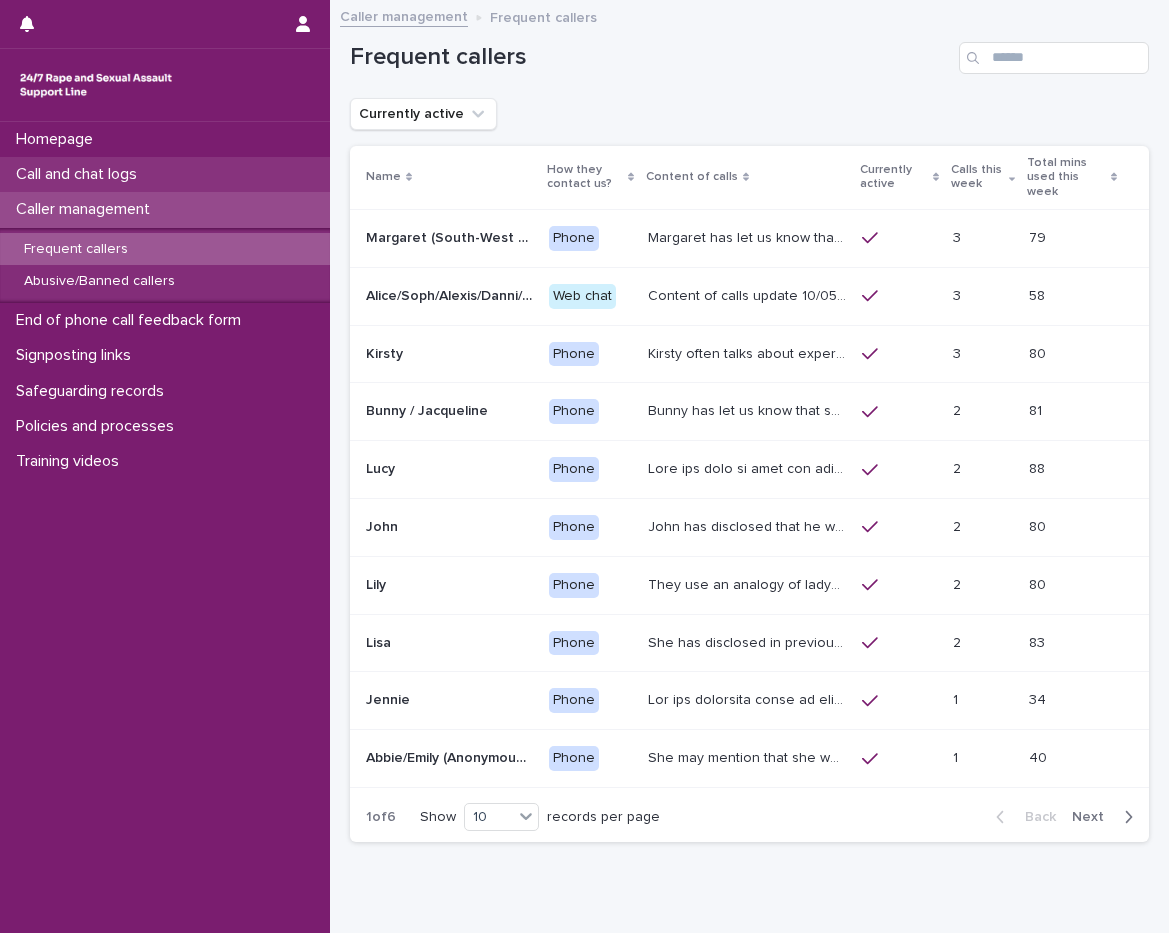click on "Call and chat logs" at bounding box center (80, 174) 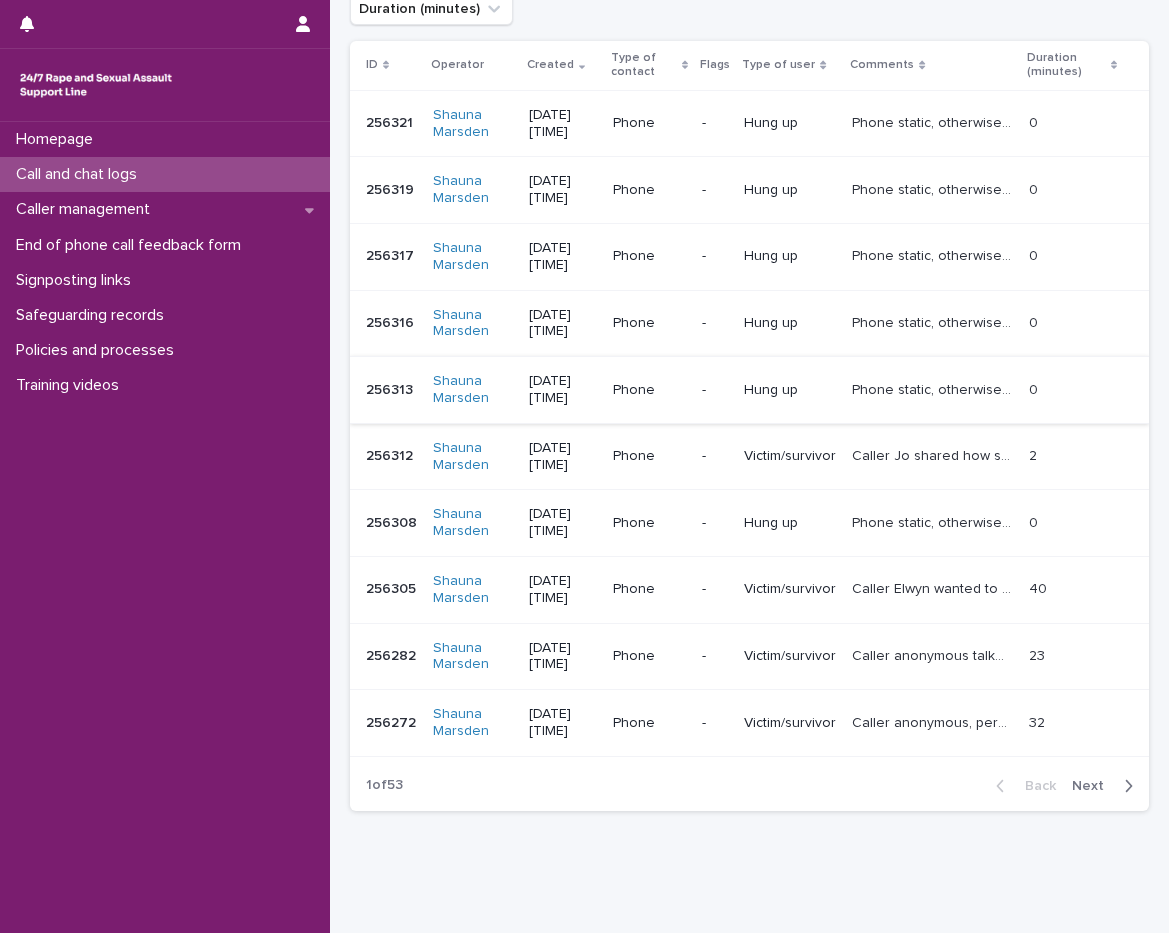 scroll, scrollTop: 394, scrollLeft: 0, axis: vertical 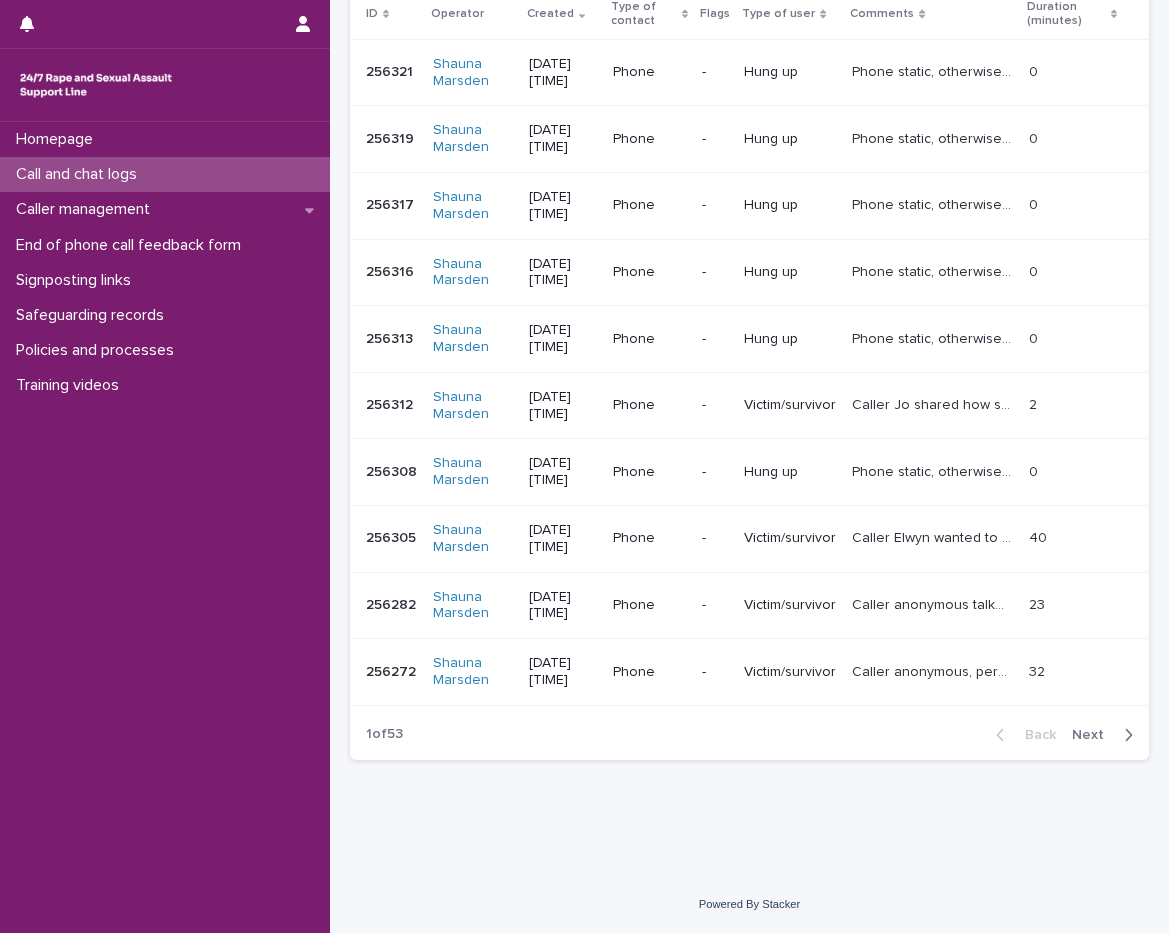 click on "Next" at bounding box center (1094, 735) 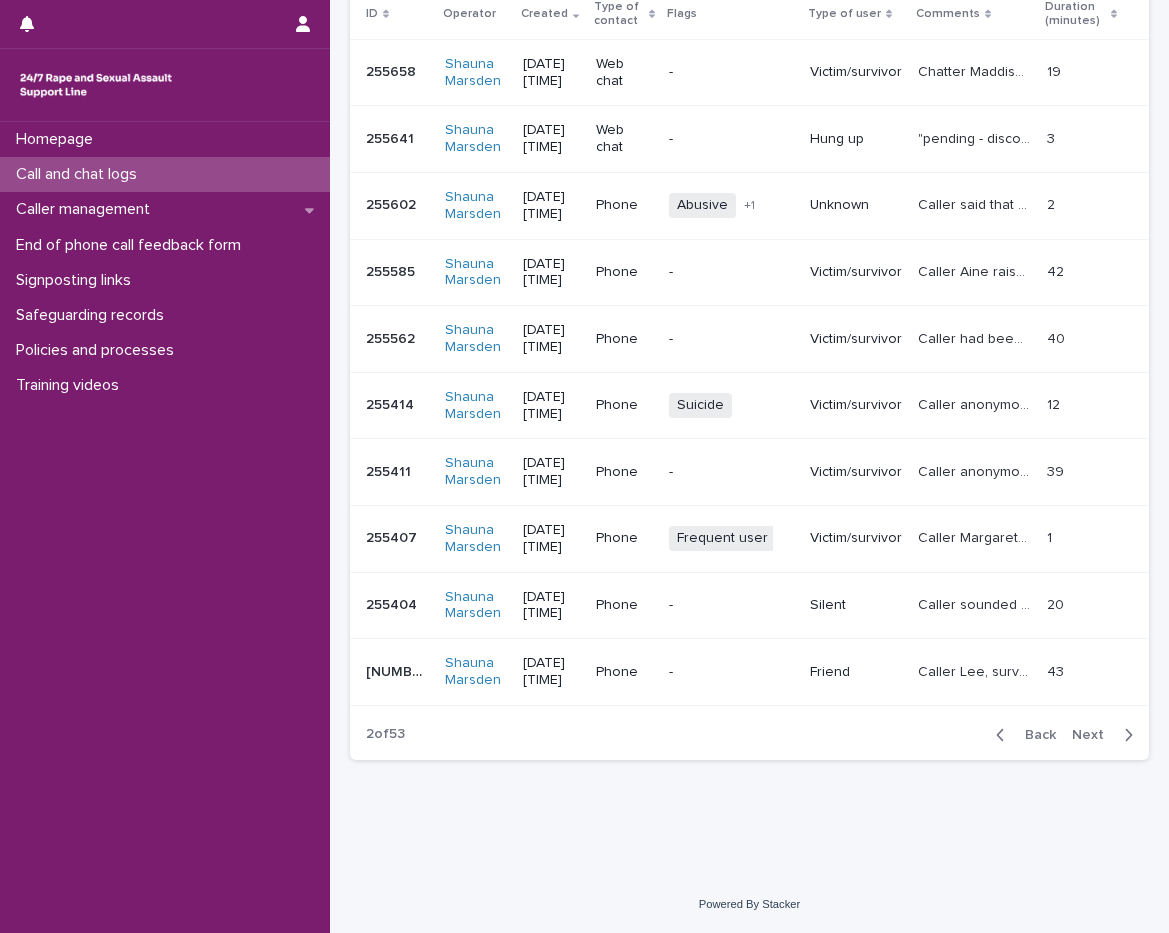 drag, startPoint x: 1028, startPoint y: 735, endPoint x: 1003, endPoint y: 713, distance: 33.30165 